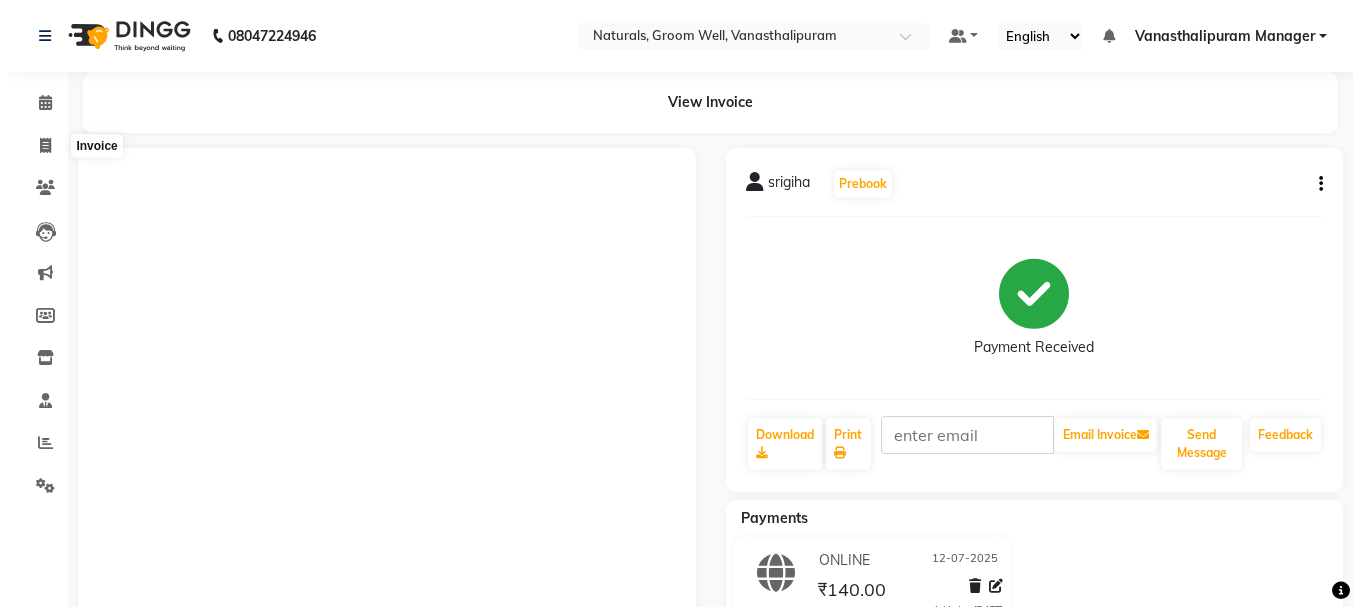 scroll, scrollTop: 0, scrollLeft: 0, axis: both 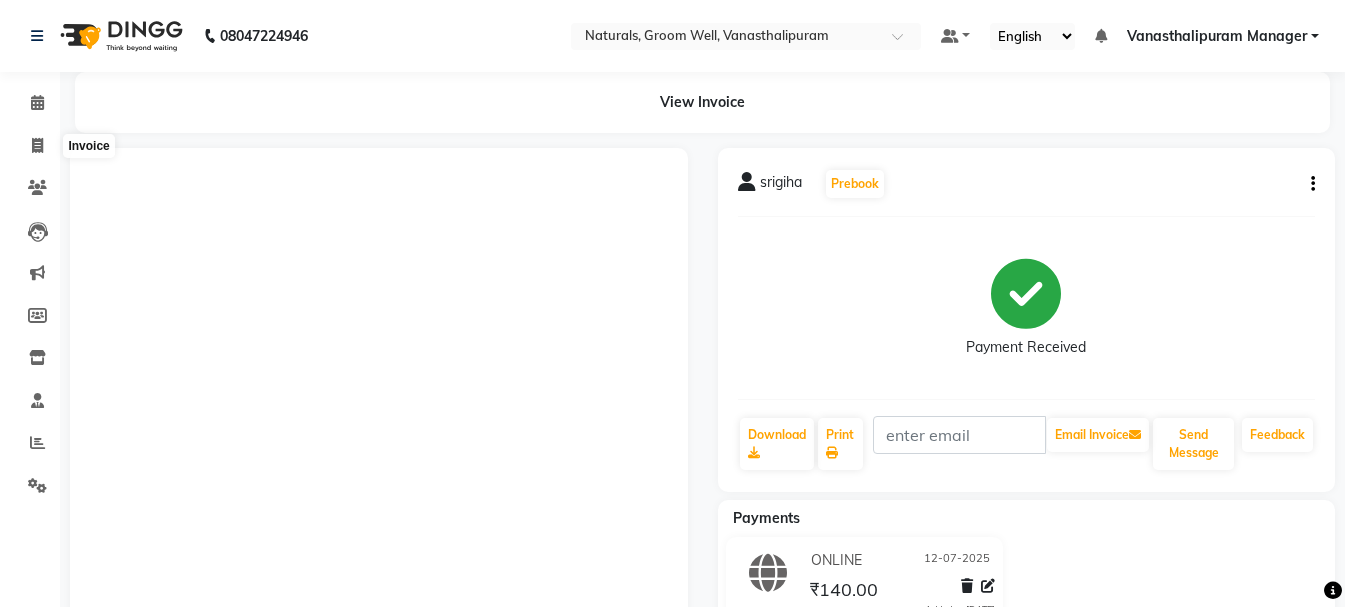 click 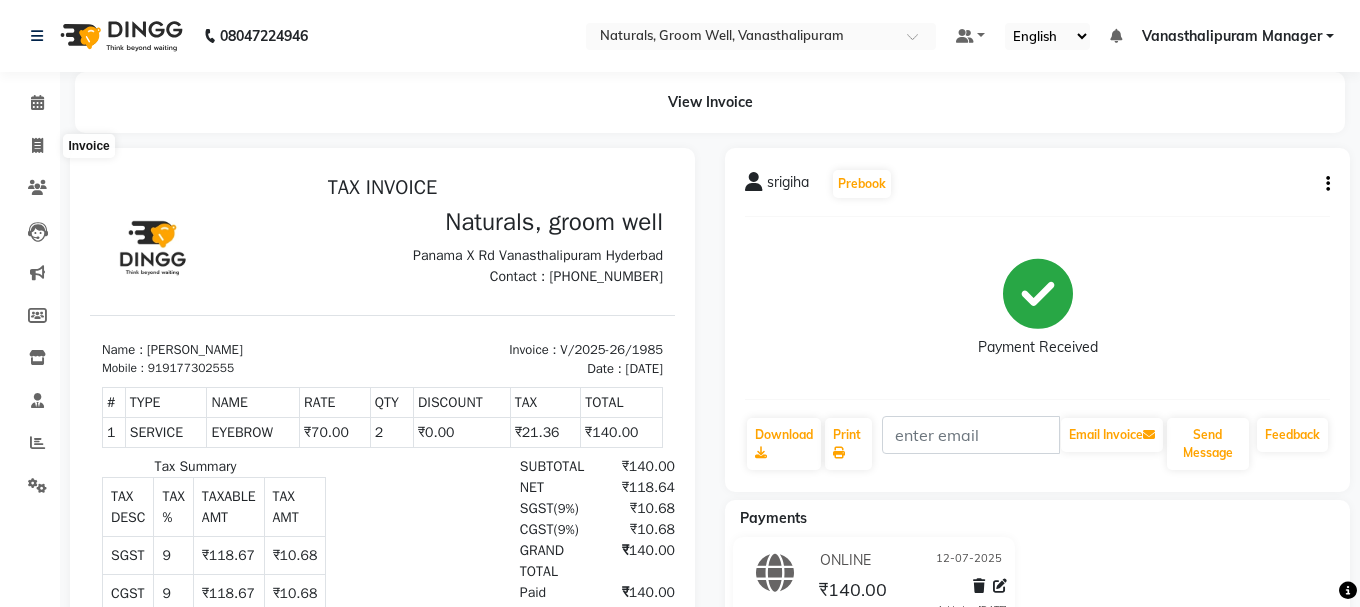 select on "5859" 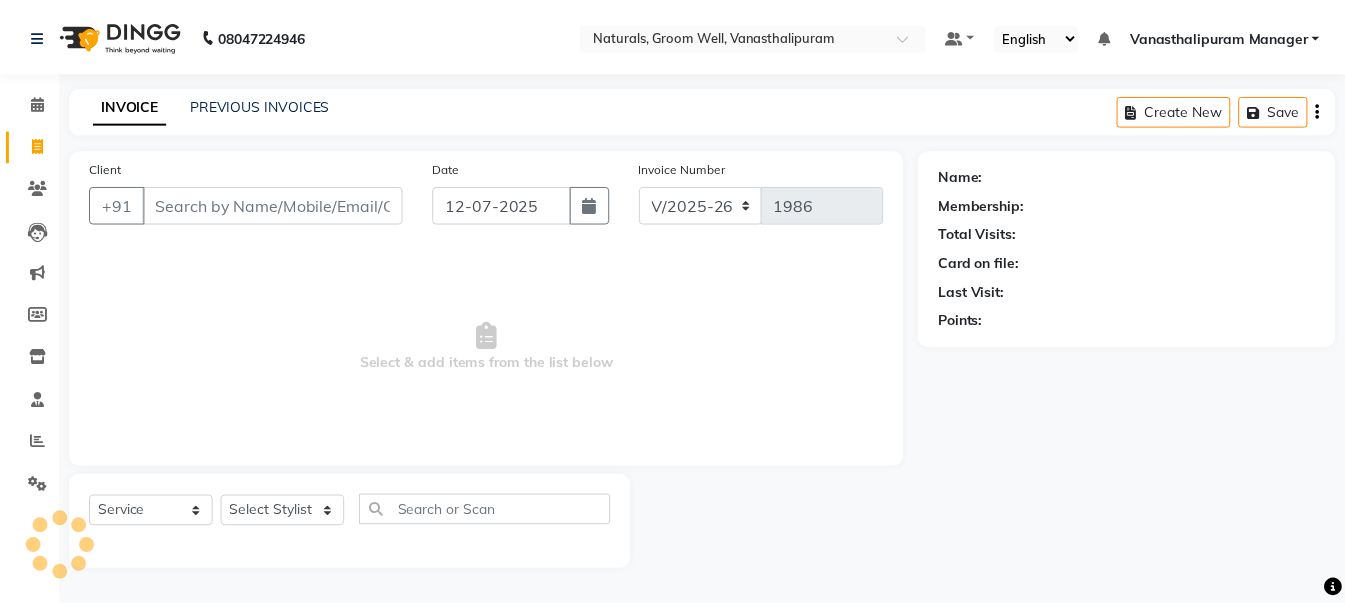 scroll, scrollTop: 0, scrollLeft: 0, axis: both 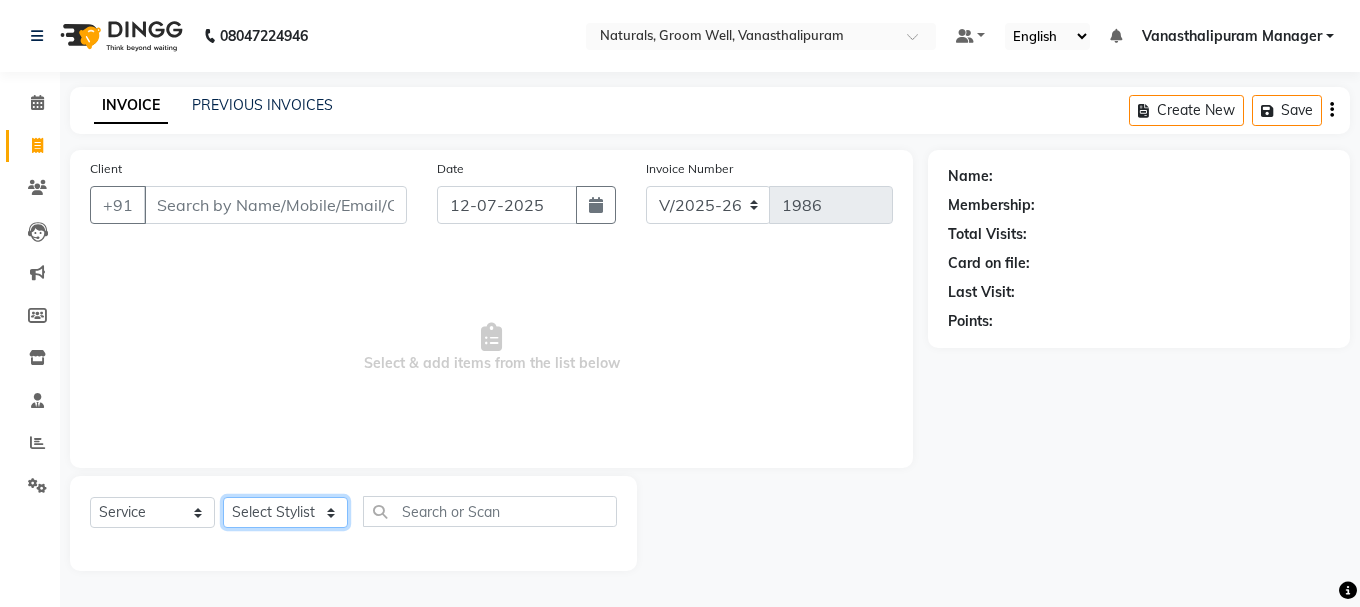 click on "Select Stylist" 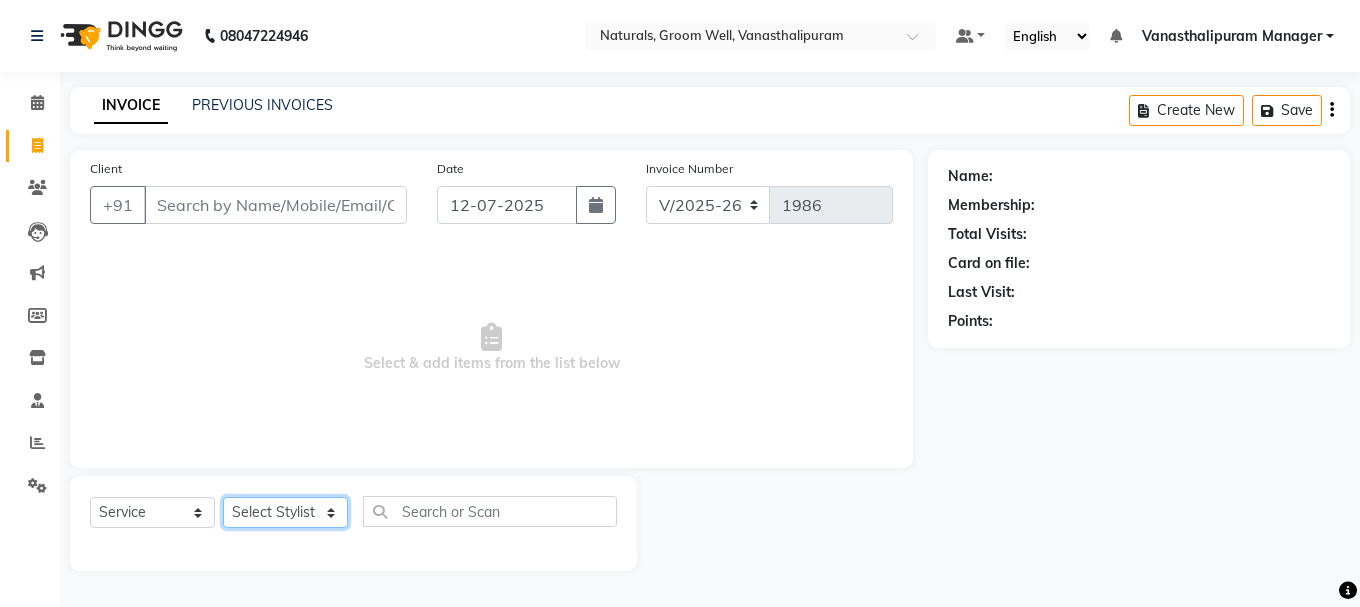 select on "45645" 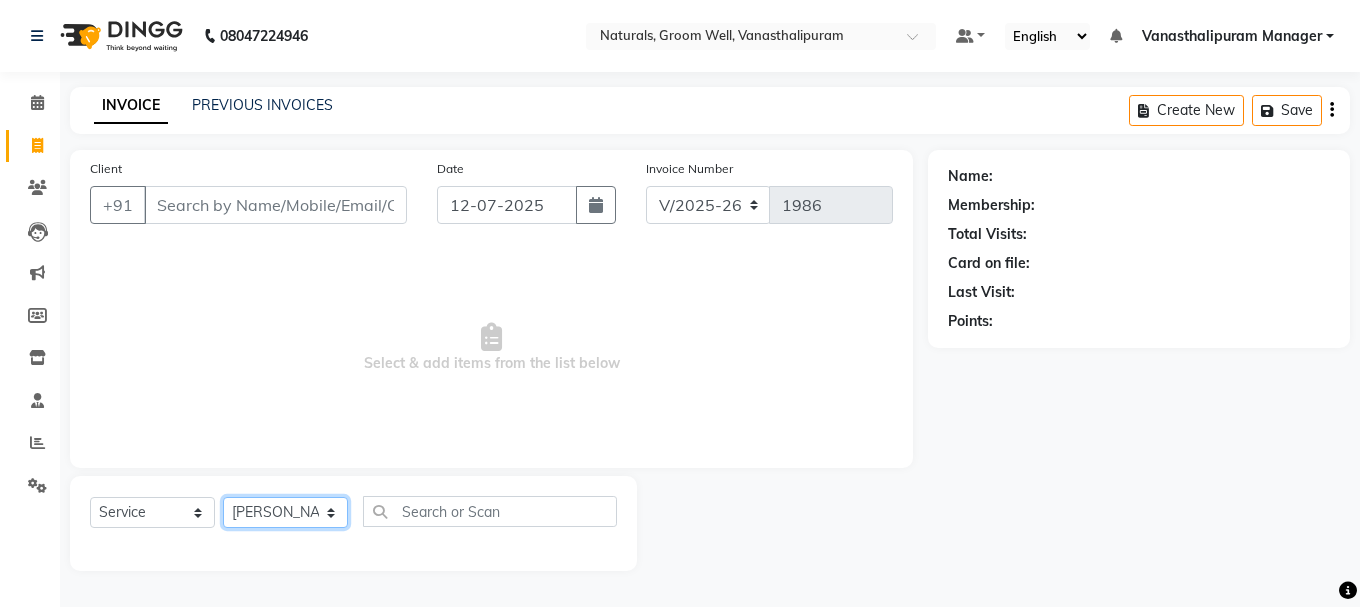 click on "Select Stylist [PERSON_NAME] kiran [PERSON_NAME] [PERSON_NAME] [PERSON_NAME] [PERSON_NAME] sandhya Vanasthalipuram Manager vinay" 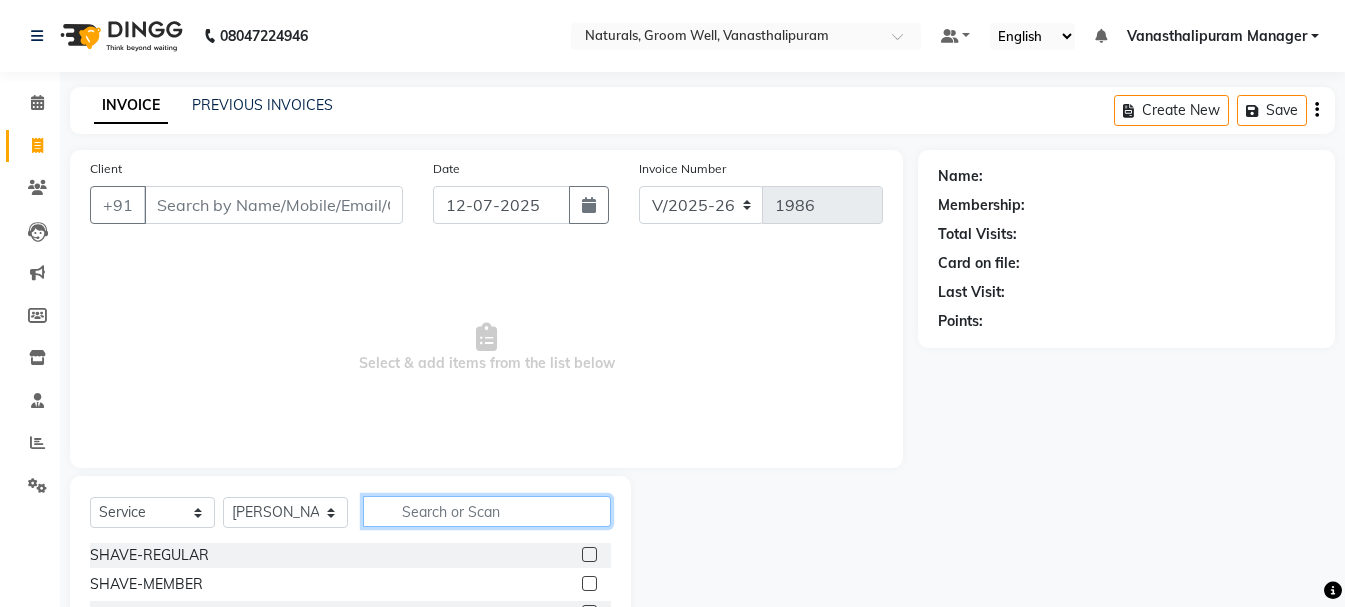 click 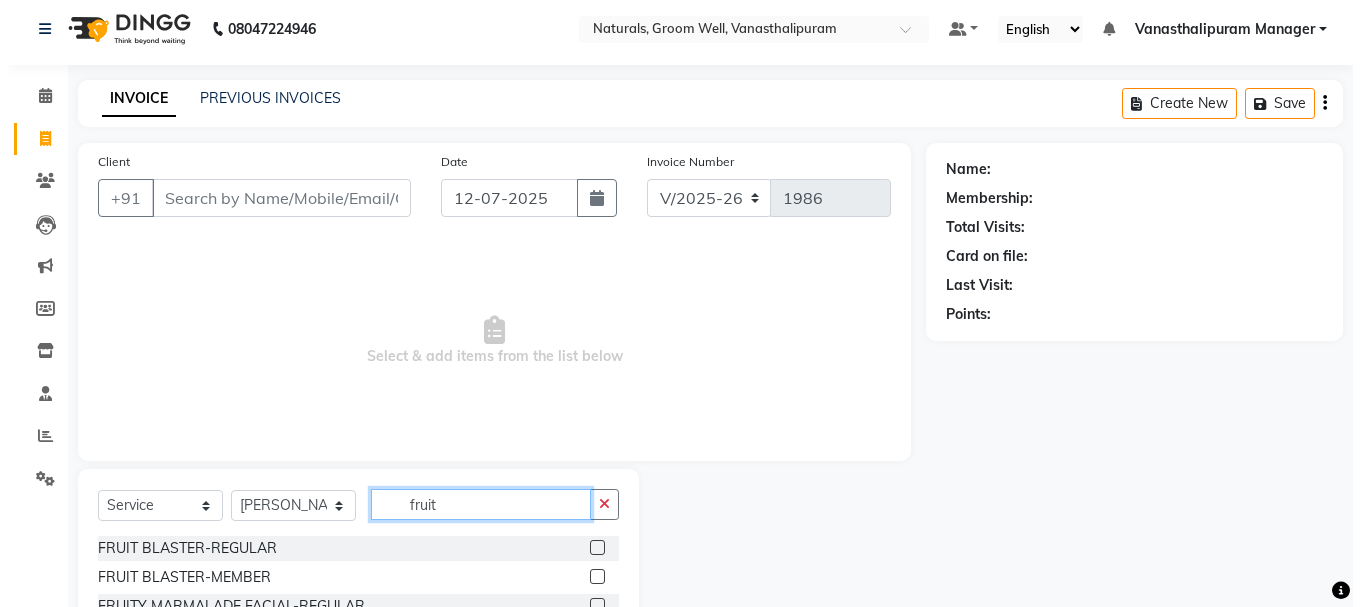 scroll, scrollTop: 110, scrollLeft: 0, axis: vertical 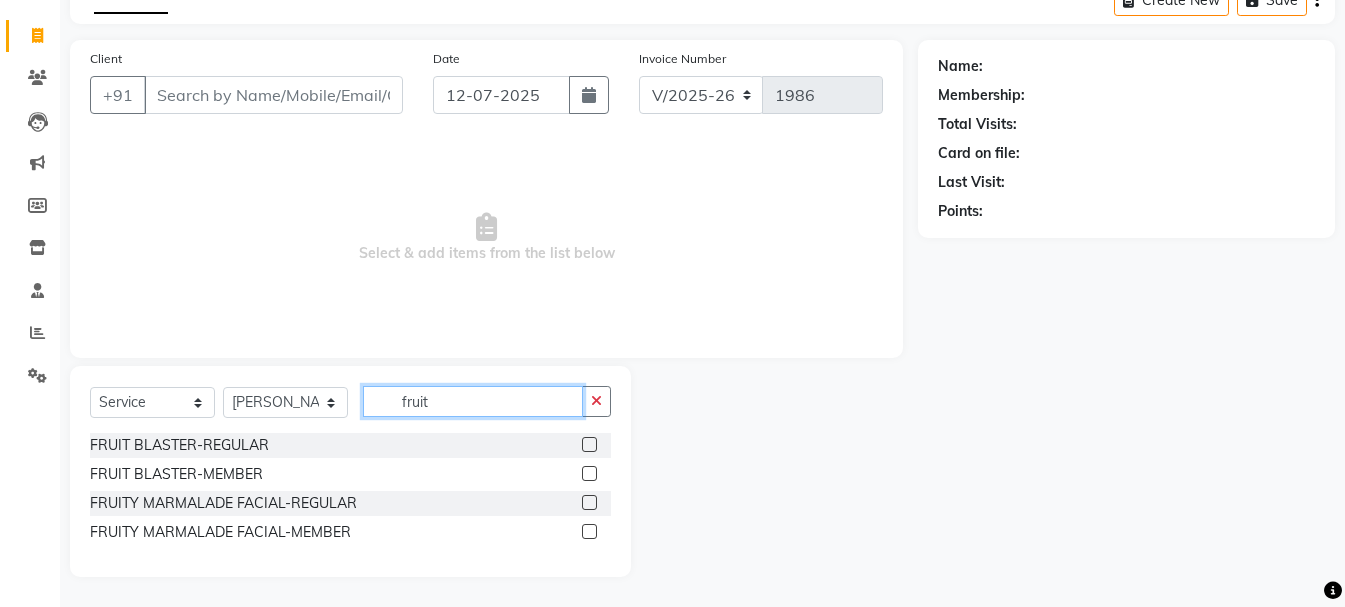 type on "fruit" 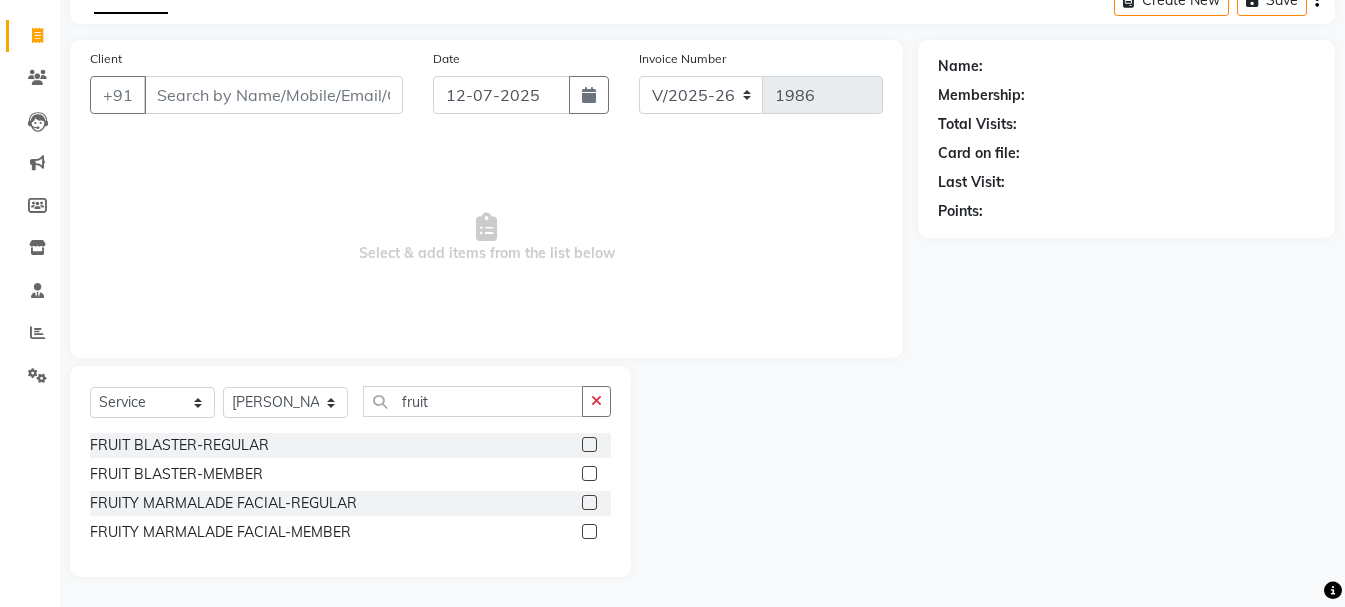 click 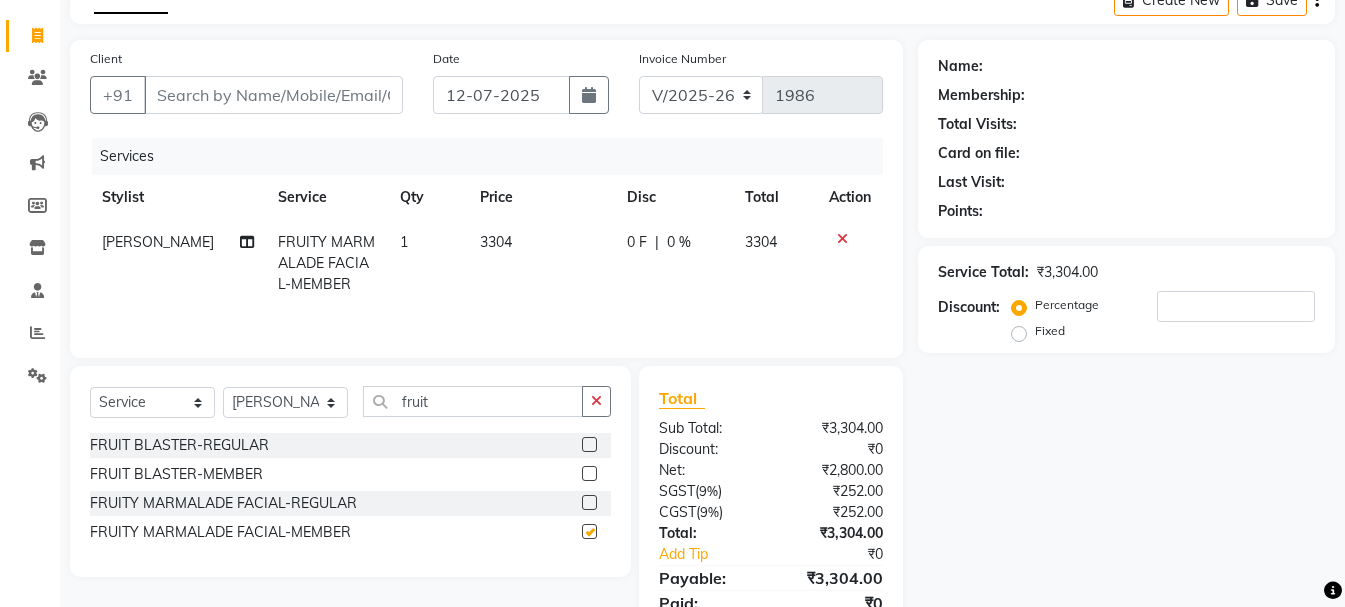 checkbox on "false" 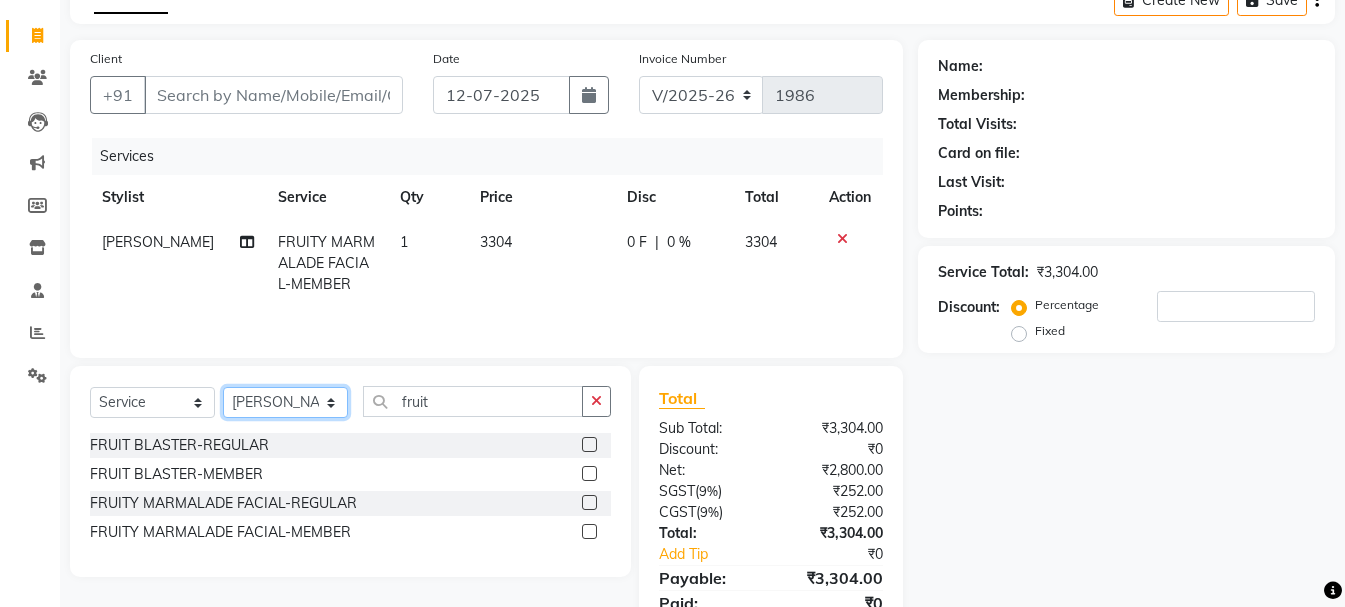 click on "Select Stylist [PERSON_NAME] kiran [PERSON_NAME] [PERSON_NAME] [PERSON_NAME] [PERSON_NAME] sandhya Vanasthalipuram Manager vinay" 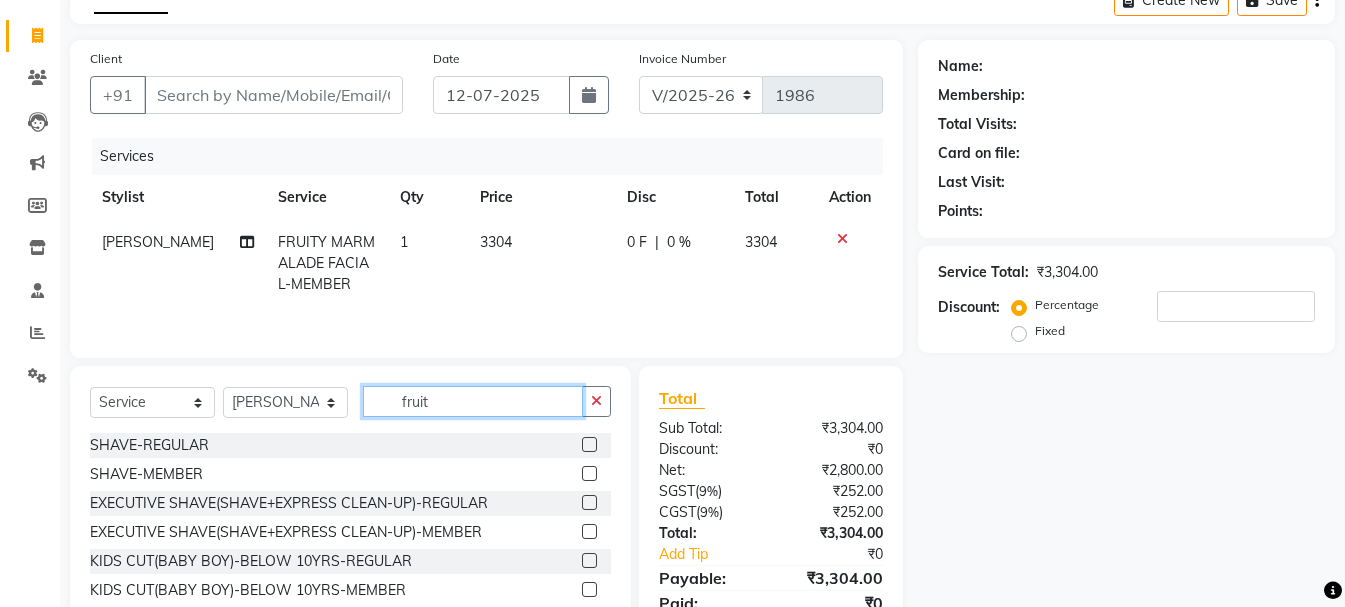 click on "fruit" 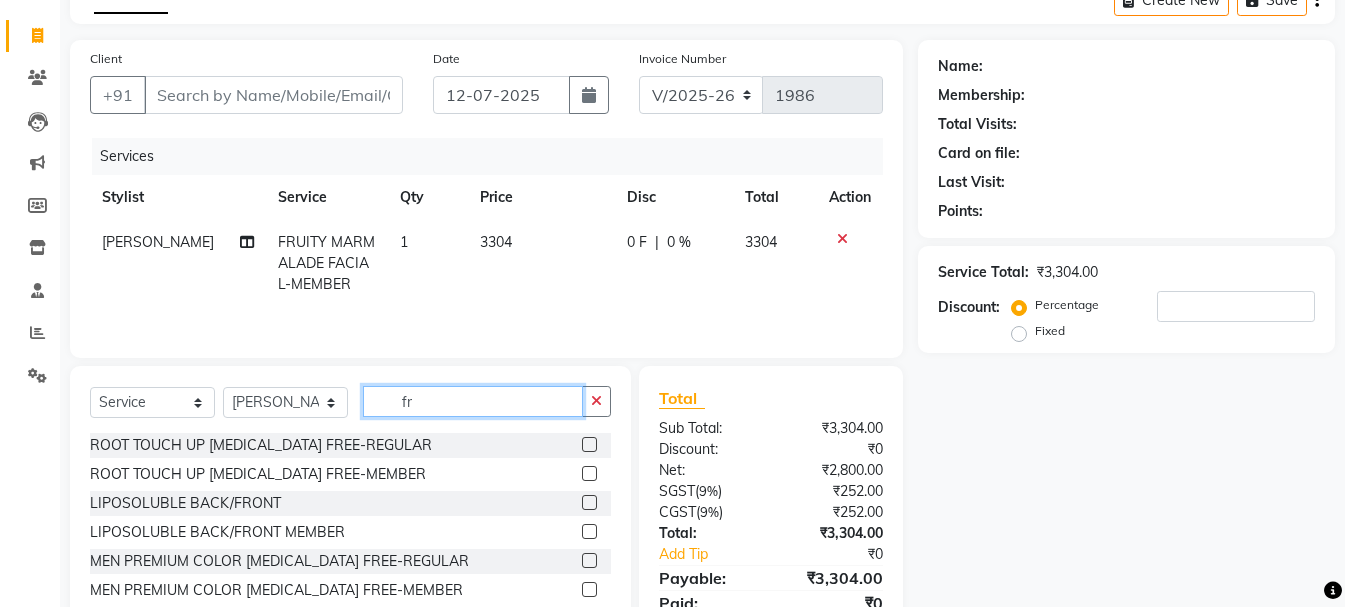 type on "f" 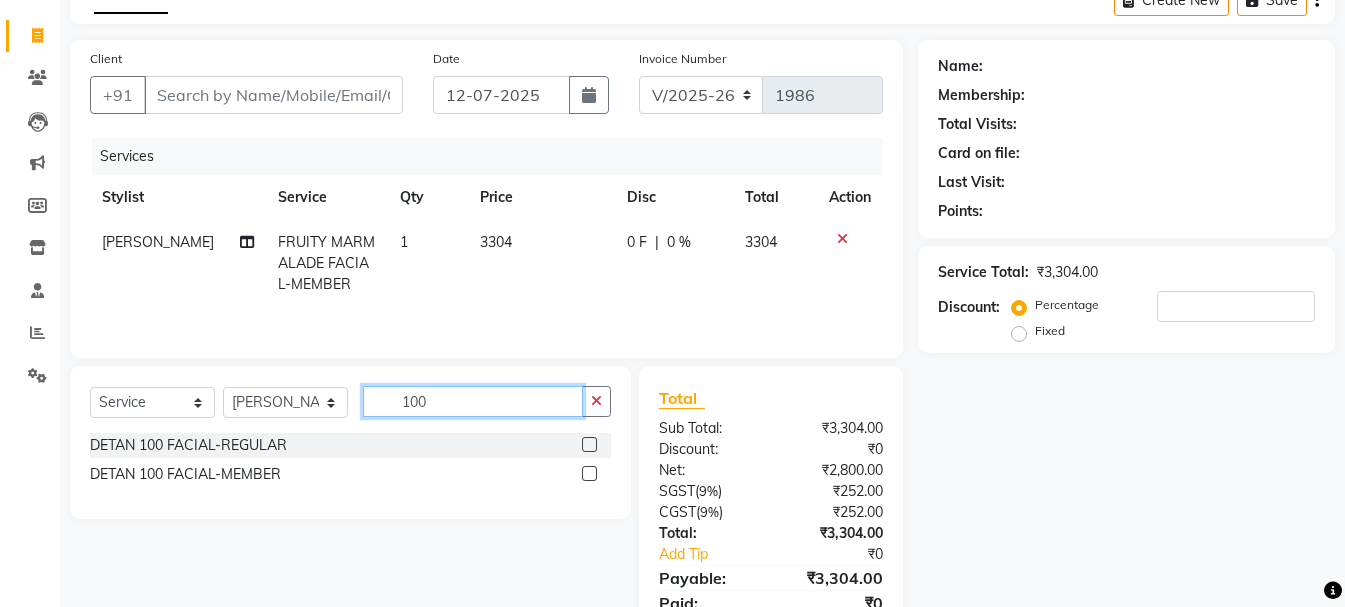 type on "100" 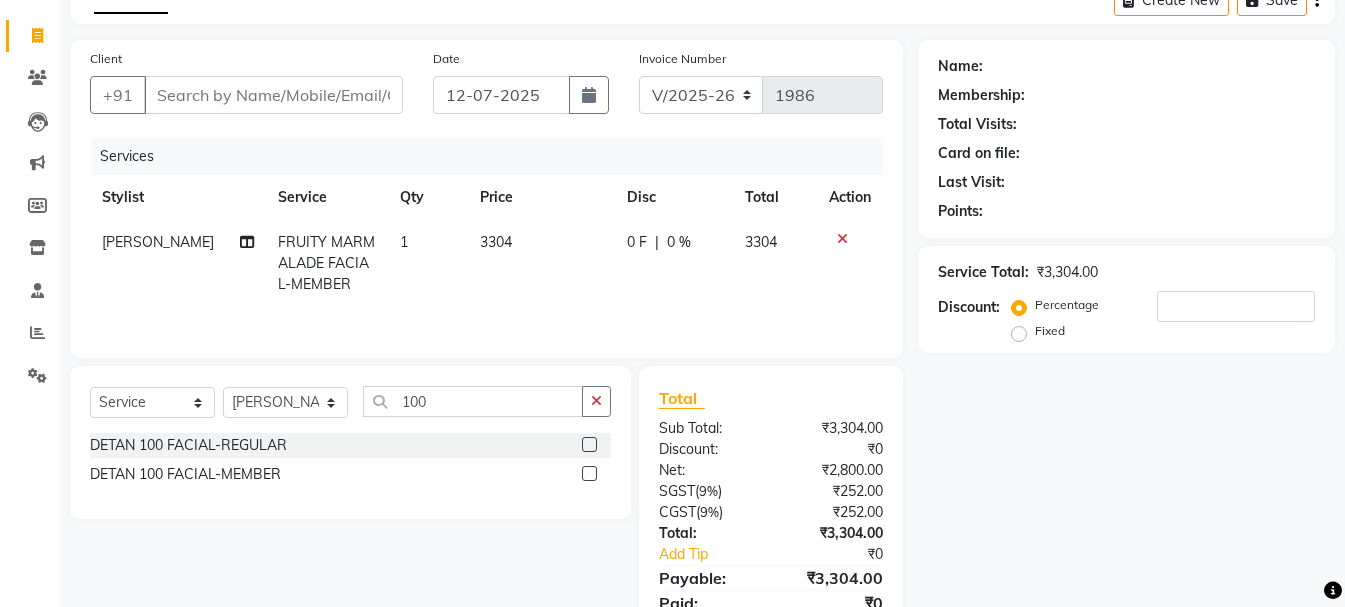 click 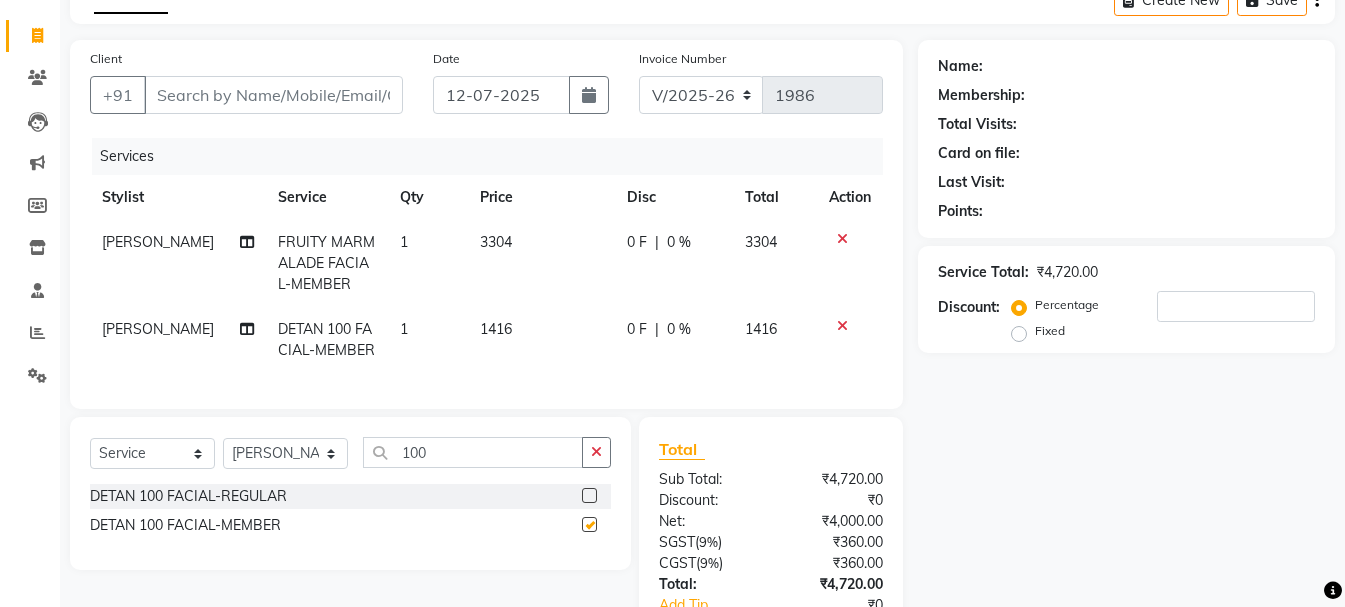 checkbox on "false" 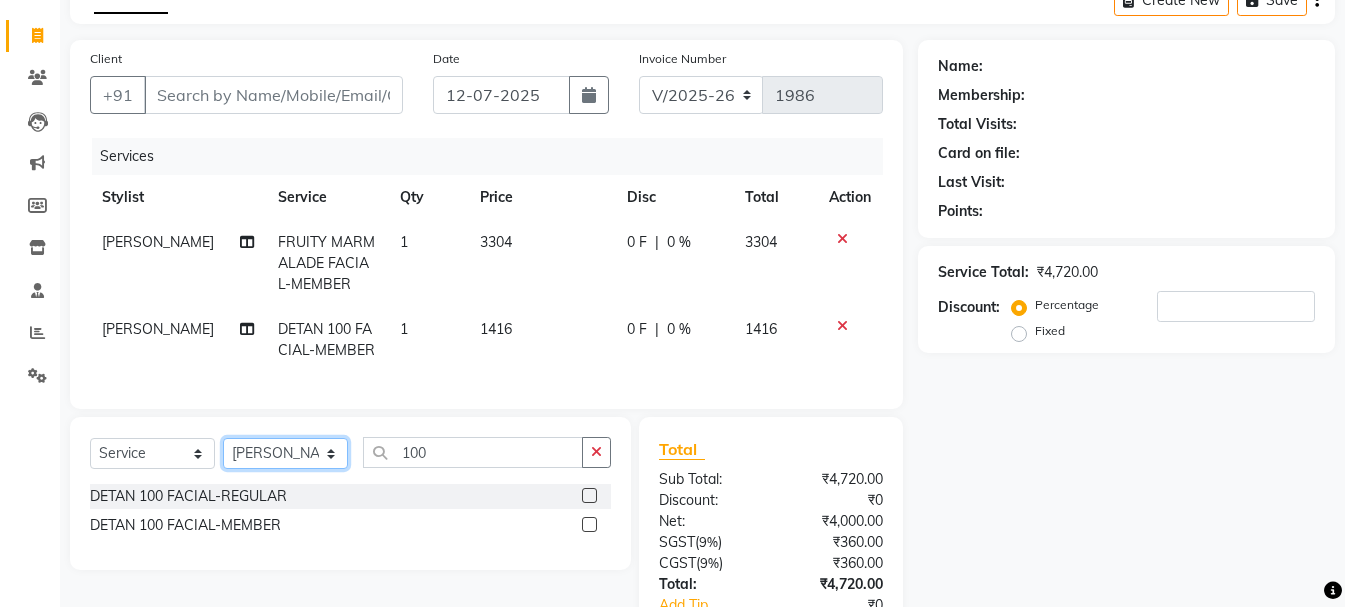 click on "Select Stylist [PERSON_NAME] kiran [PERSON_NAME] [PERSON_NAME] [PERSON_NAME] [PERSON_NAME] sandhya Vanasthalipuram Manager vinay" 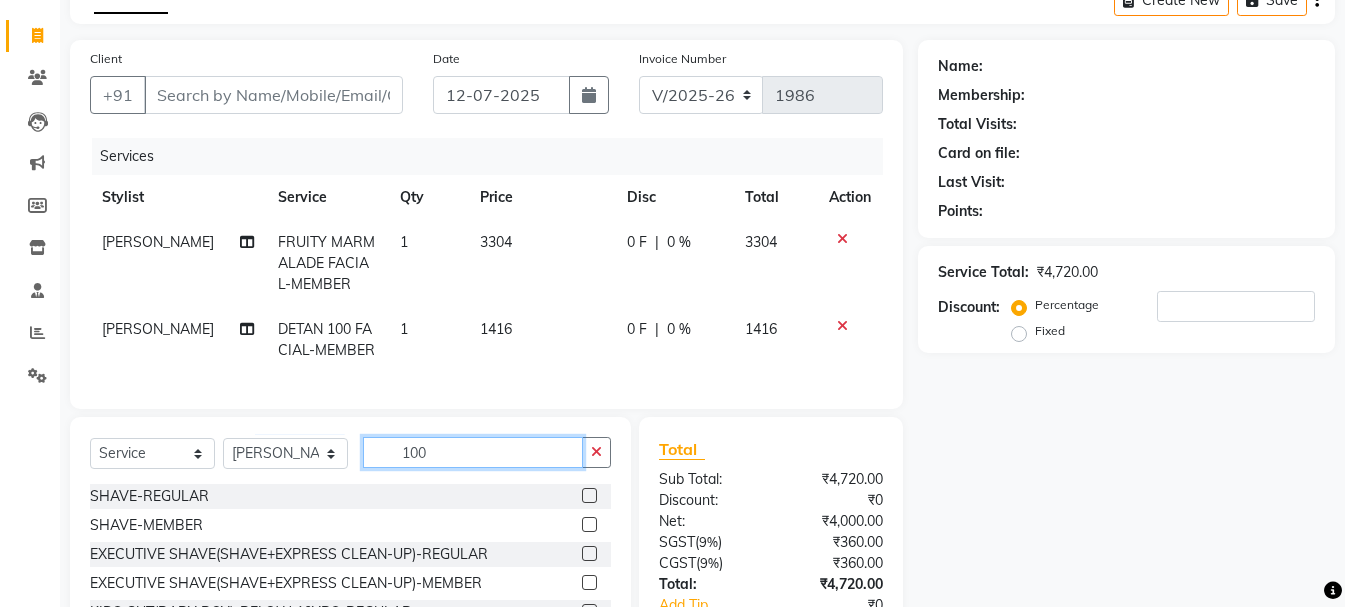click on "100" 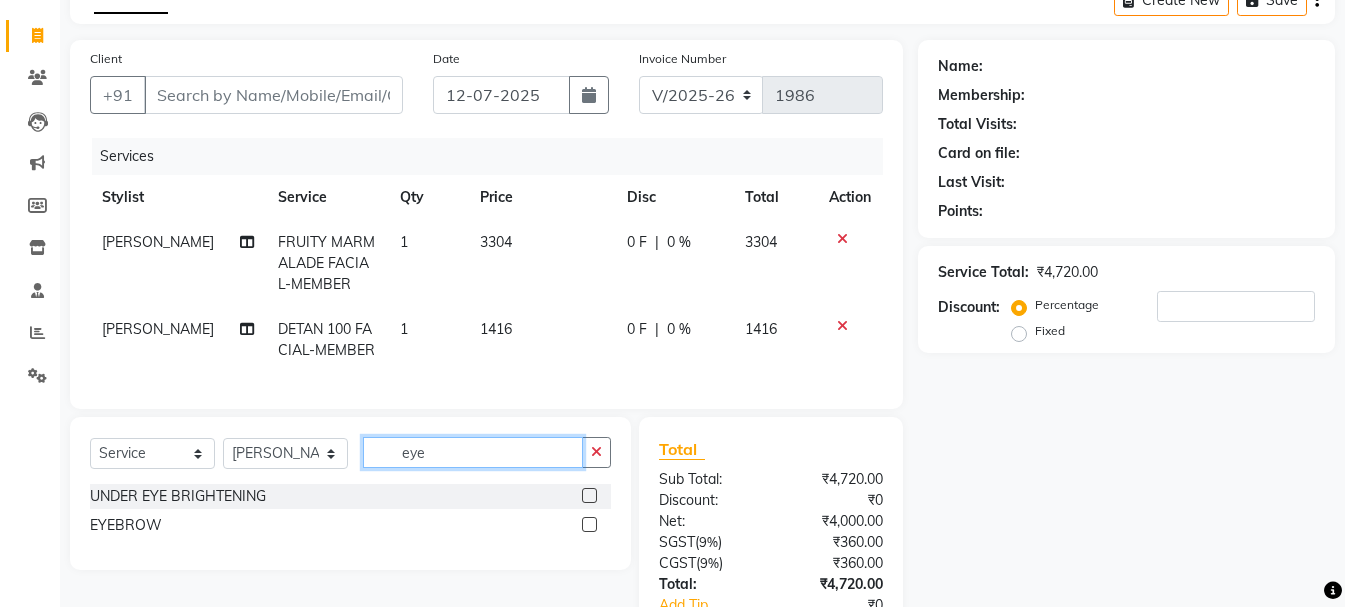 type on "eye" 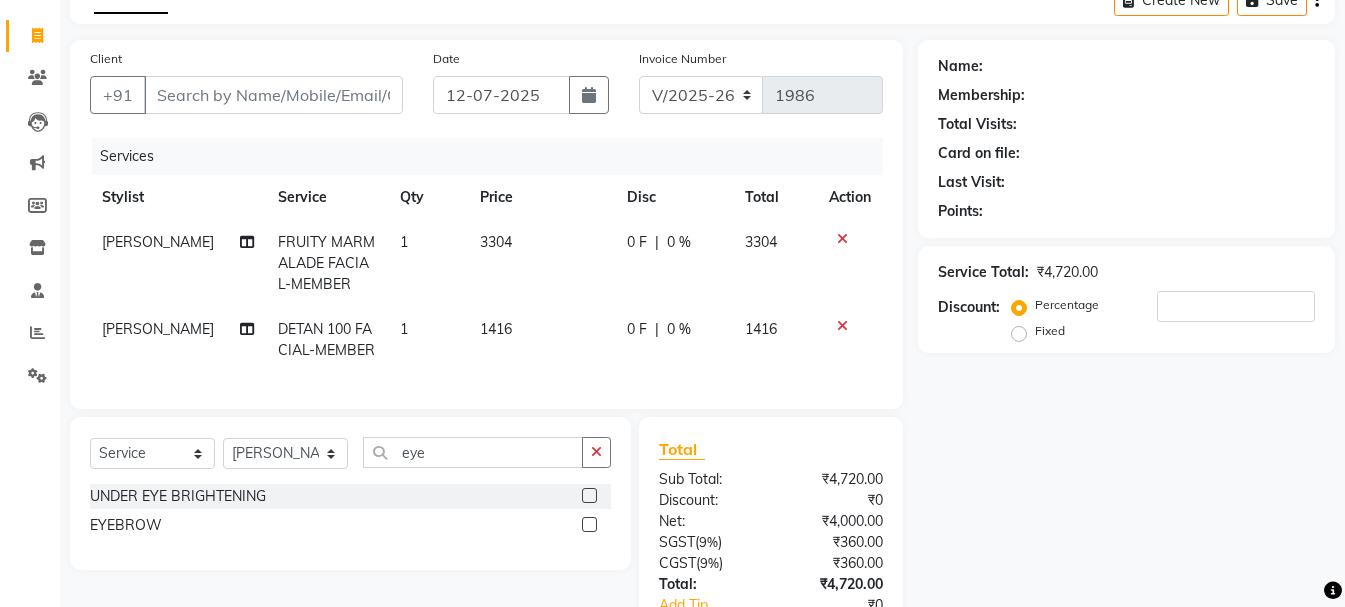 click 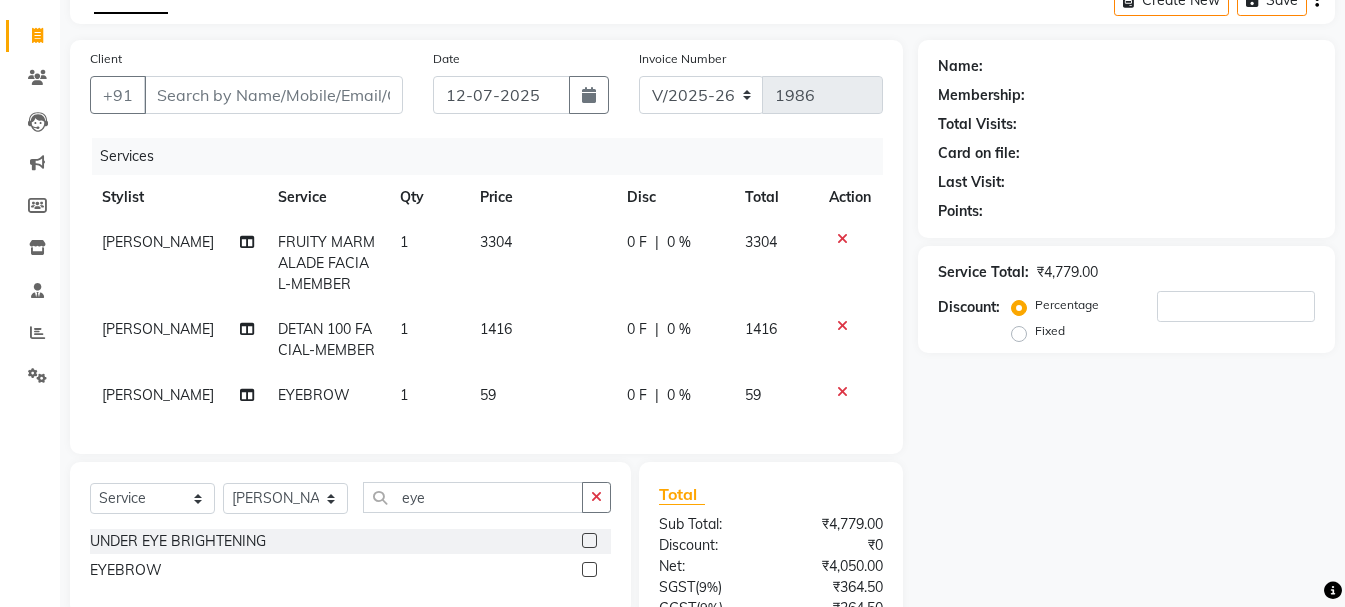 checkbox on "false" 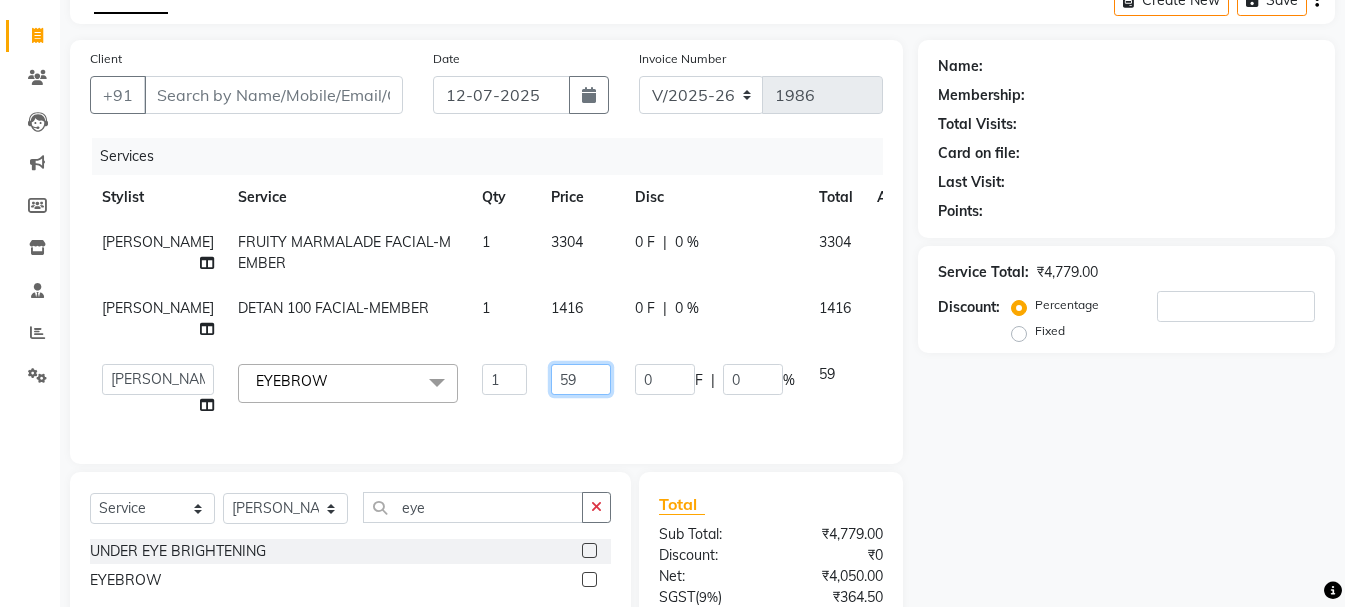 click on "59" 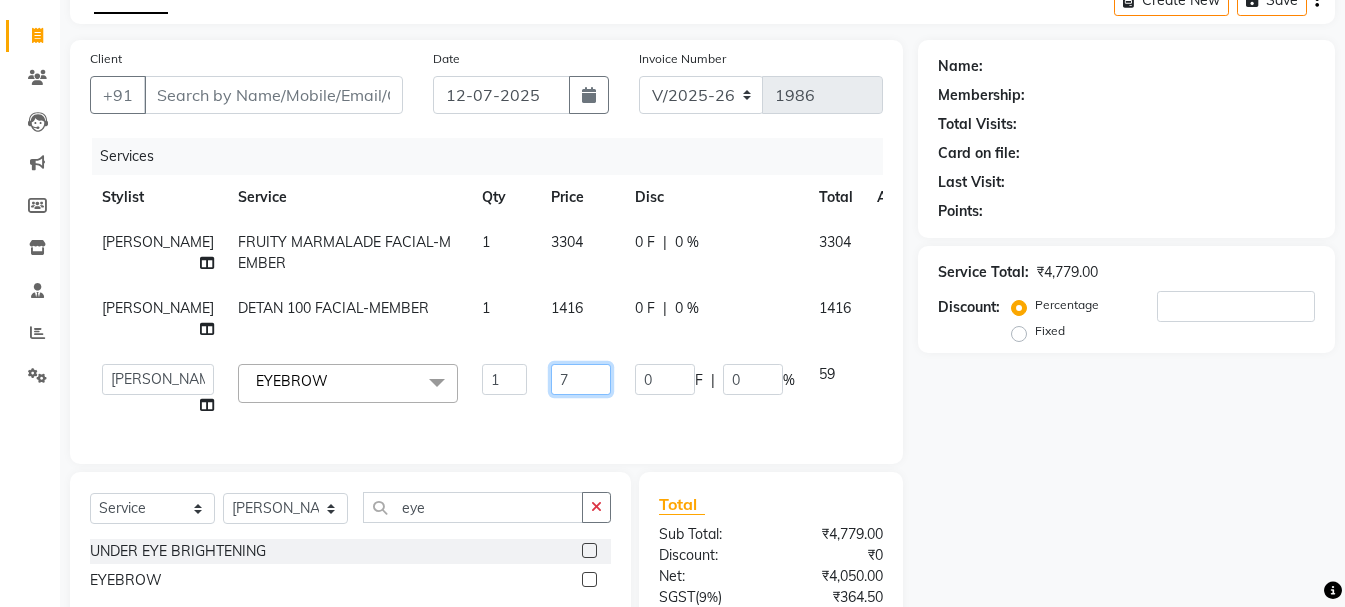 type on "70" 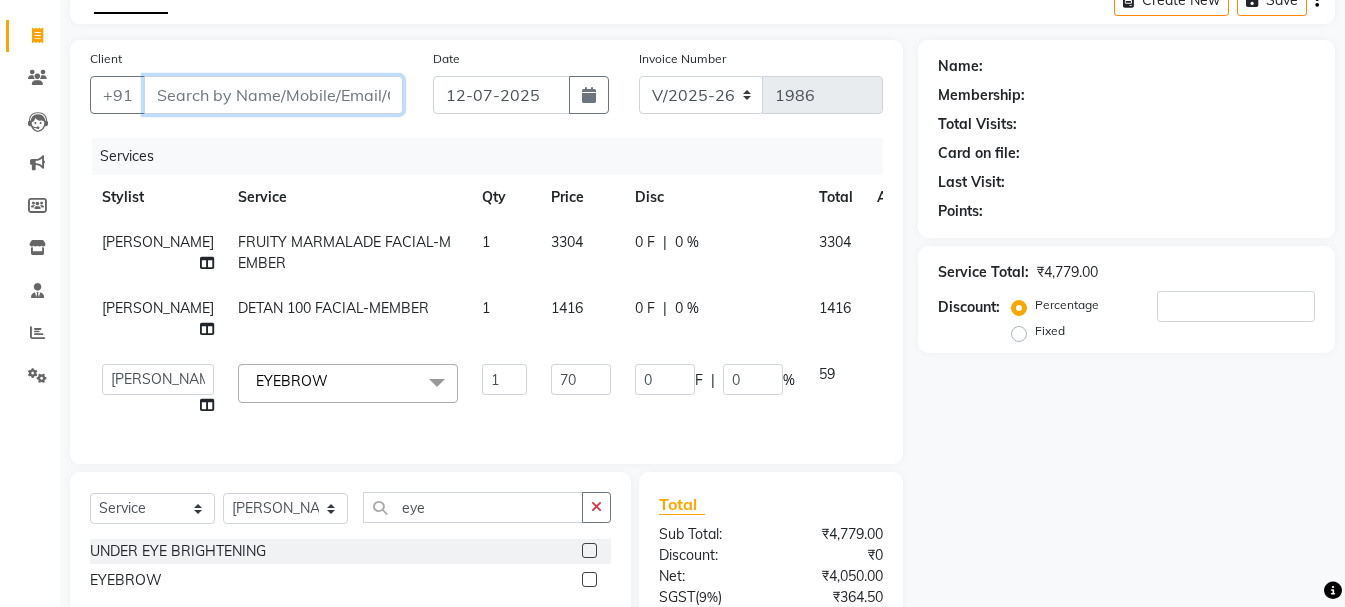 click on "Client" at bounding box center (273, 95) 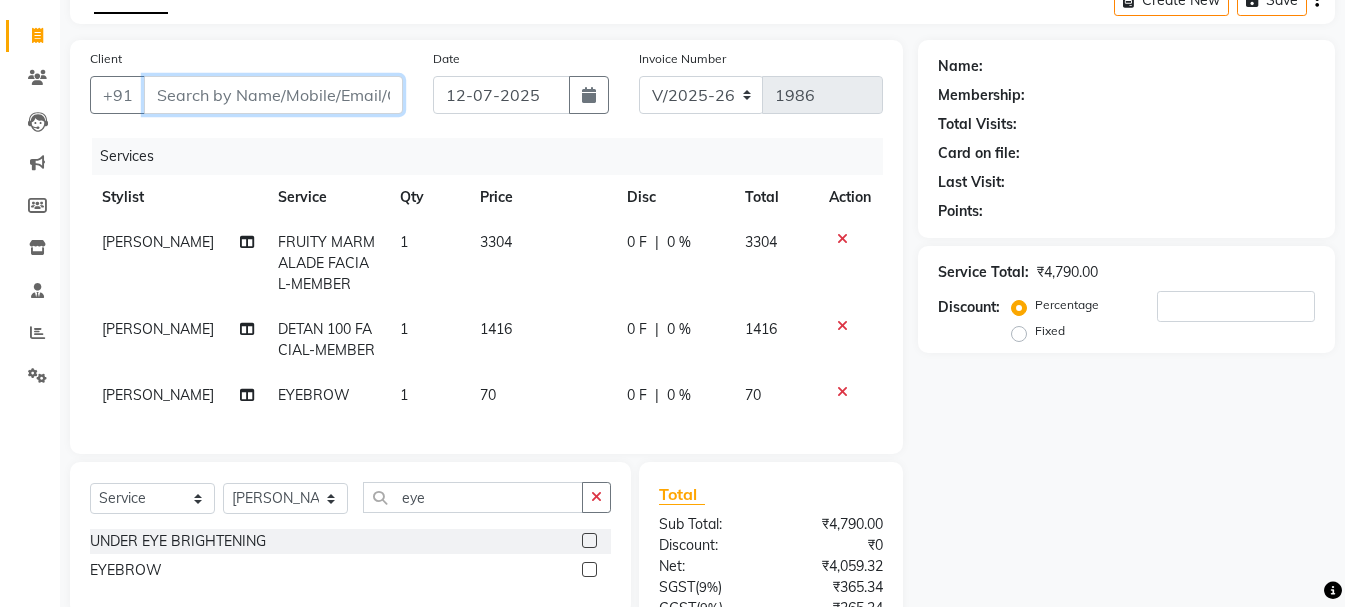 type on "9" 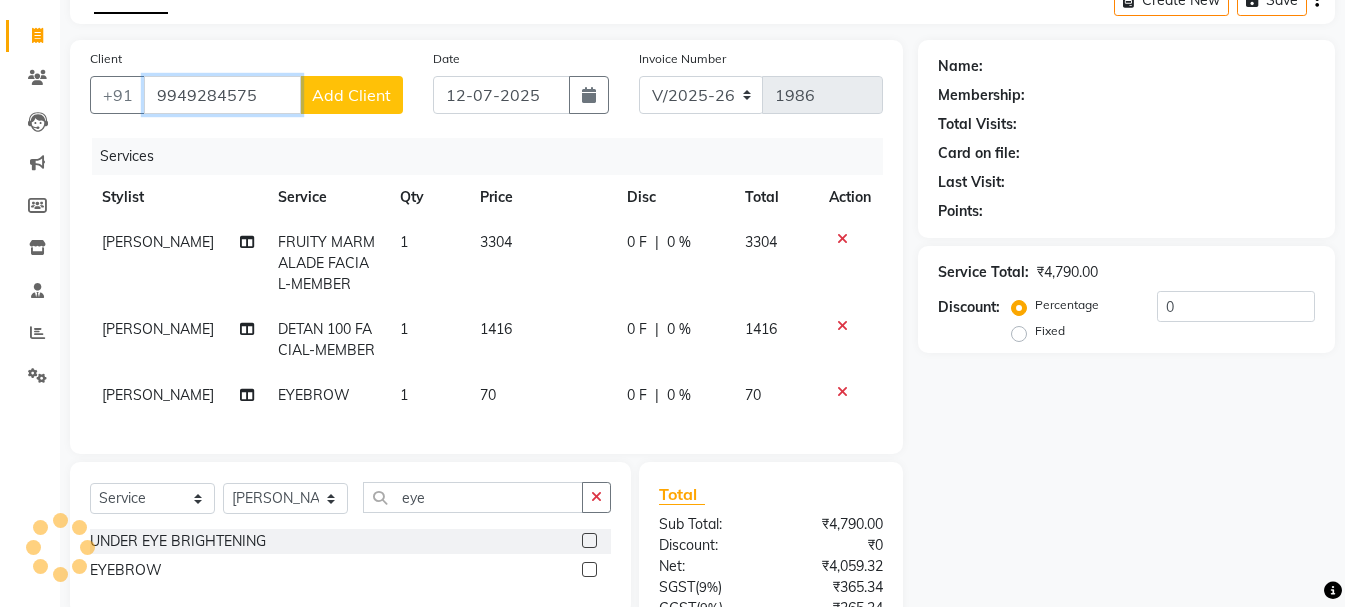type on "9949284575" 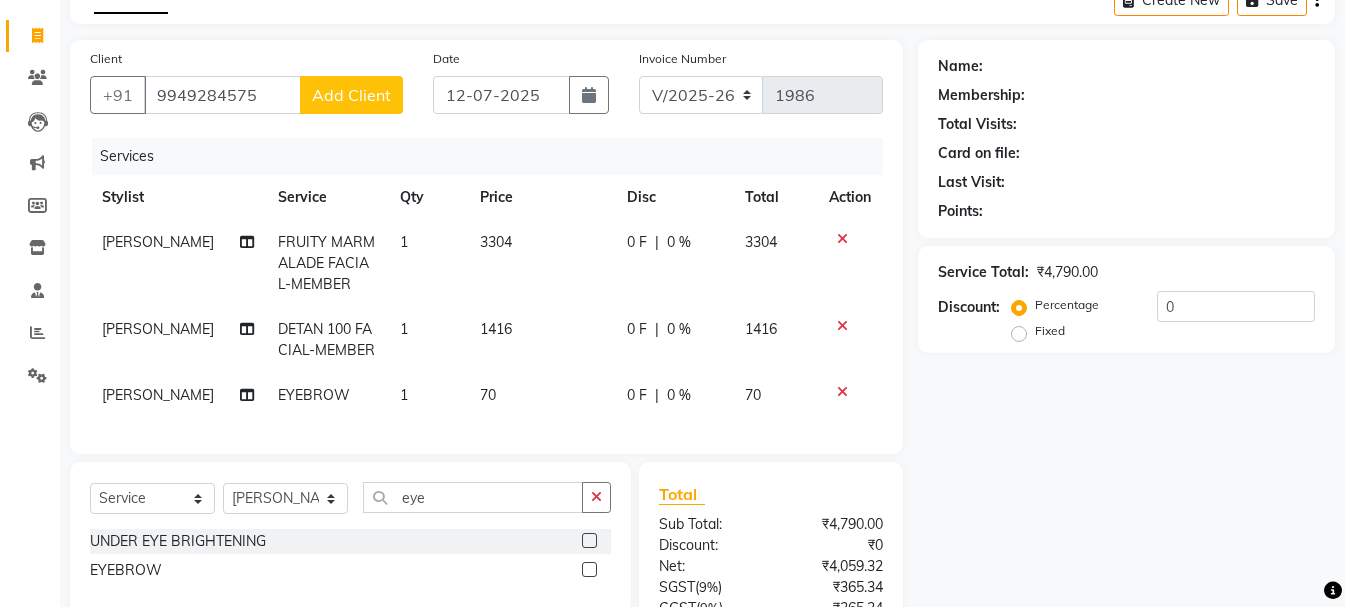 click on "Add Client" 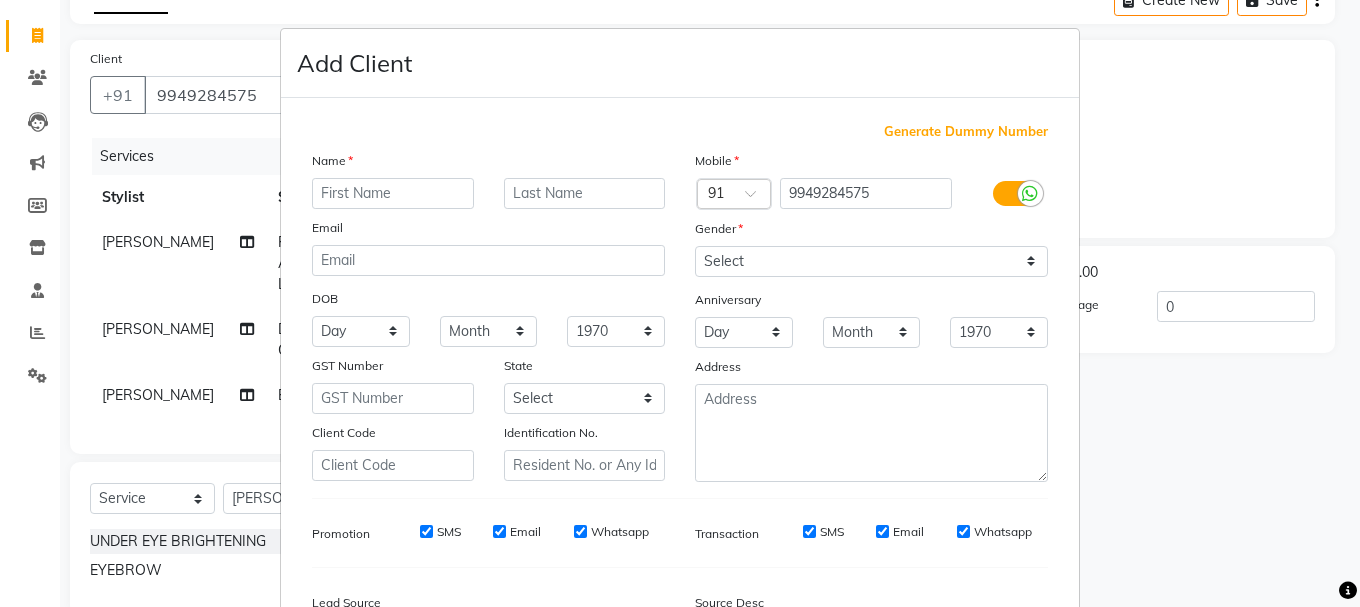 click at bounding box center [393, 193] 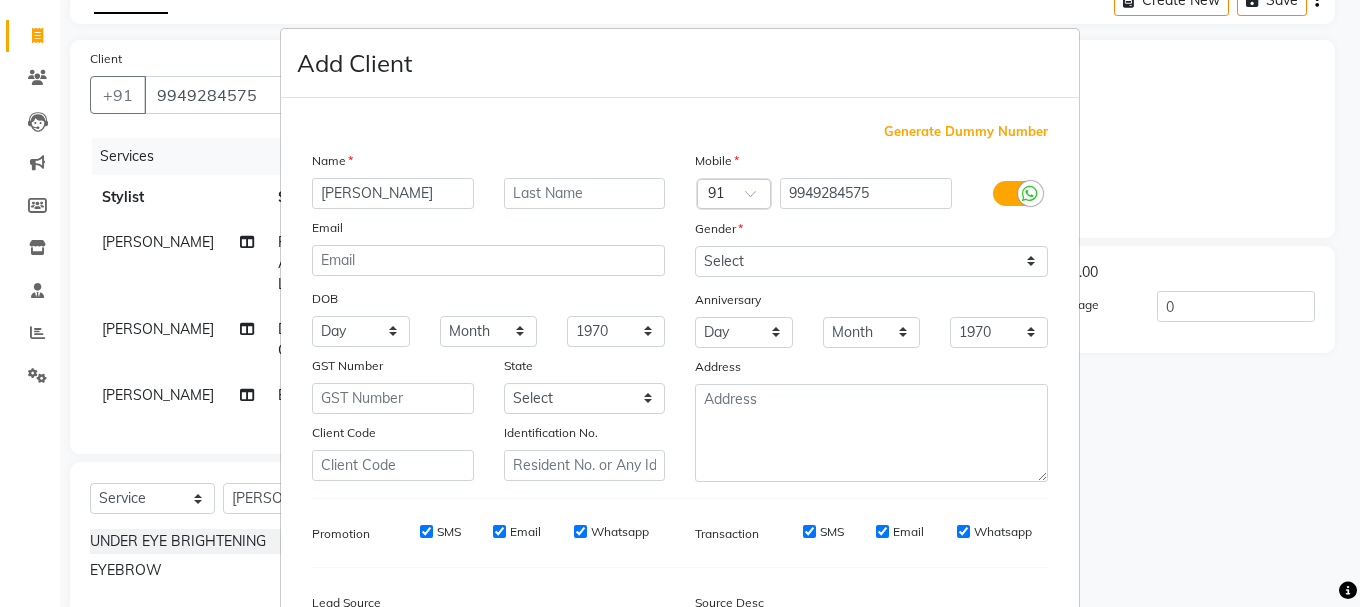type on "[PERSON_NAME]" 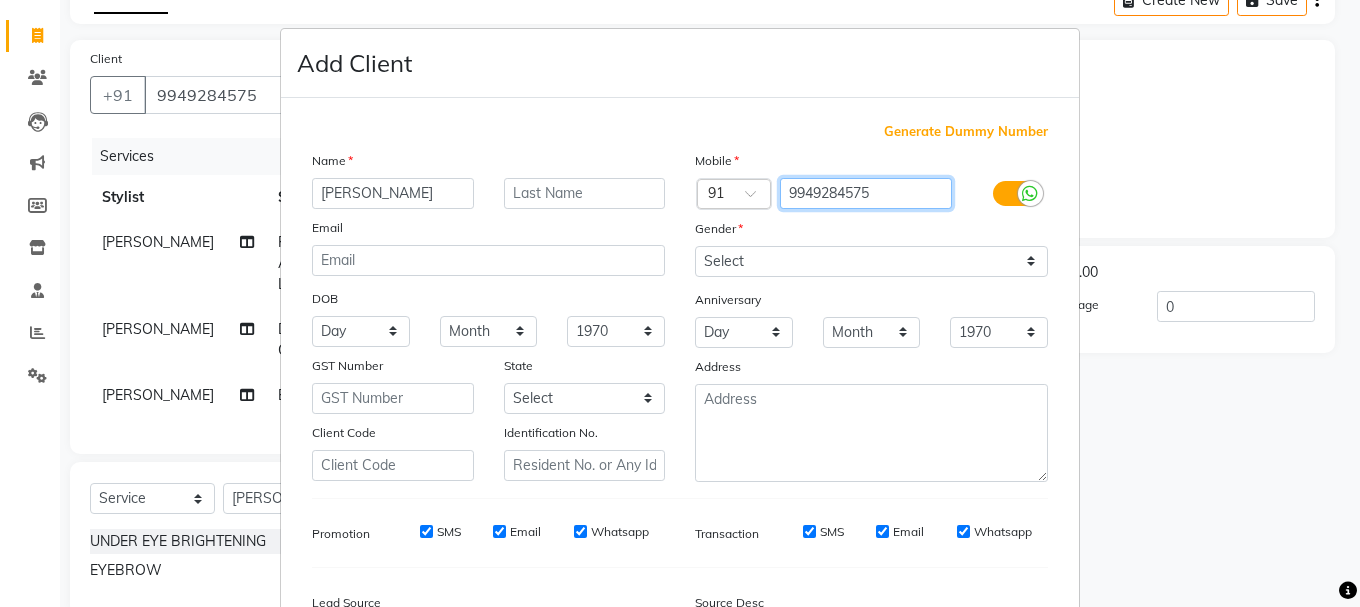click on "9949284575" at bounding box center (866, 193) 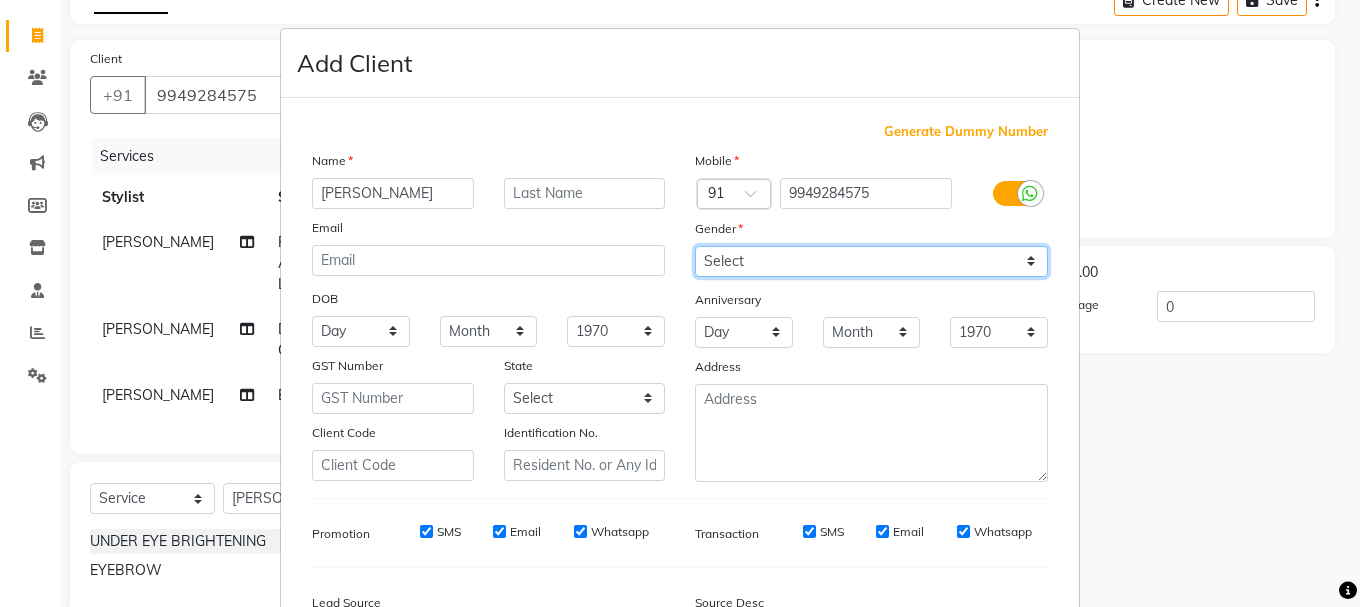 drag, startPoint x: 782, startPoint y: 251, endPoint x: 782, endPoint y: 274, distance: 23 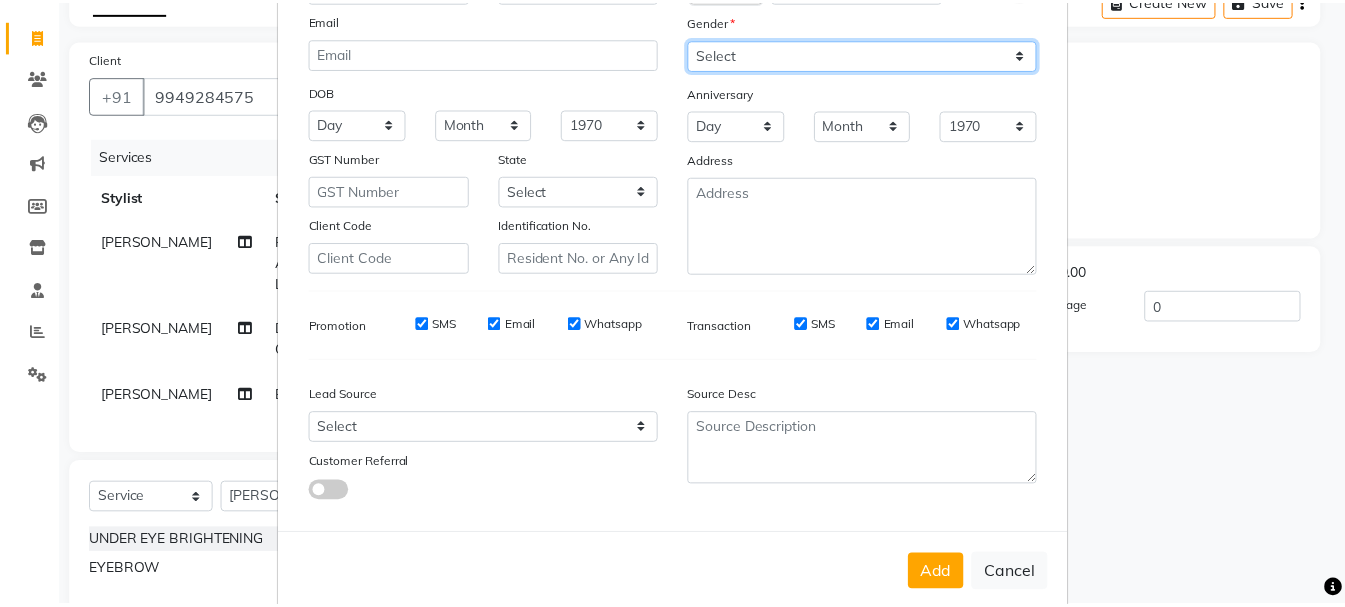 scroll, scrollTop: 242, scrollLeft: 0, axis: vertical 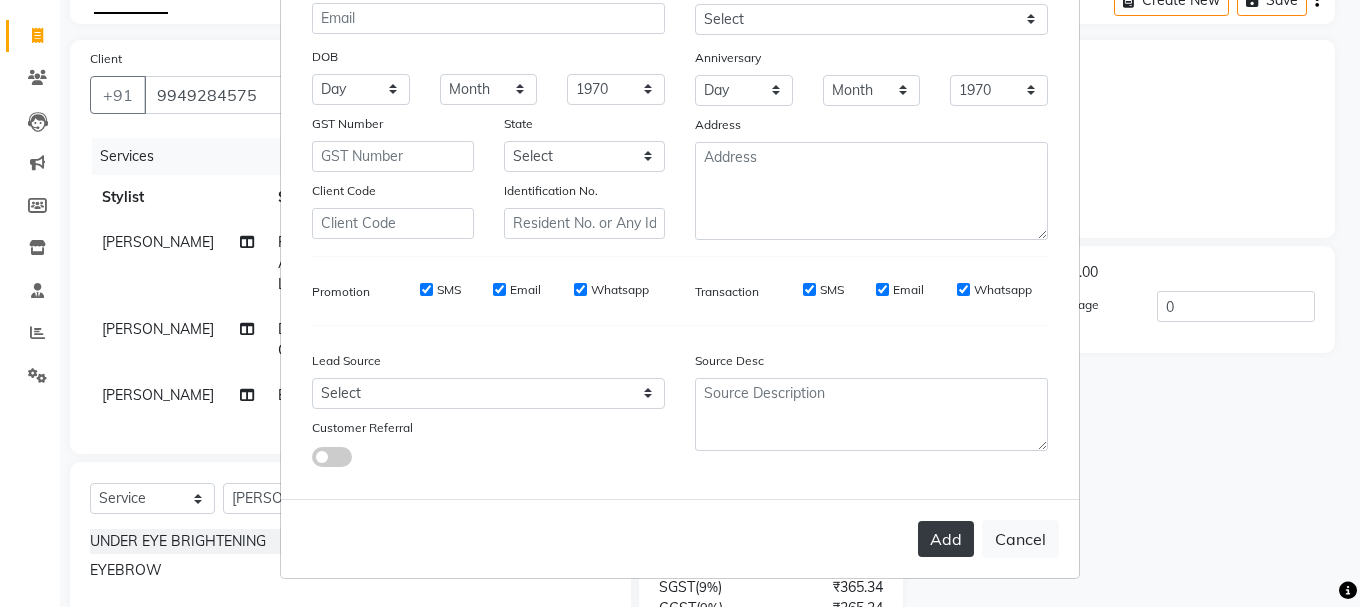 click on "Add" at bounding box center (946, 539) 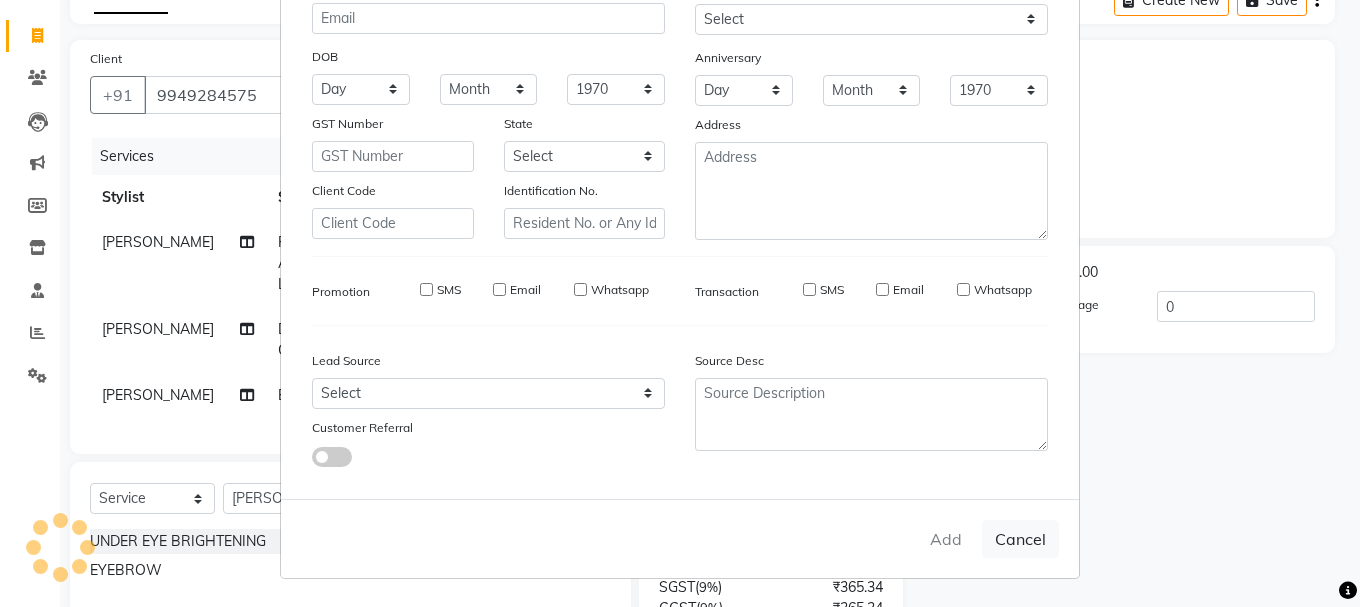 type 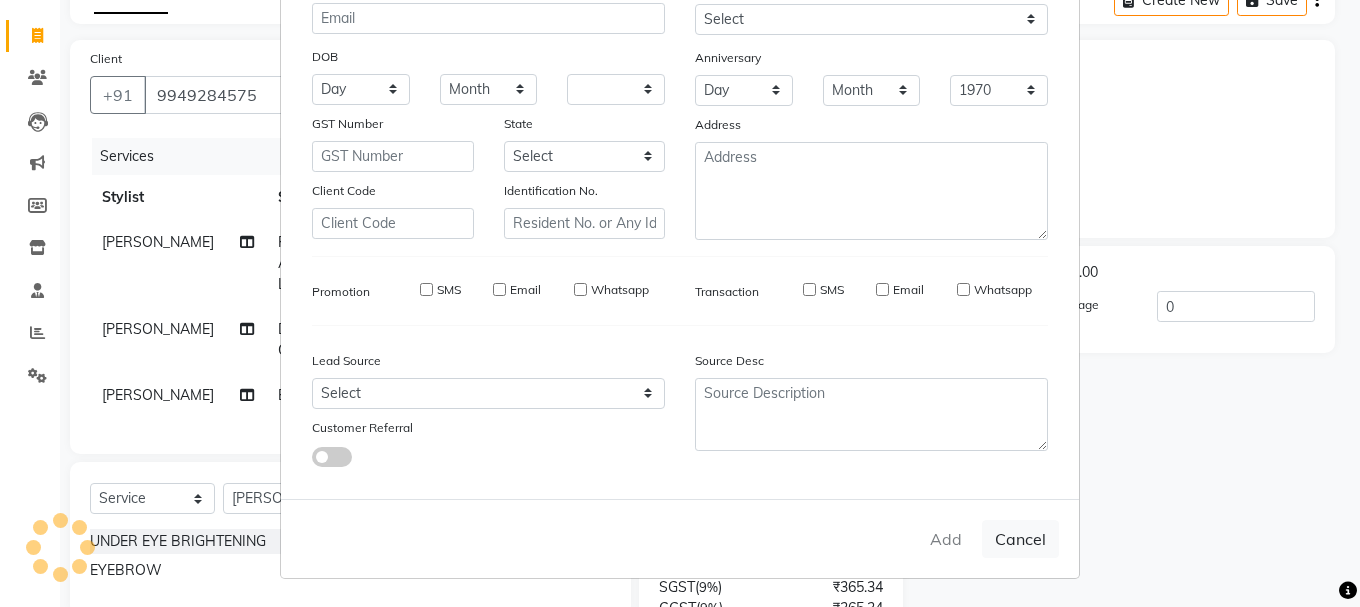 select 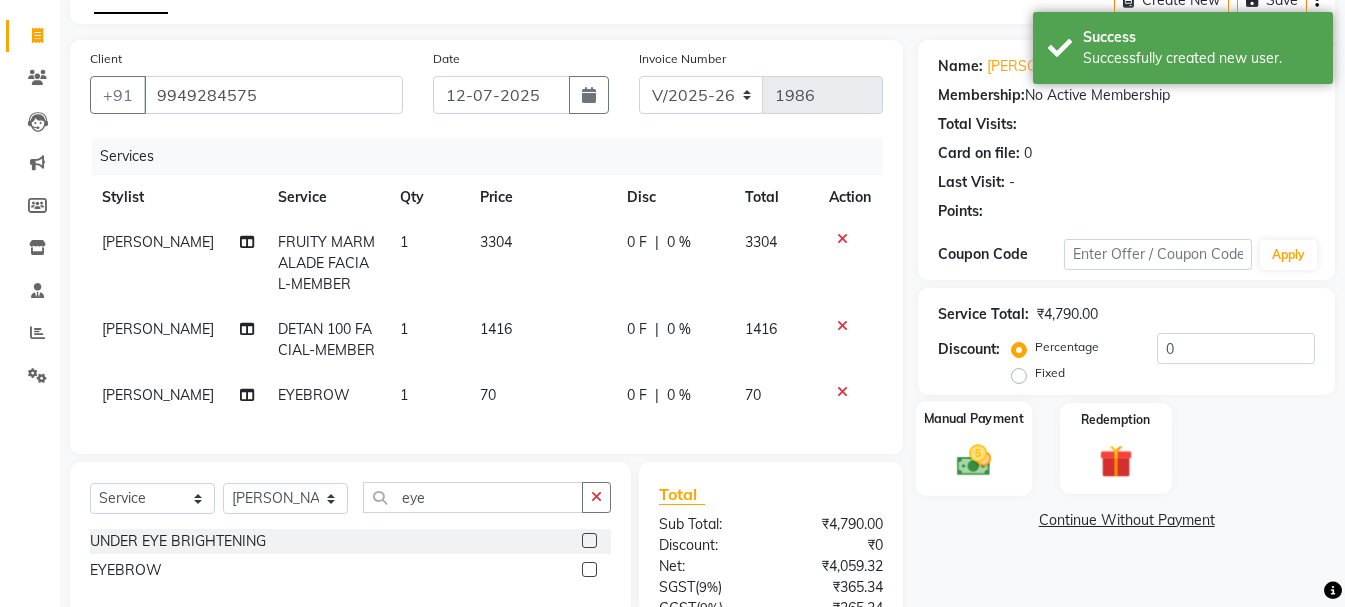 click on "Manual Payment" 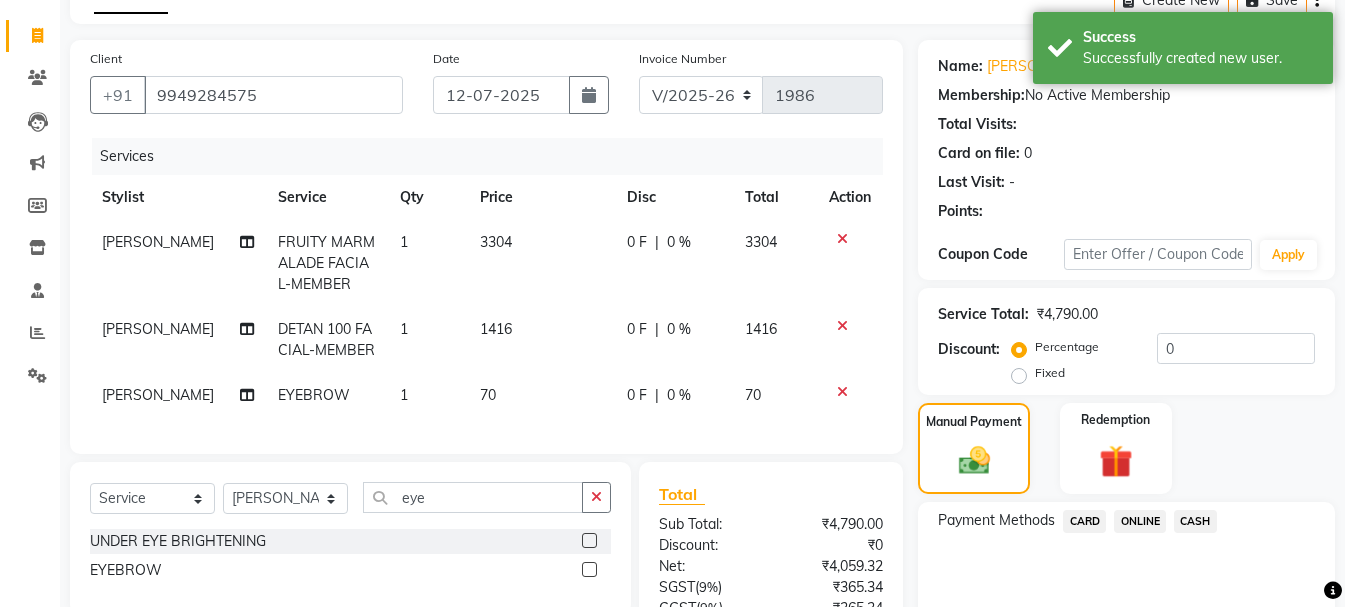 click on "ONLINE" 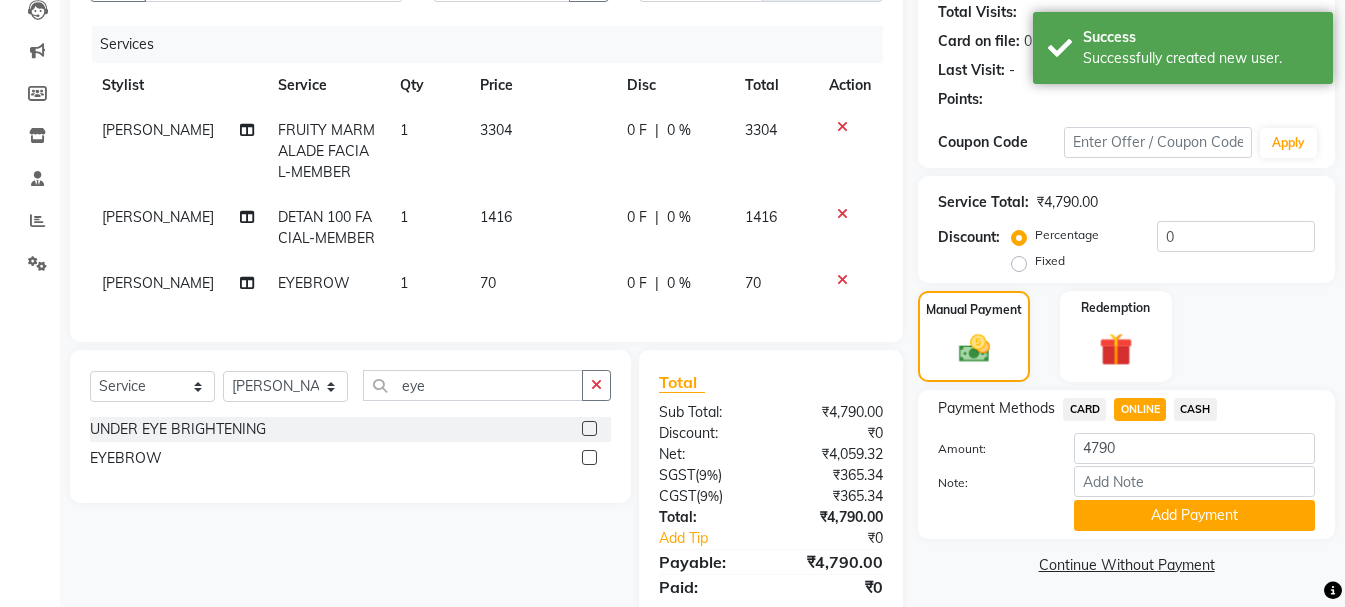 scroll, scrollTop: 304, scrollLeft: 0, axis: vertical 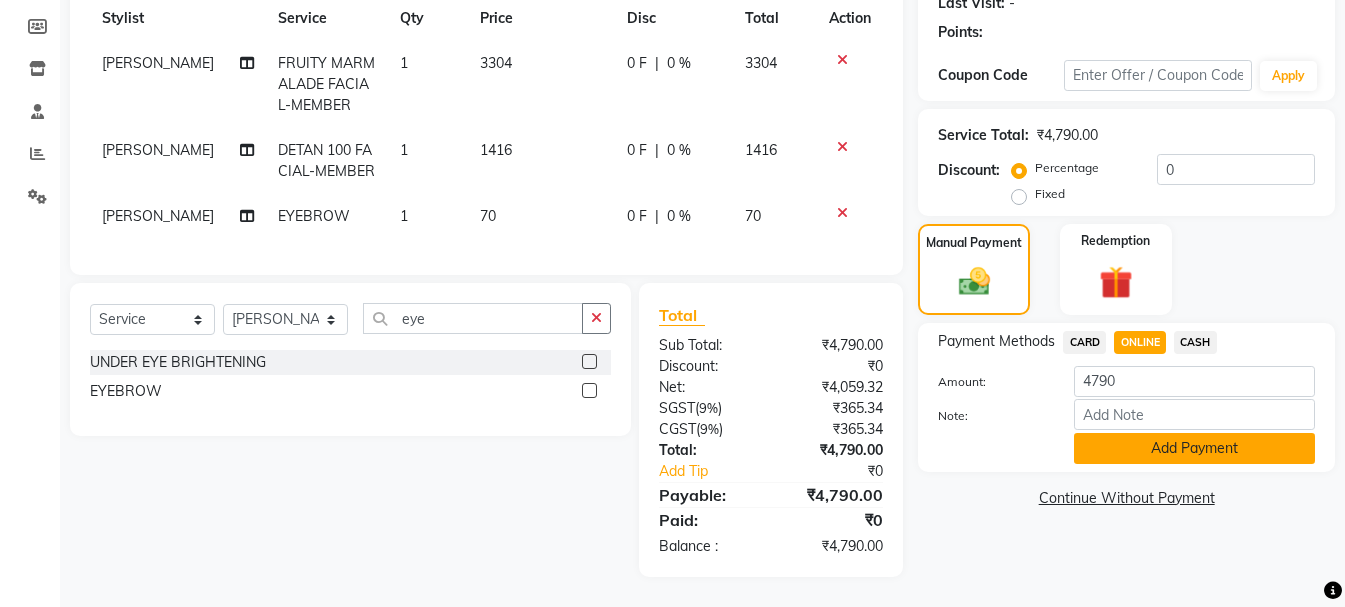 click on "Add Payment" 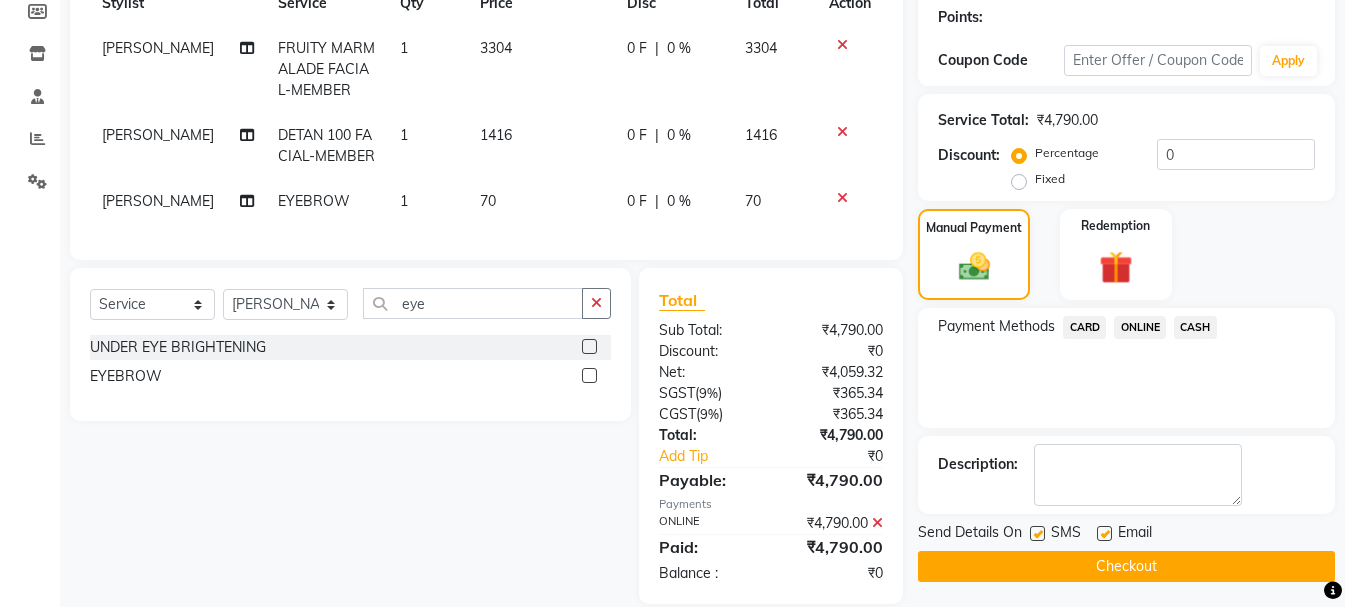click on "Checkout" 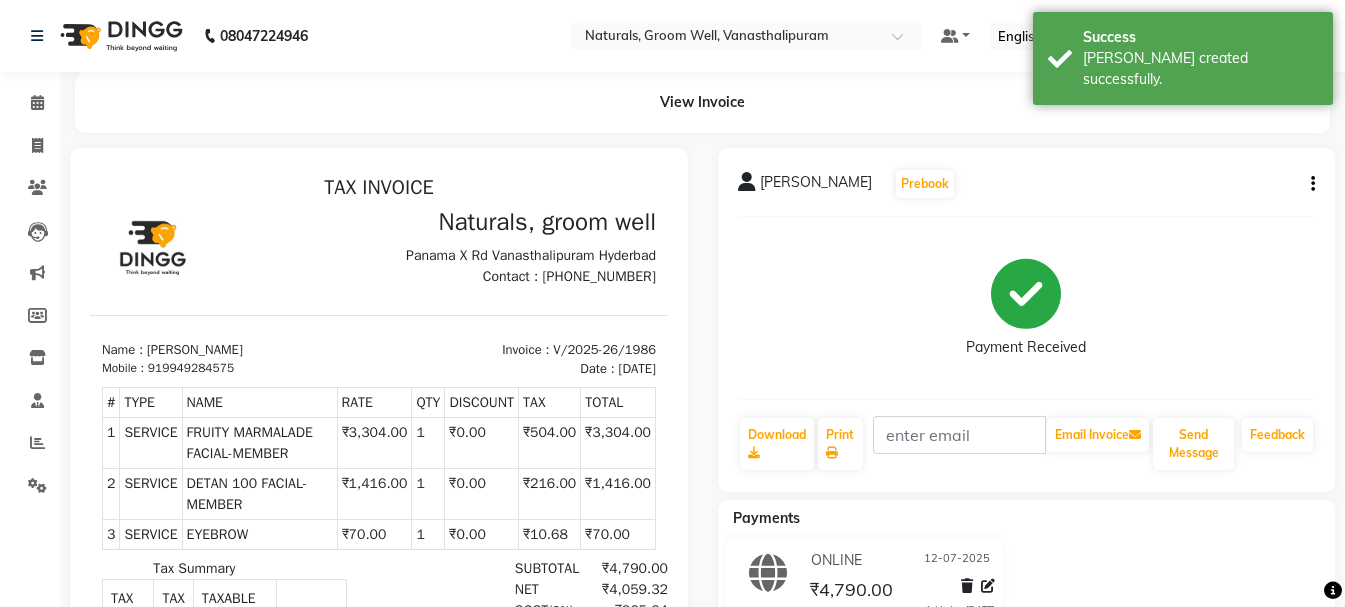 scroll, scrollTop: 0, scrollLeft: 0, axis: both 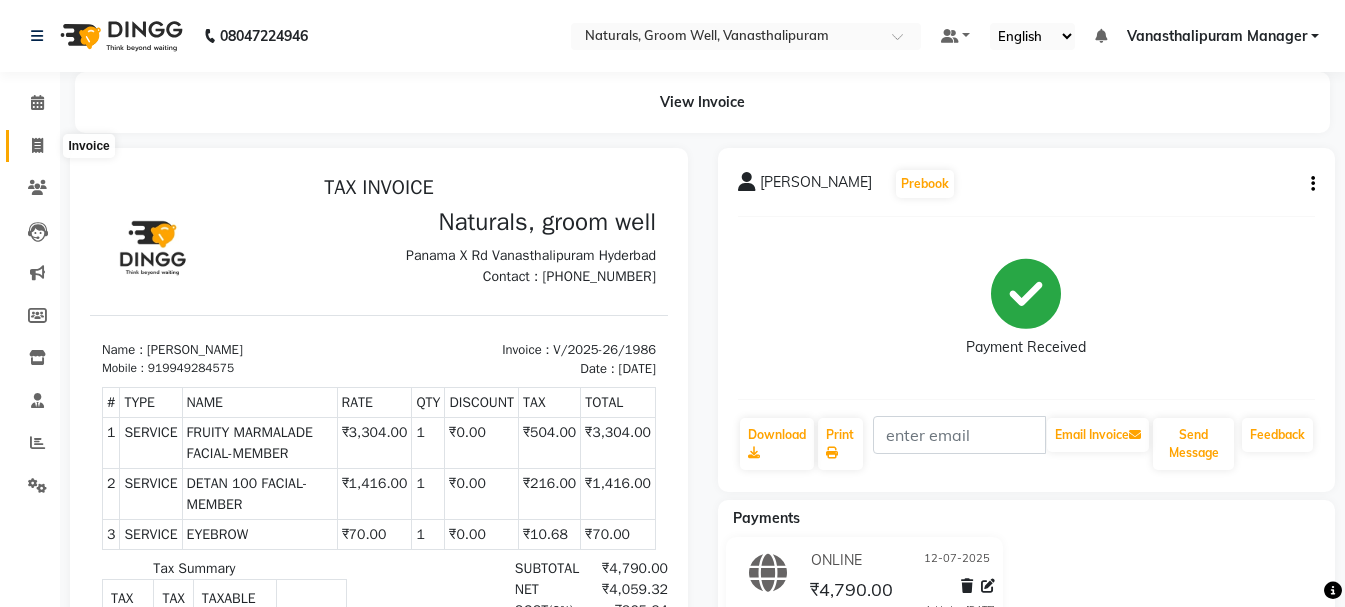 click 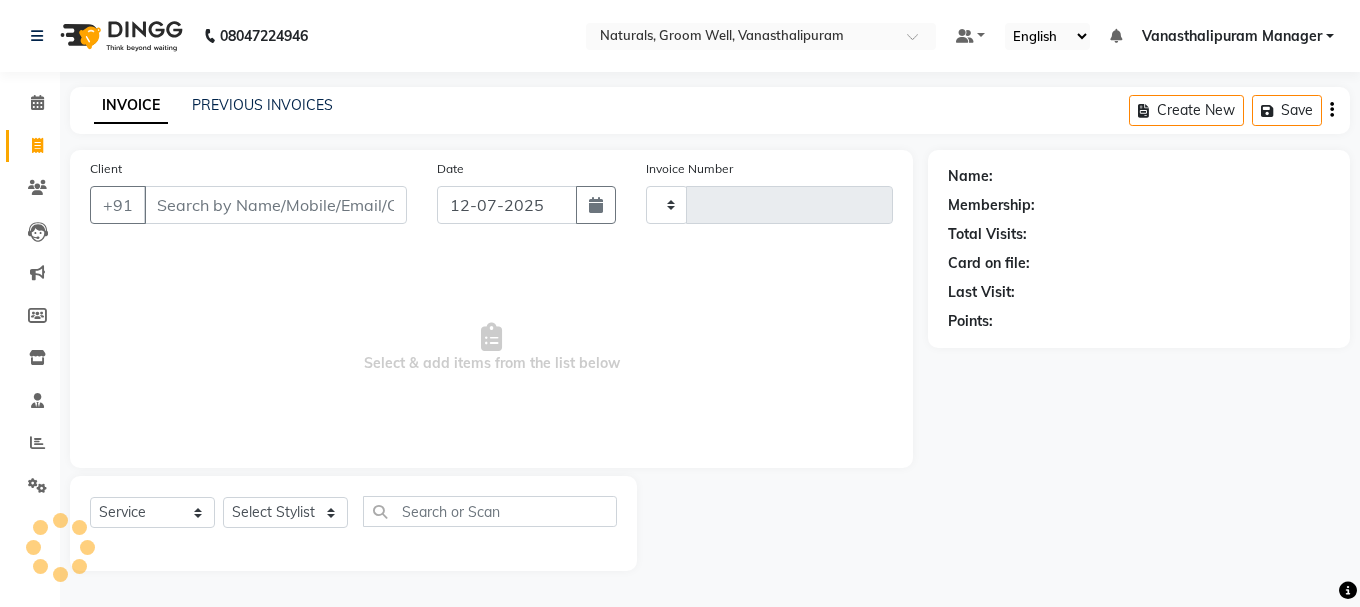 type on "1987" 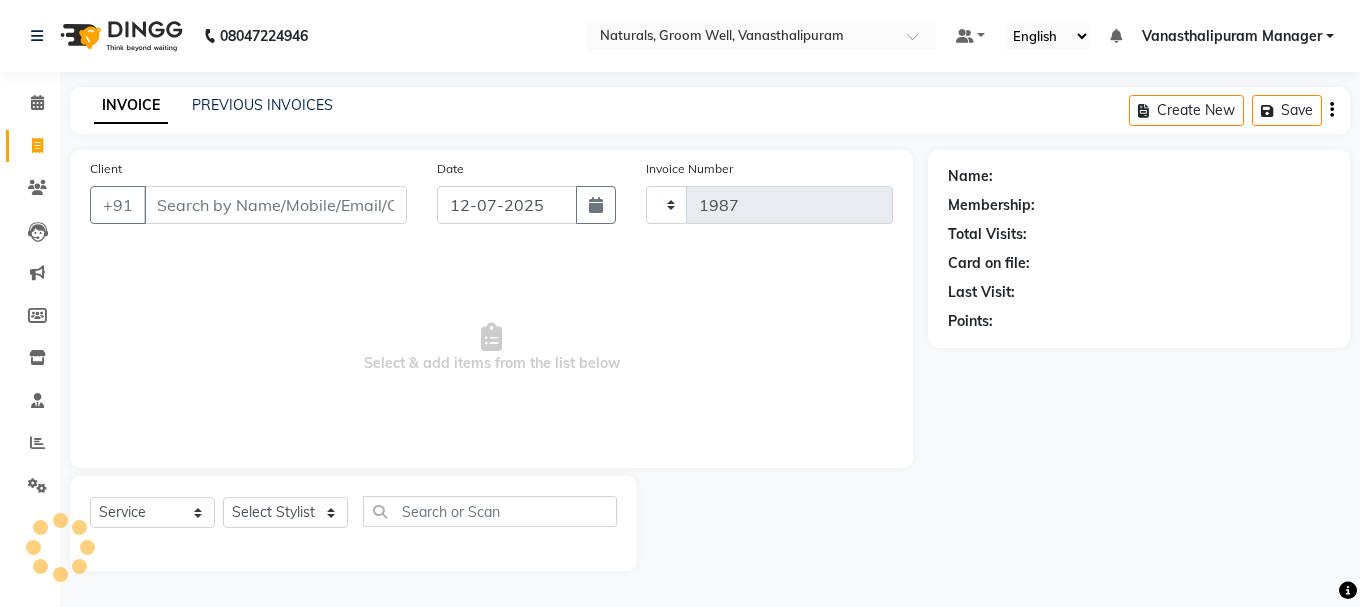 select on "5859" 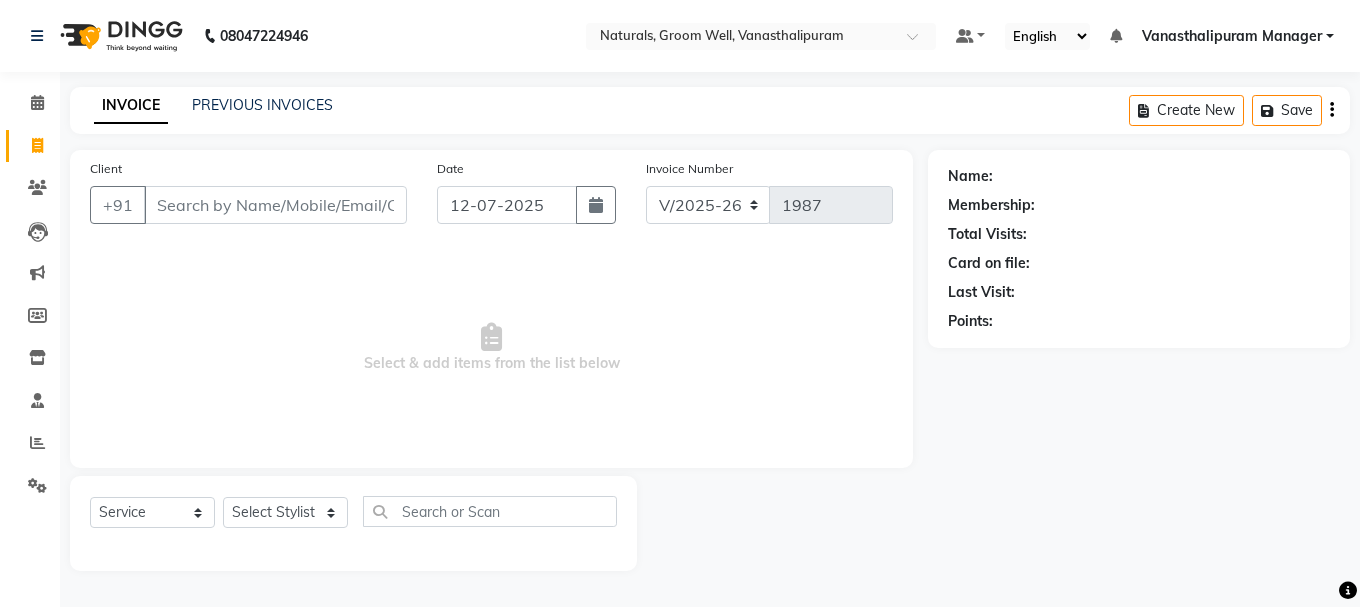 click on "Select  Service  Product  Membership  Package Voucher Prepaid Gift Card  Select Stylist" 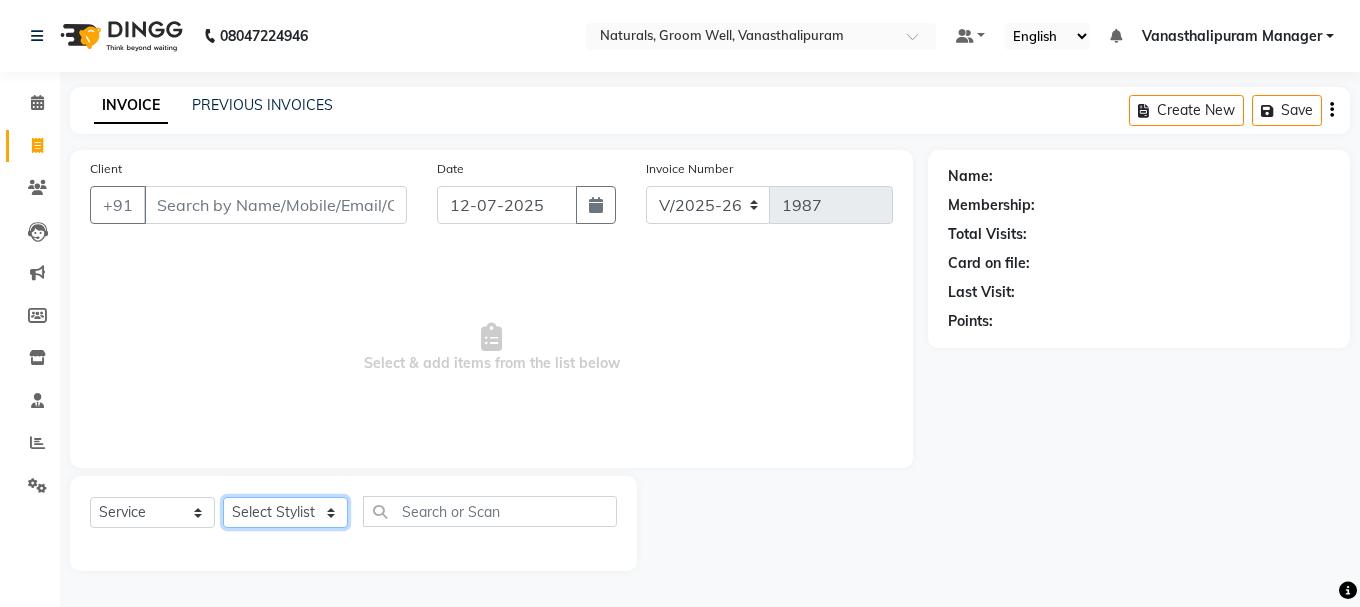 click on "Select Stylist" 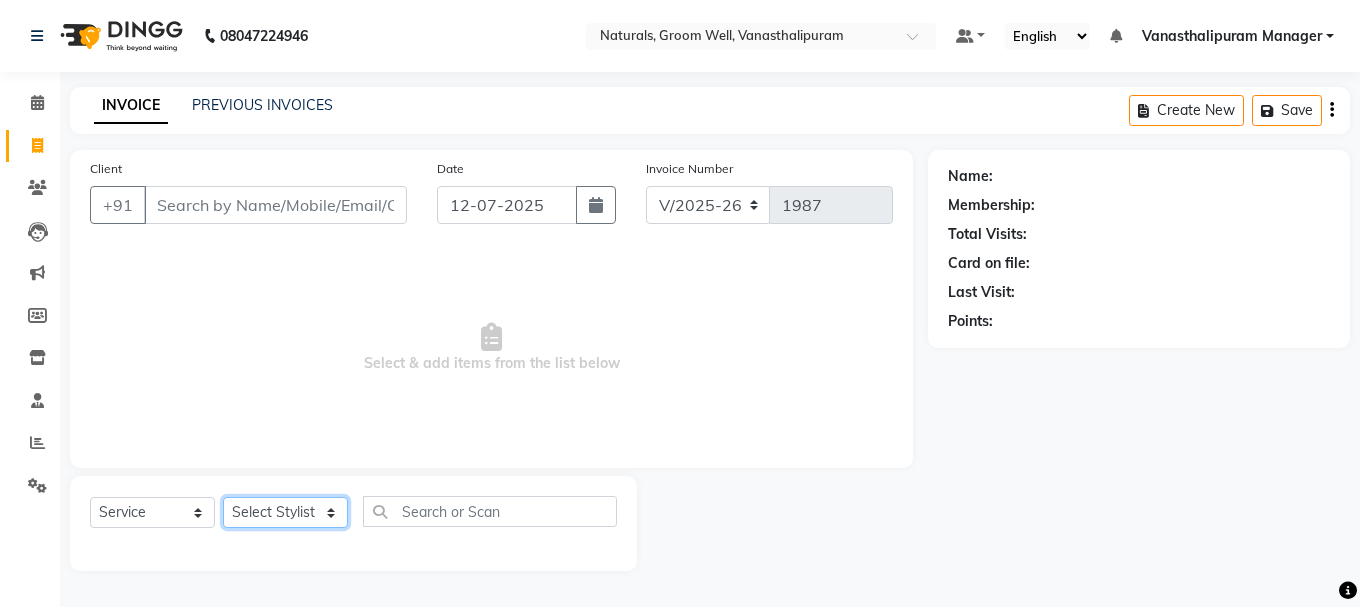 select on "41446" 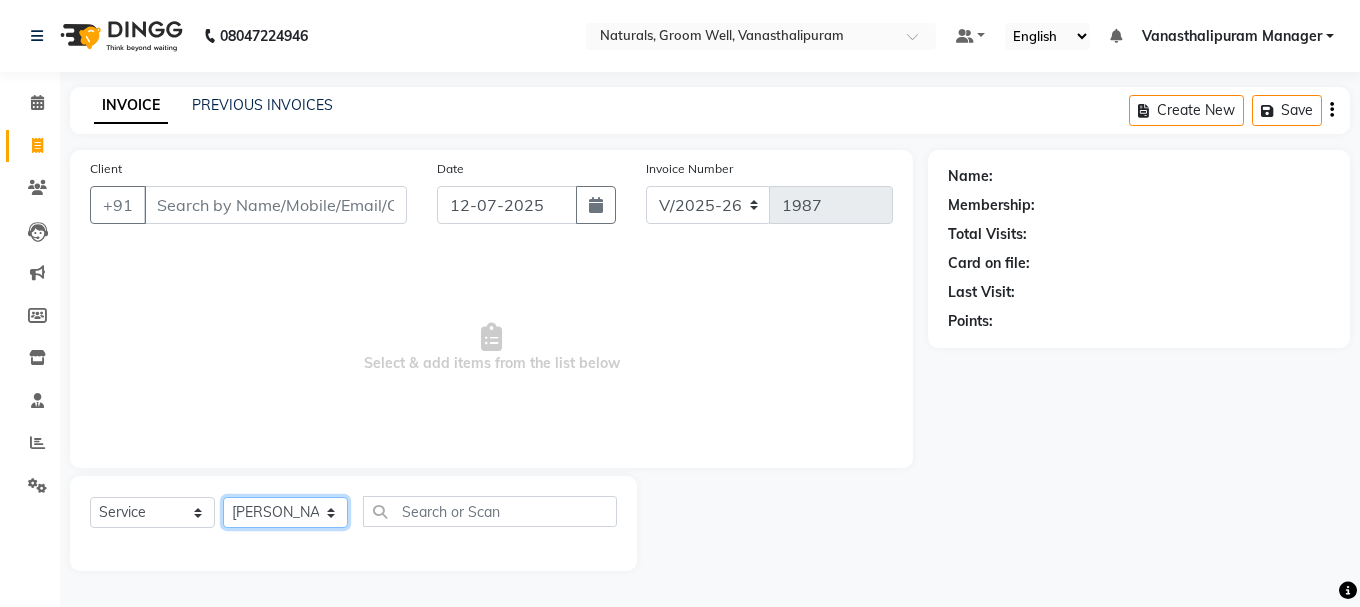 click on "Select Stylist [PERSON_NAME] kiran [PERSON_NAME] [PERSON_NAME] [PERSON_NAME] [PERSON_NAME] sandhya Vanasthalipuram Manager vinay" 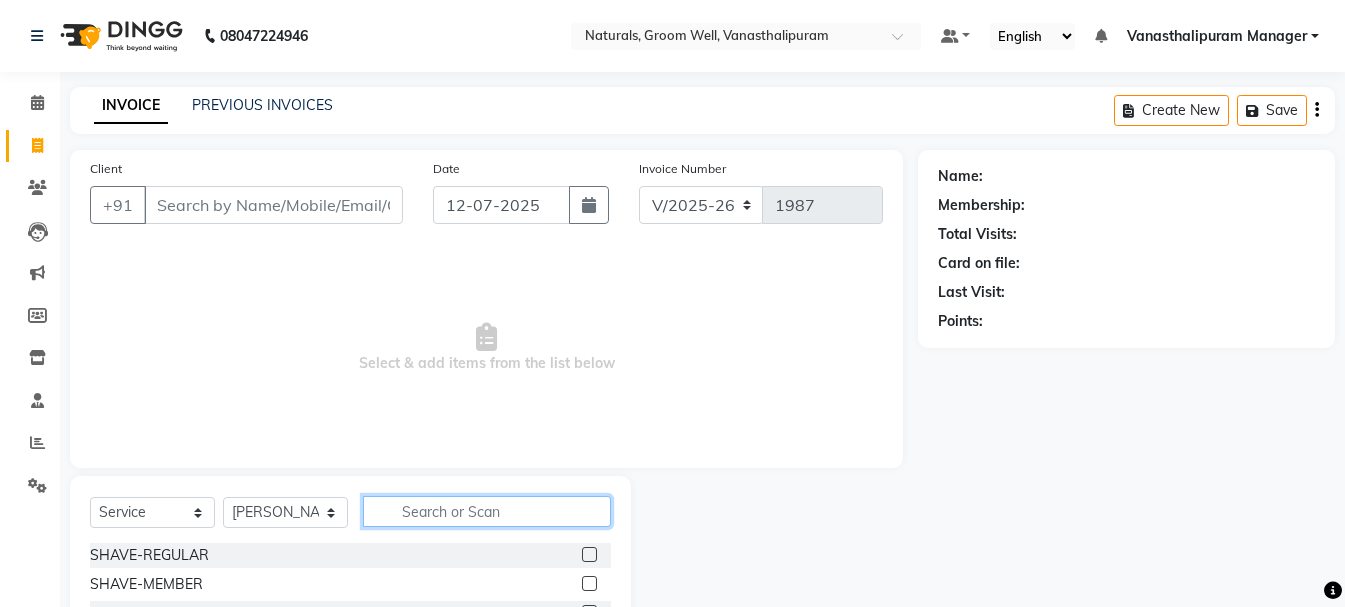 click 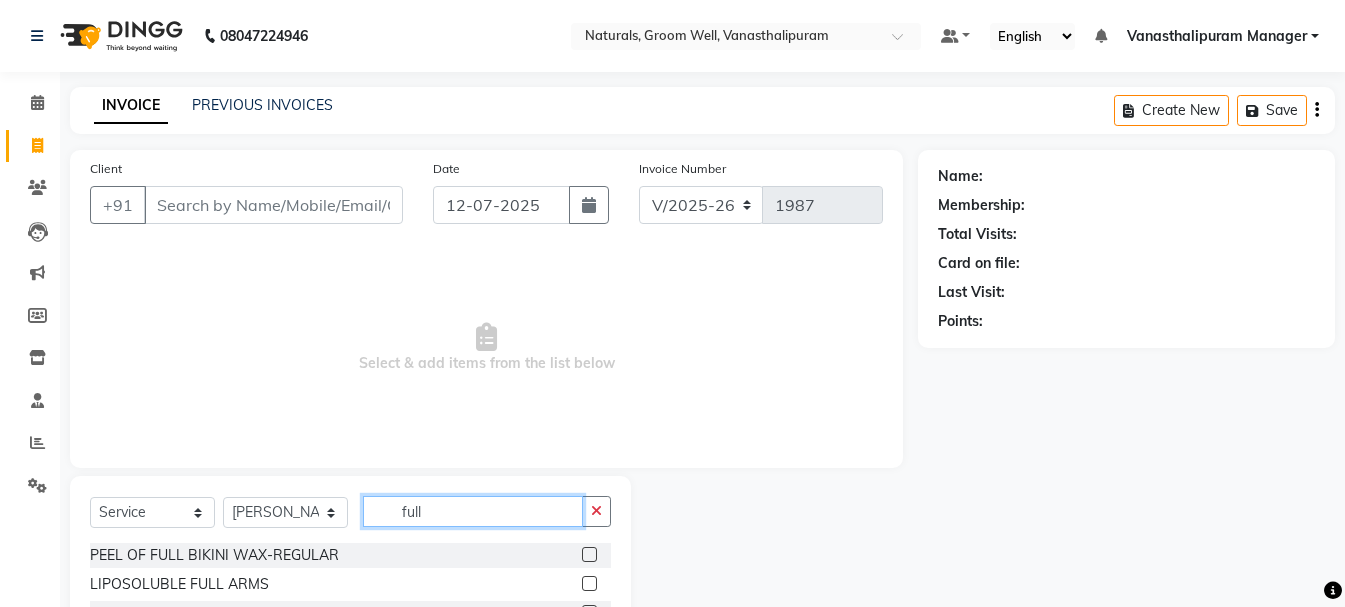 type on "full" 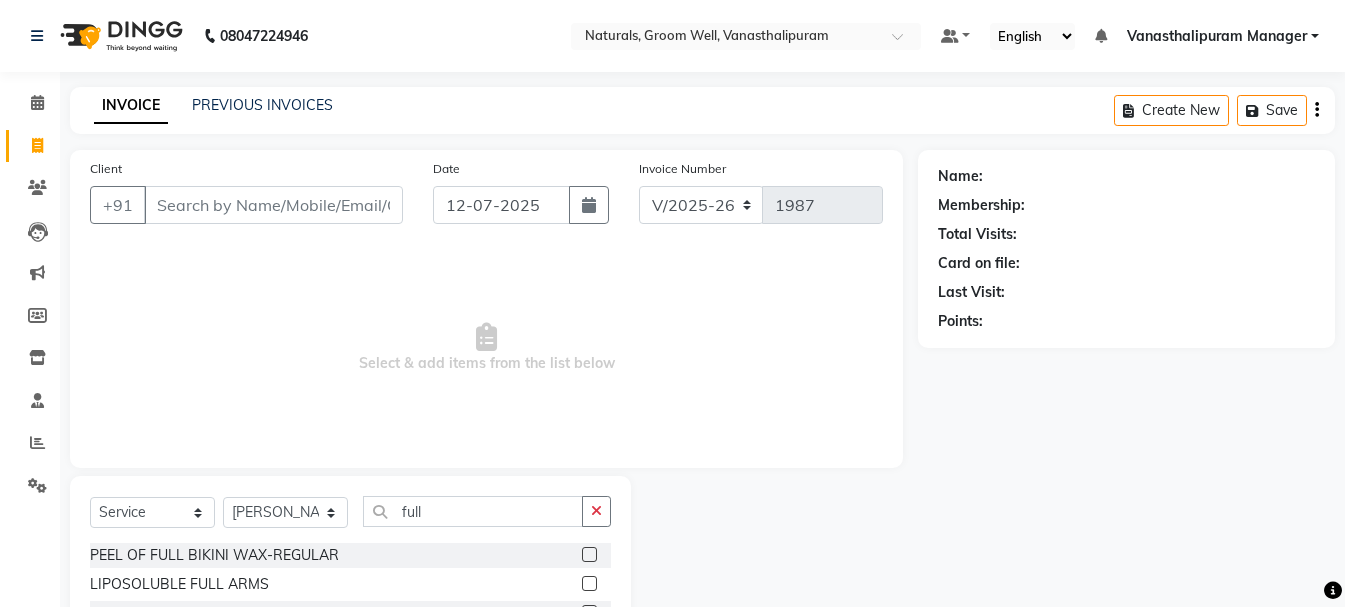 click 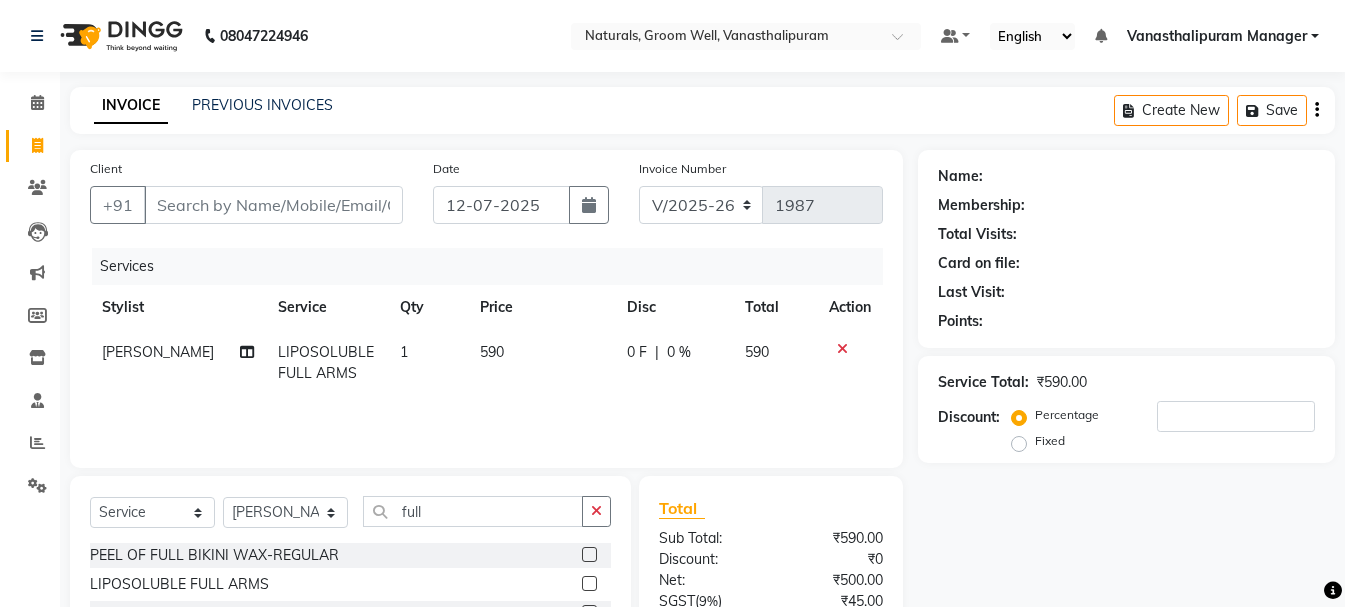 checkbox on "false" 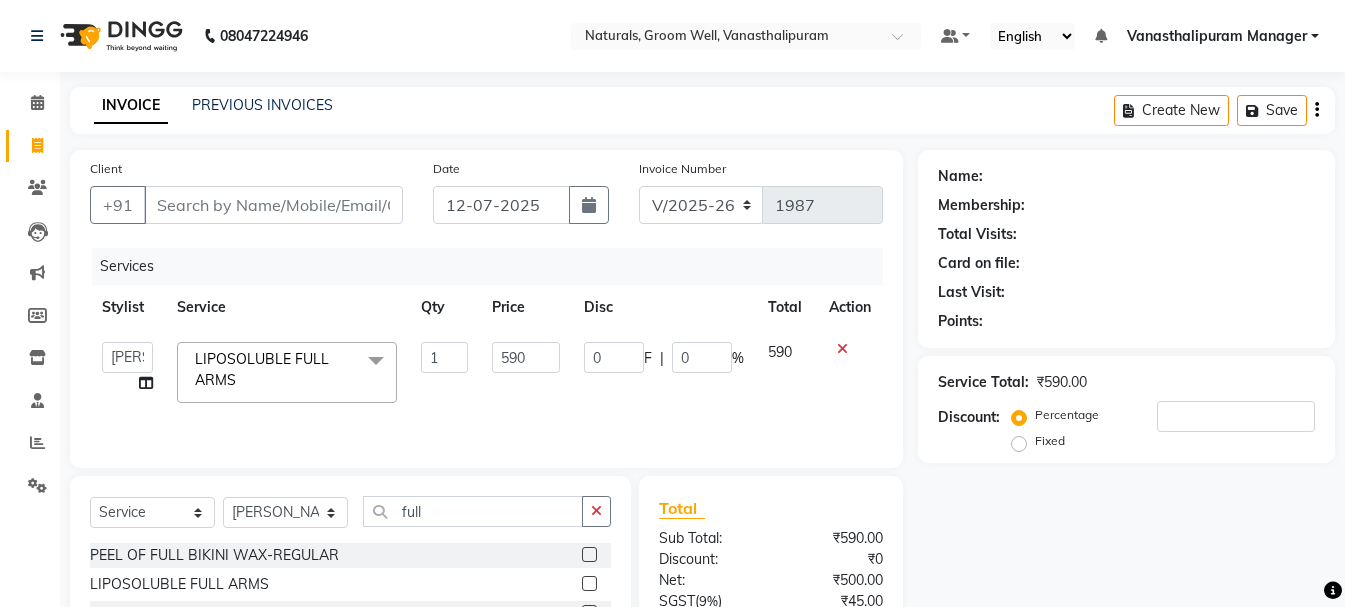 click on "590" 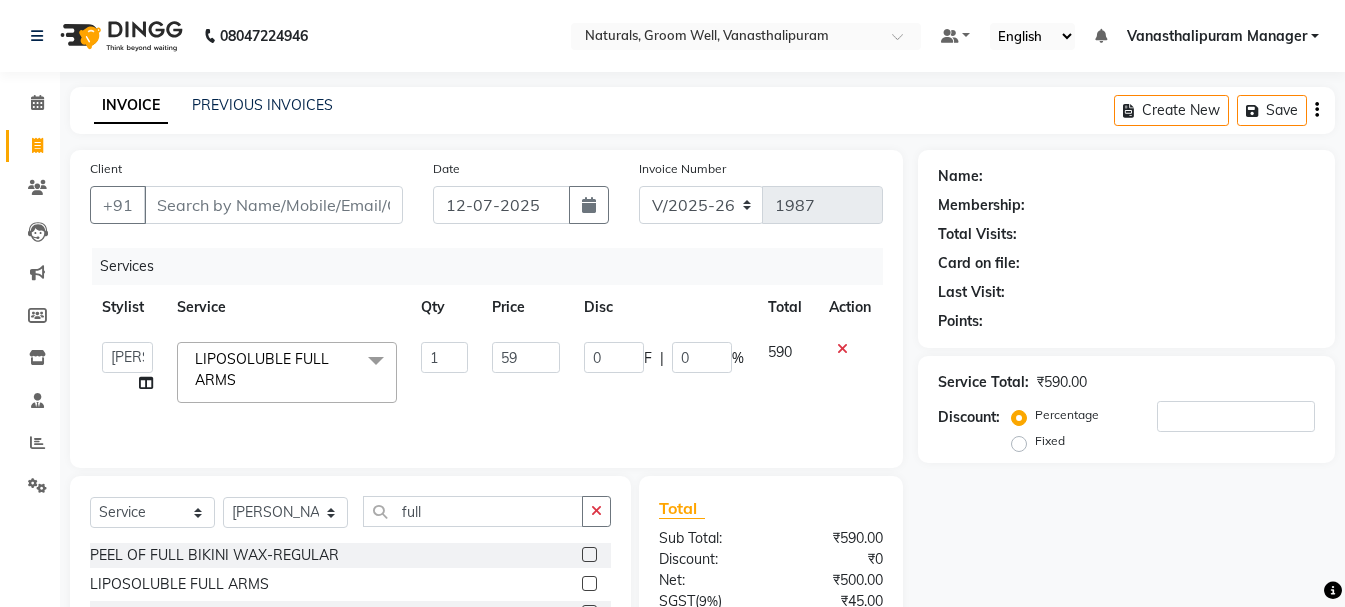 type on "5" 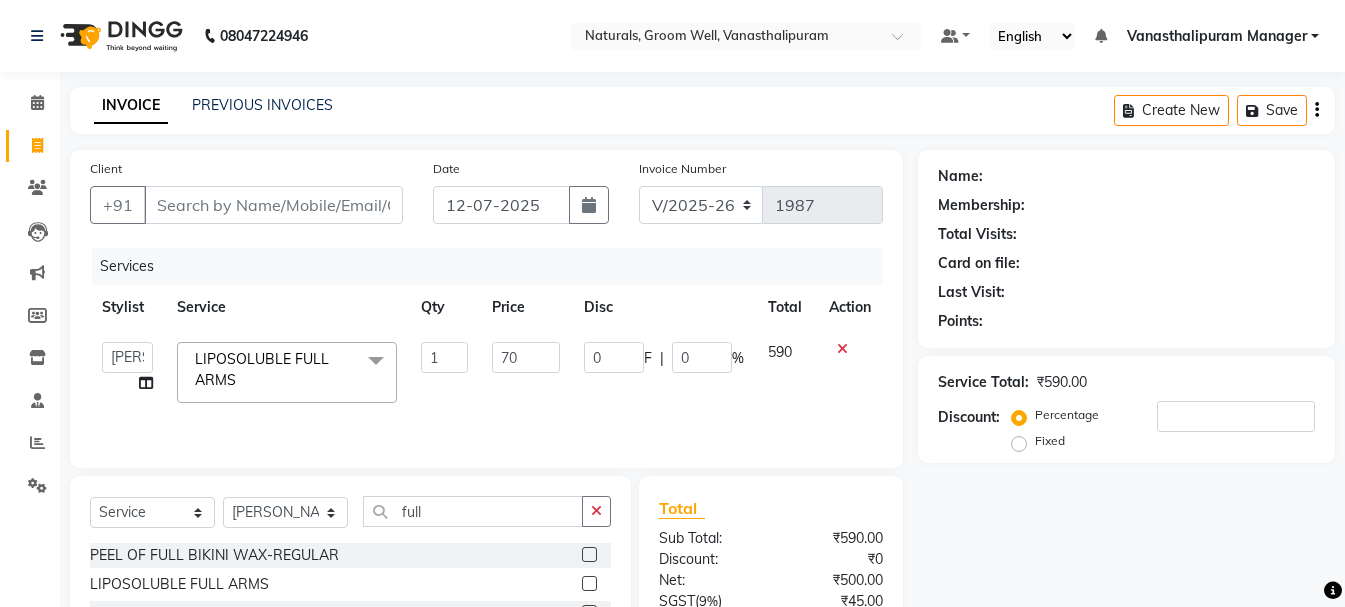 type on "708" 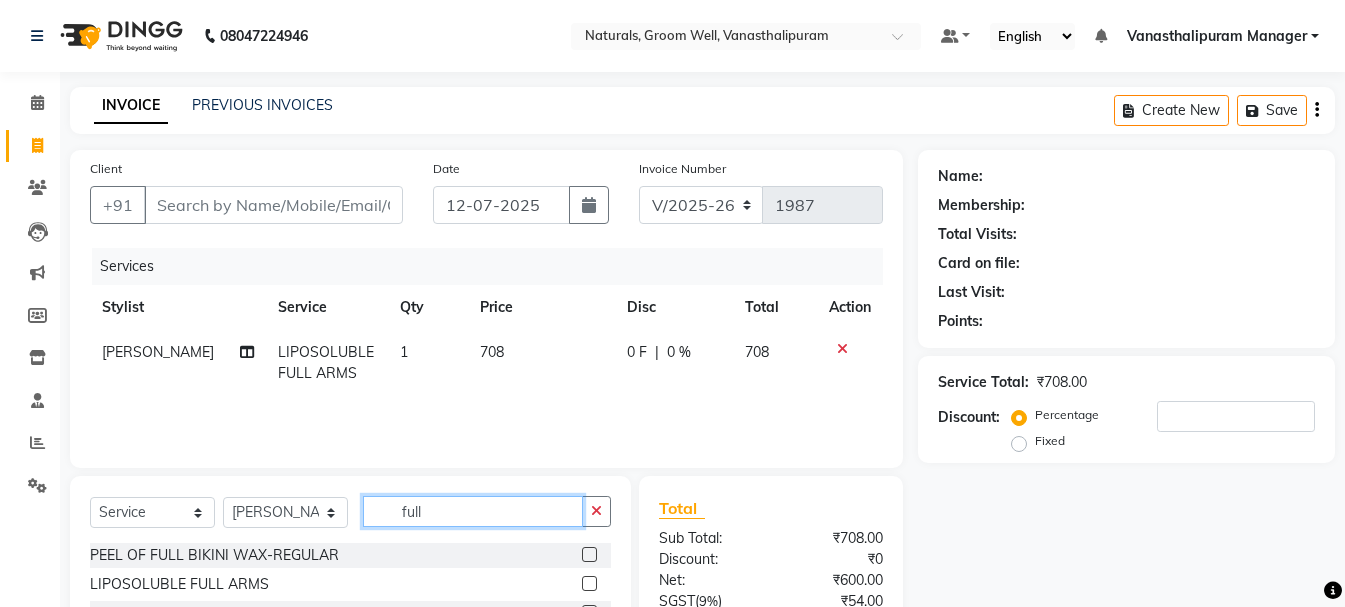 click on "full" 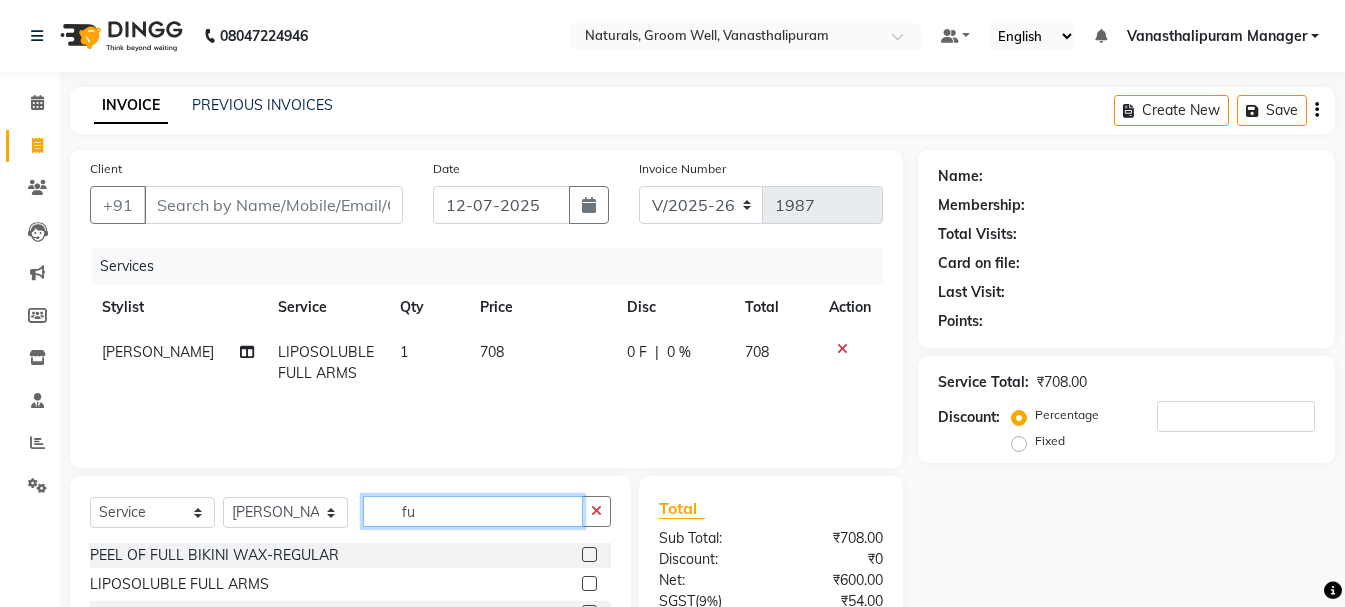 type on "f" 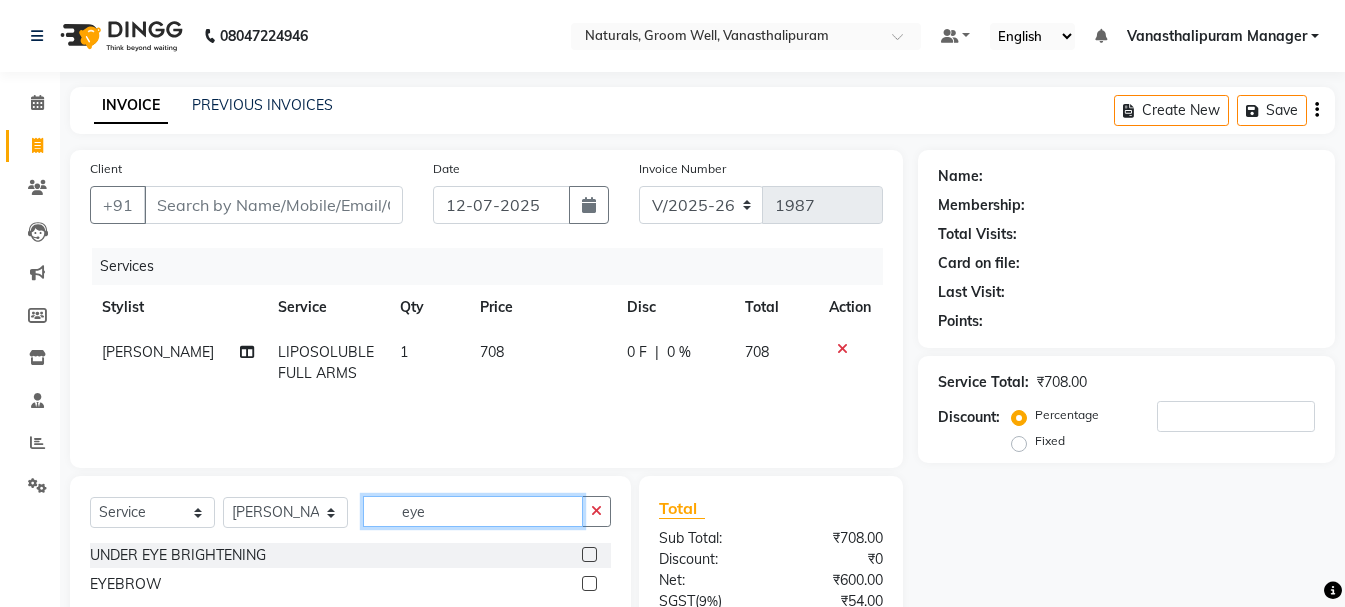 type on "eye" 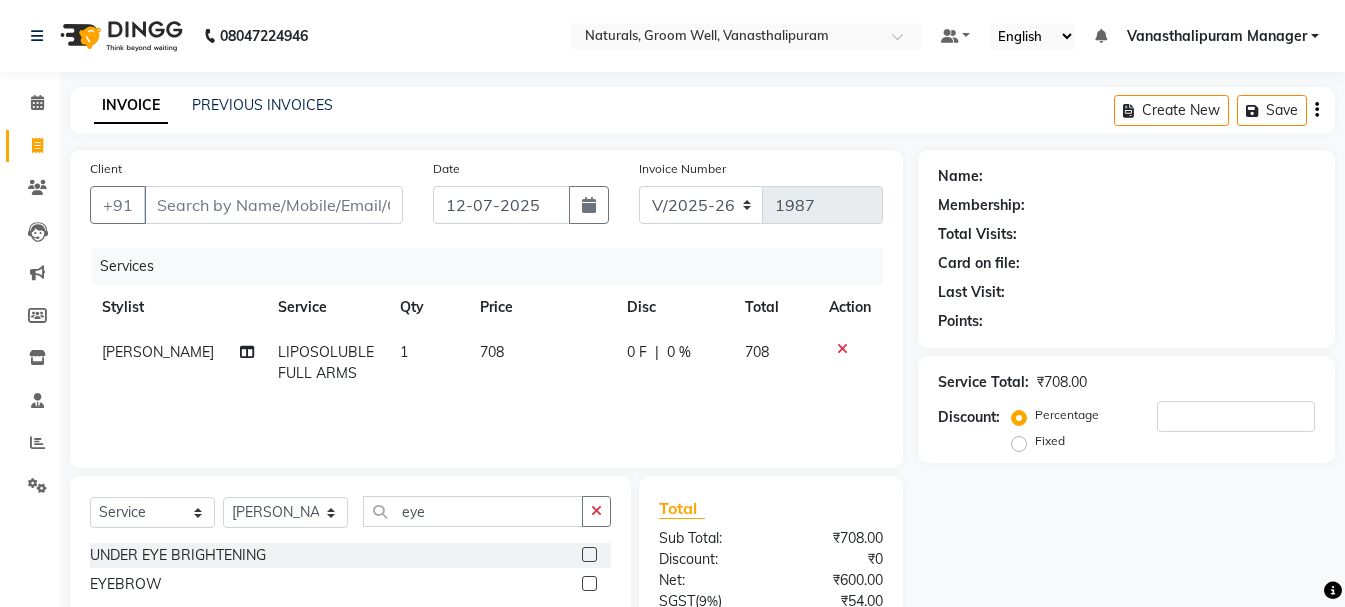 click 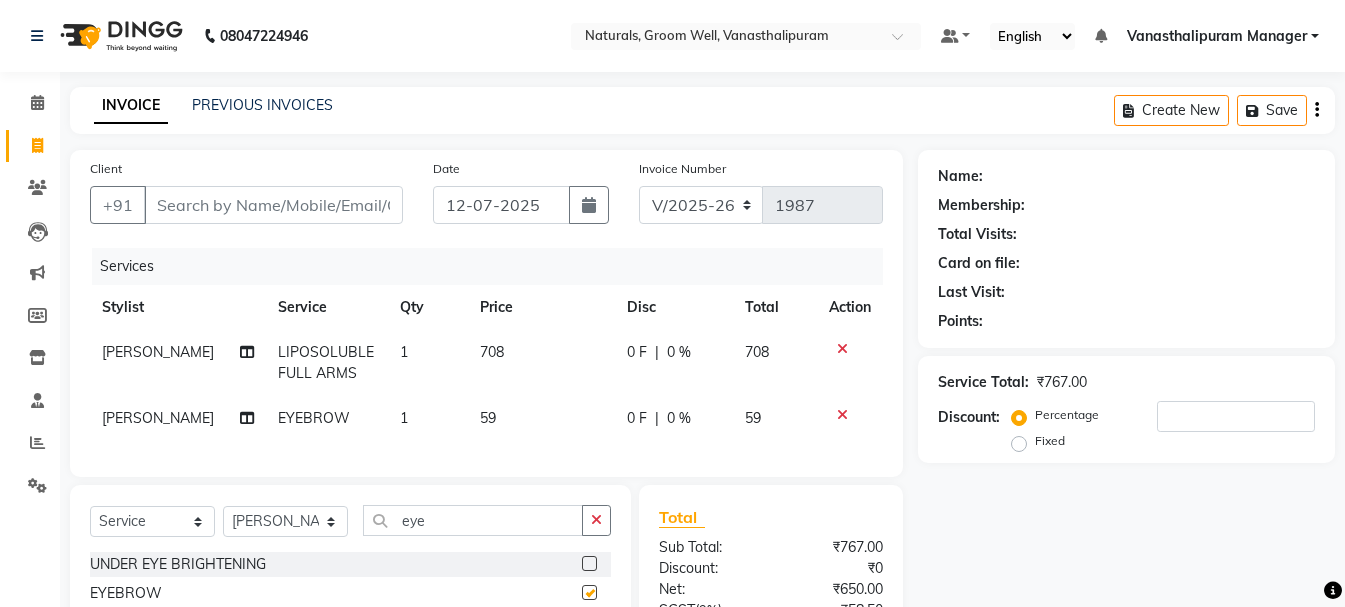 checkbox on "false" 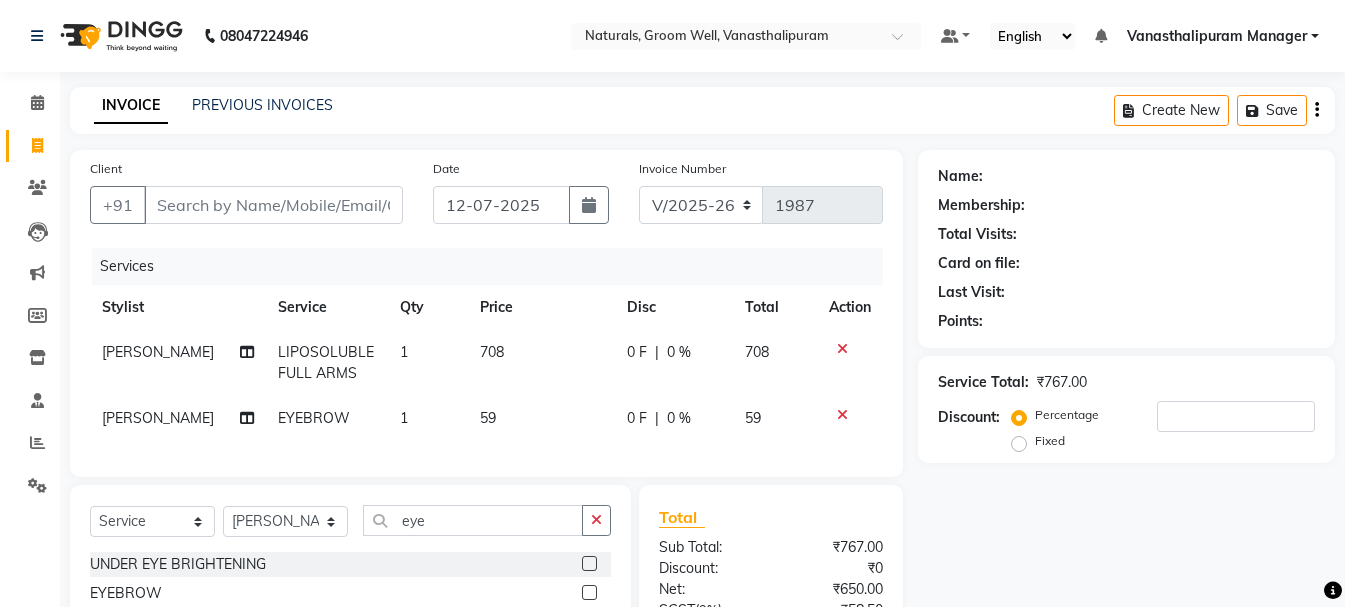 click on "59" 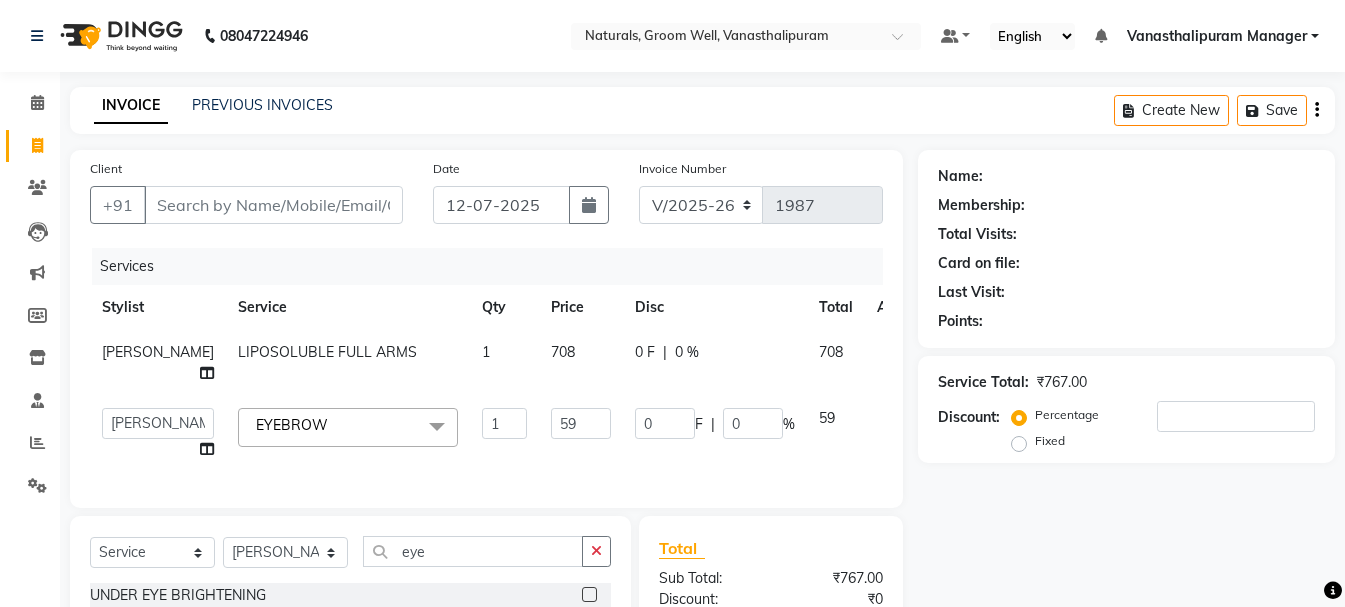 click on "59" 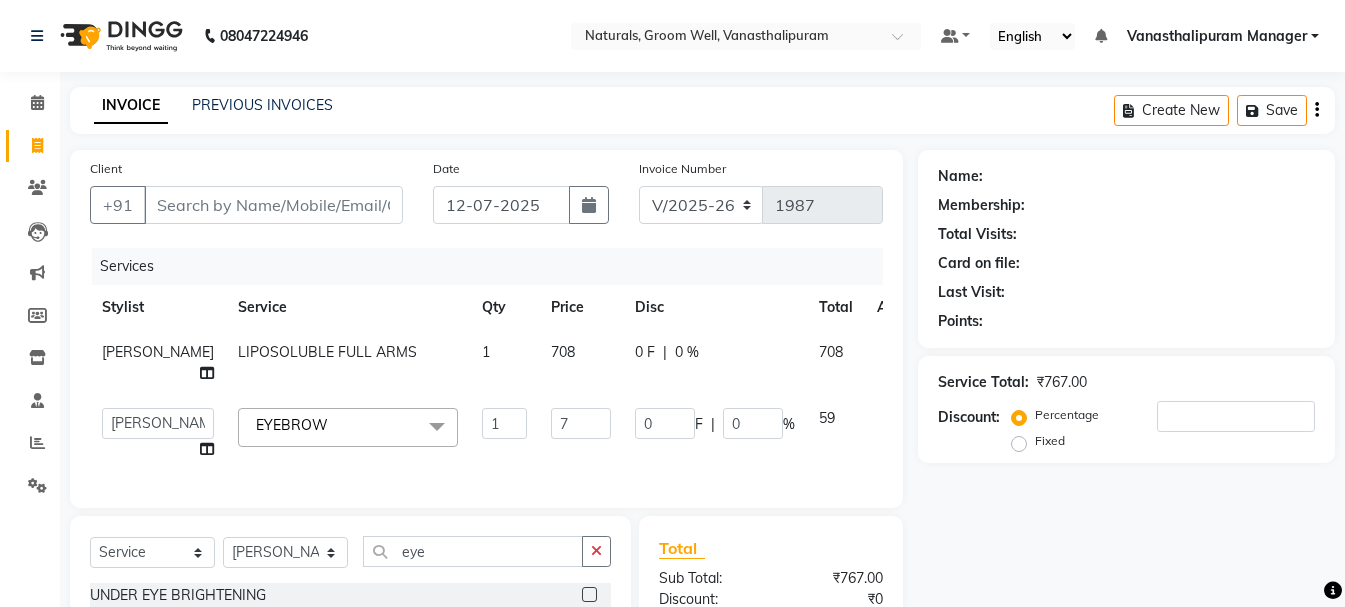 type on "70" 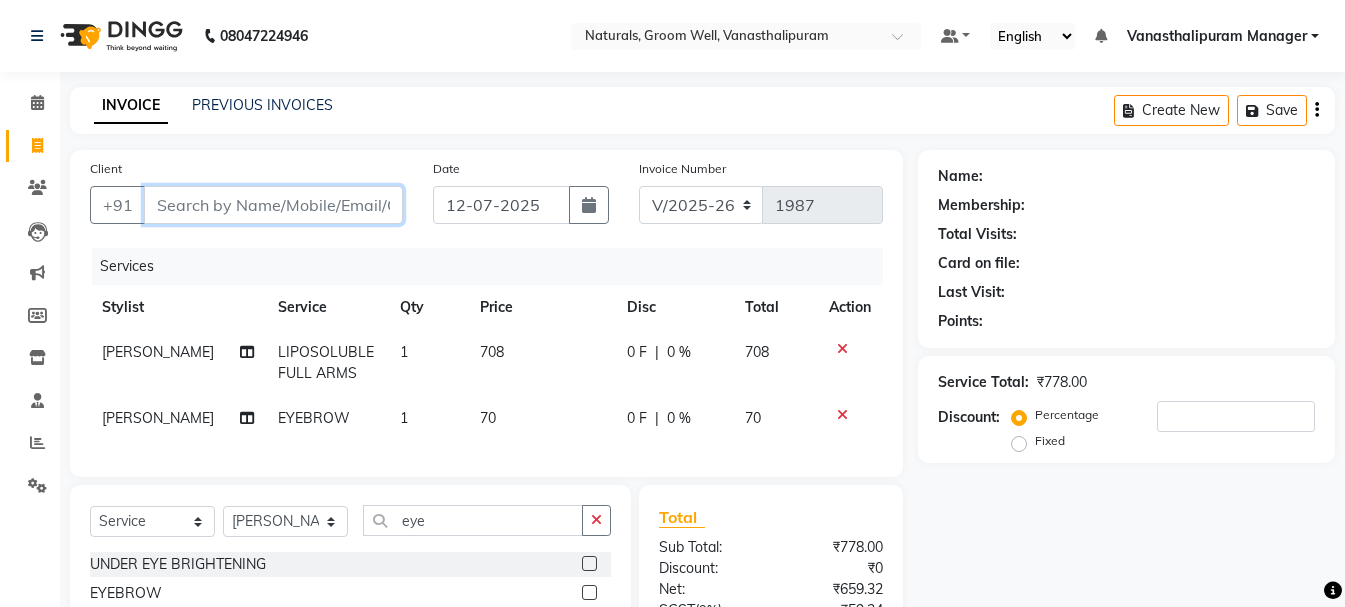 click on "Client" at bounding box center (273, 205) 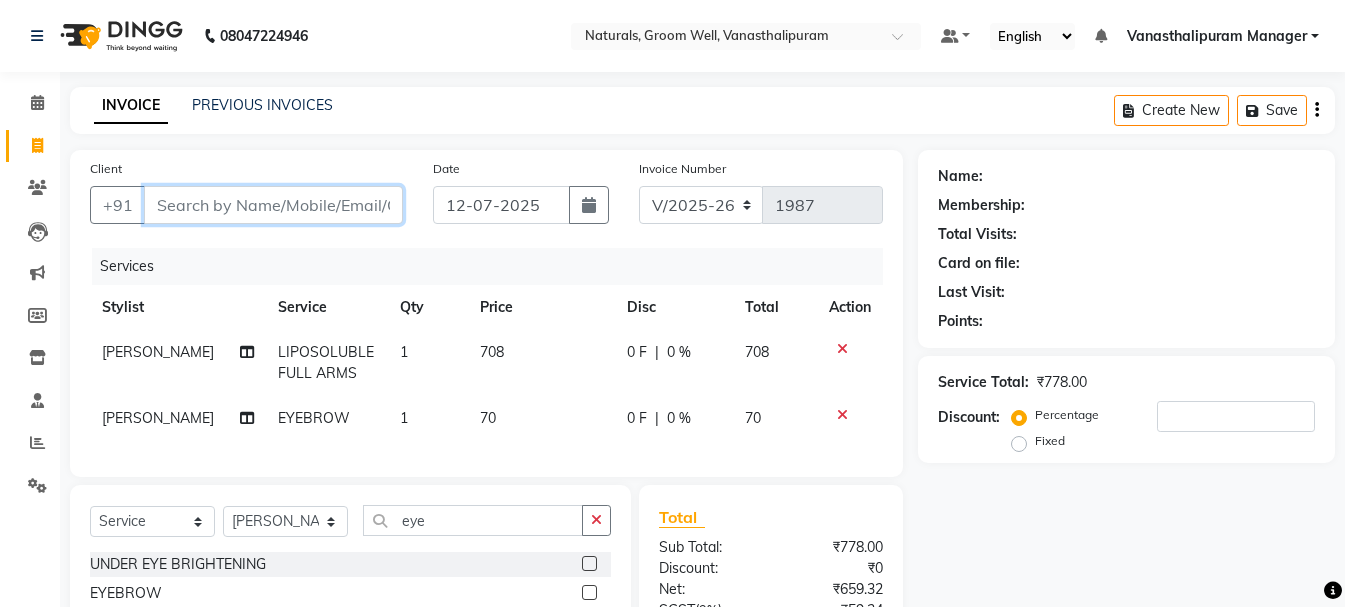 type on "9" 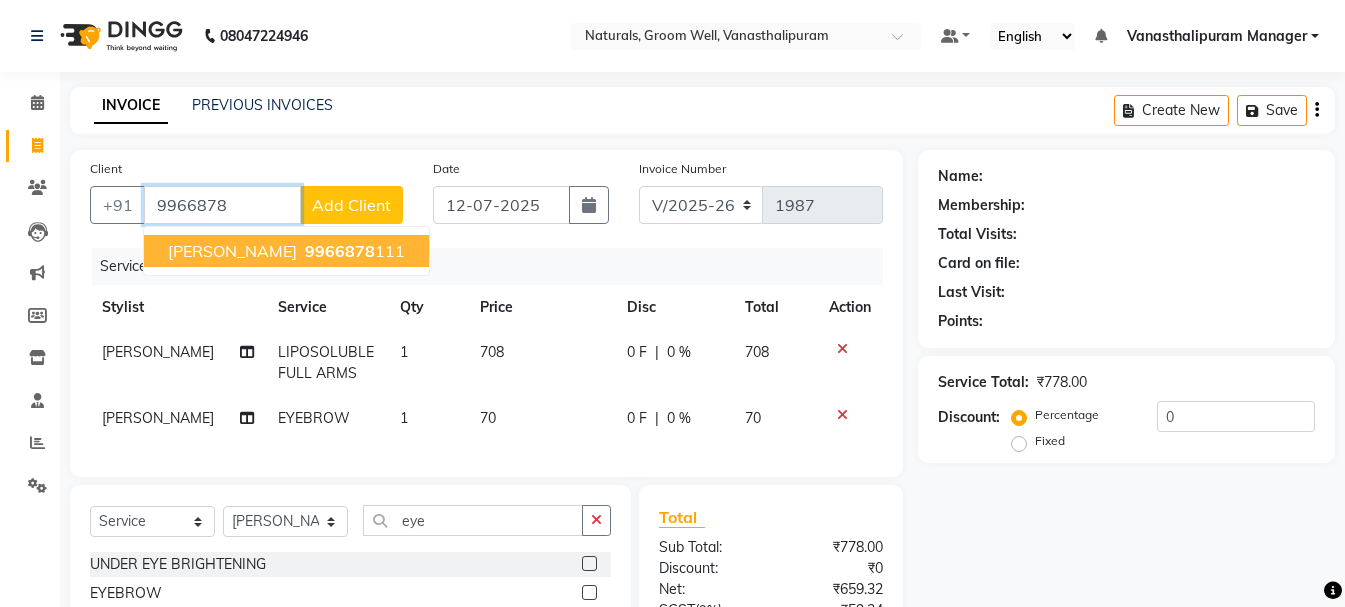 click on "[PERSON_NAME]" at bounding box center [232, 251] 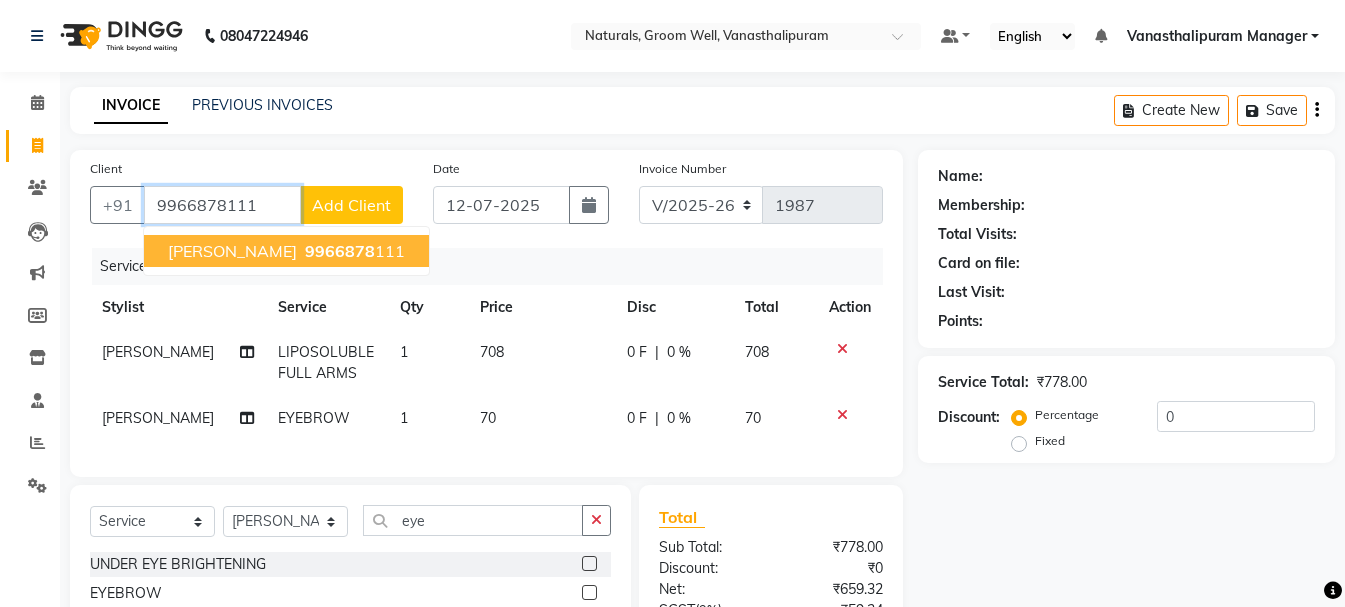 type on "9966878111" 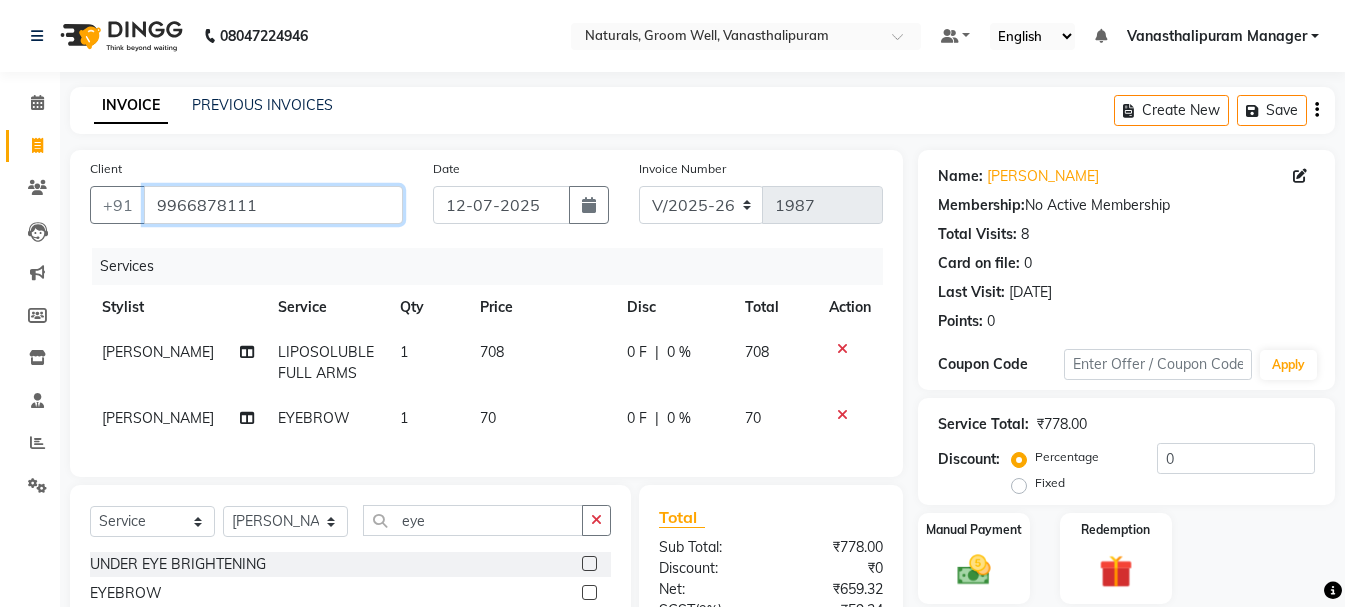 click on "9966878111" at bounding box center (273, 205) 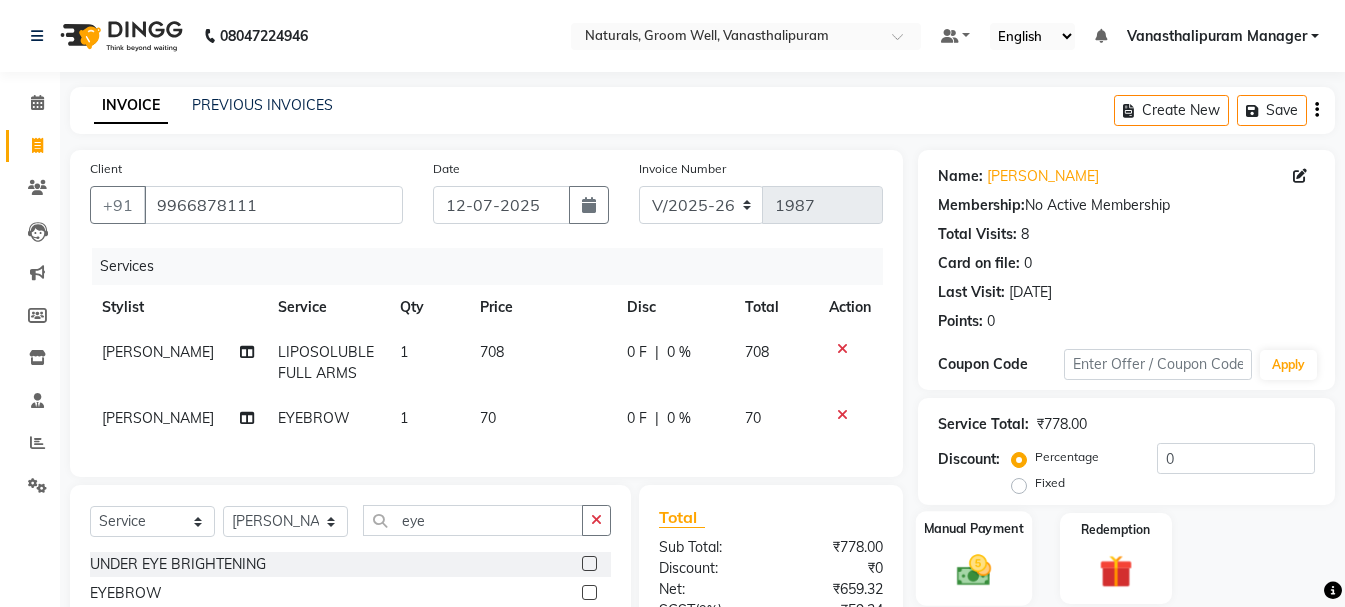 click 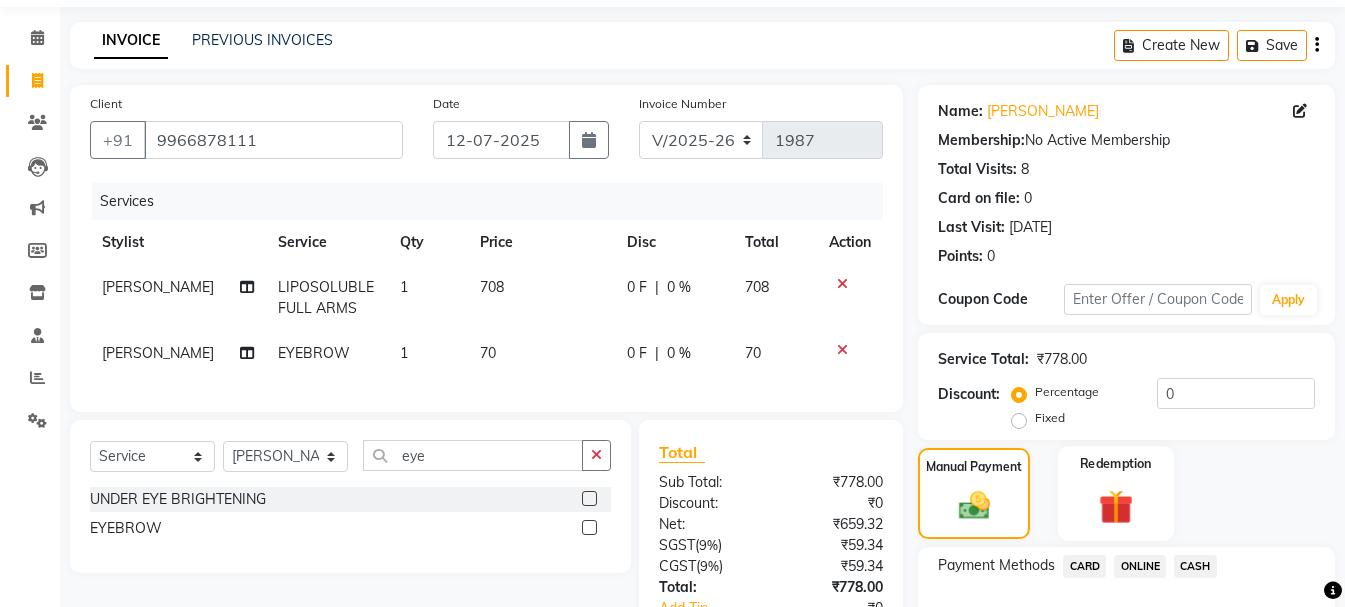 scroll, scrollTop: 100, scrollLeft: 0, axis: vertical 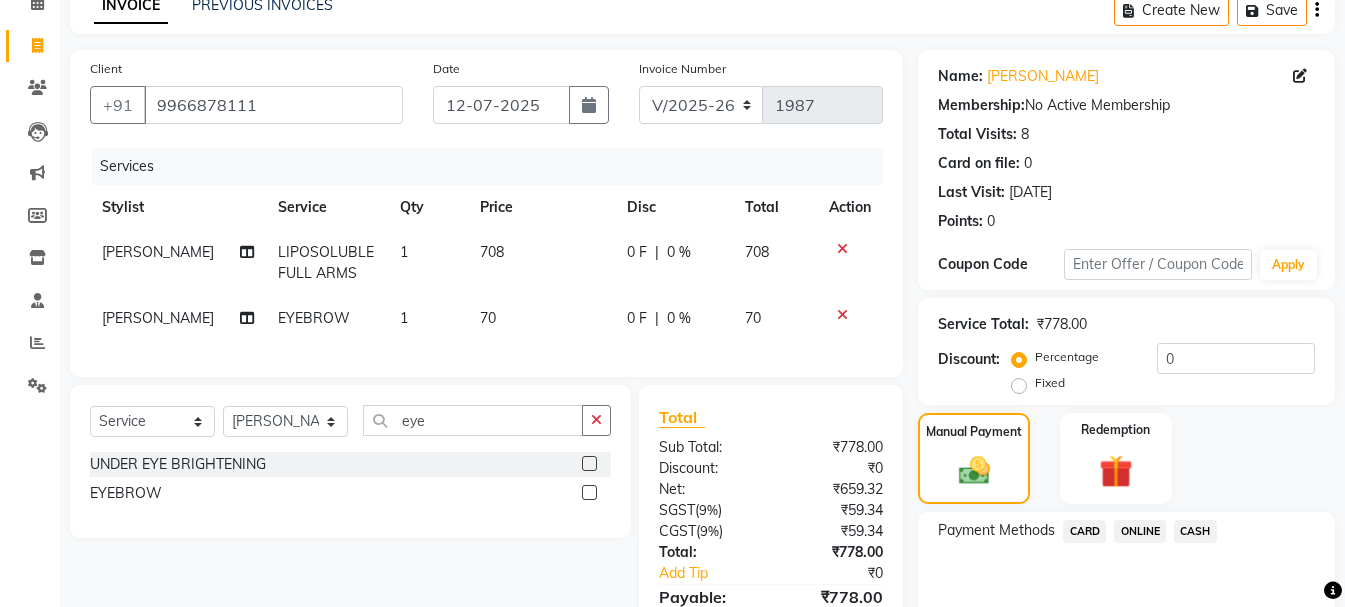 click on "ONLINE" 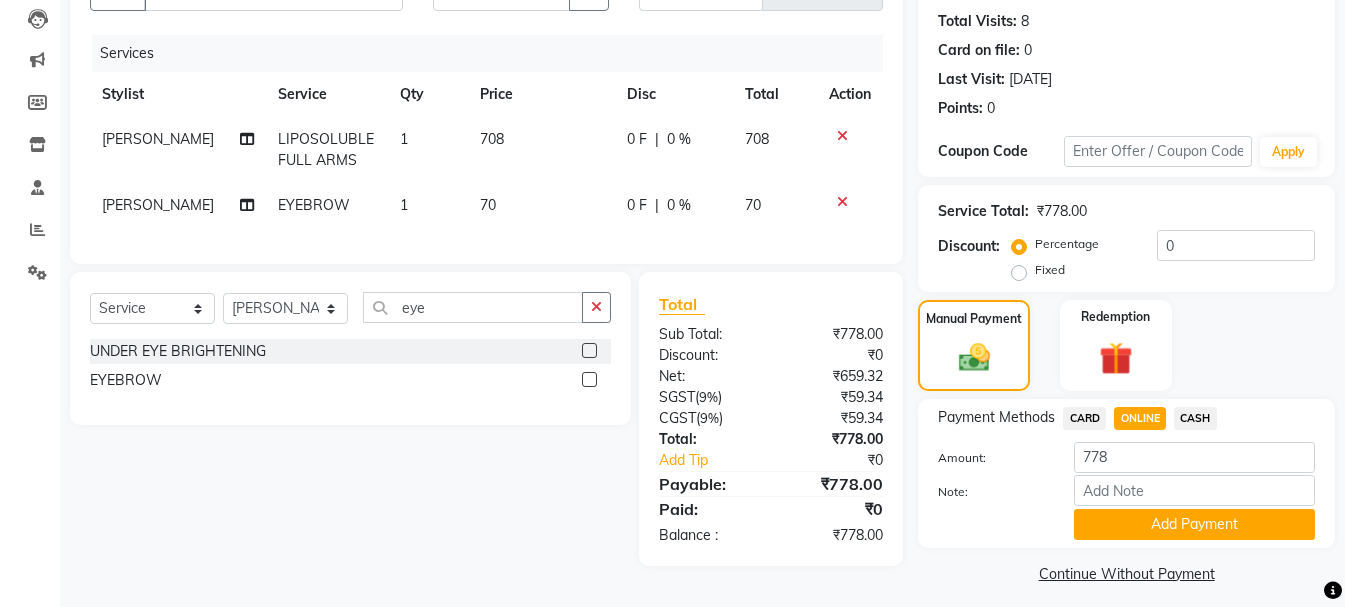 scroll, scrollTop: 225, scrollLeft: 0, axis: vertical 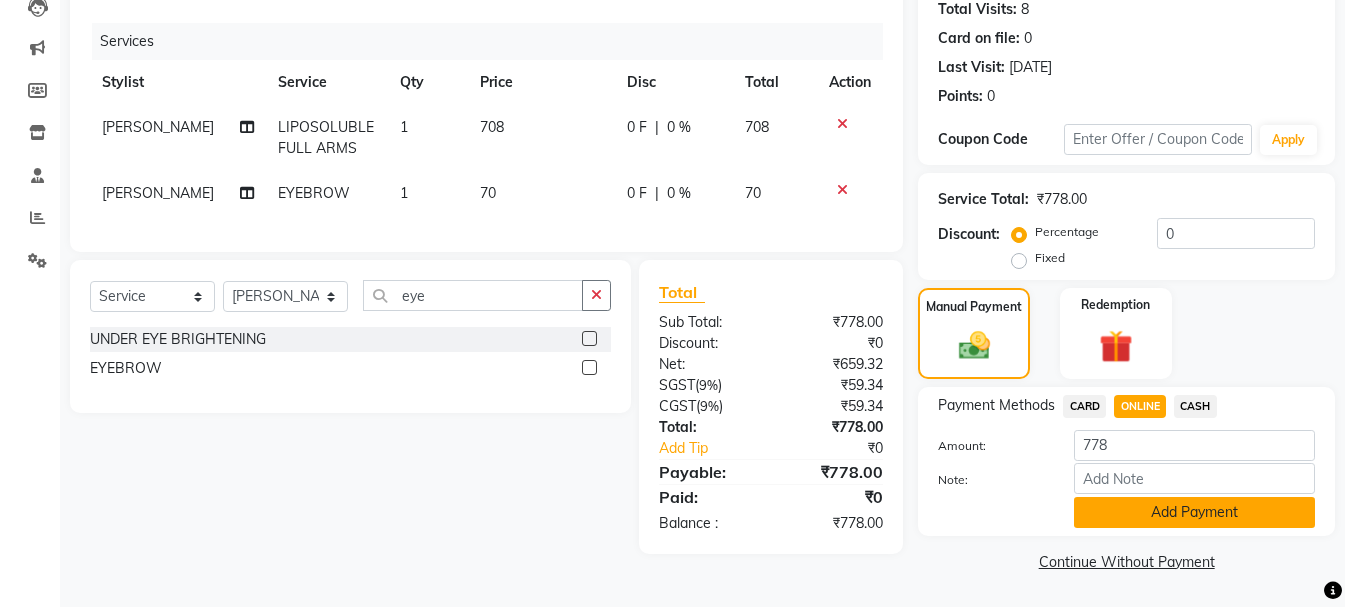 click on "Add Payment" 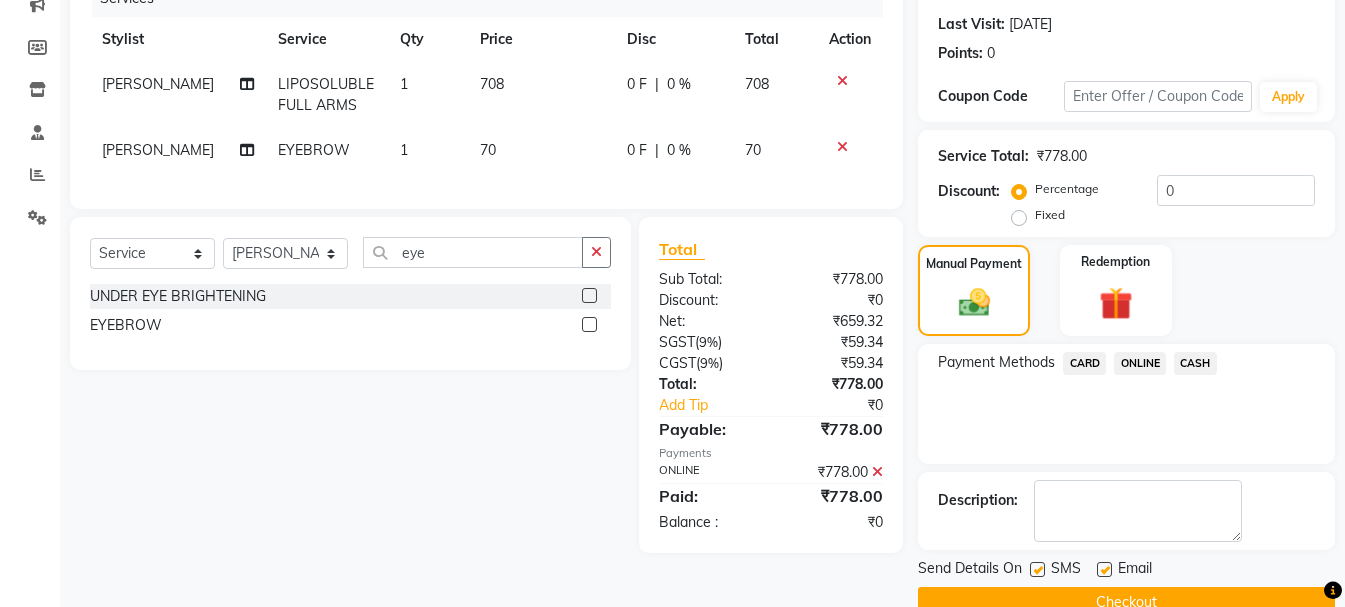 scroll, scrollTop: 309, scrollLeft: 0, axis: vertical 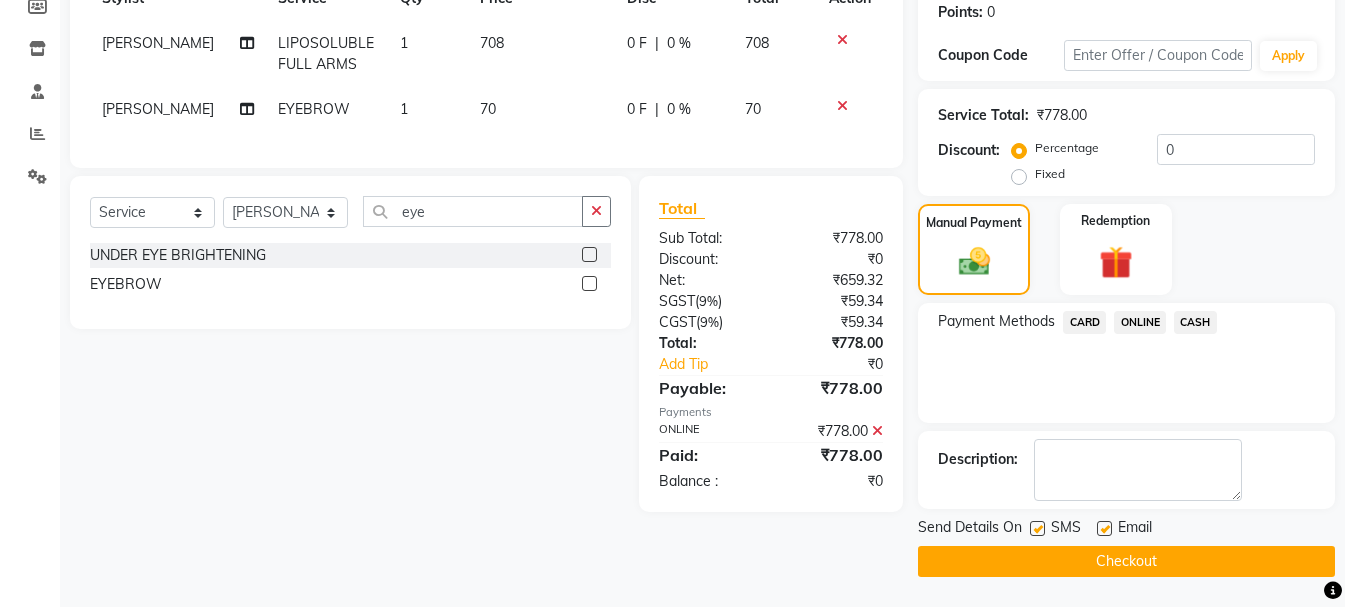 click on "Checkout" 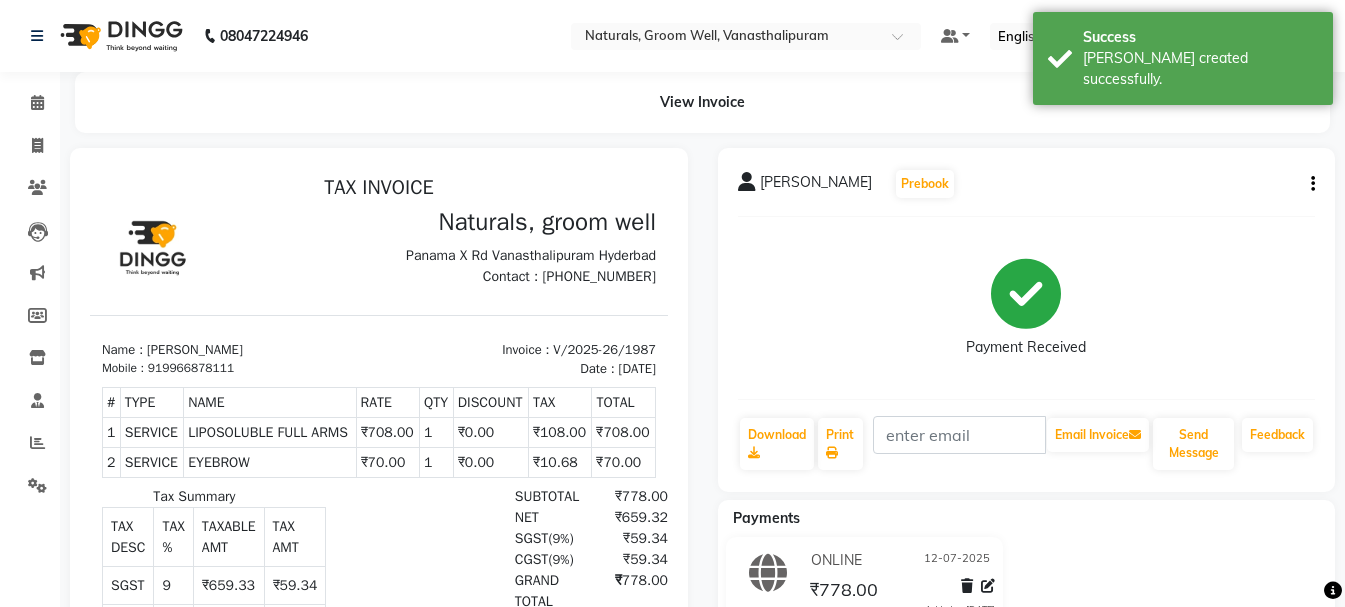 scroll, scrollTop: 0, scrollLeft: 0, axis: both 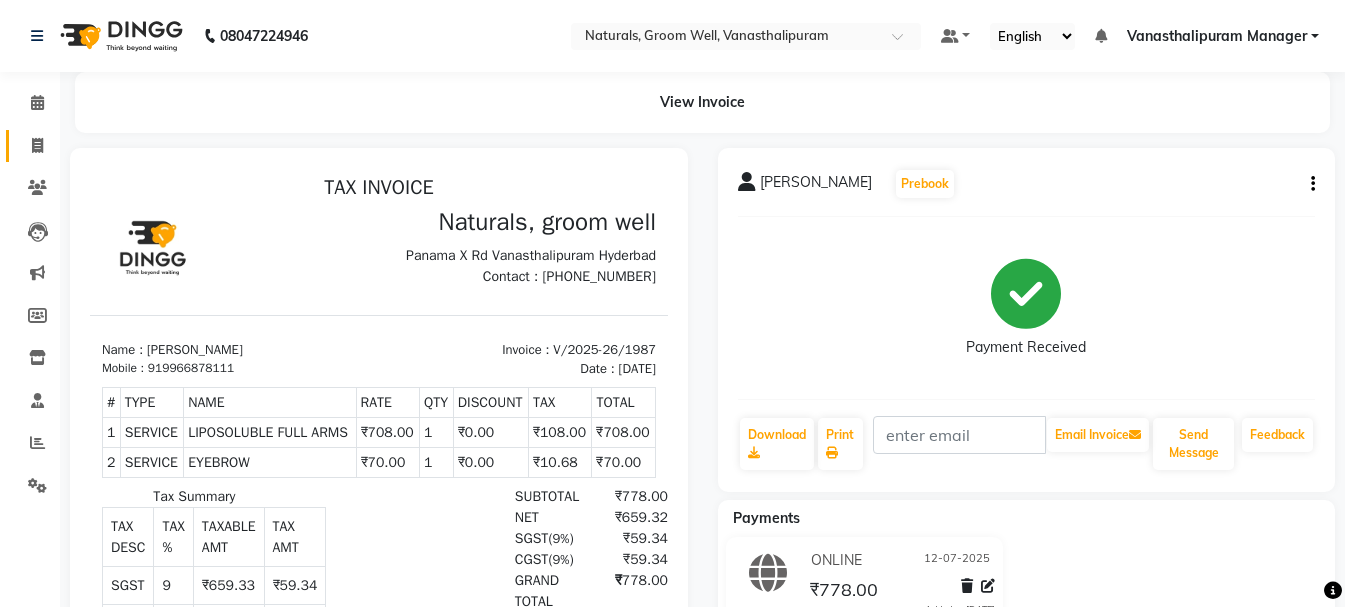 click on "Invoice" 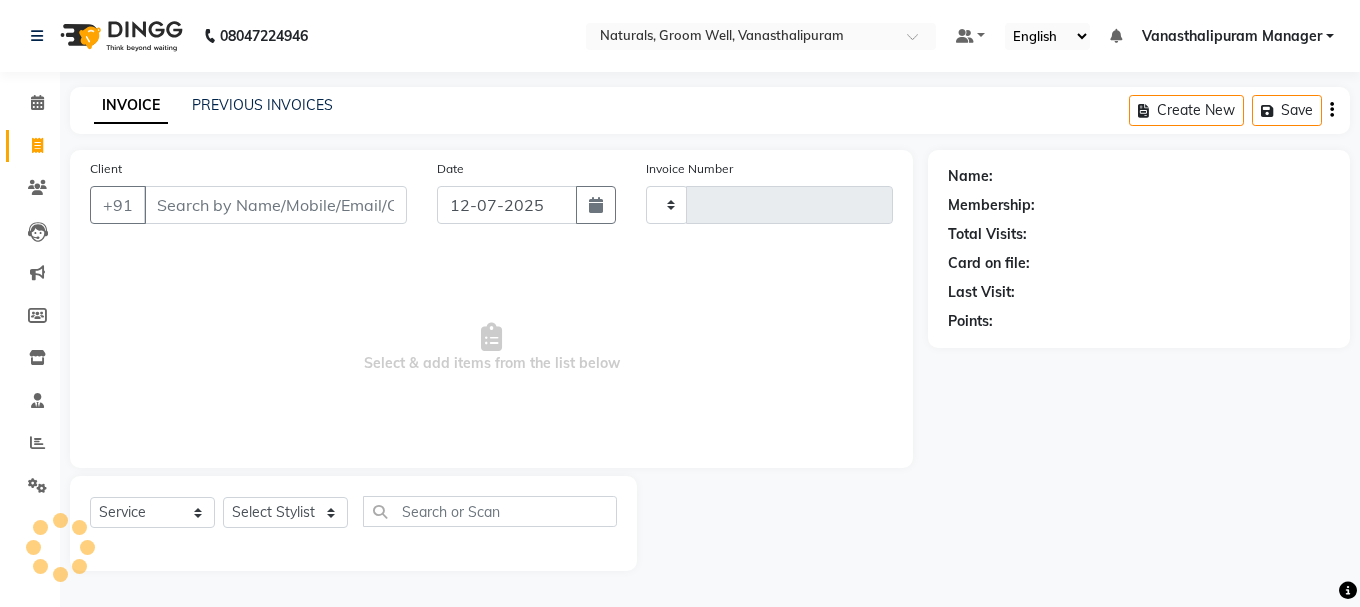 type on "1988" 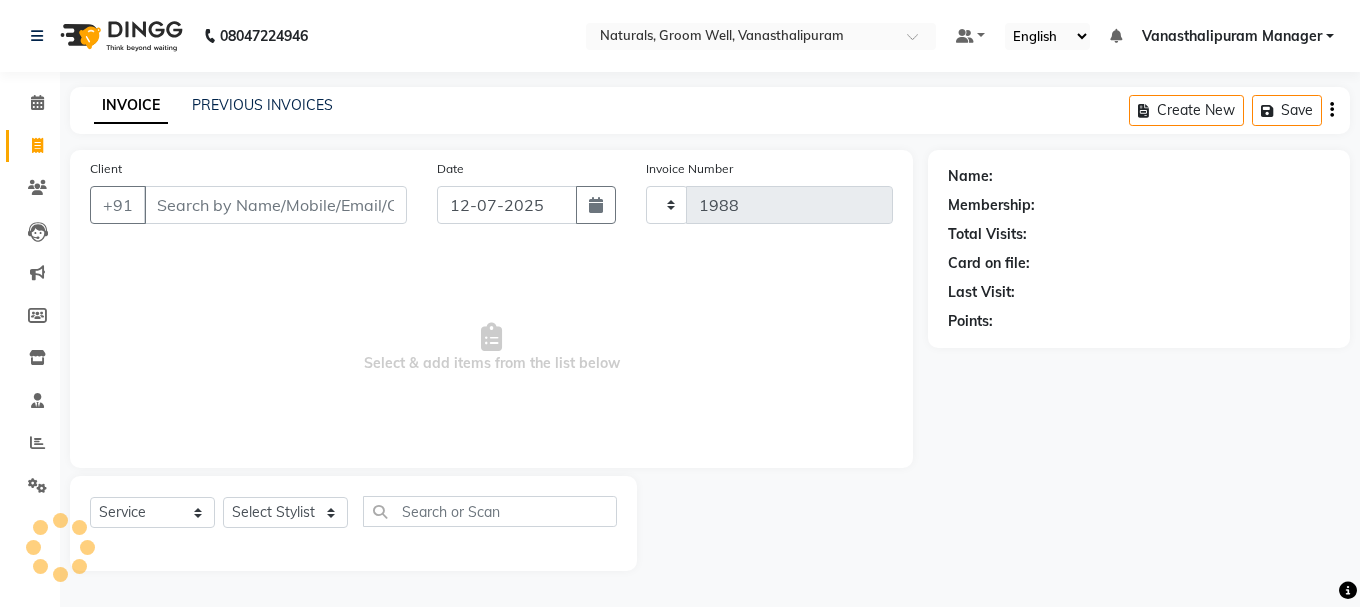 select on "5859" 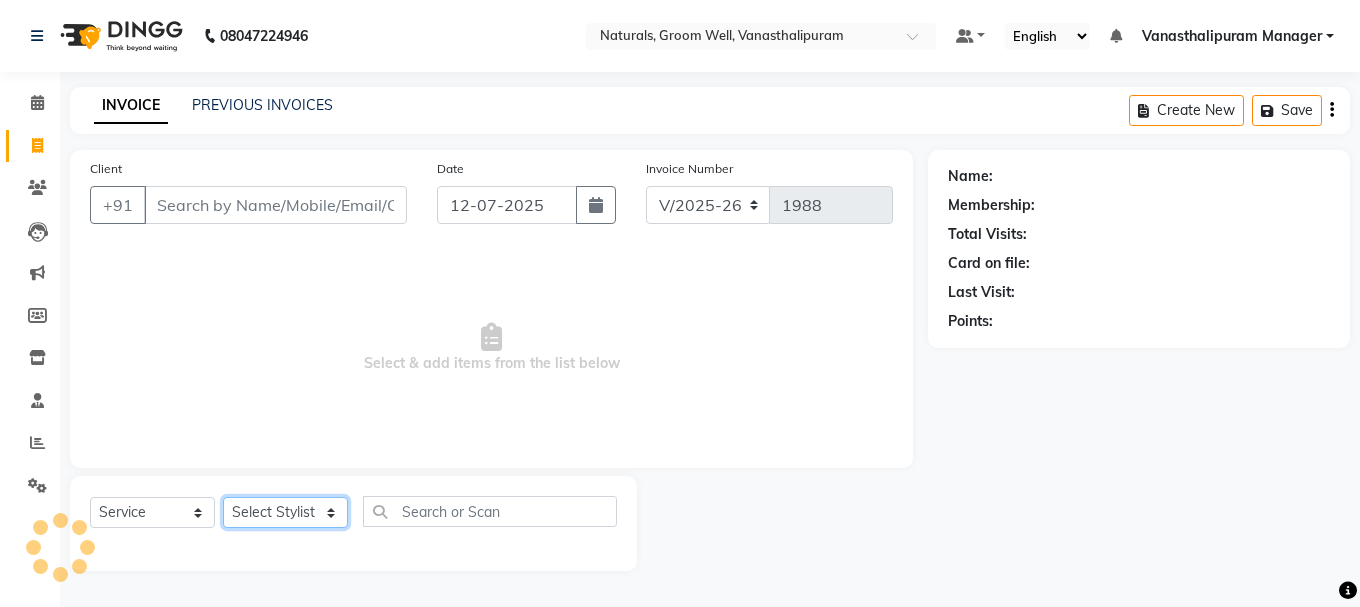 click on "Select Stylist" 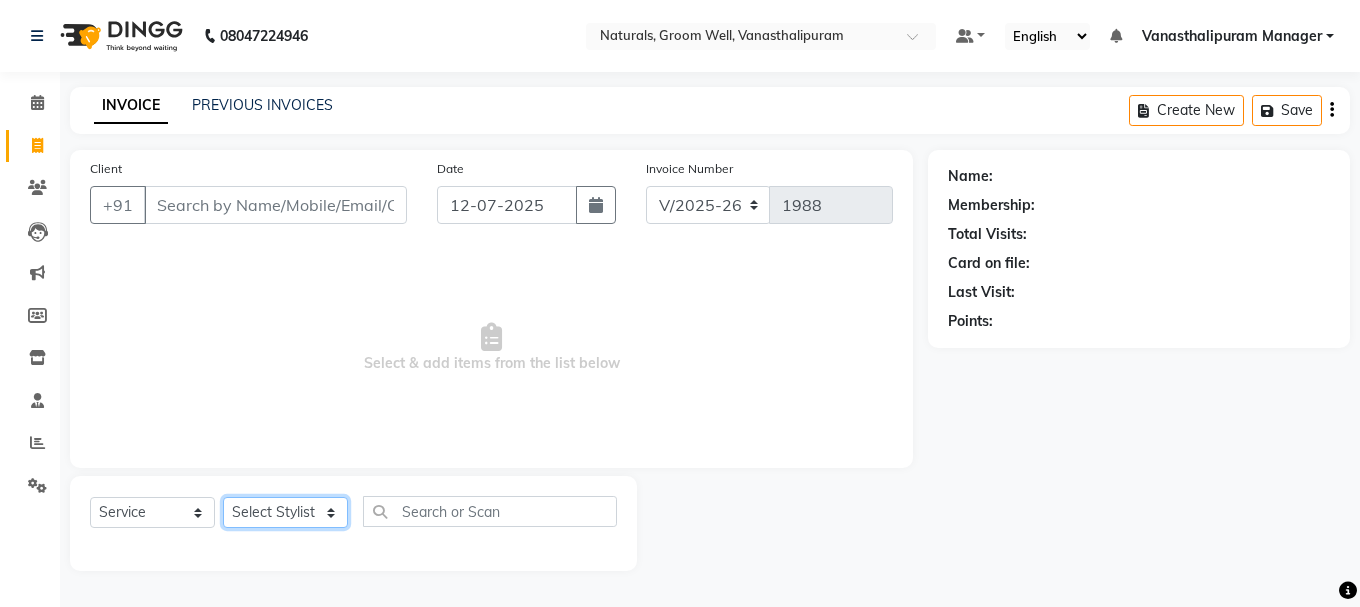 select on "52563" 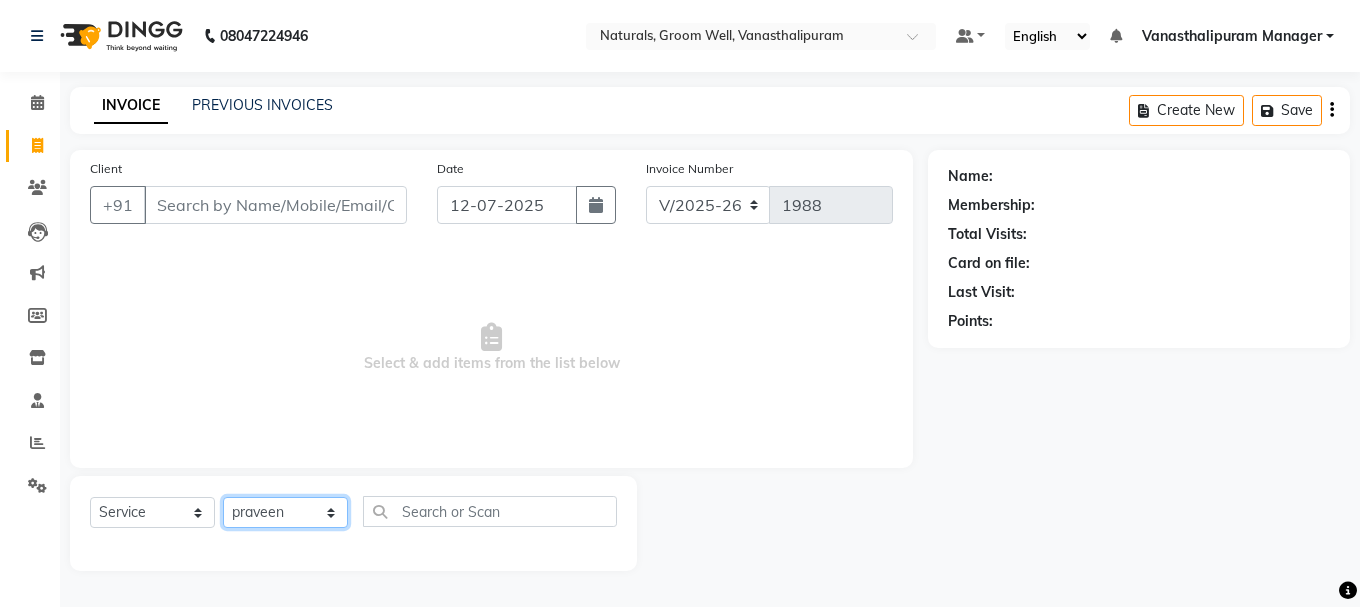click on "Select Stylist [PERSON_NAME] kiran [PERSON_NAME] [PERSON_NAME] [PERSON_NAME] [PERSON_NAME] sandhya Vanasthalipuram Manager vinay" 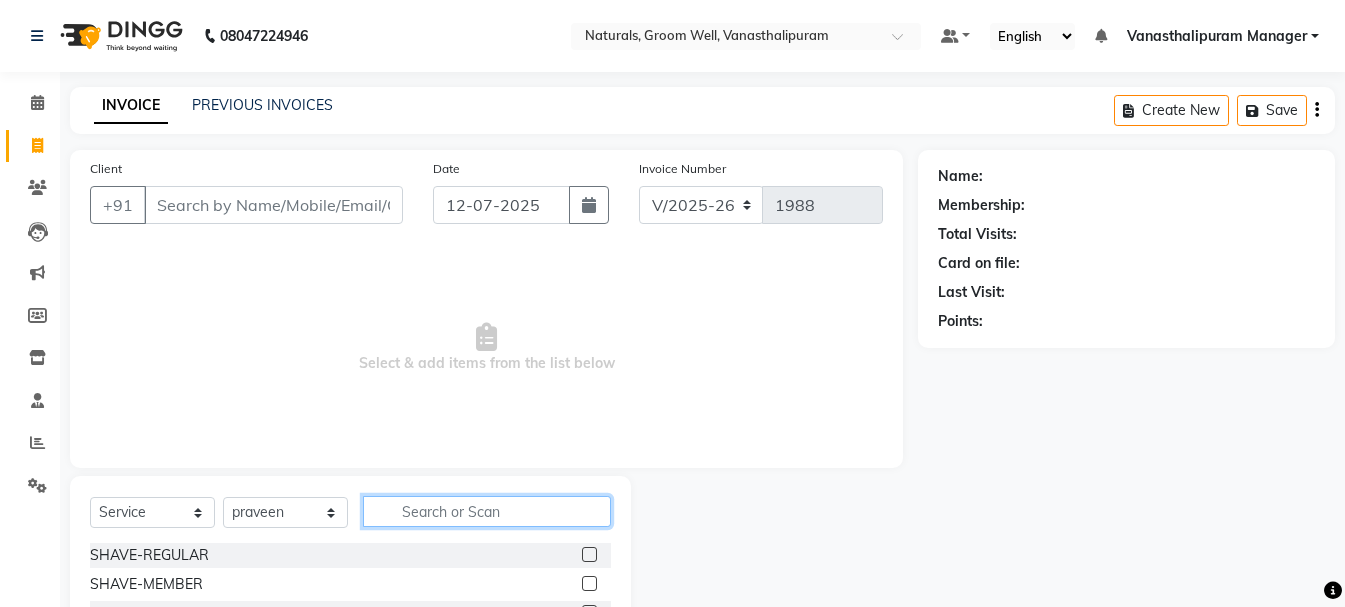 click 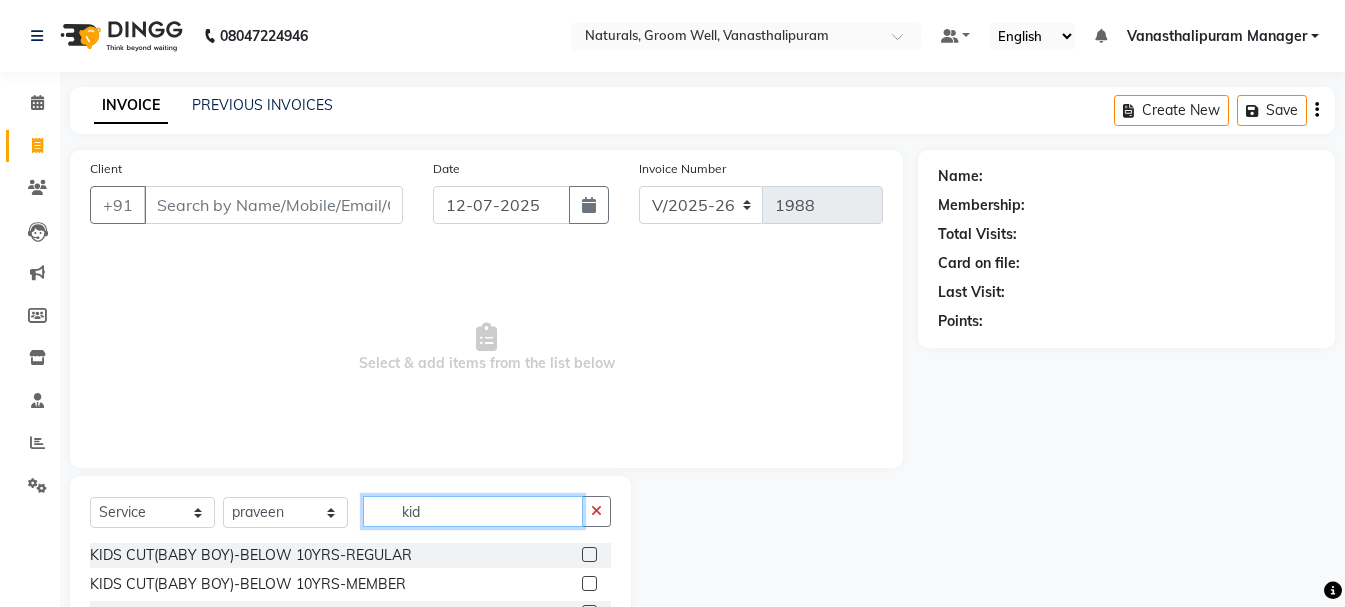 type on "kid" 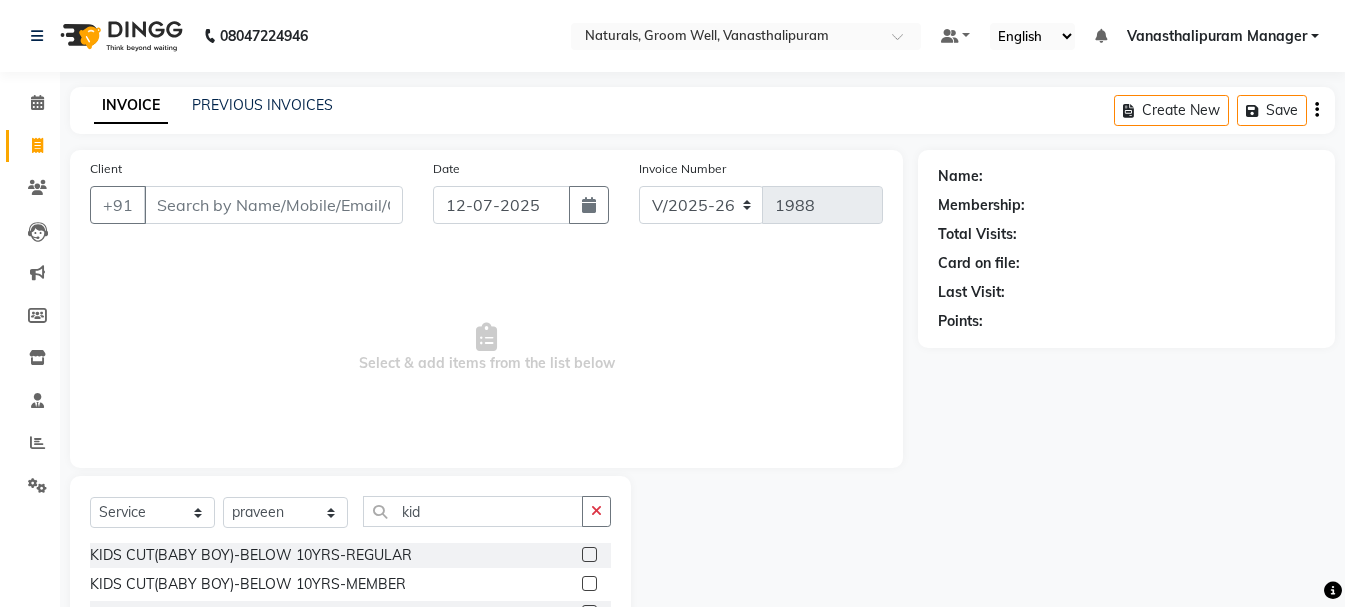 click 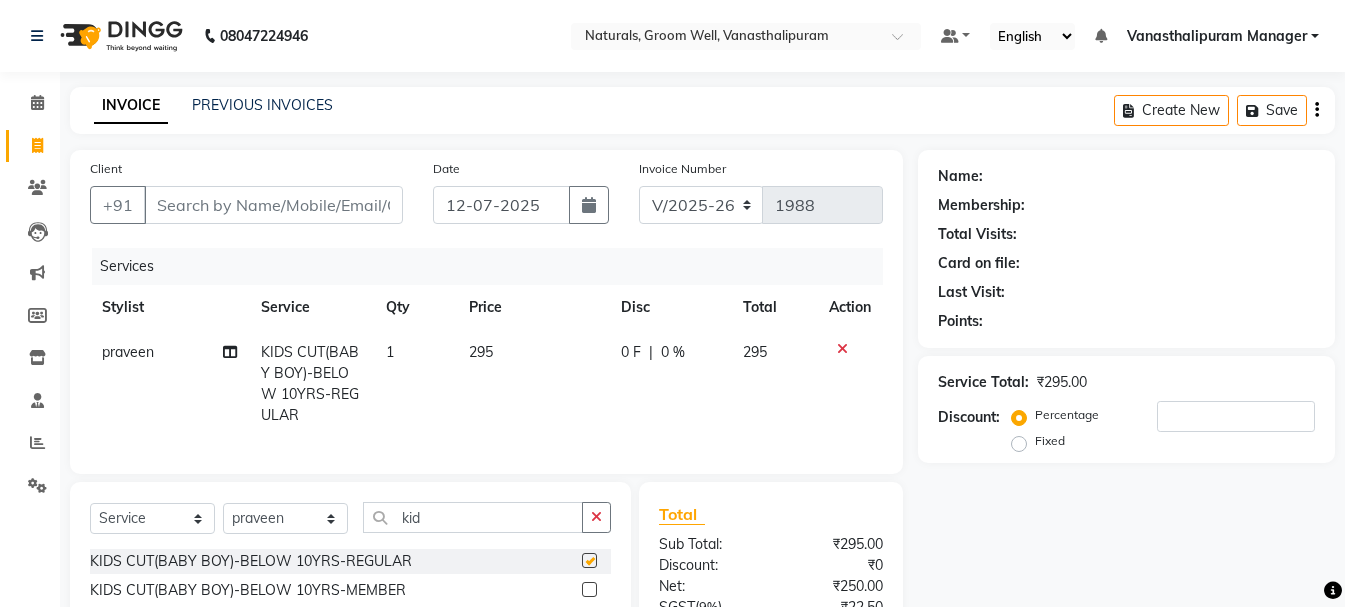 checkbox on "false" 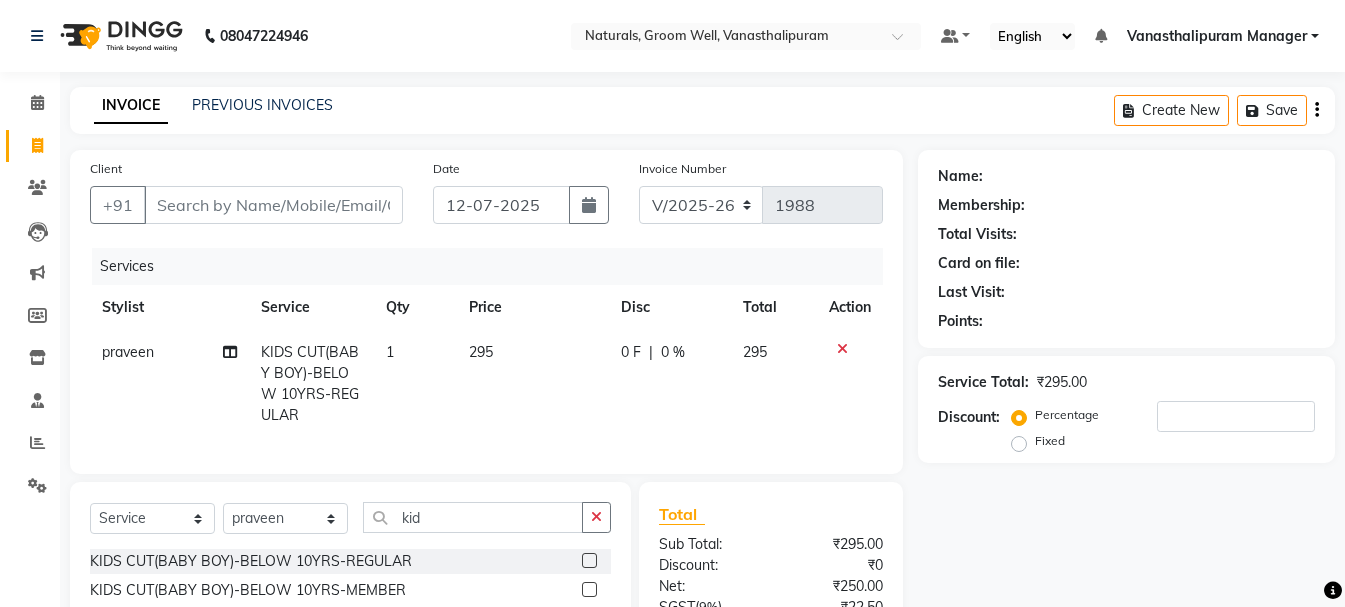 click on "295" 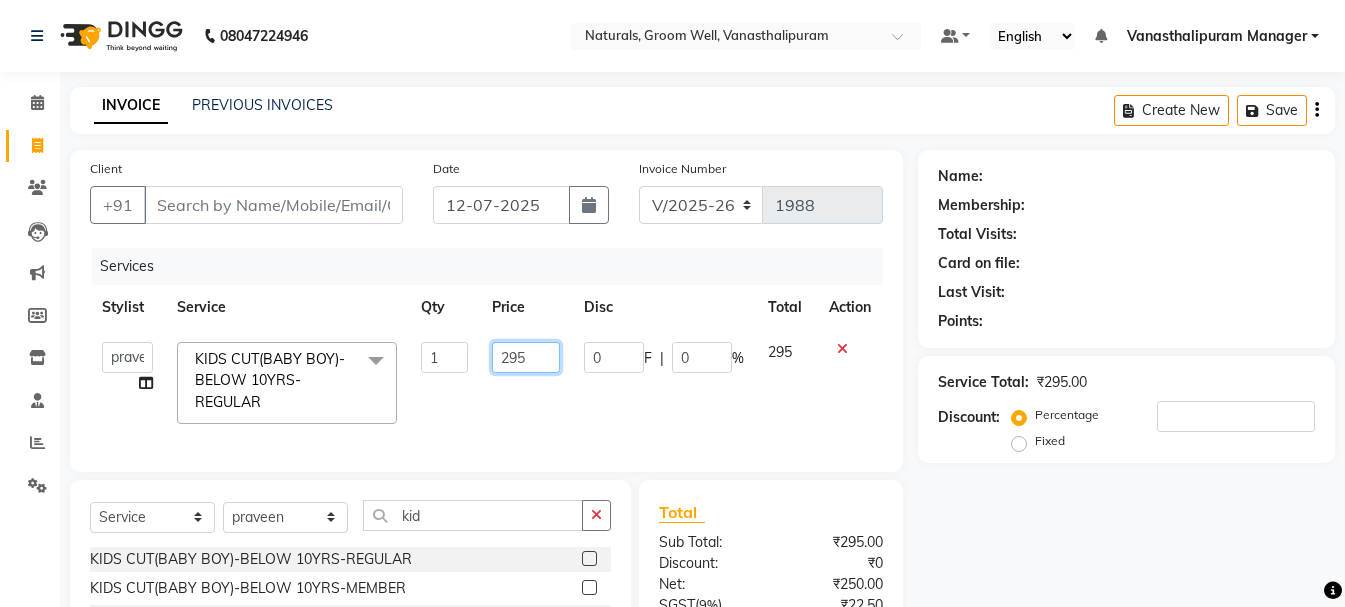 click on "295" 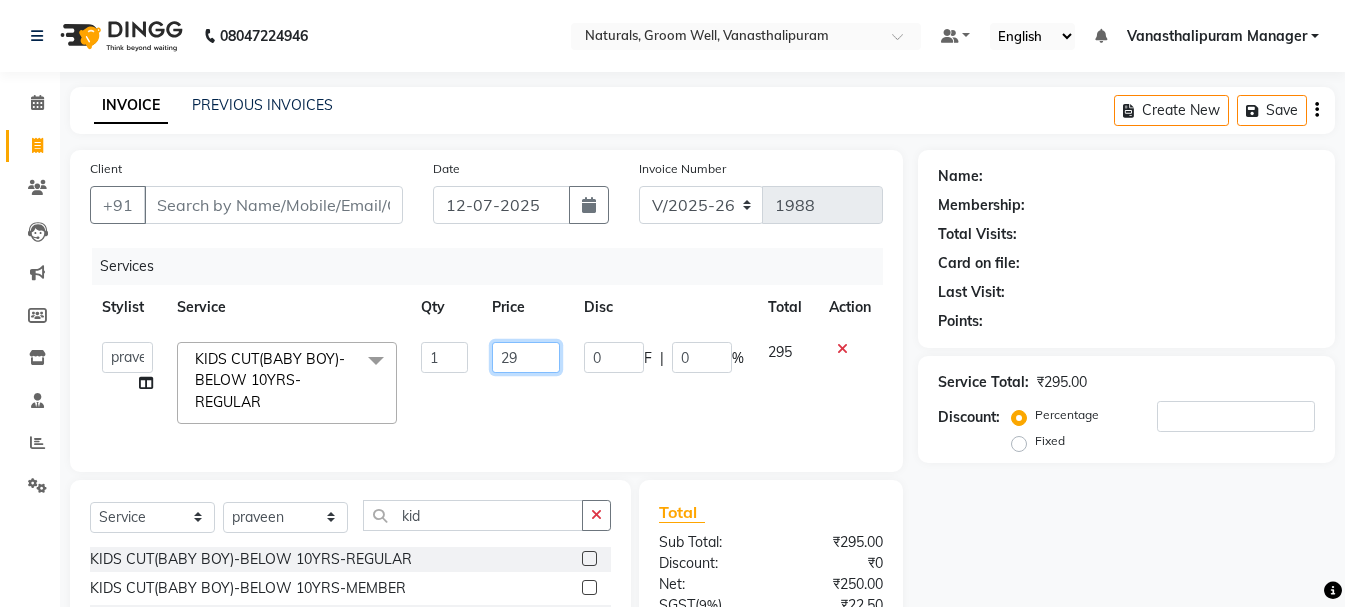 type on "2" 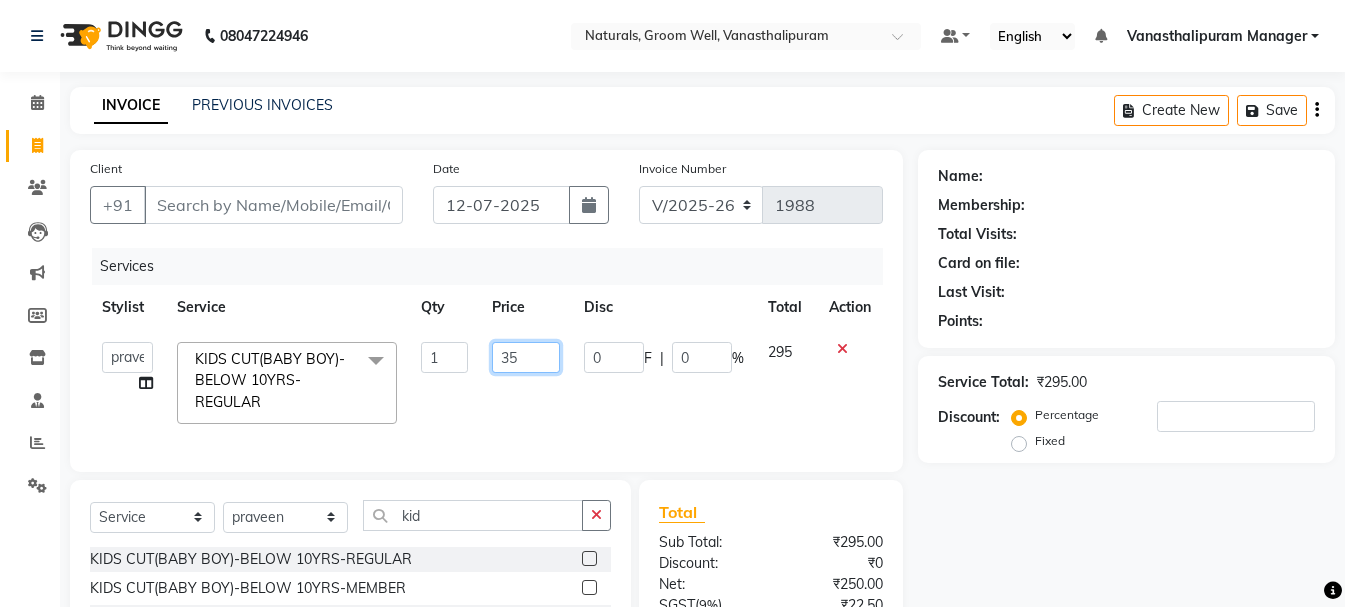 type on "354" 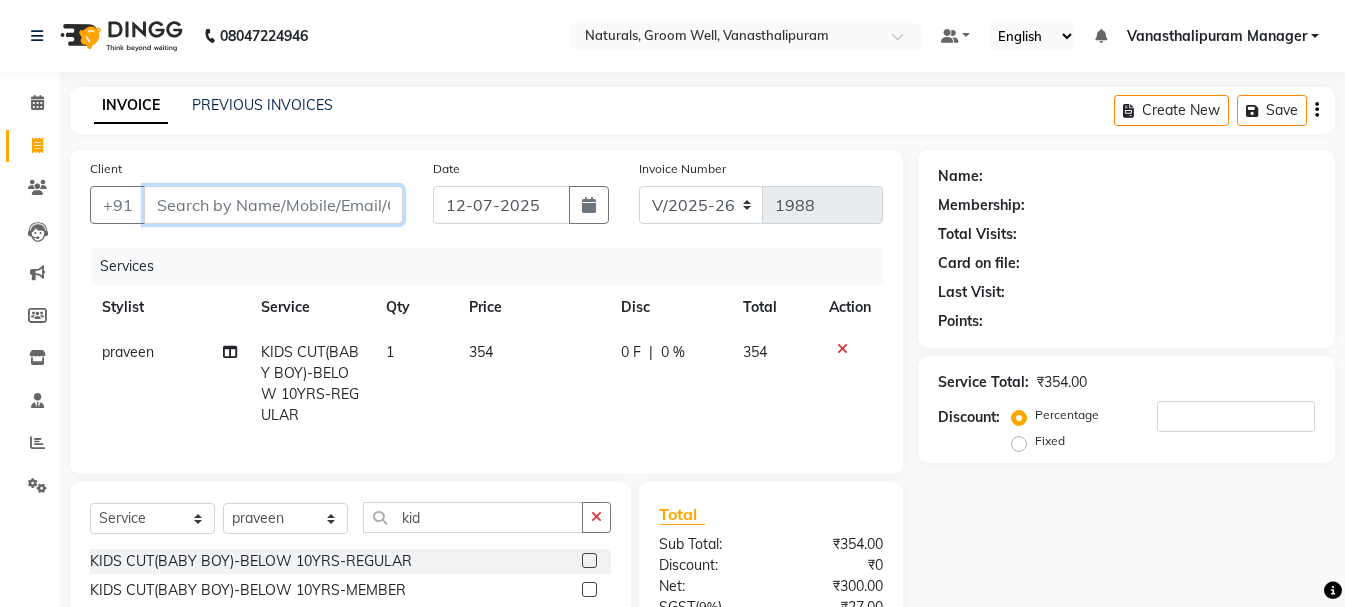 click on "Client" at bounding box center [273, 205] 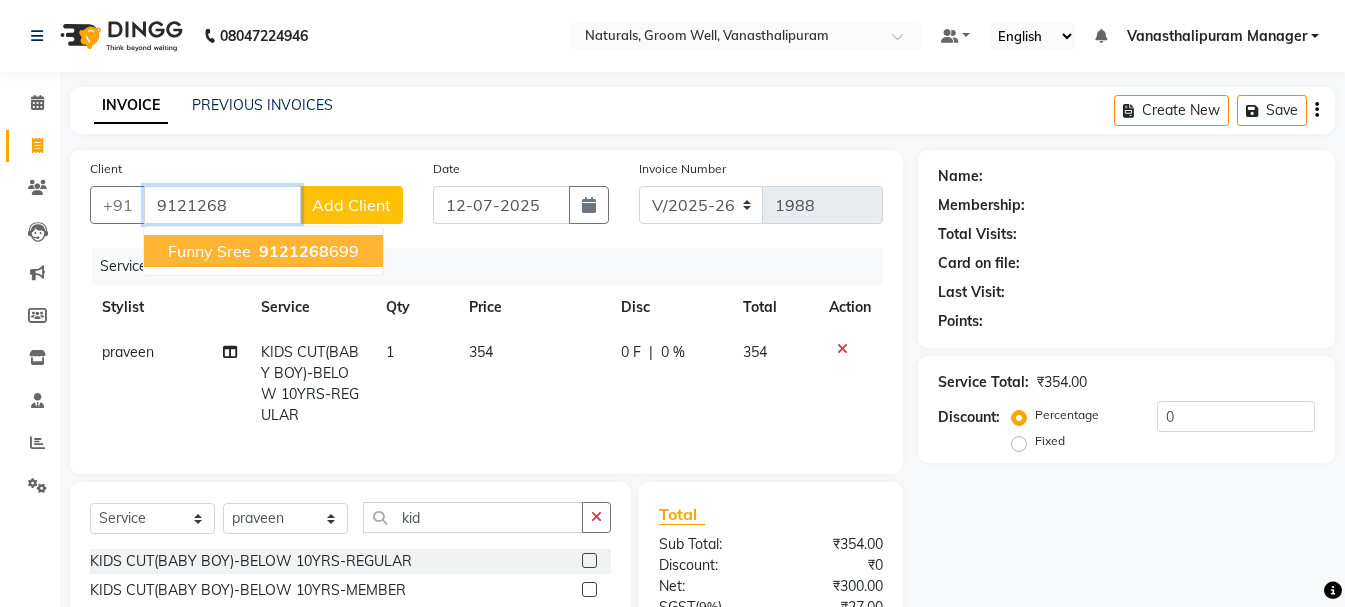 click on "9121268" at bounding box center [294, 251] 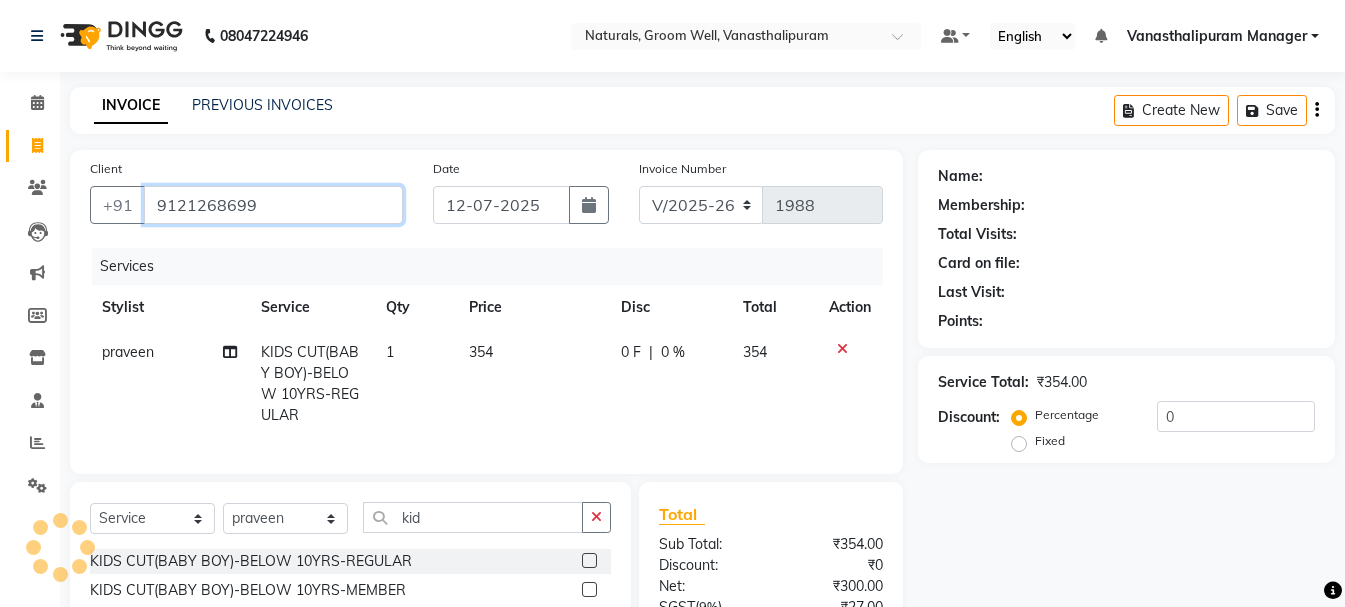type on "9121268699" 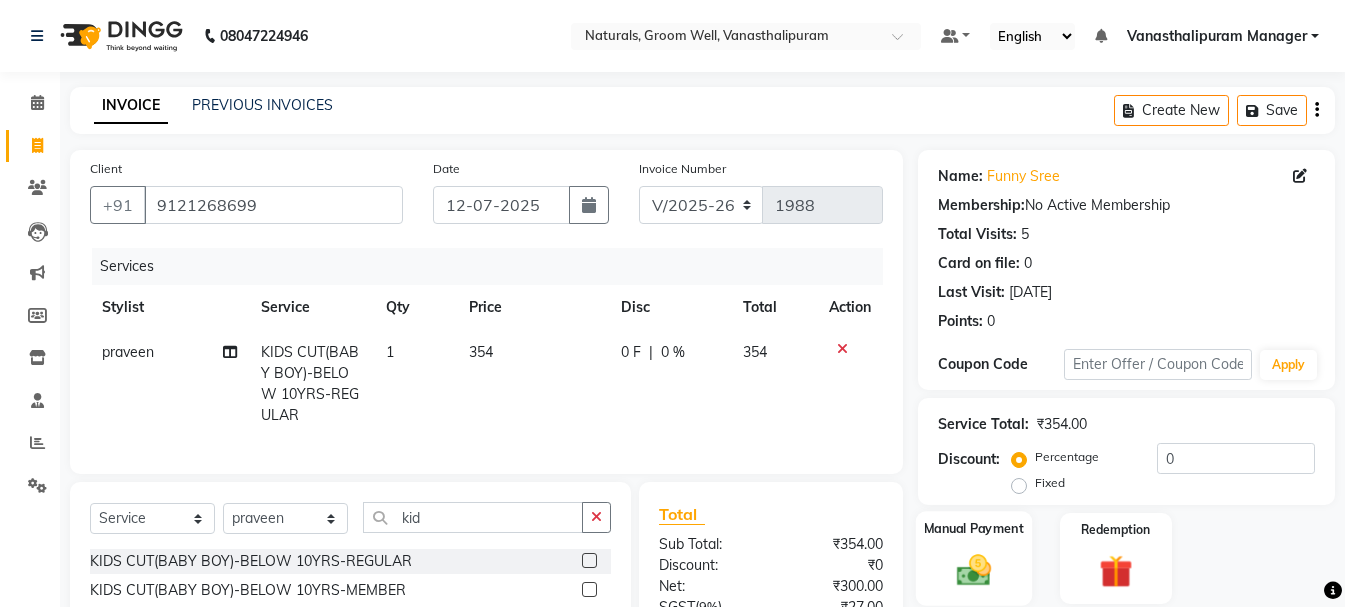 click 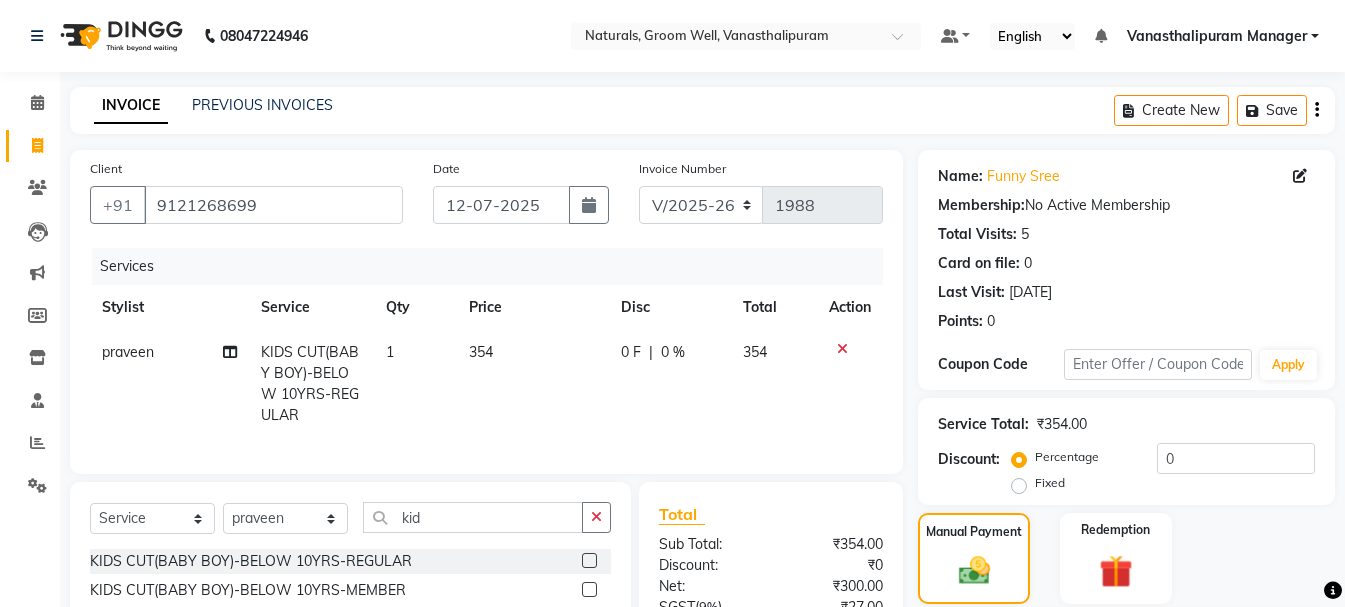 scroll, scrollTop: 214, scrollLeft: 0, axis: vertical 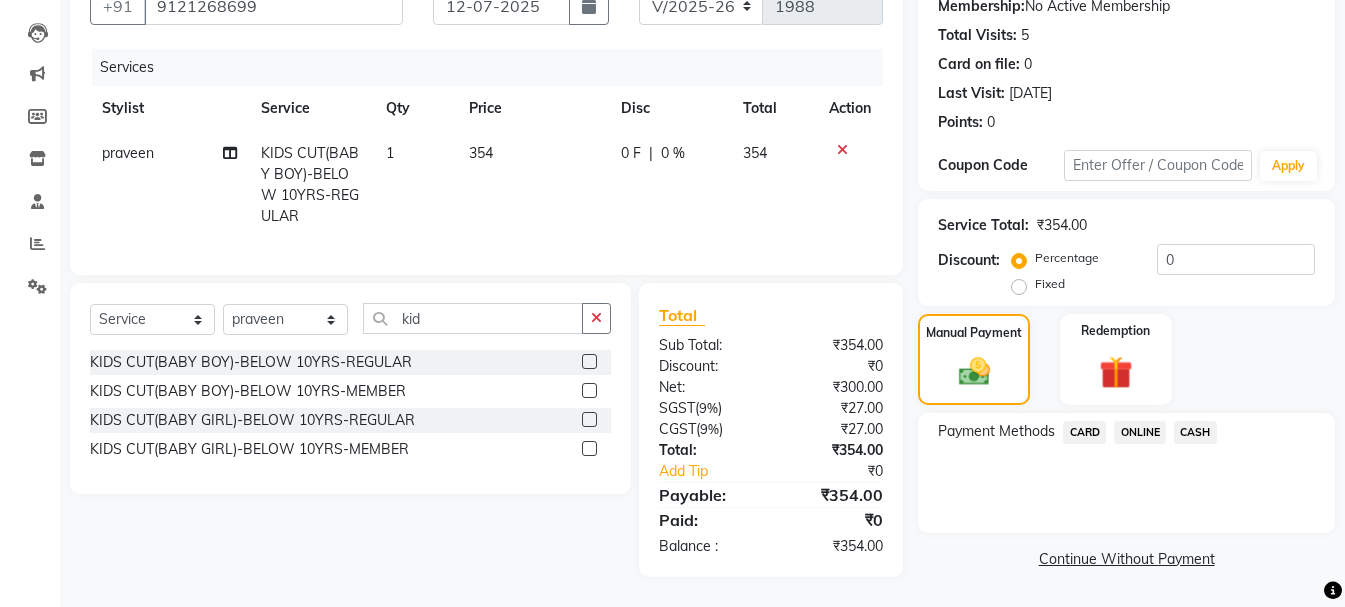 click on "CASH" 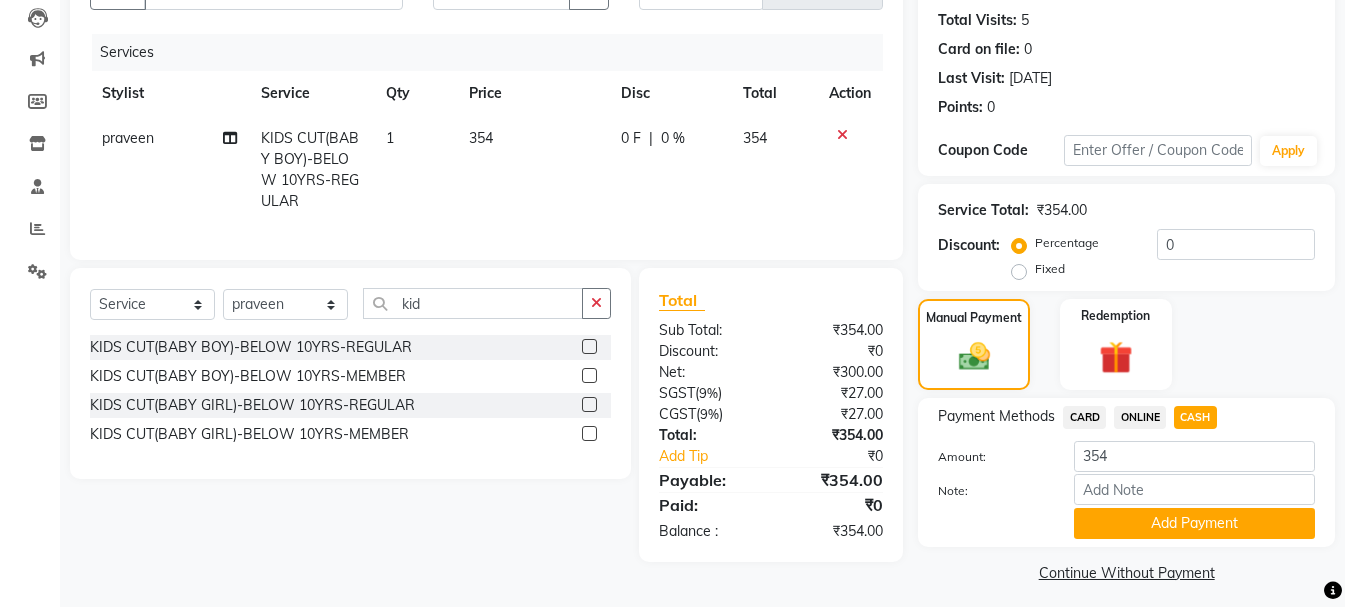 click on "Payment Methods  CARD   ONLINE   CASH  Amount: 354 Note: Add Payment" 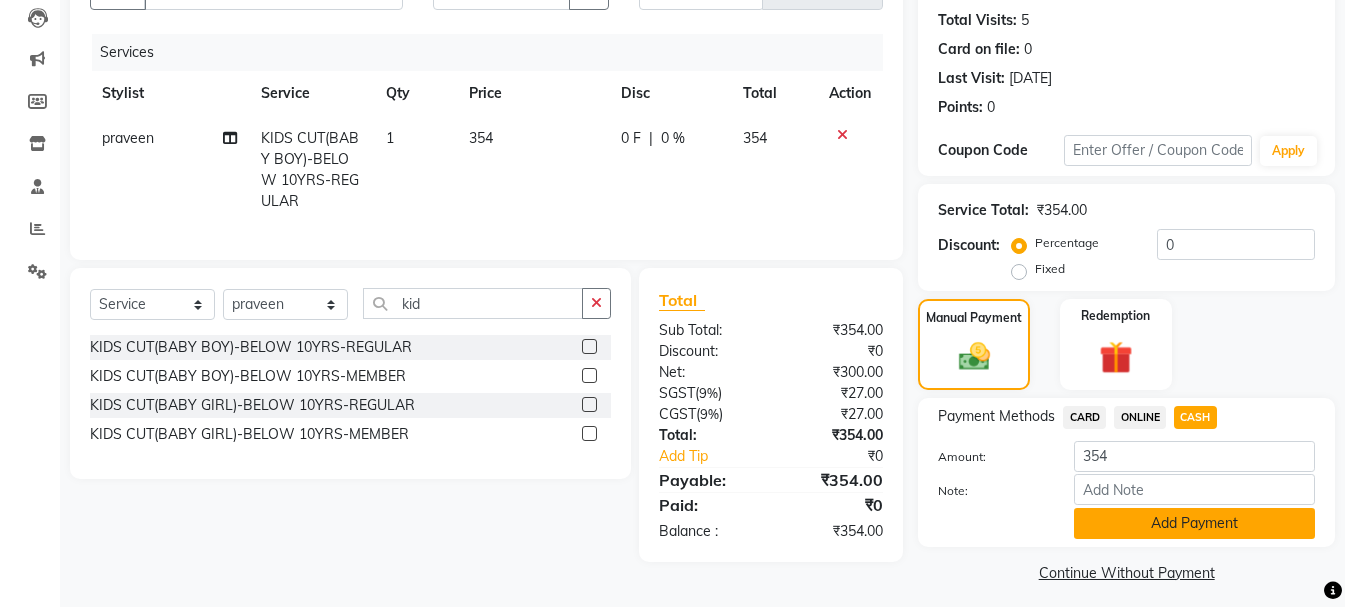 click on "Add Payment" 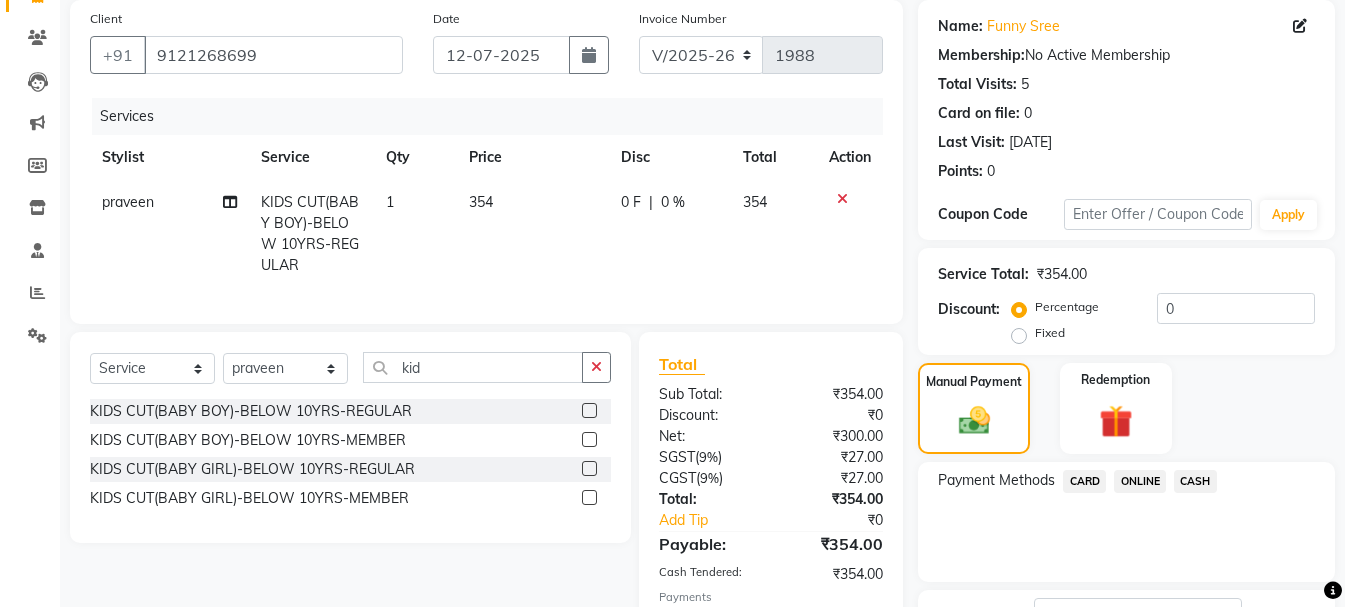 scroll, scrollTop: 114, scrollLeft: 0, axis: vertical 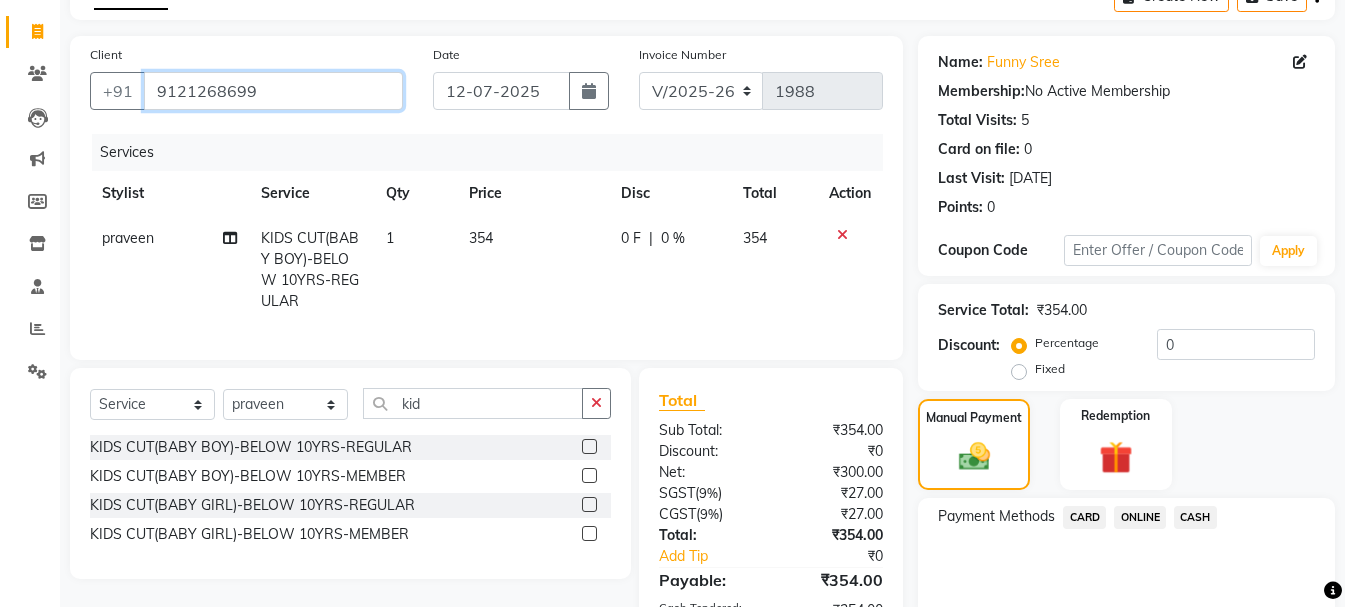 click on "9121268699" at bounding box center (273, 91) 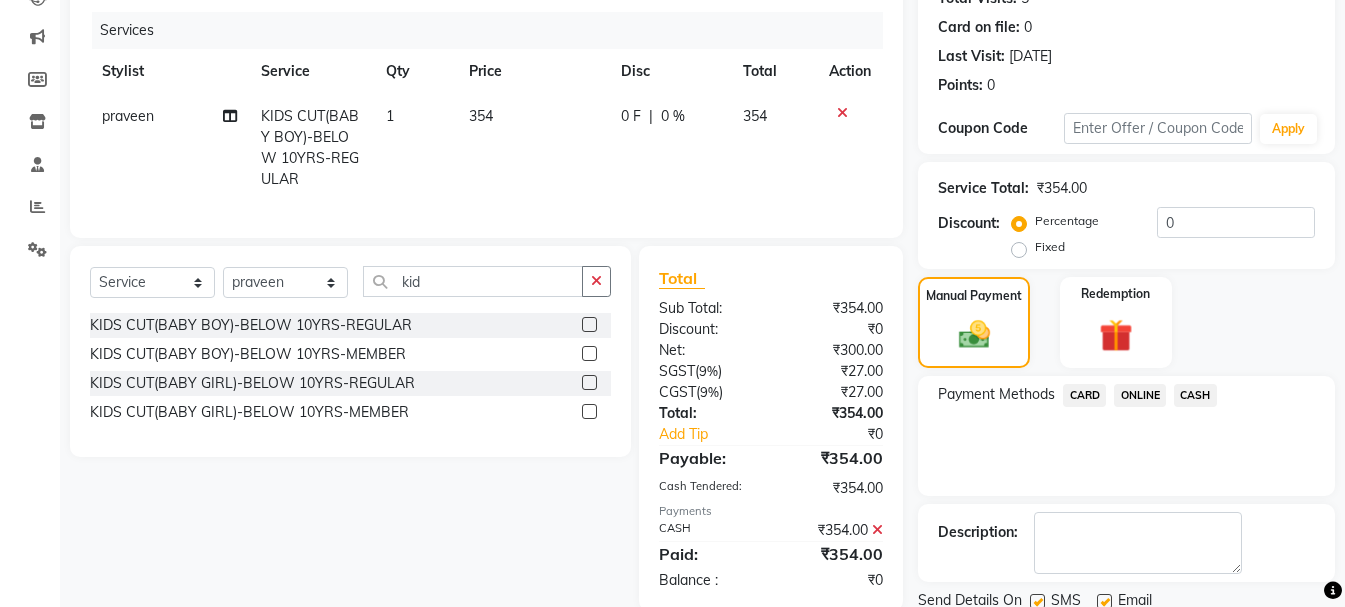 scroll, scrollTop: 309, scrollLeft: 0, axis: vertical 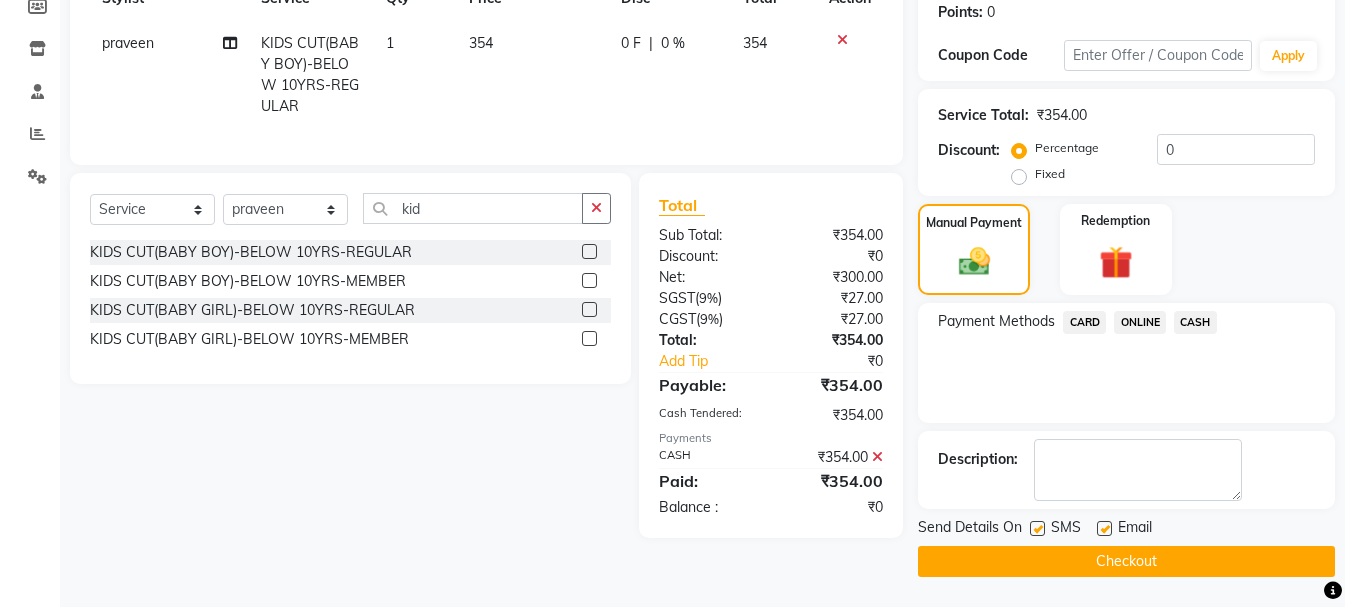 click on "Checkout" 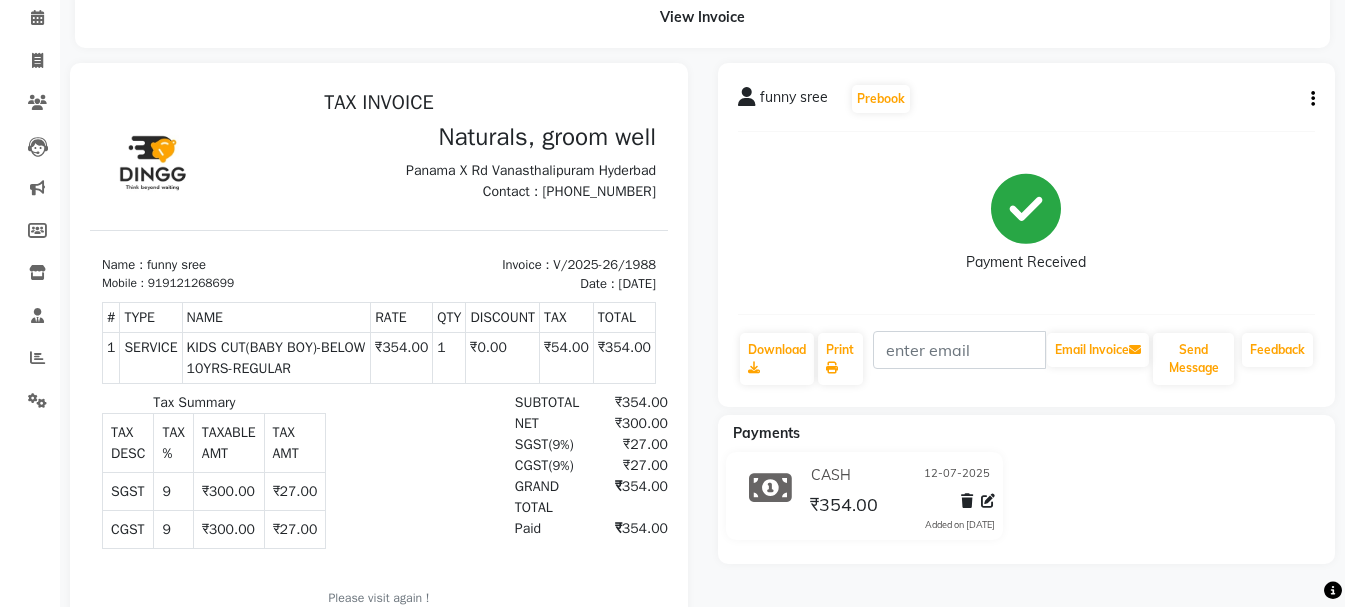 scroll, scrollTop: 0, scrollLeft: 0, axis: both 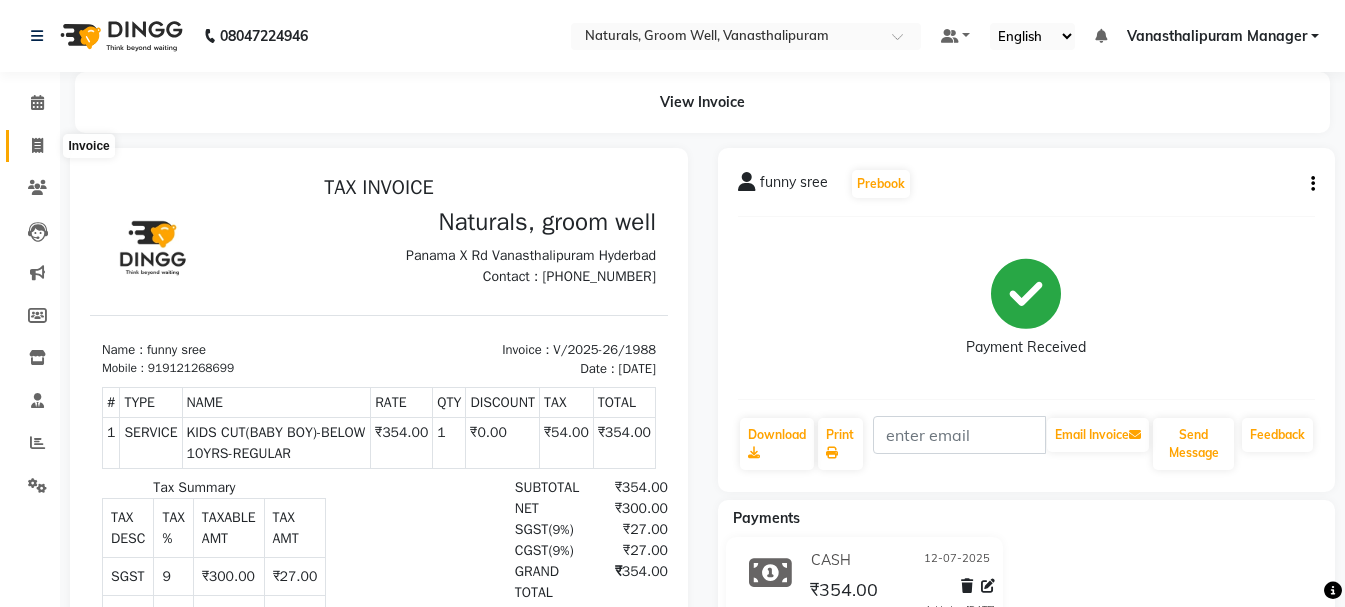 click 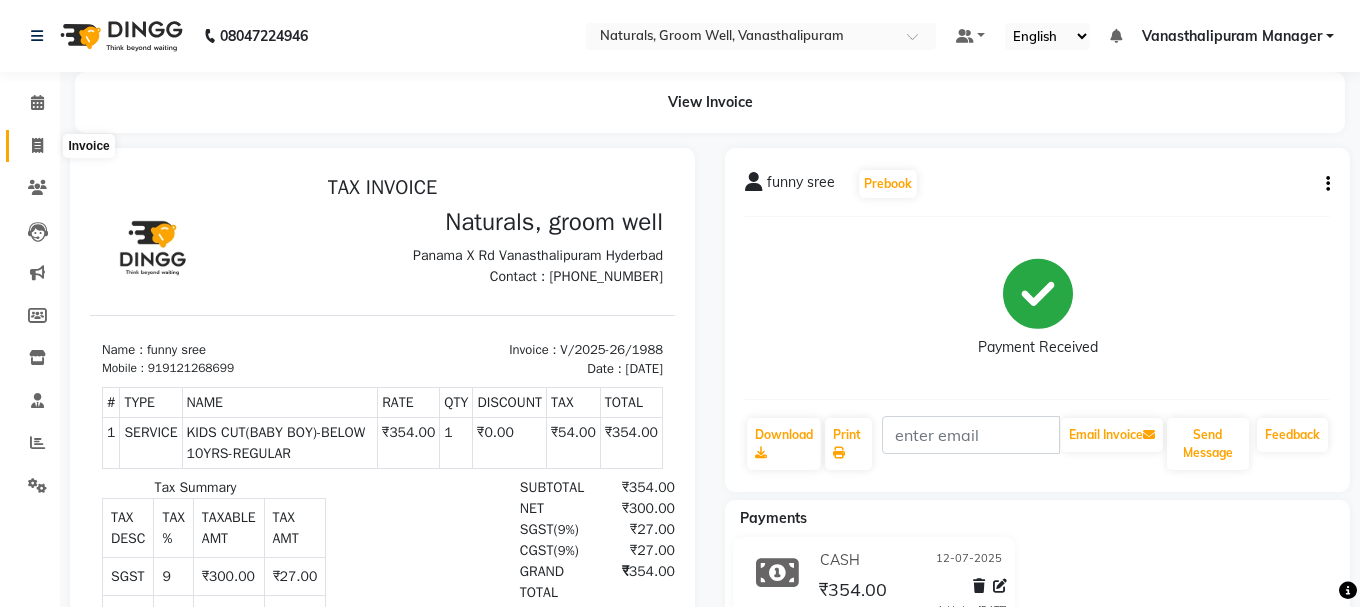 select on "service" 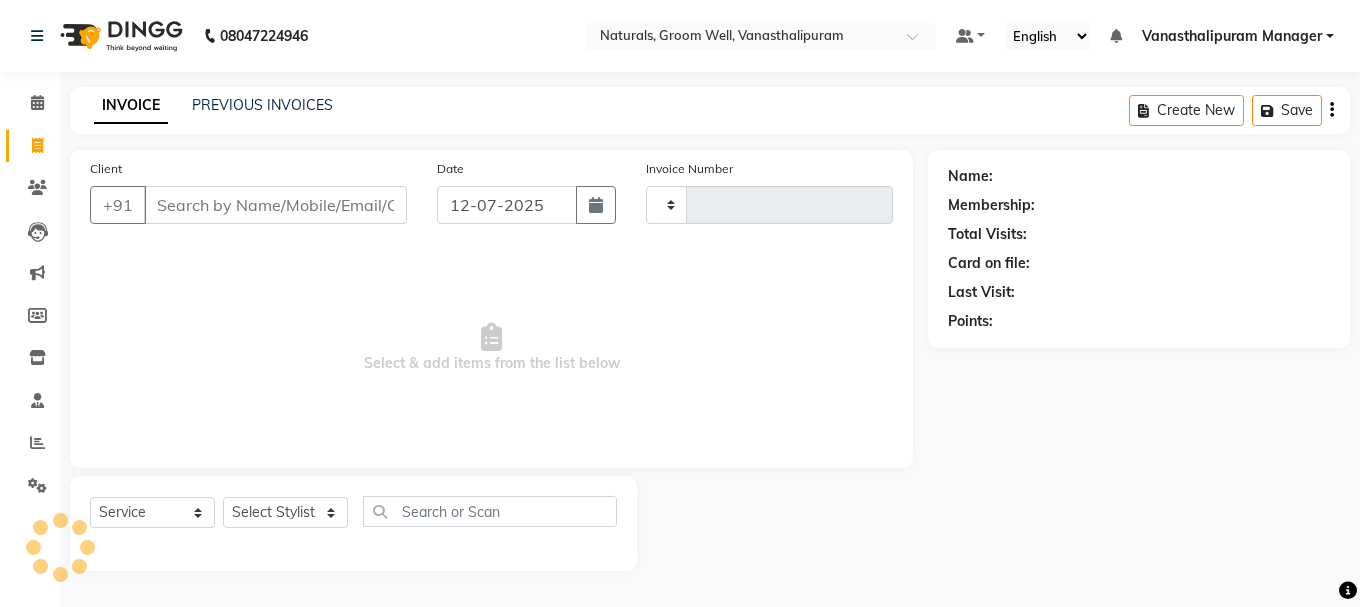 type on "1989" 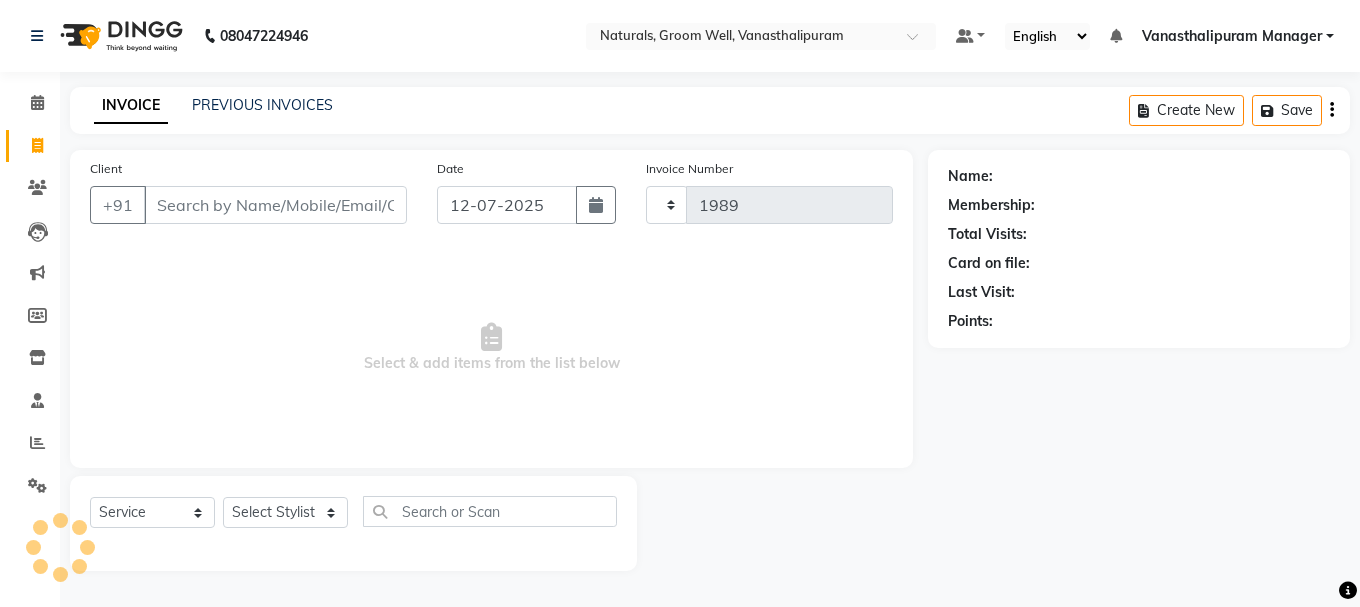 select on "5859" 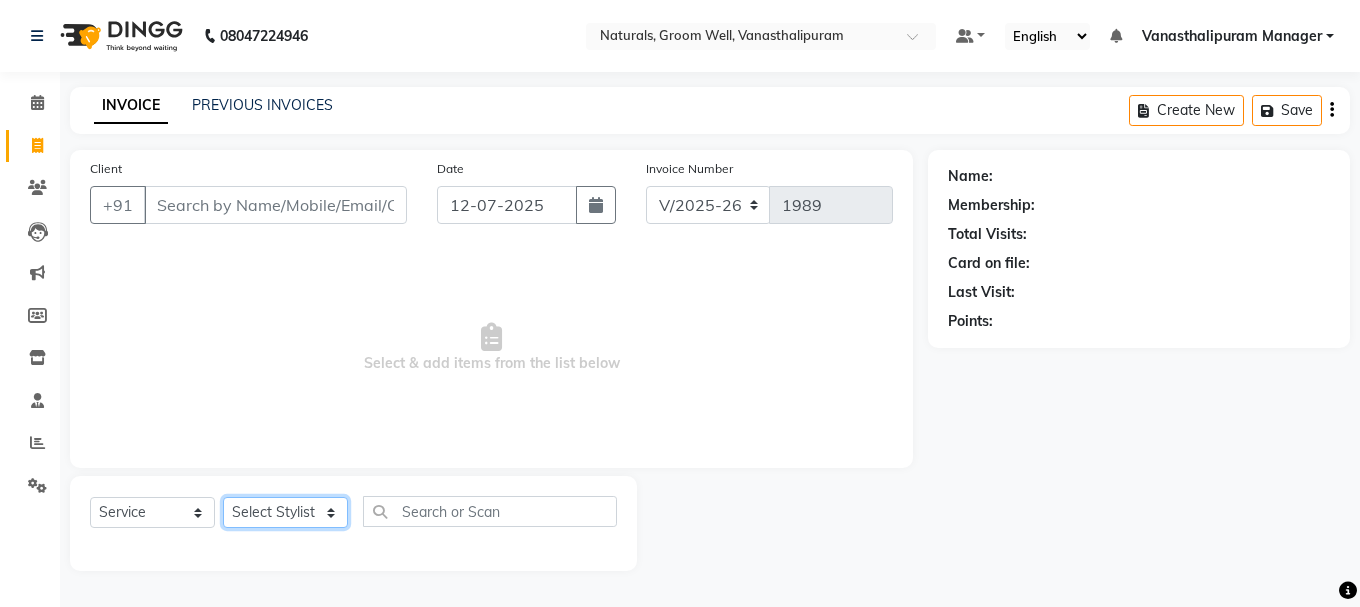 click on "Select Stylist" 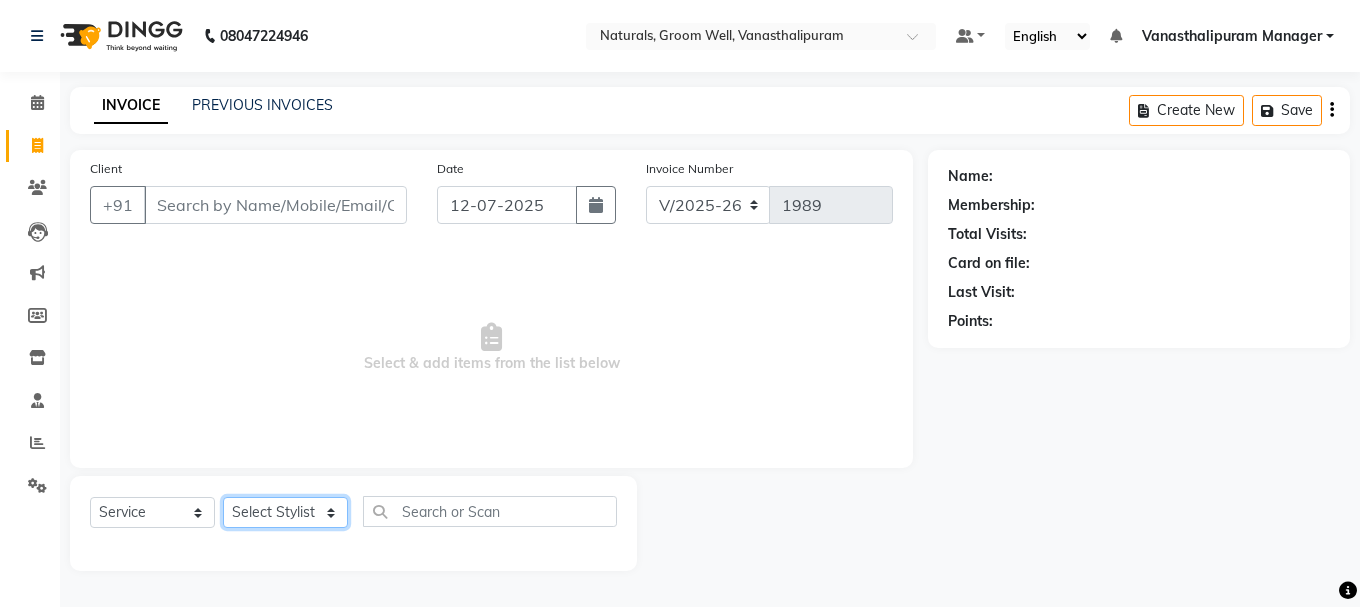 select on "68488" 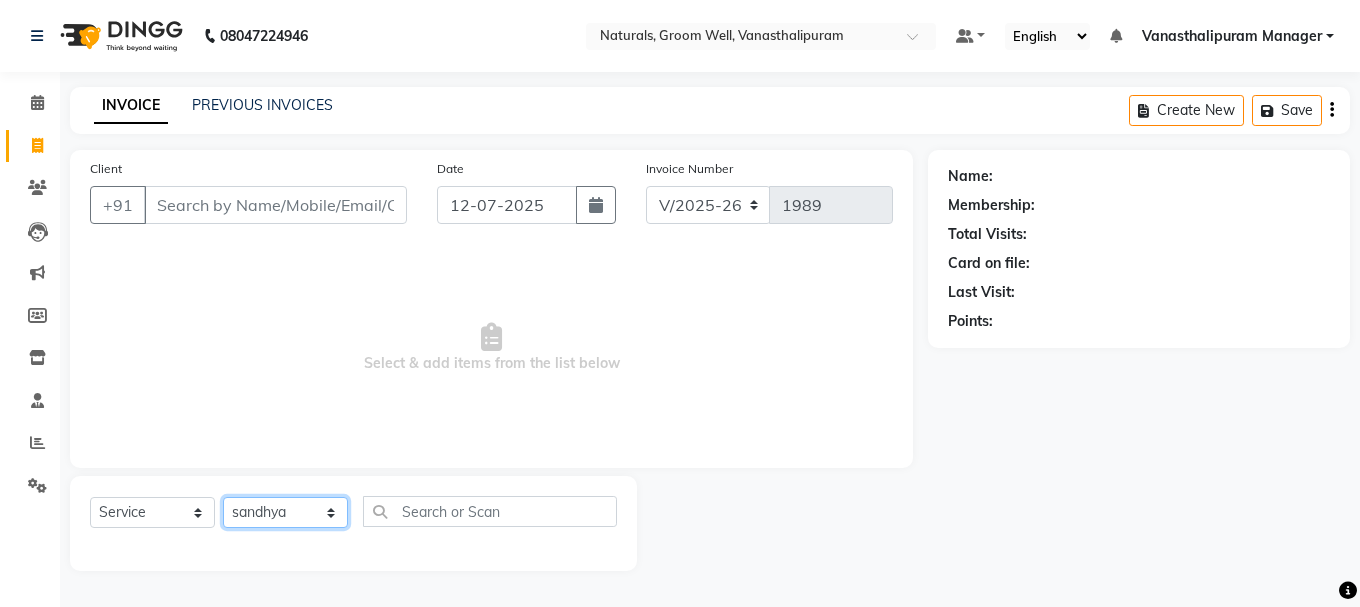 click on "Select Stylist [PERSON_NAME] kiran [PERSON_NAME] [PERSON_NAME] [PERSON_NAME] [PERSON_NAME] sandhya Vanasthalipuram Manager vinay" 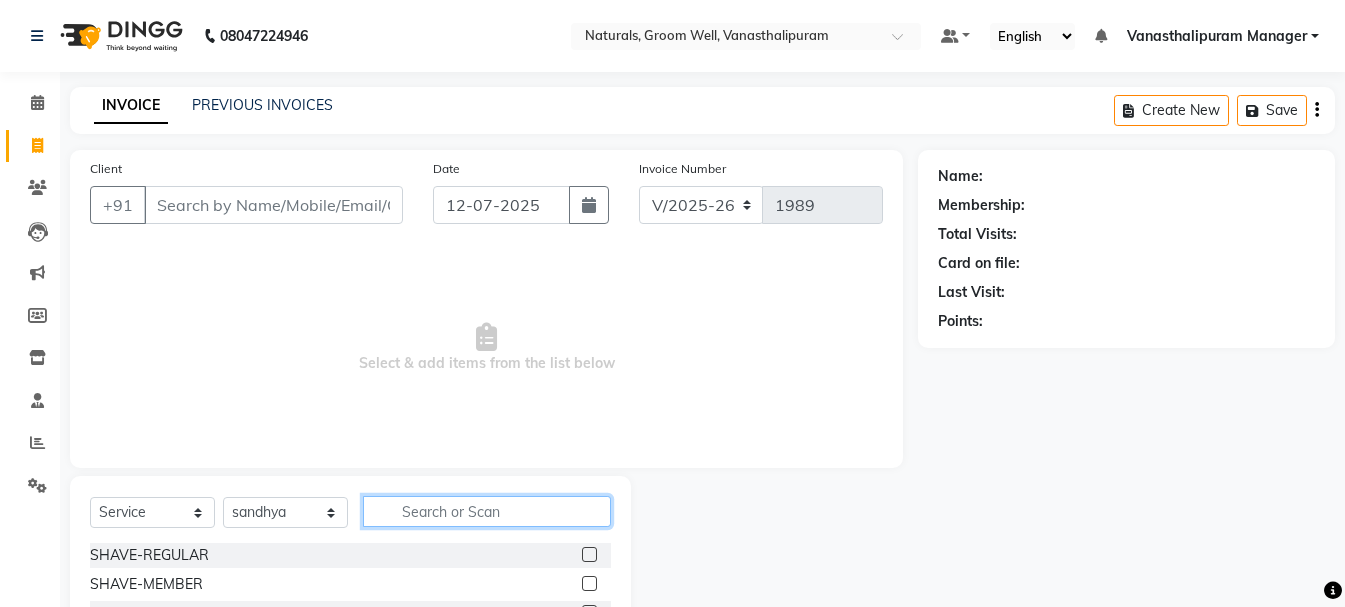 click 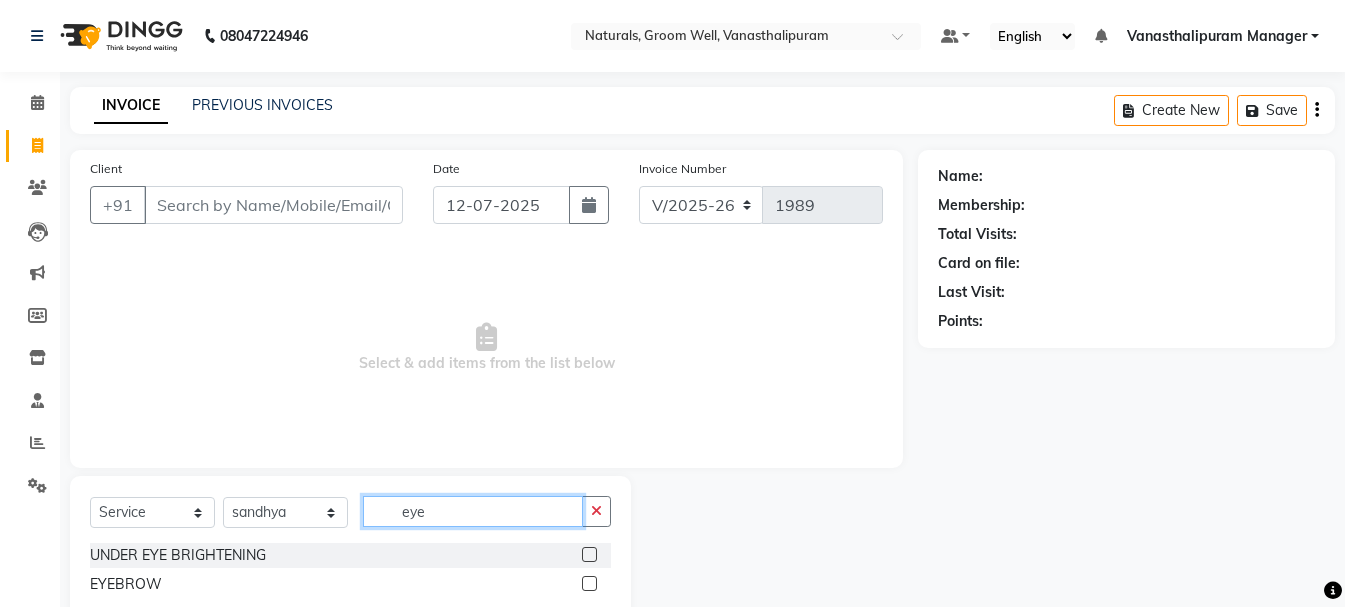 type on "eye" 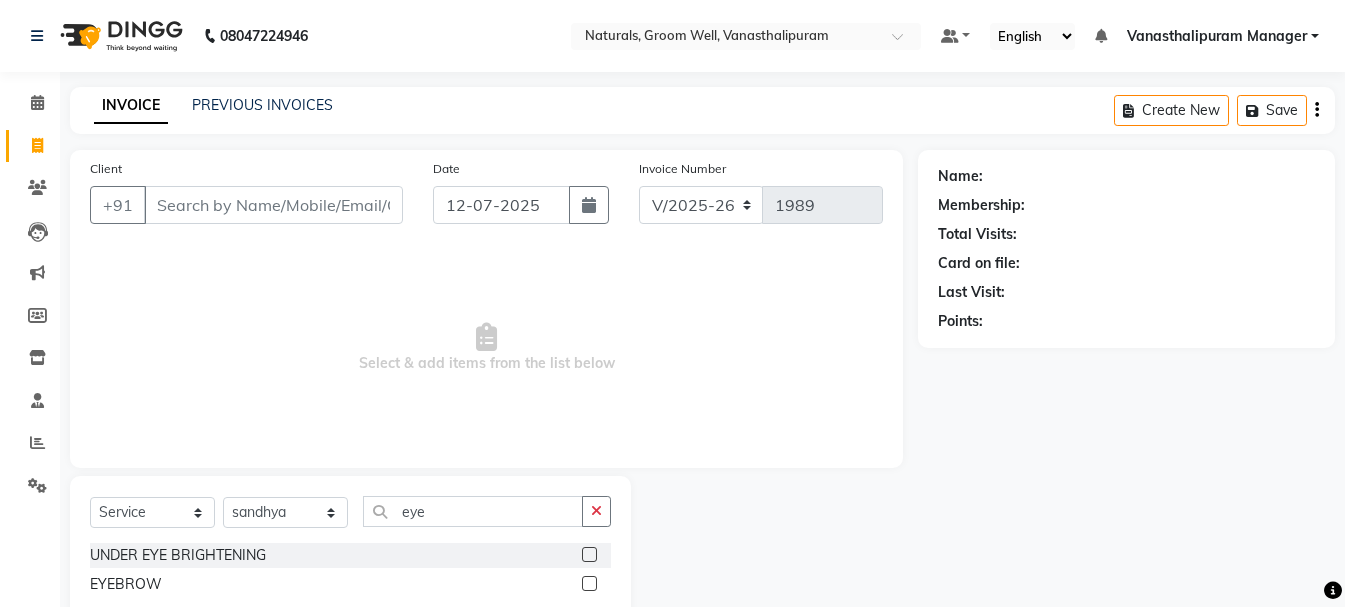 click 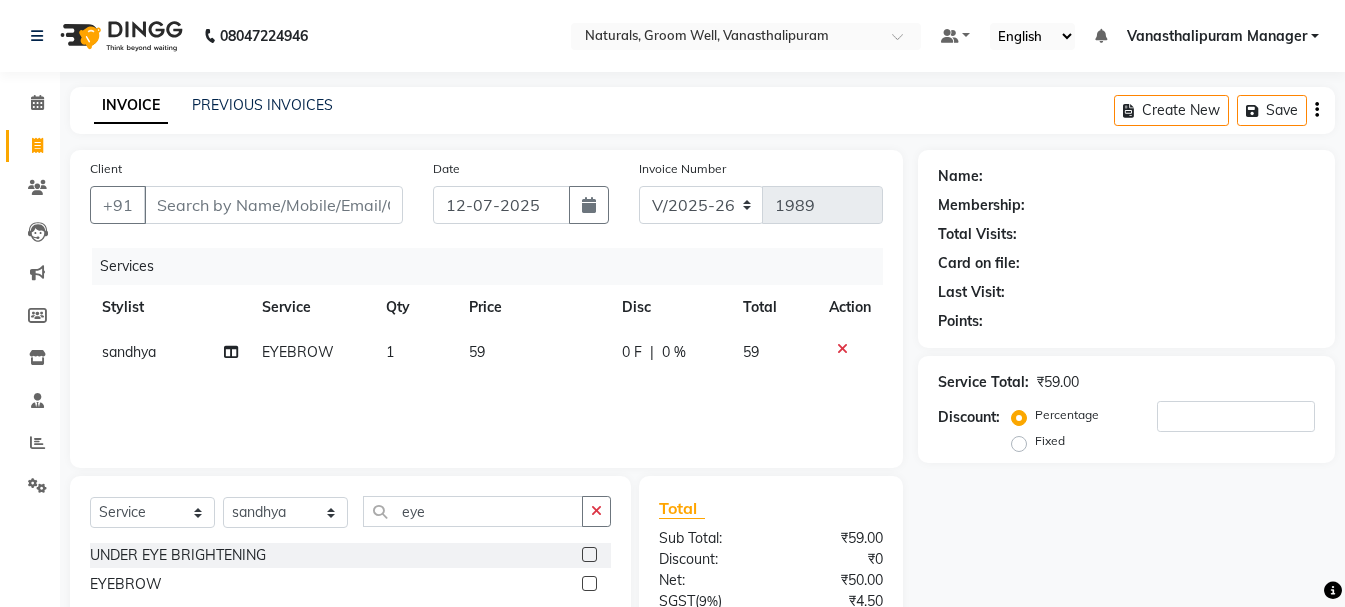 checkbox on "false" 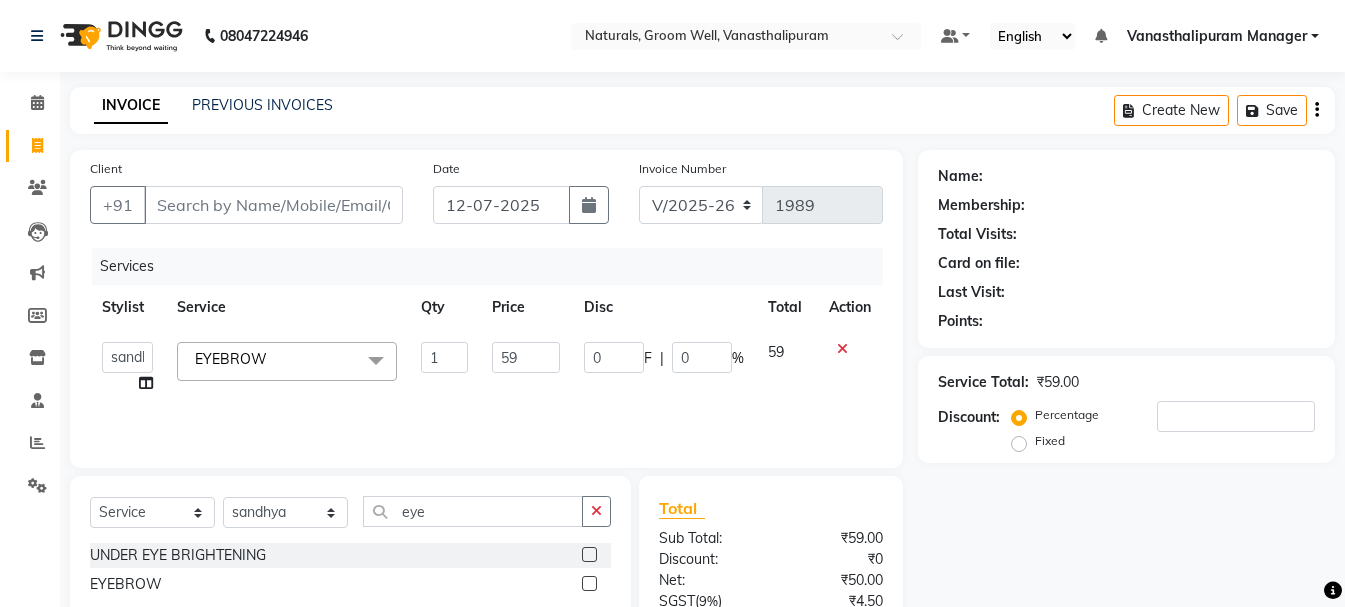 click on "59" 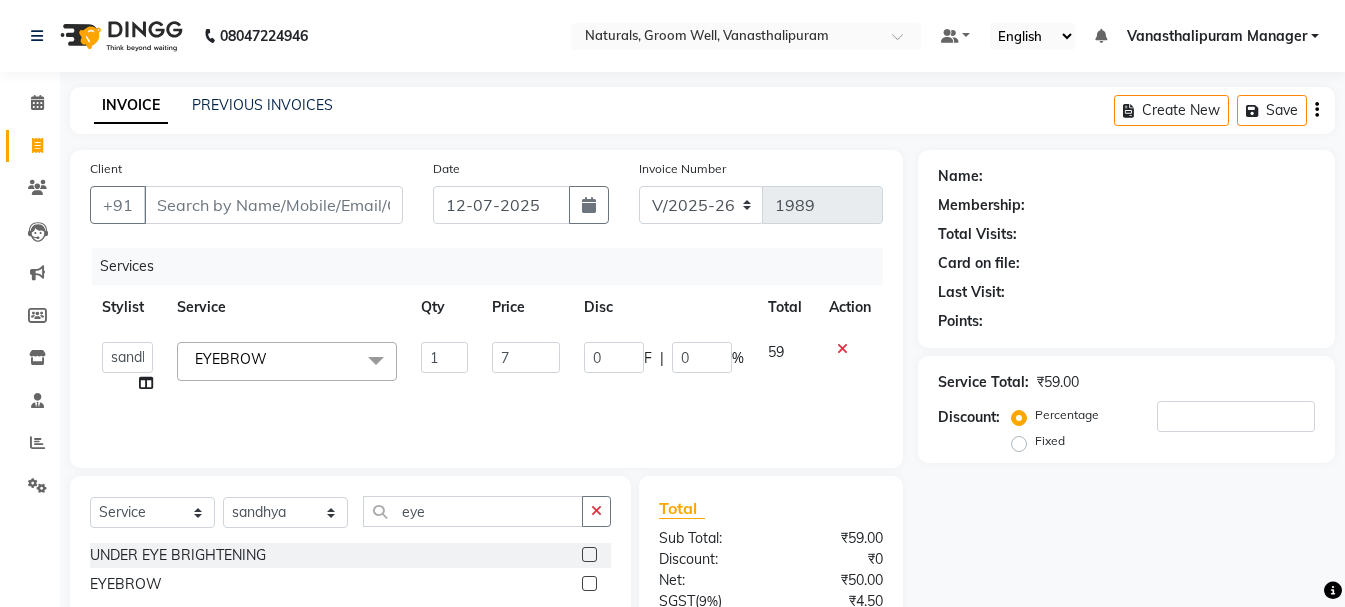 type on "70" 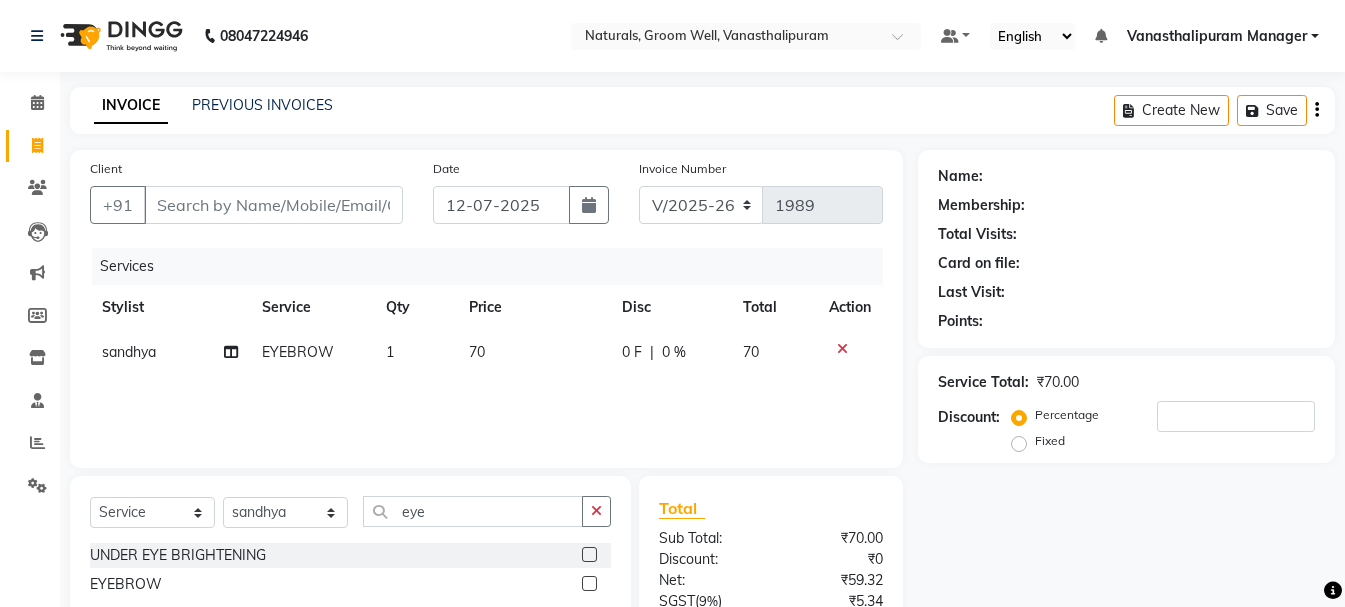 click on "1" 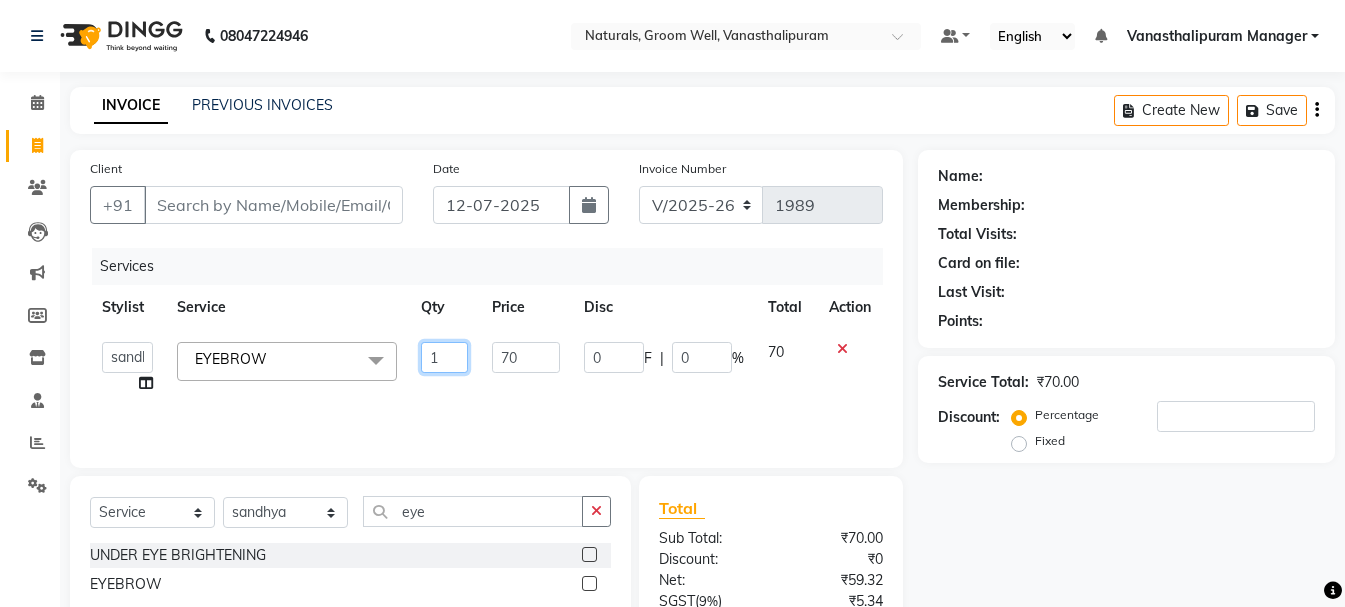 click on "1" 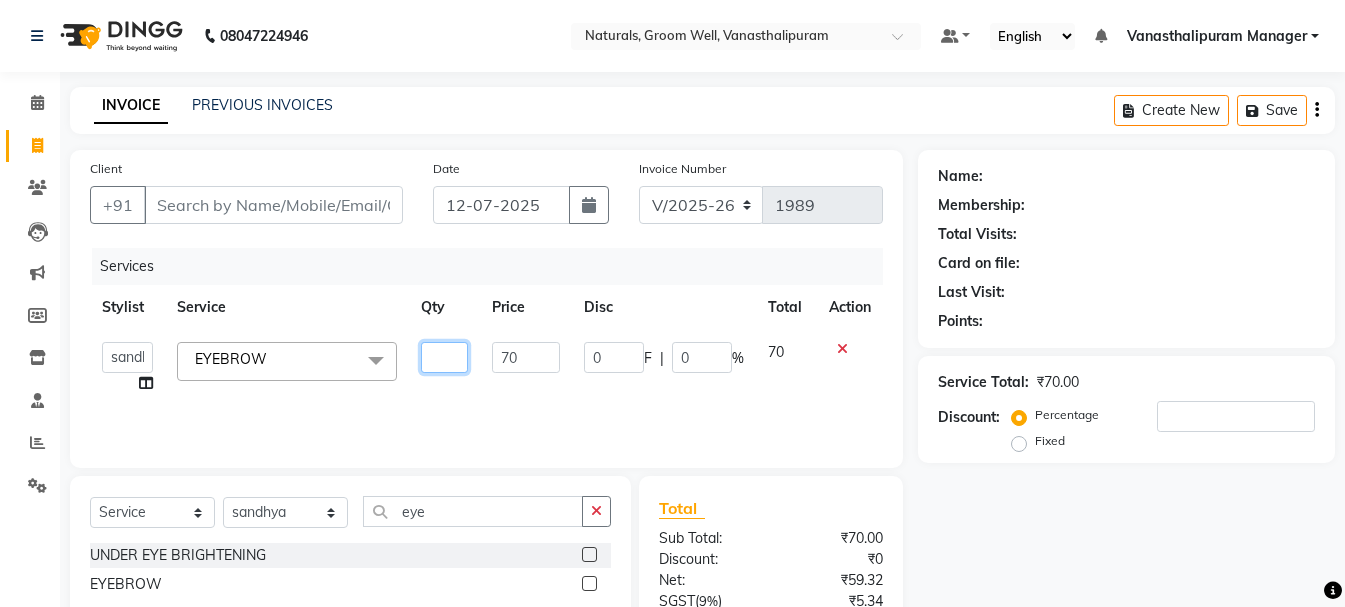 type on "2" 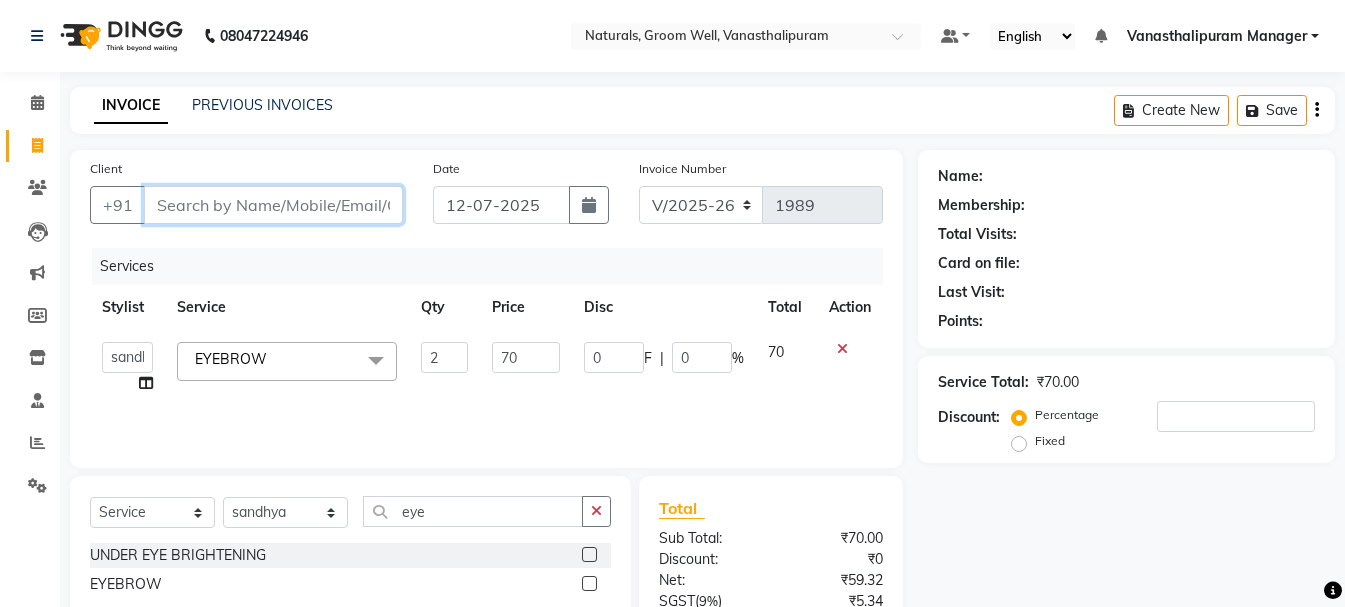 click on "Client" at bounding box center (273, 205) 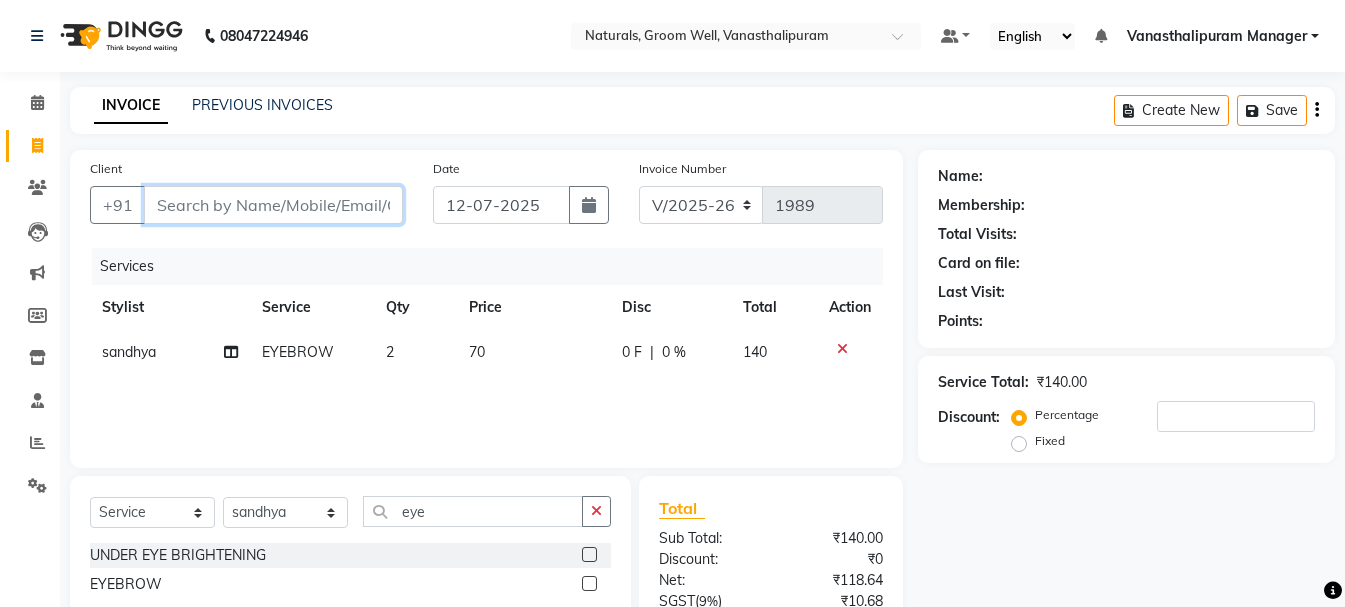 type on "9" 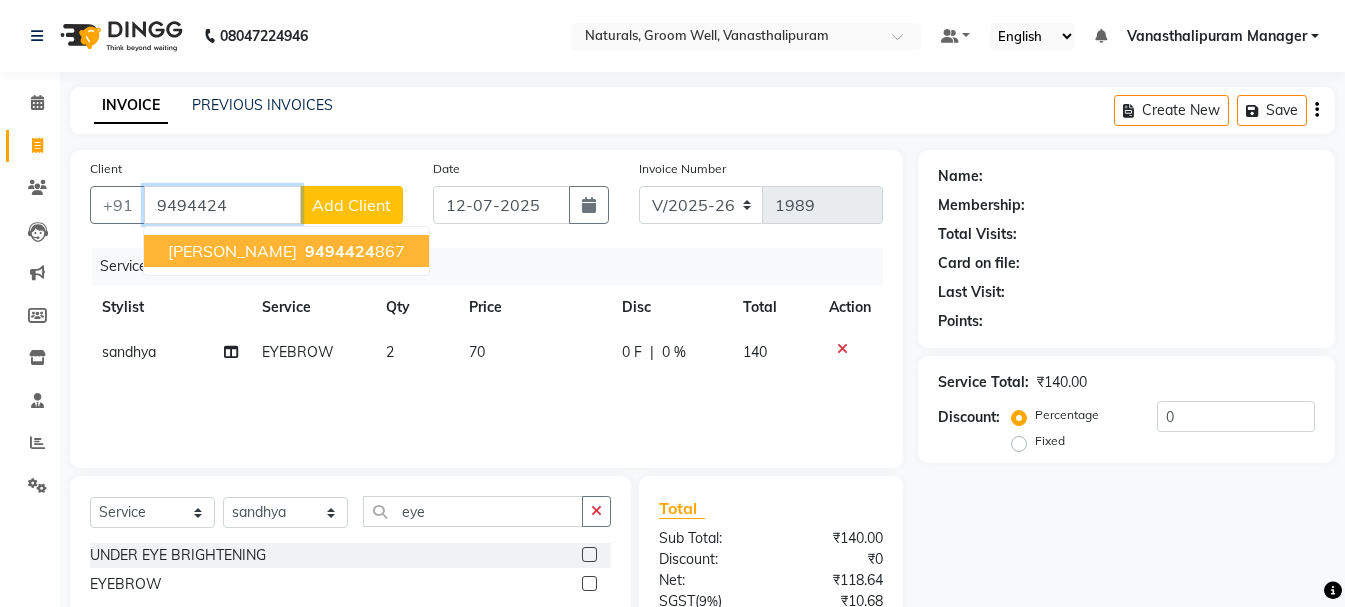 click on "[PERSON_NAME]   9494424 867" at bounding box center [286, 251] 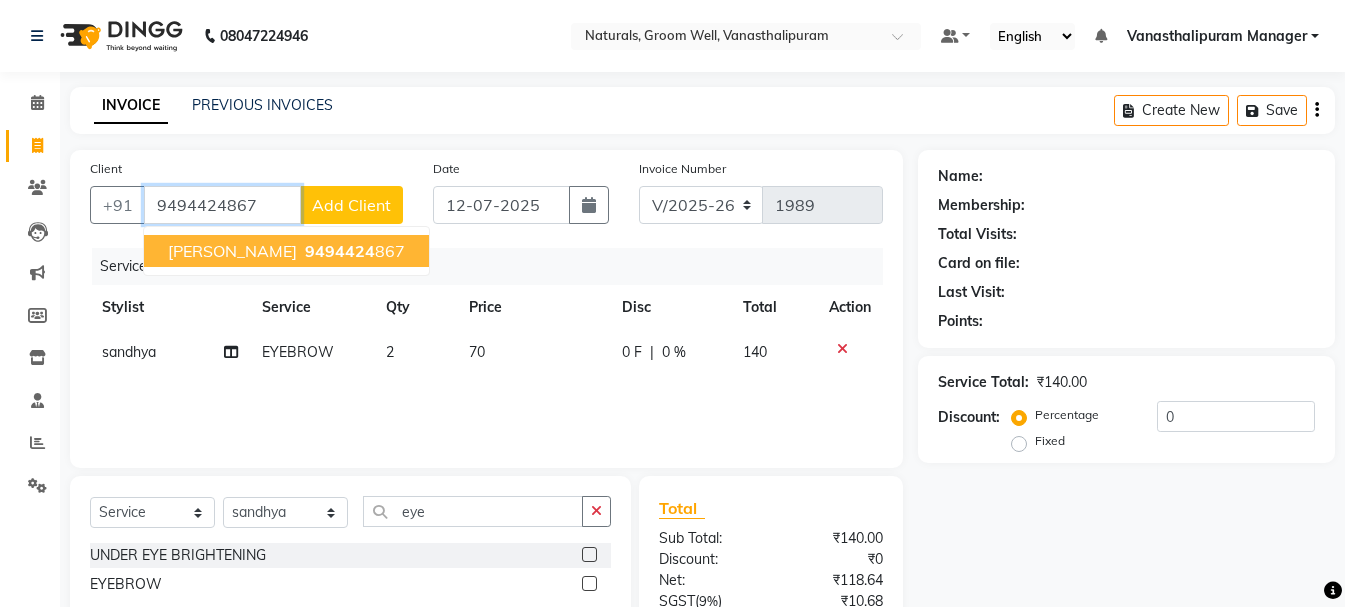type on "9494424867" 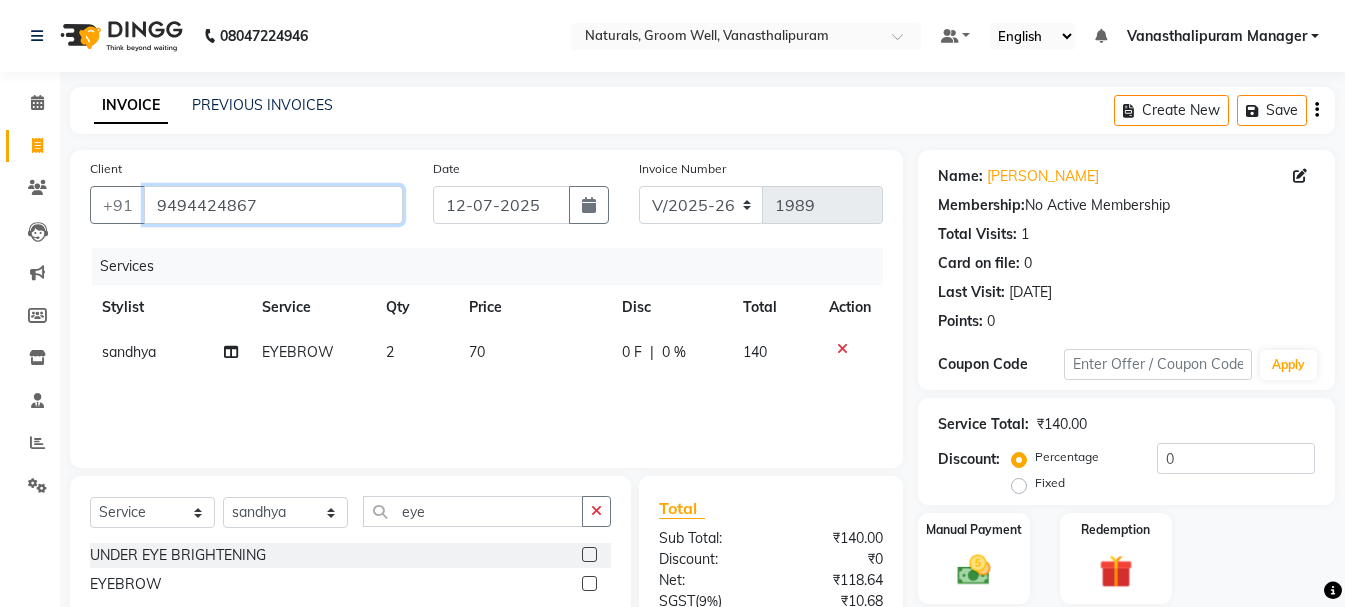 click on "9494424867" at bounding box center [273, 205] 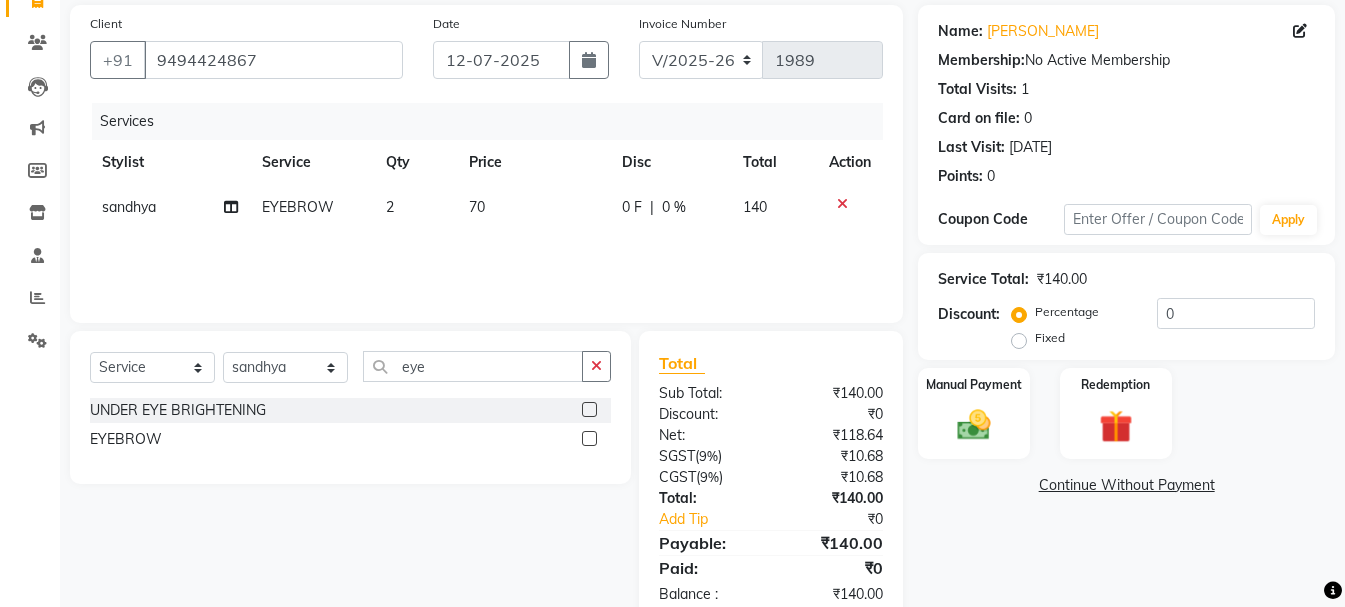 scroll, scrollTop: 193, scrollLeft: 0, axis: vertical 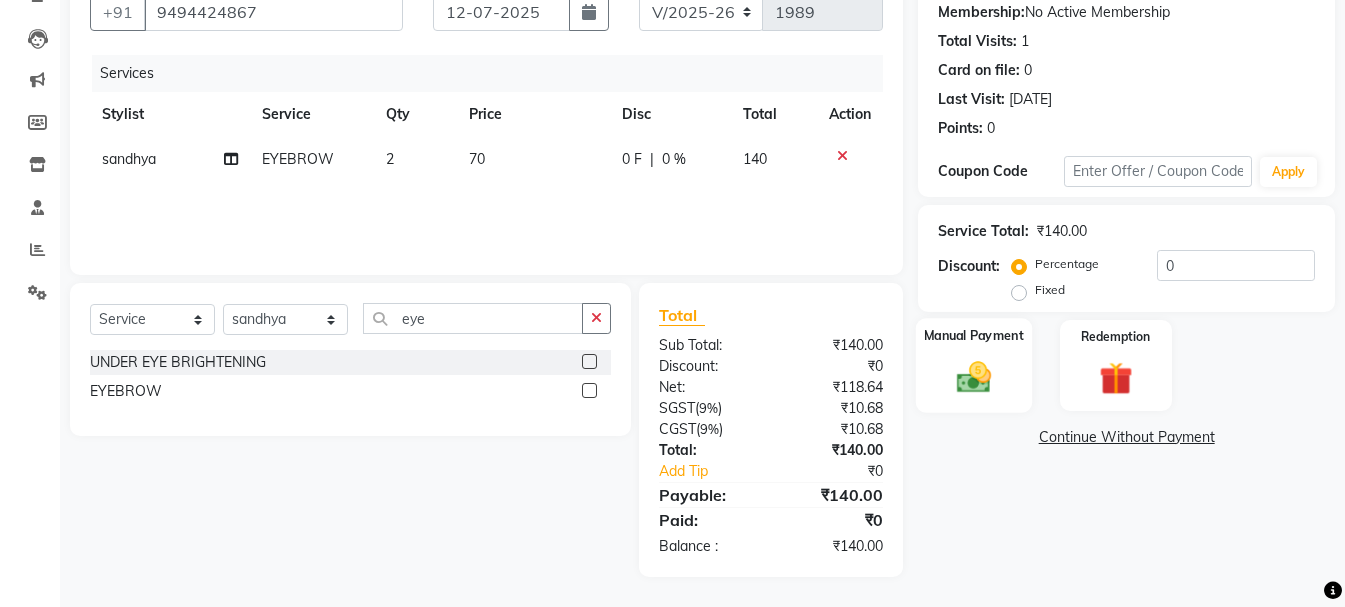 click 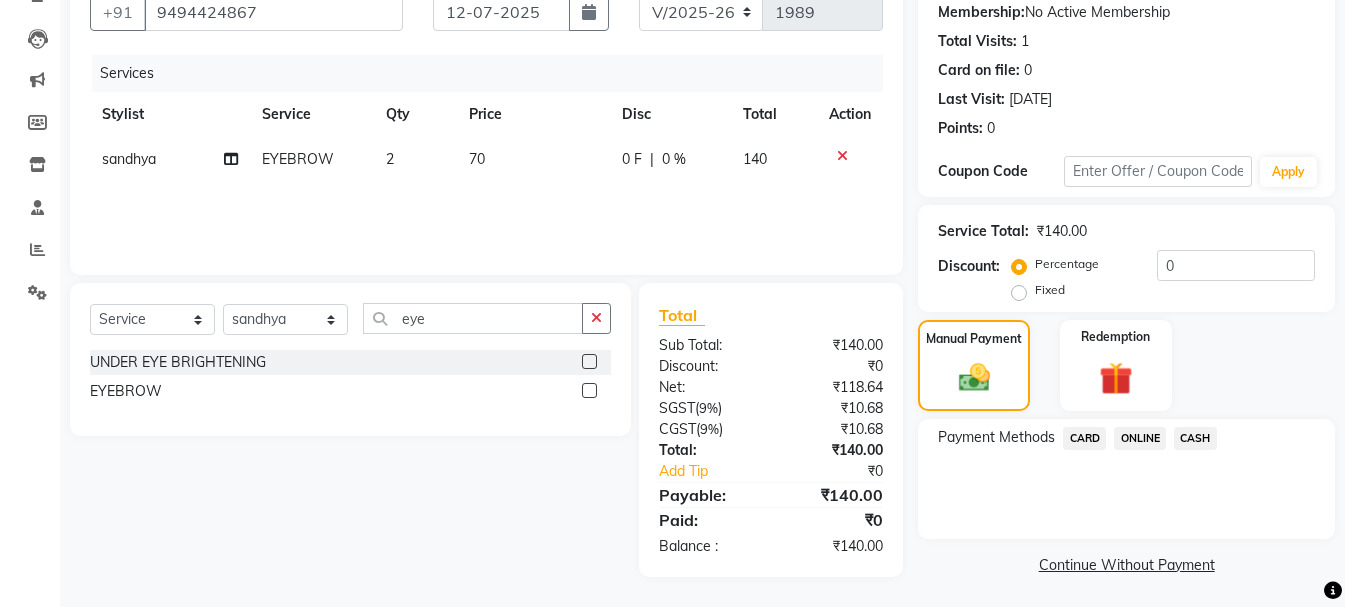 click on "ONLINE" 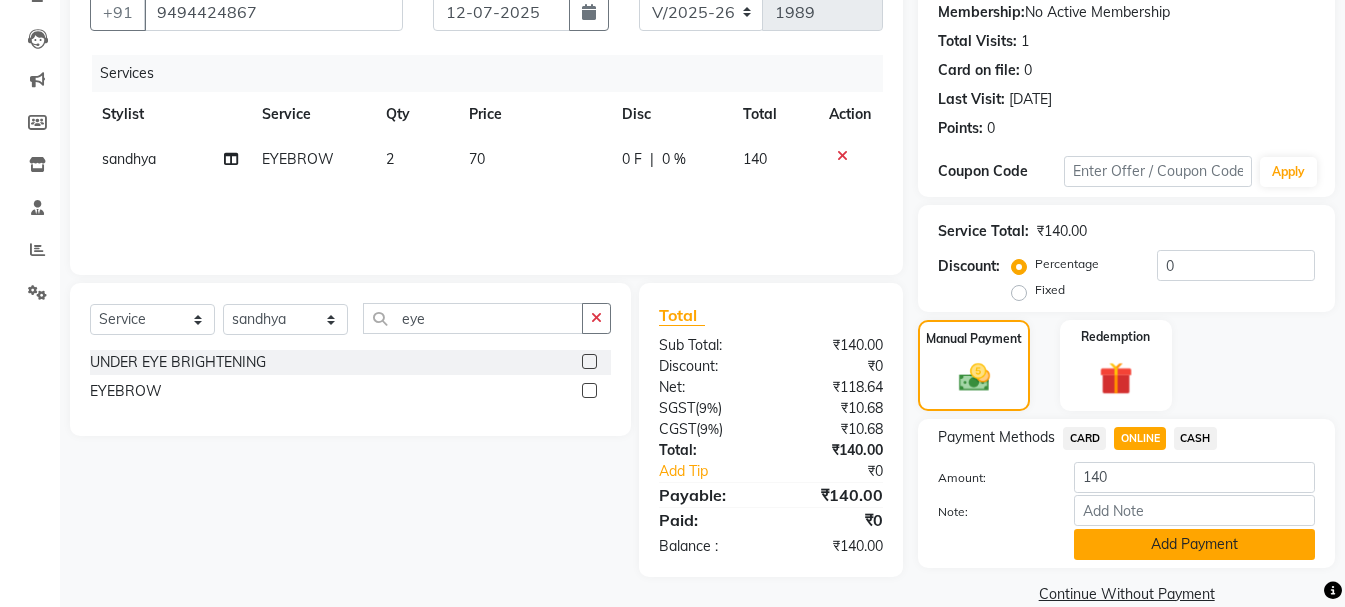 click on "Add Payment" 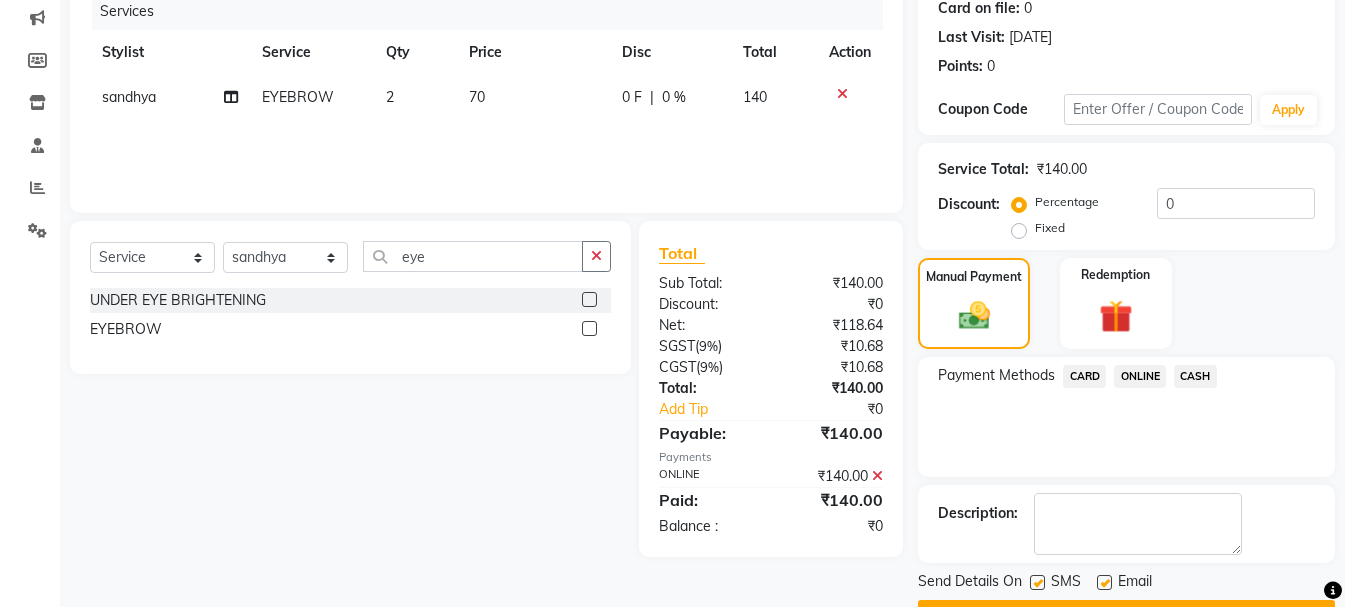 scroll, scrollTop: 309, scrollLeft: 0, axis: vertical 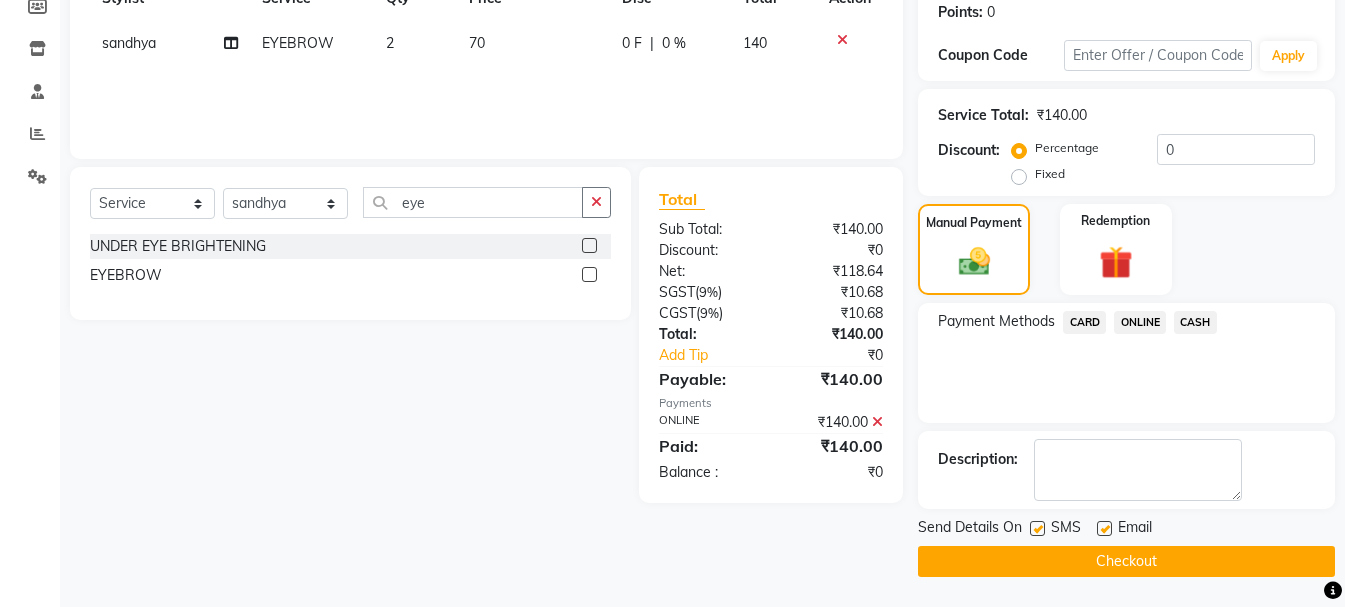 click on "Checkout" 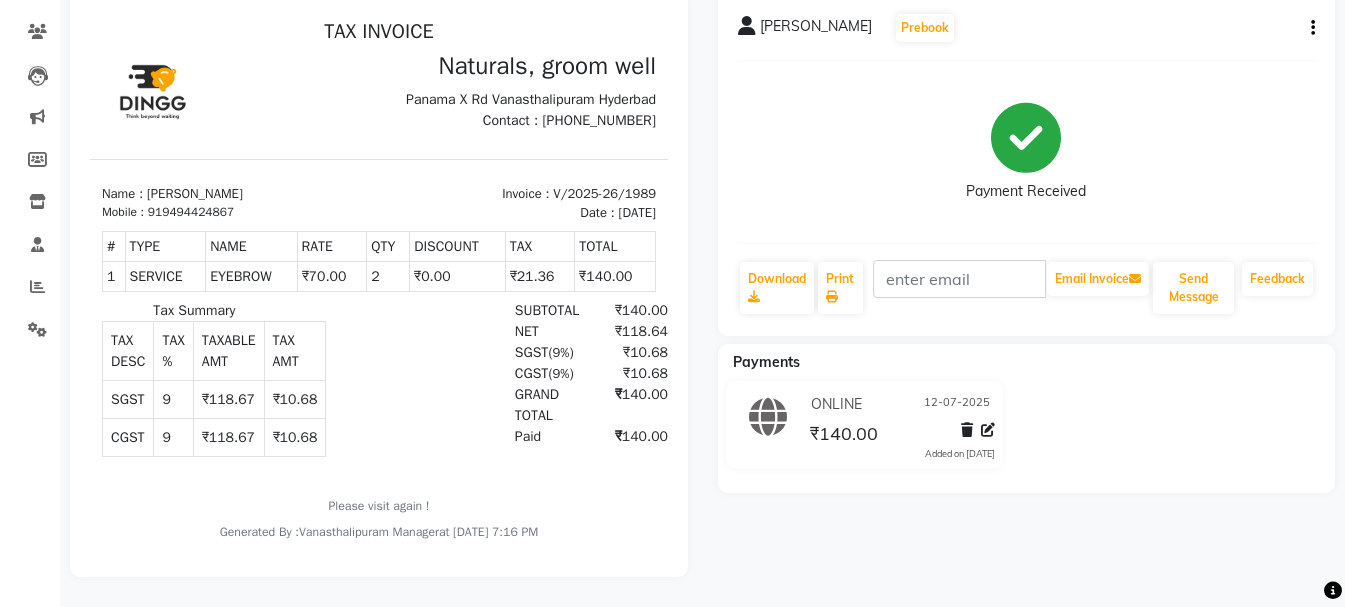 scroll, scrollTop: 0, scrollLeft: 0, axis: both 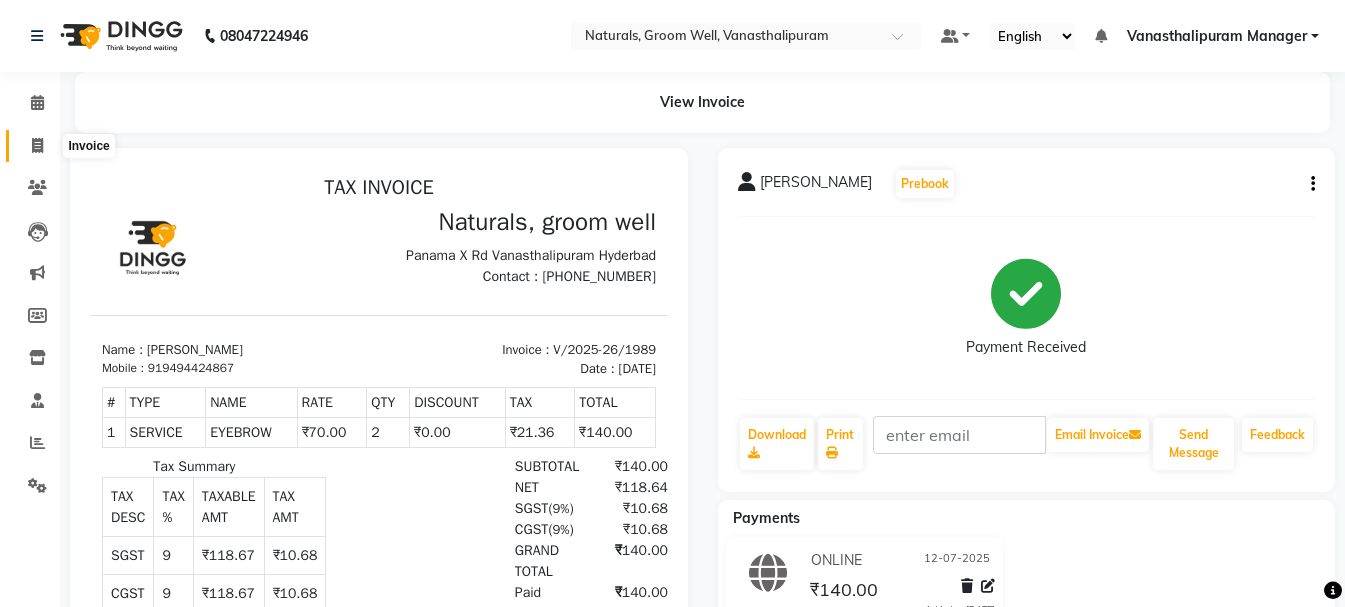 click 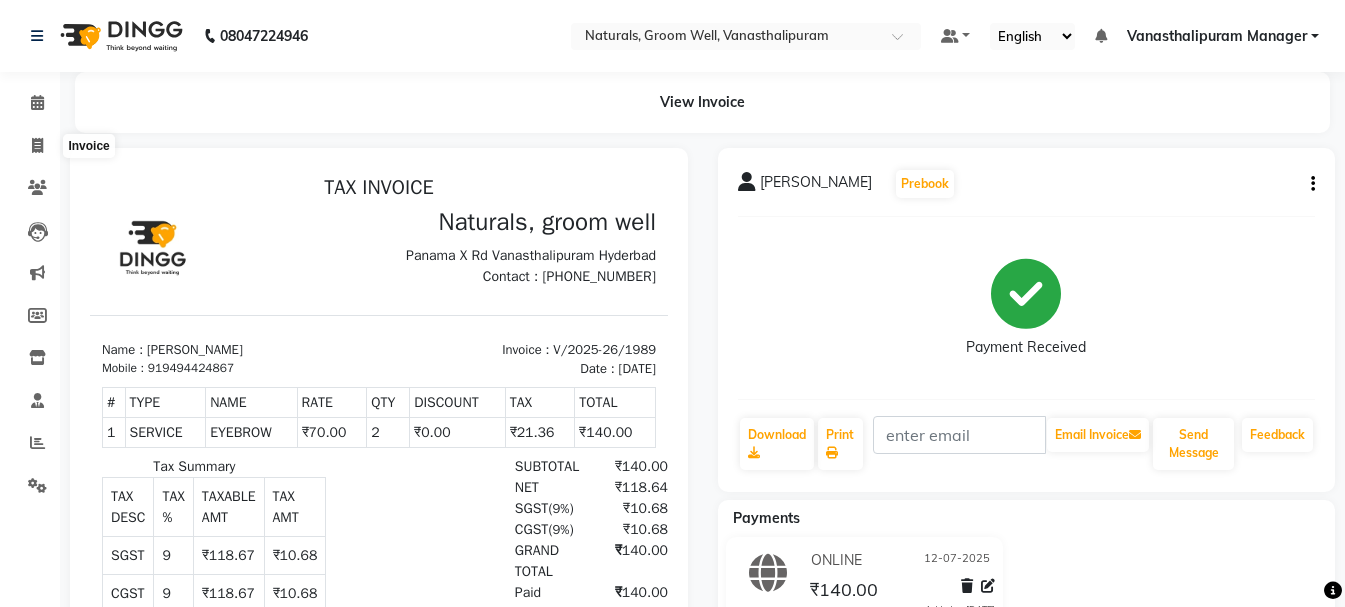 select on "service" 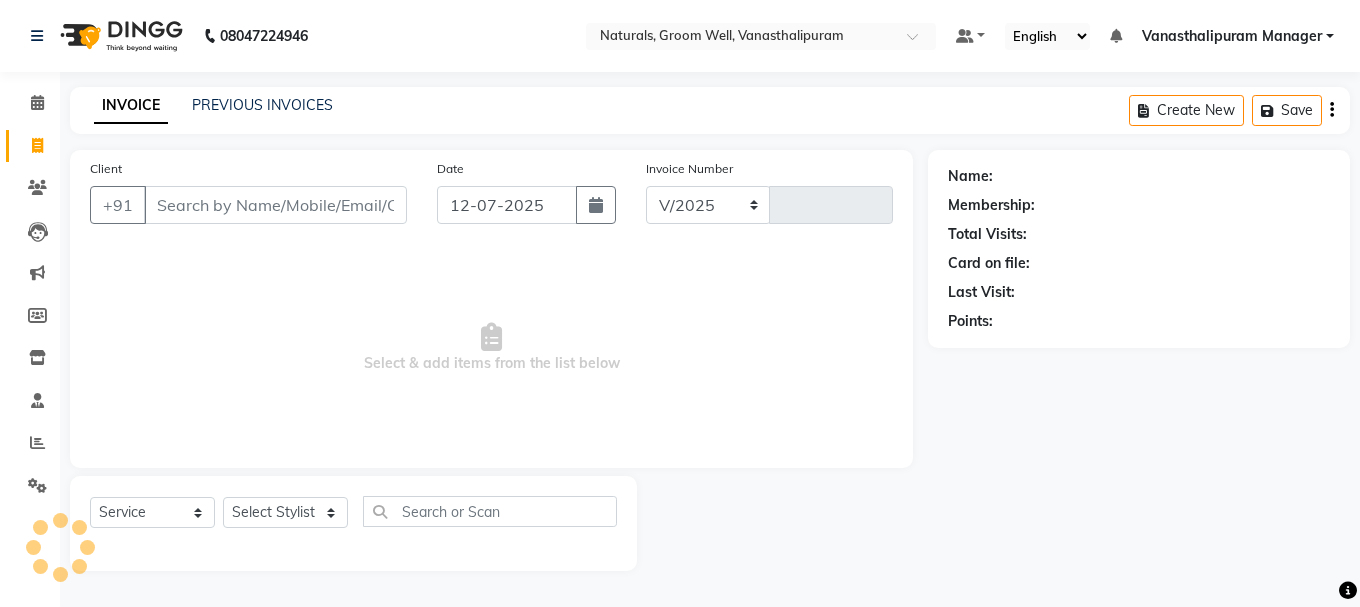 select on "5859" 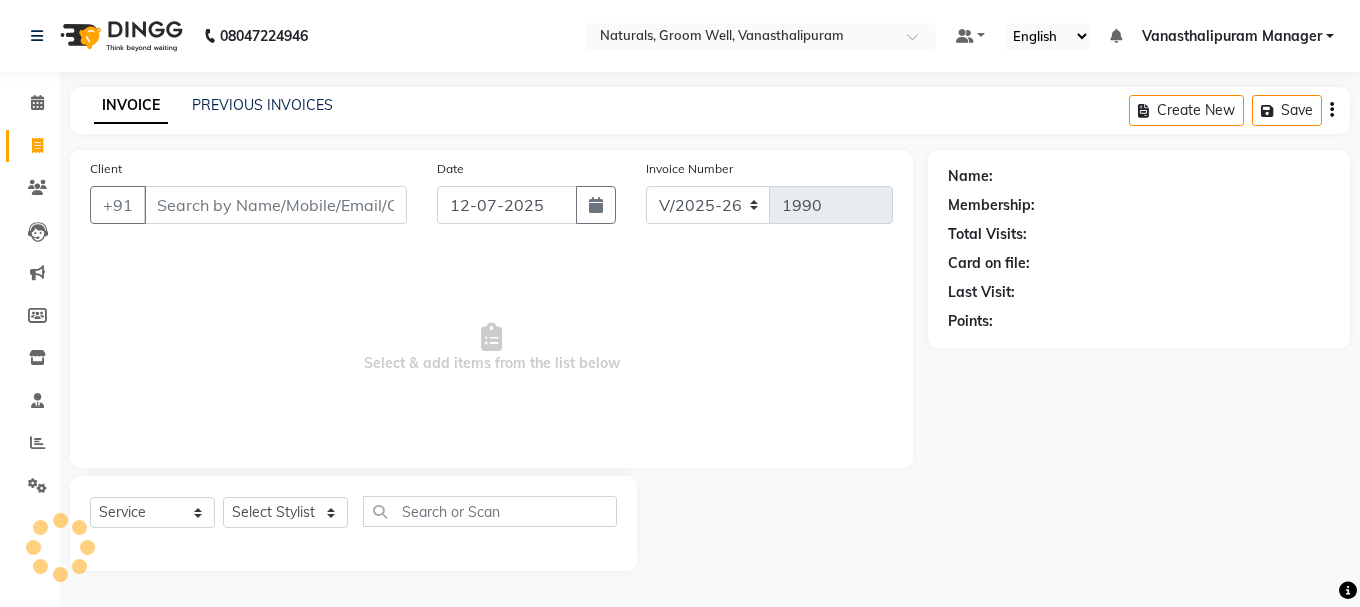 click on "Client" at bounding box center (275, 205) 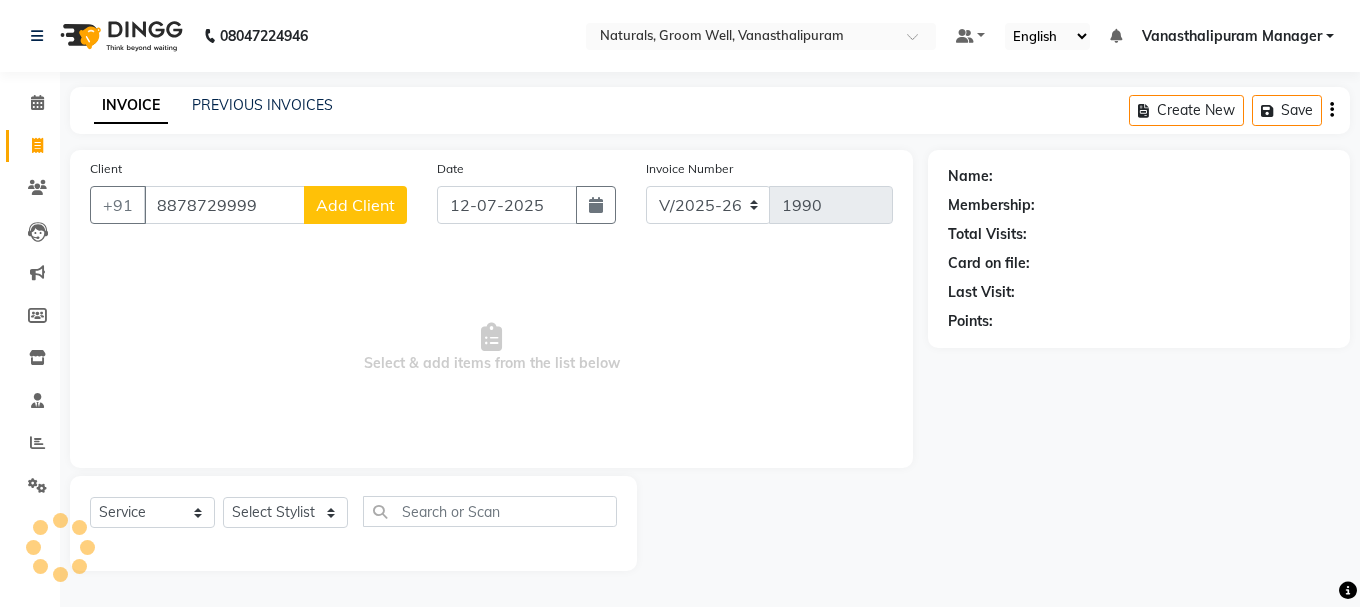 type on "8878729999" 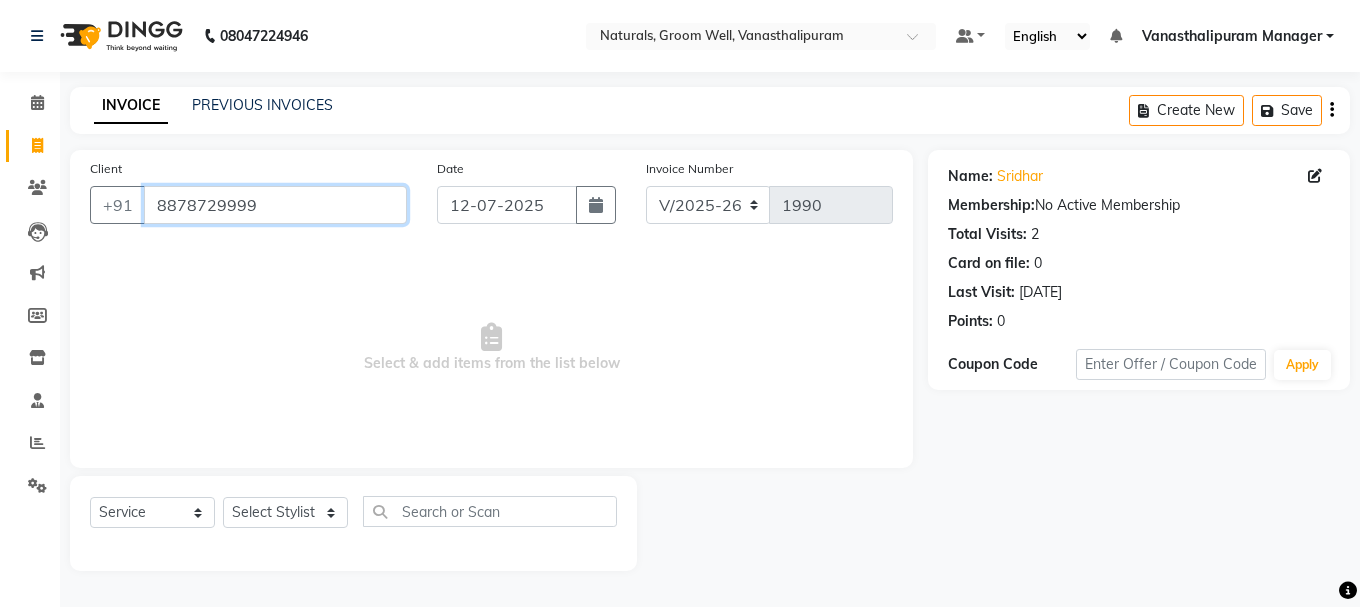 click on "8878729999" at bounding box center [275, 205] 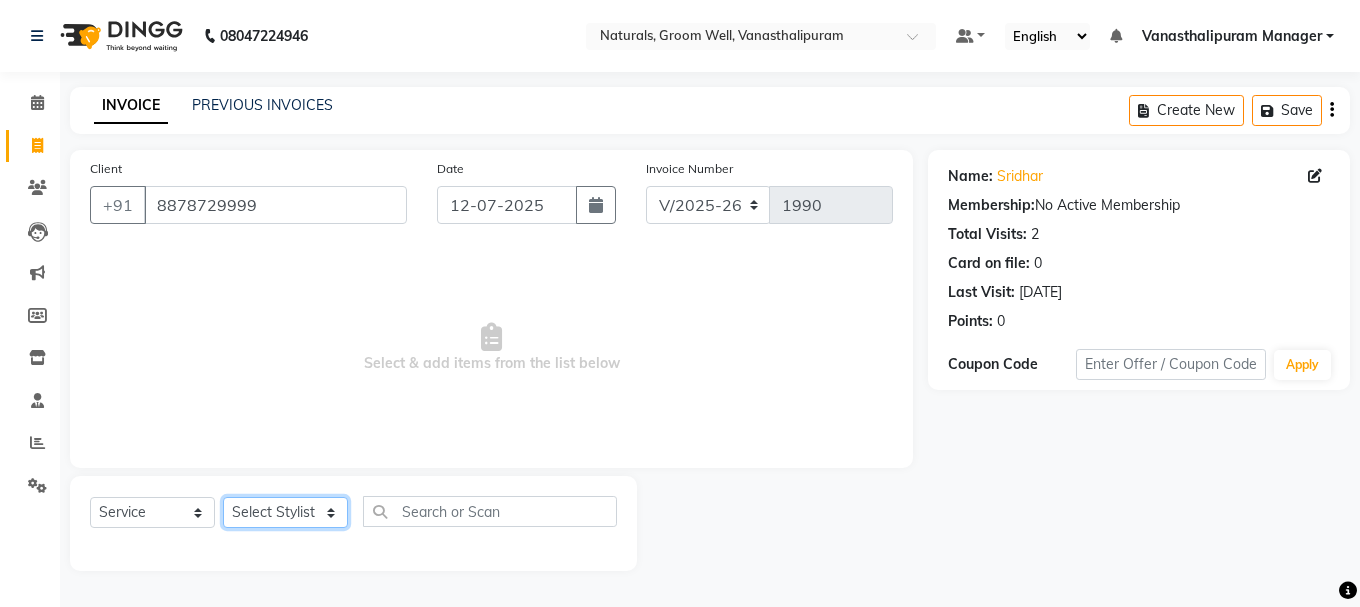 click on "Select Stylist [PERSON_NAME] kiran [PERSON_NAME] [PERSON_NAME] [PERSON_NAME] [PERSON_NAME] sandhya Vanasthalipuram Manager vinay" 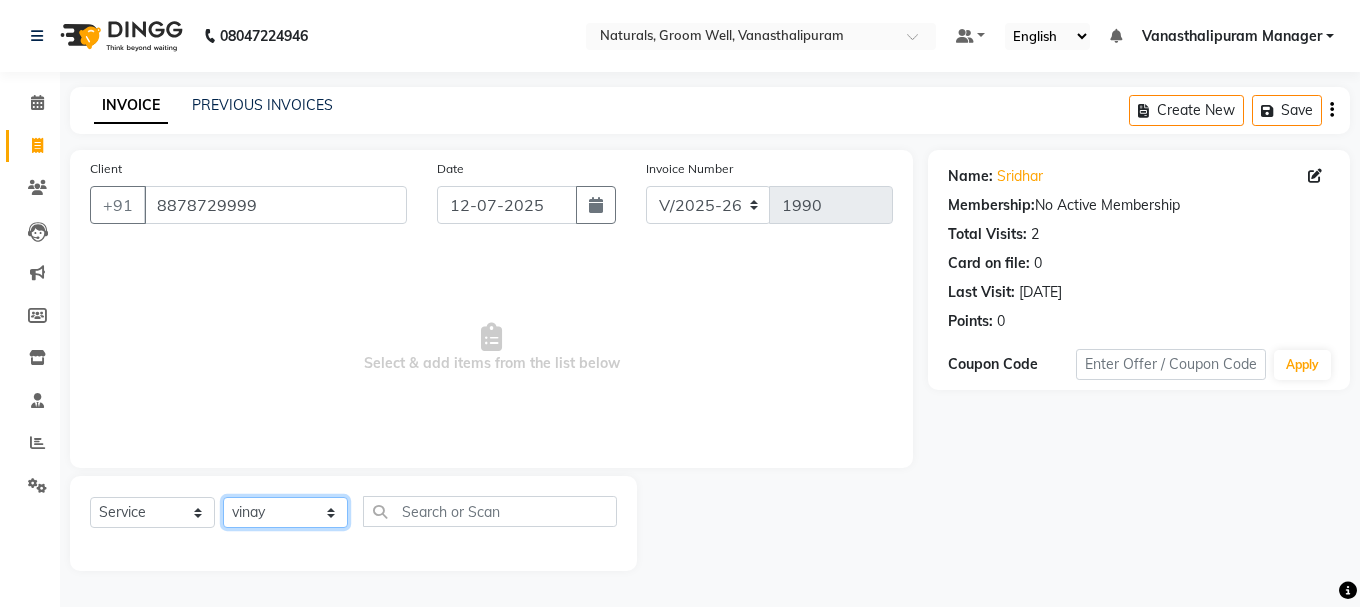 click on "Select Stylist [PERSON_NAME] kiran [PERSON_NAME] [PERSON_NAME] [PERSON_NAME] [PERSON_NAME] sandhya Vanasthalipuram Manager vinay" 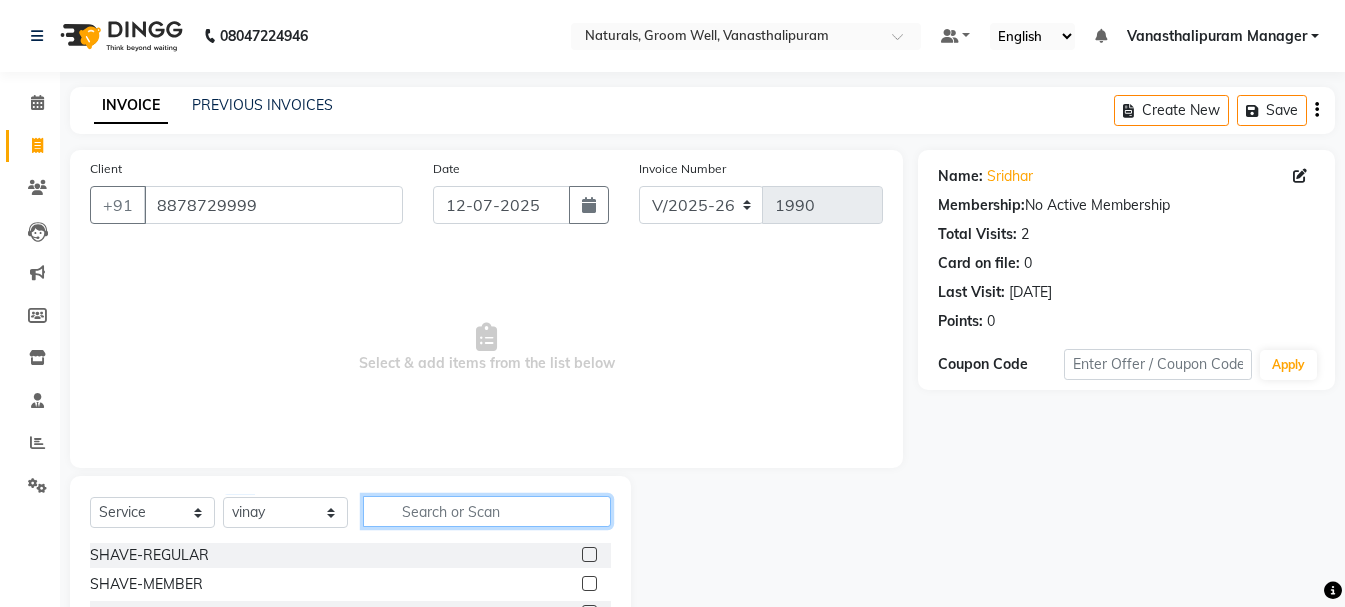 click 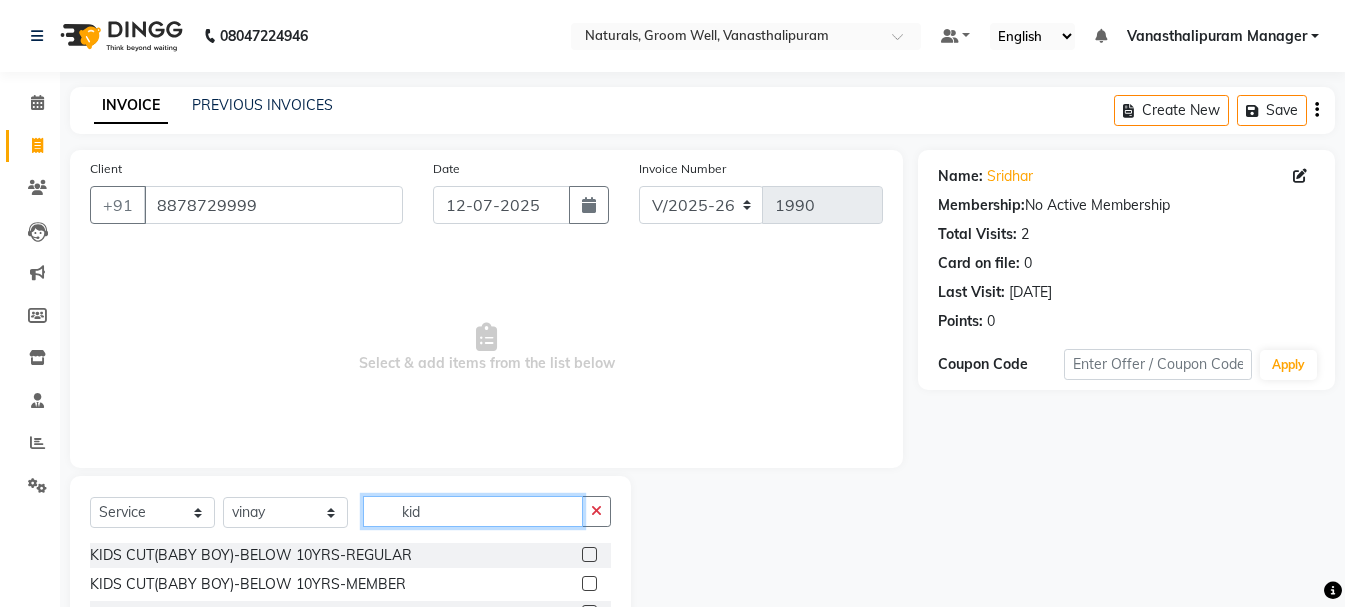 type on "kid" 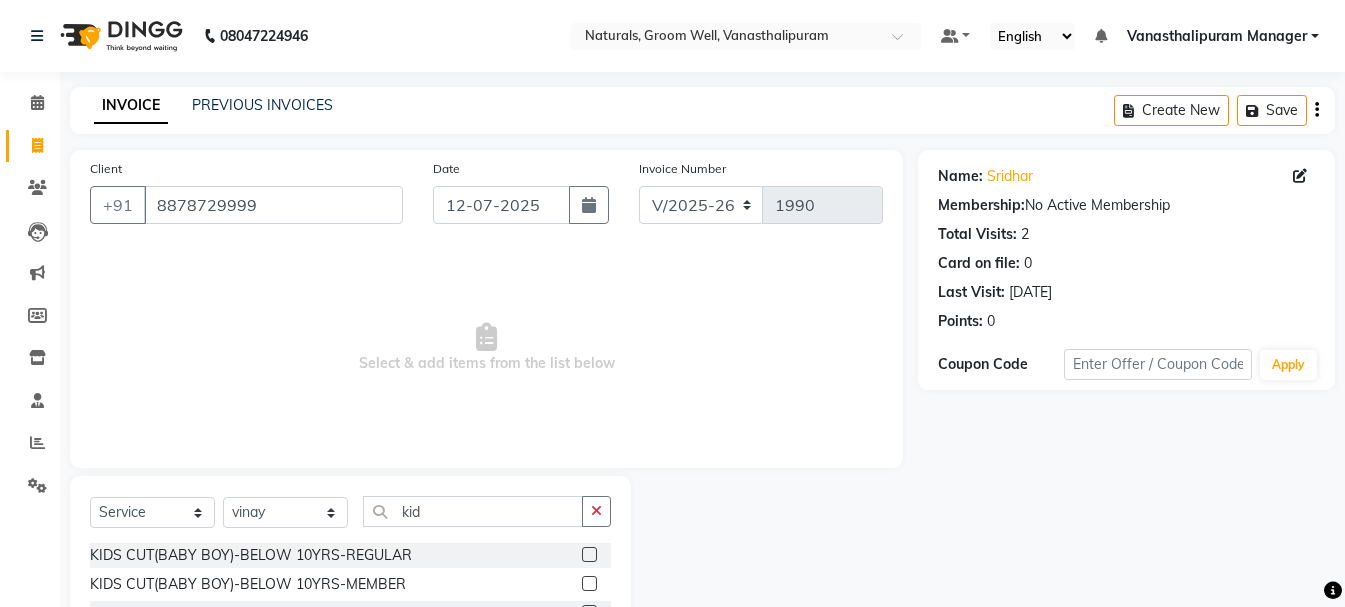 click 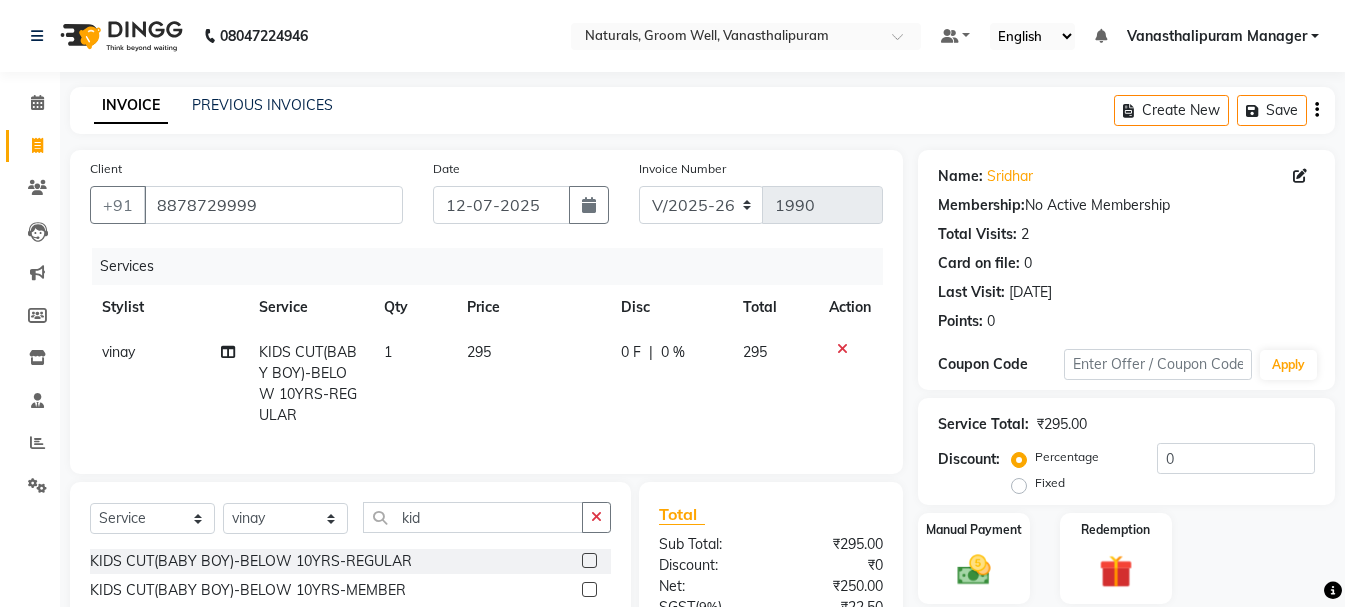 checkbox on "false" 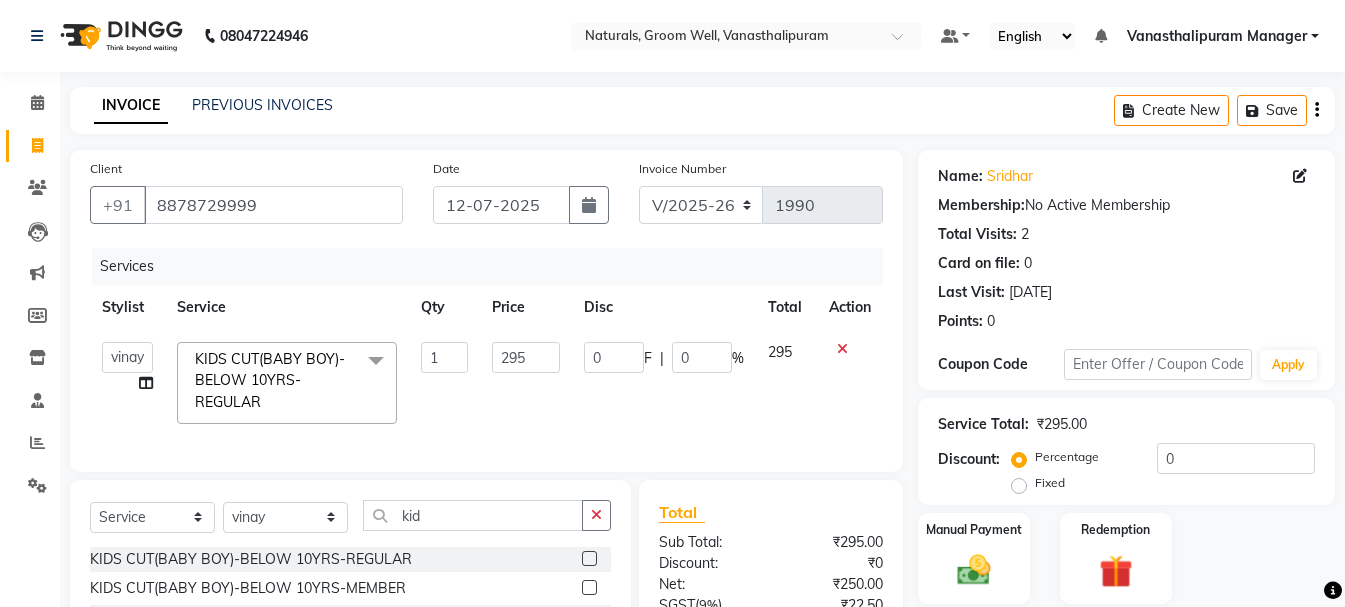 click on "295" 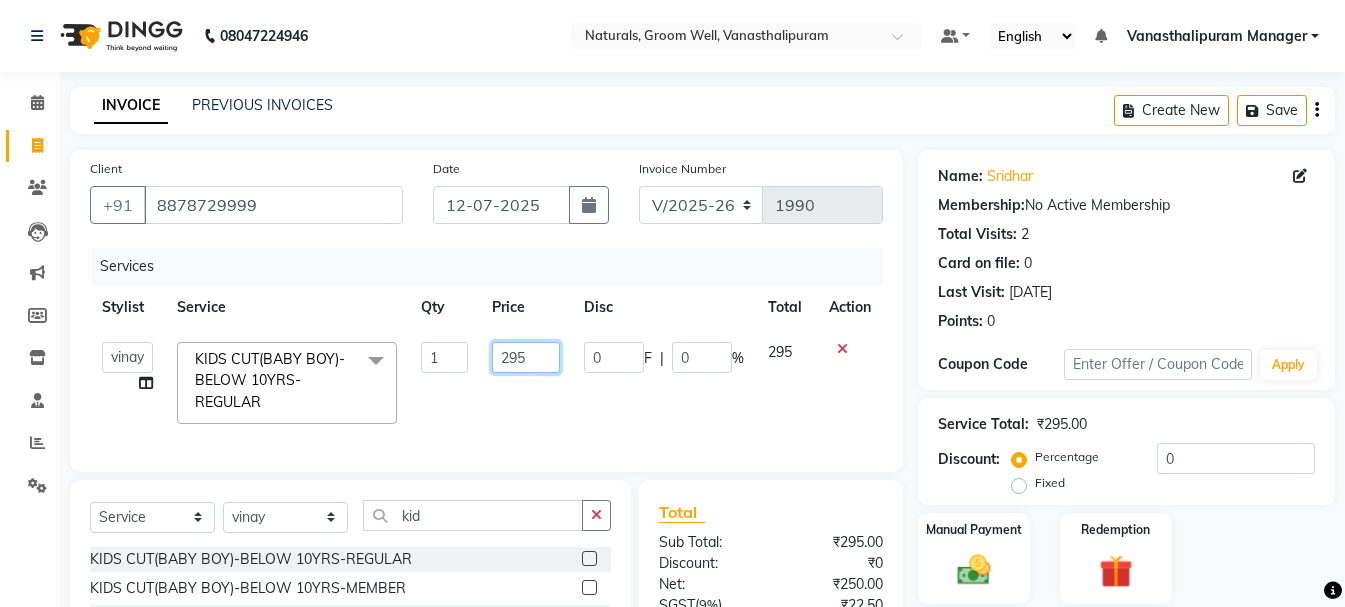 click on "295" 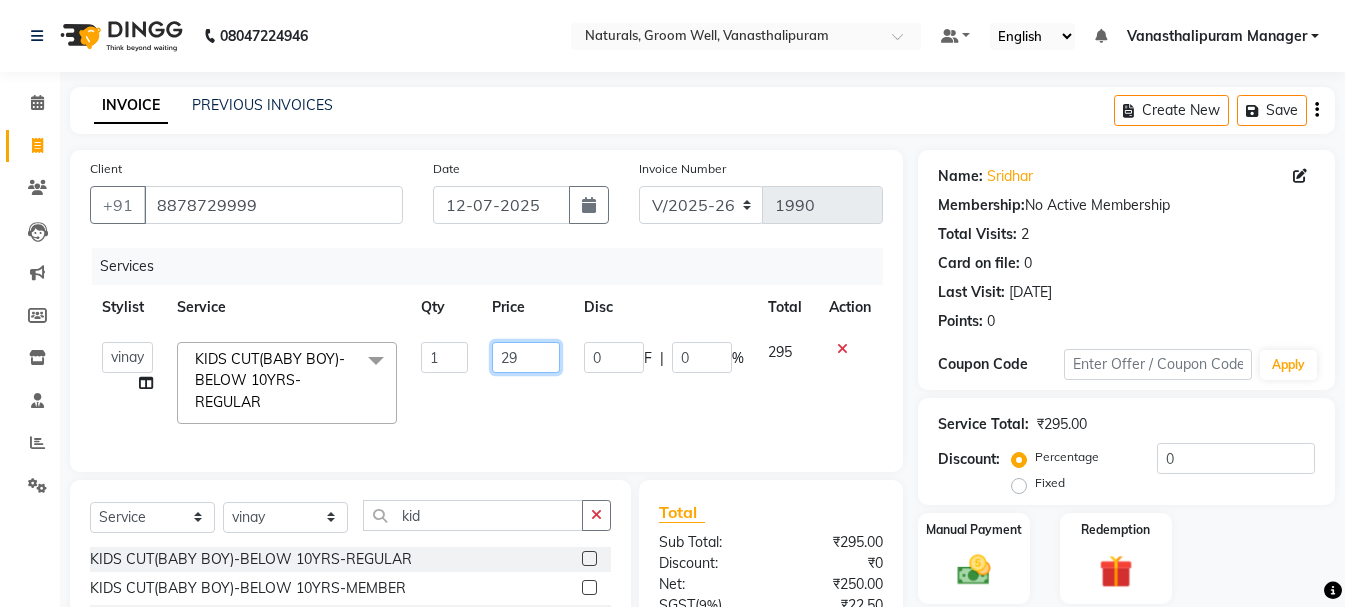 type on "2" 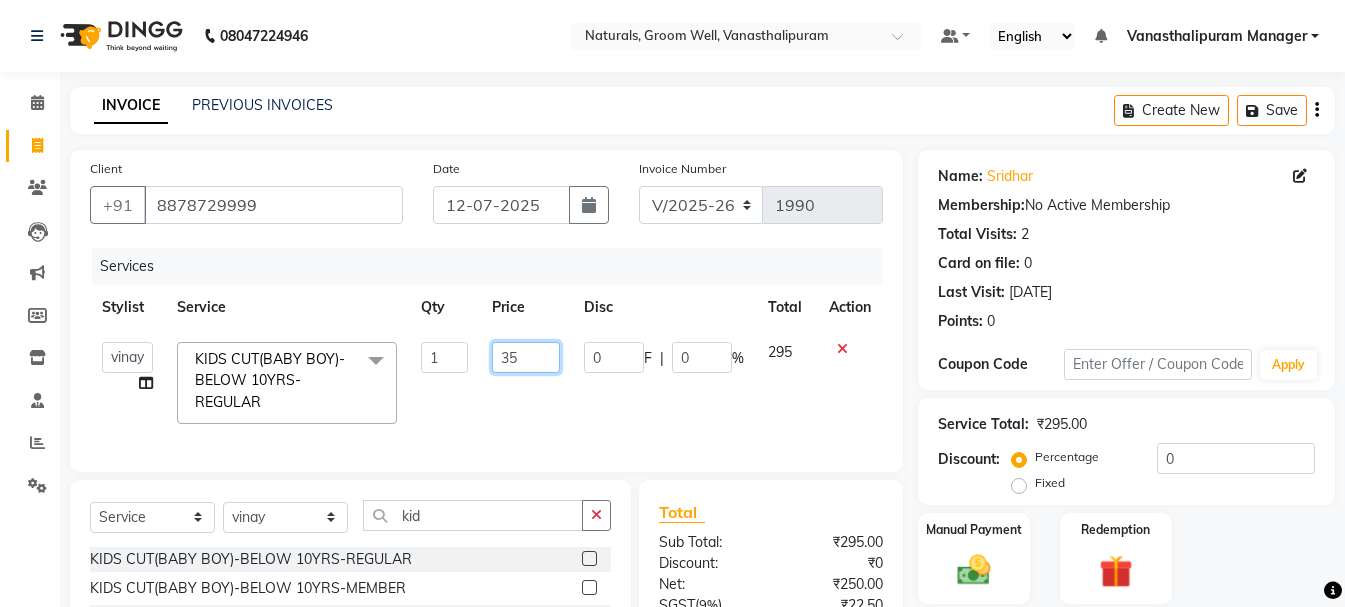 type on "354" 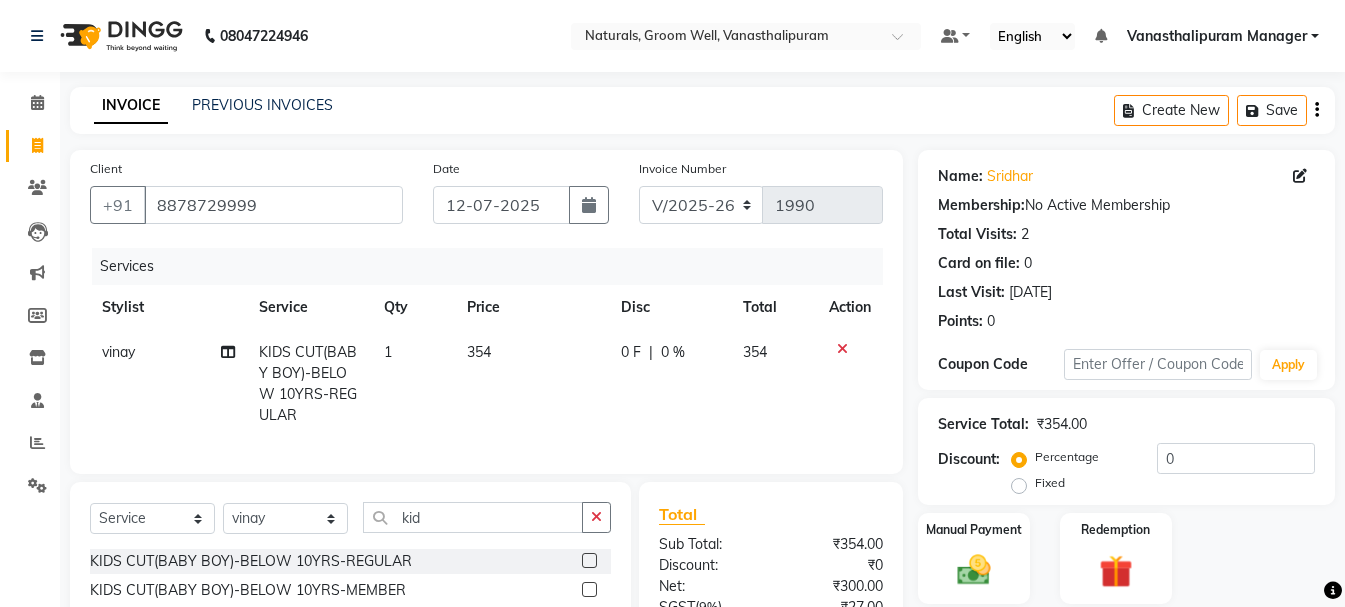 drag, startPoint x: 568, startPoint y: 87, endPoint x: 863, endPoint y: 281, distance: 353.07364 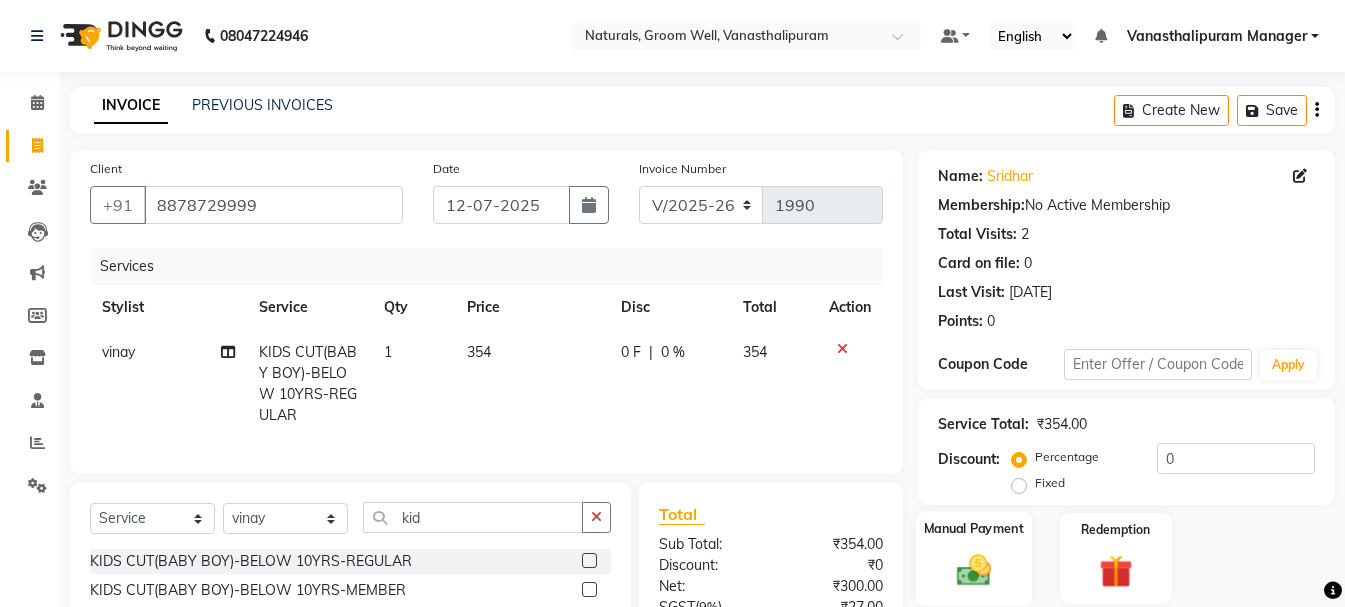 click 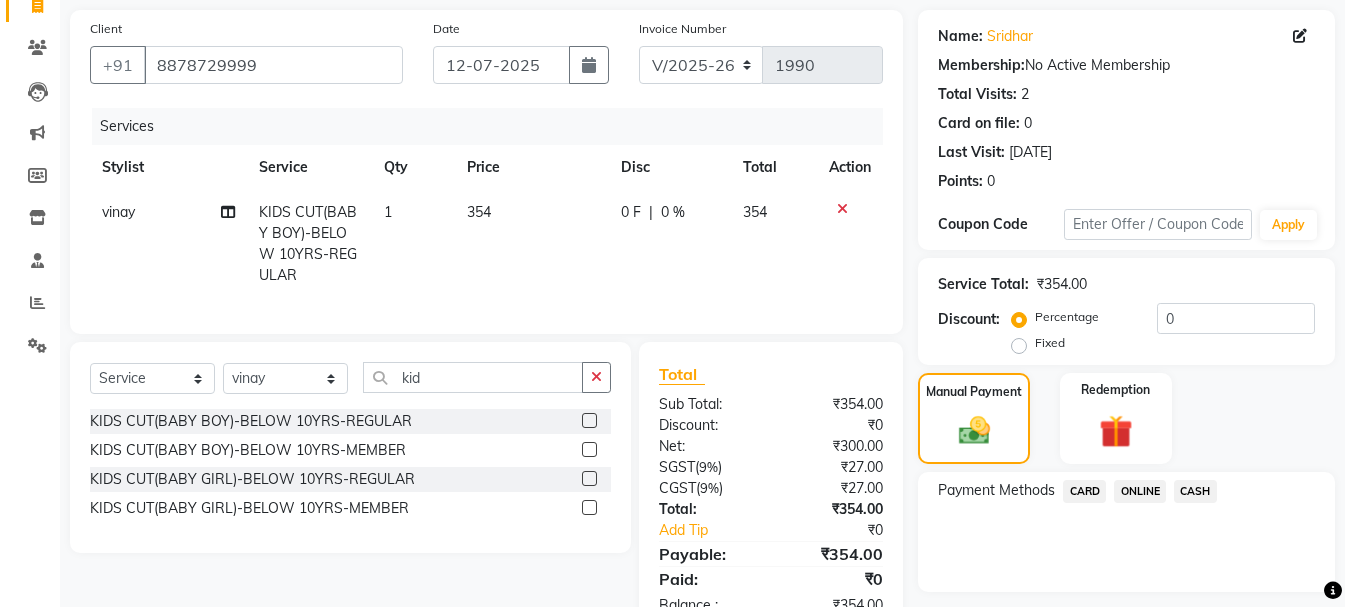 scroll, scrollTop: 214, scrollLeft: 0, axis: vertical 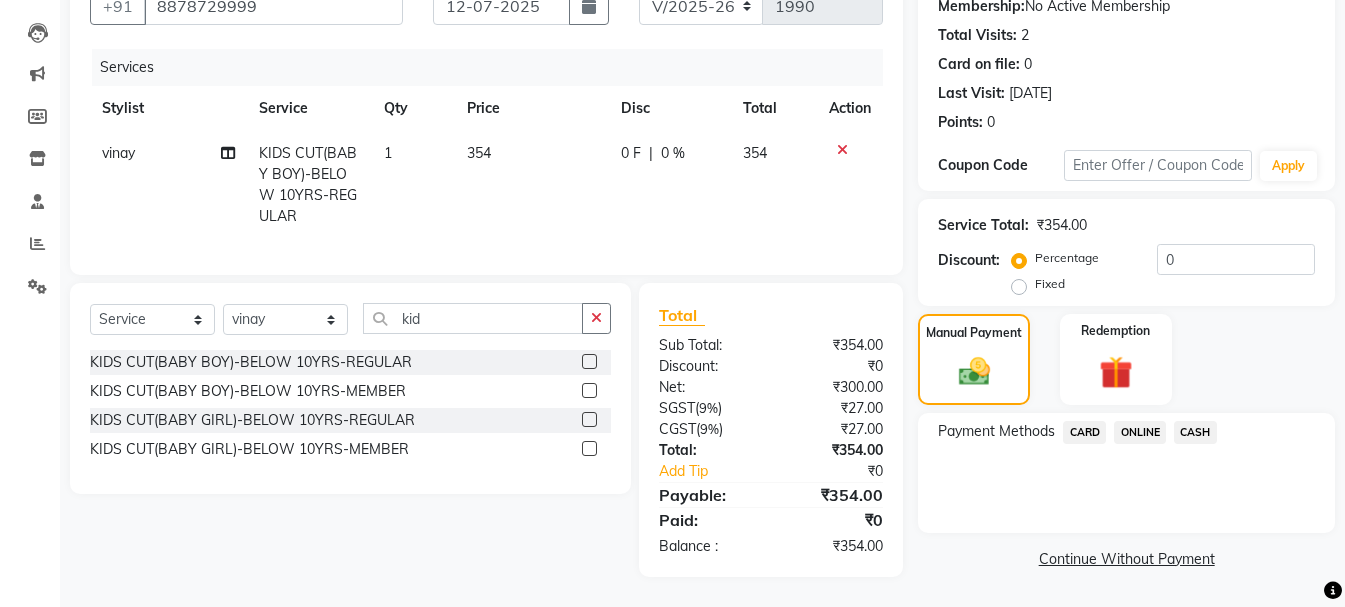 click on "ONLINE" 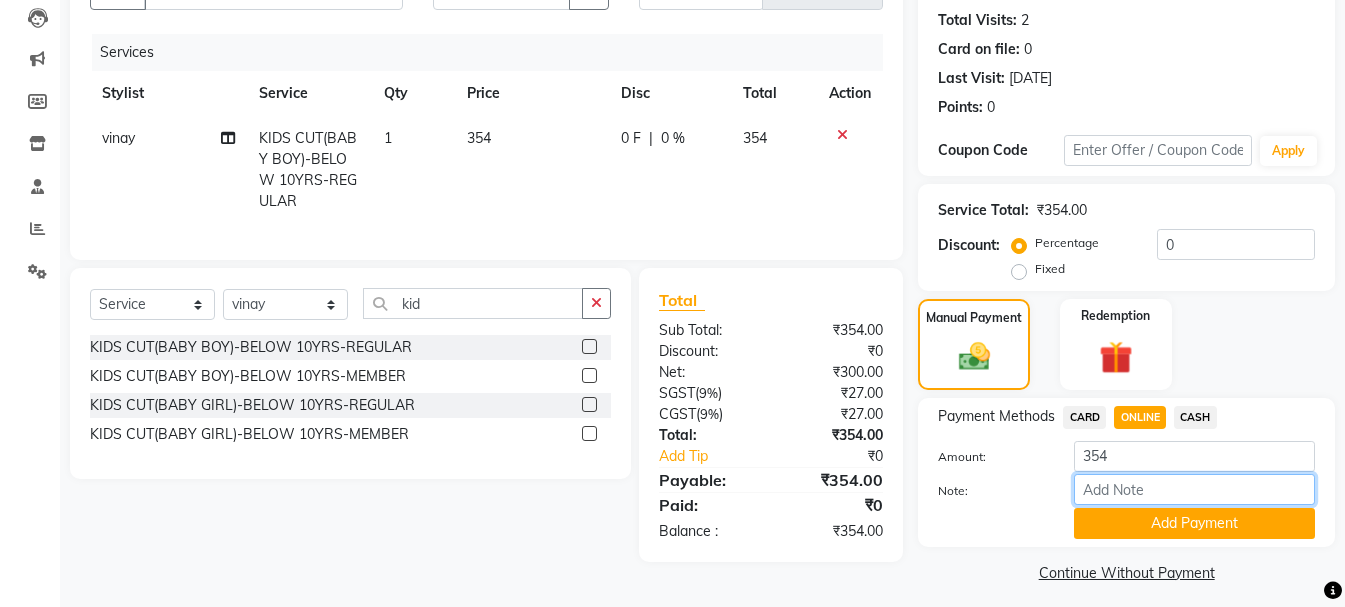 click on "Note:" at bounding box center (1194, 489) 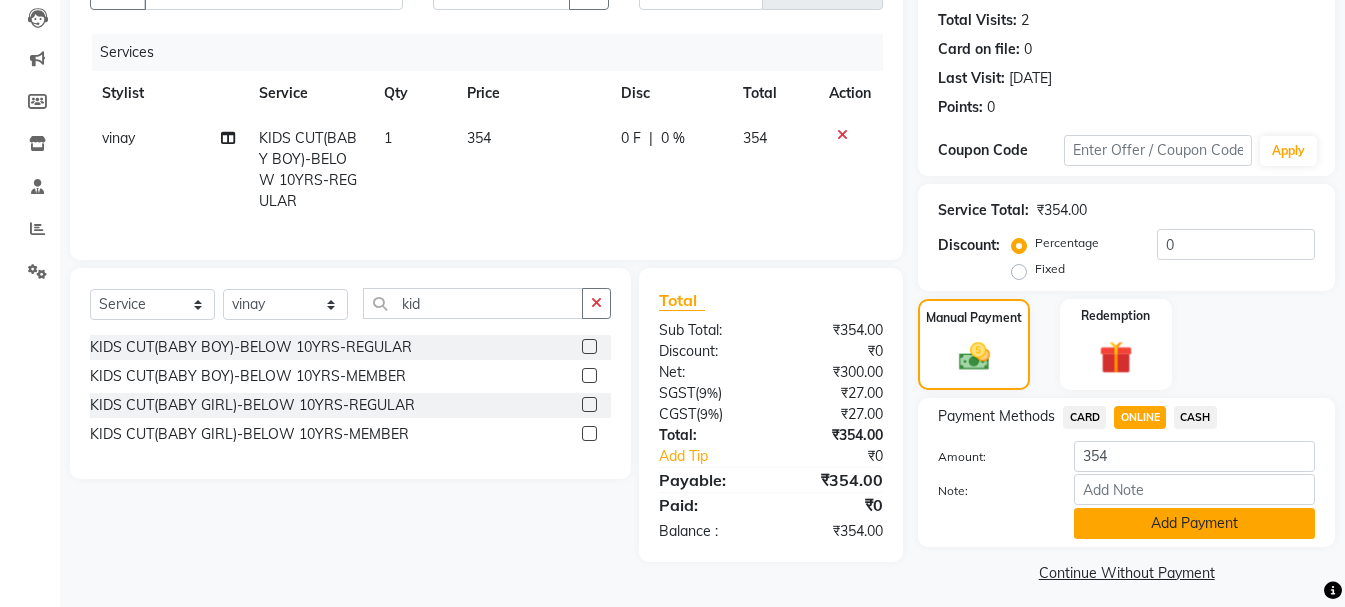 click on "Add Payment" 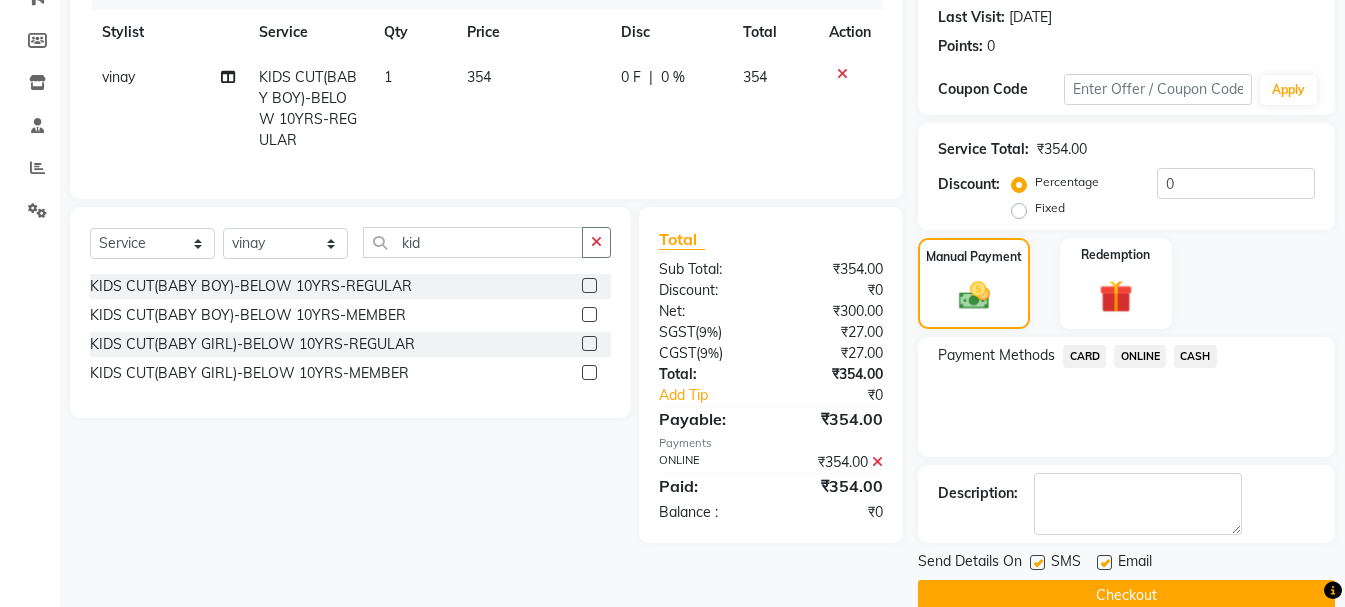 scroll, scrollTop: 309, scrollLeft: 0, axis: vertical 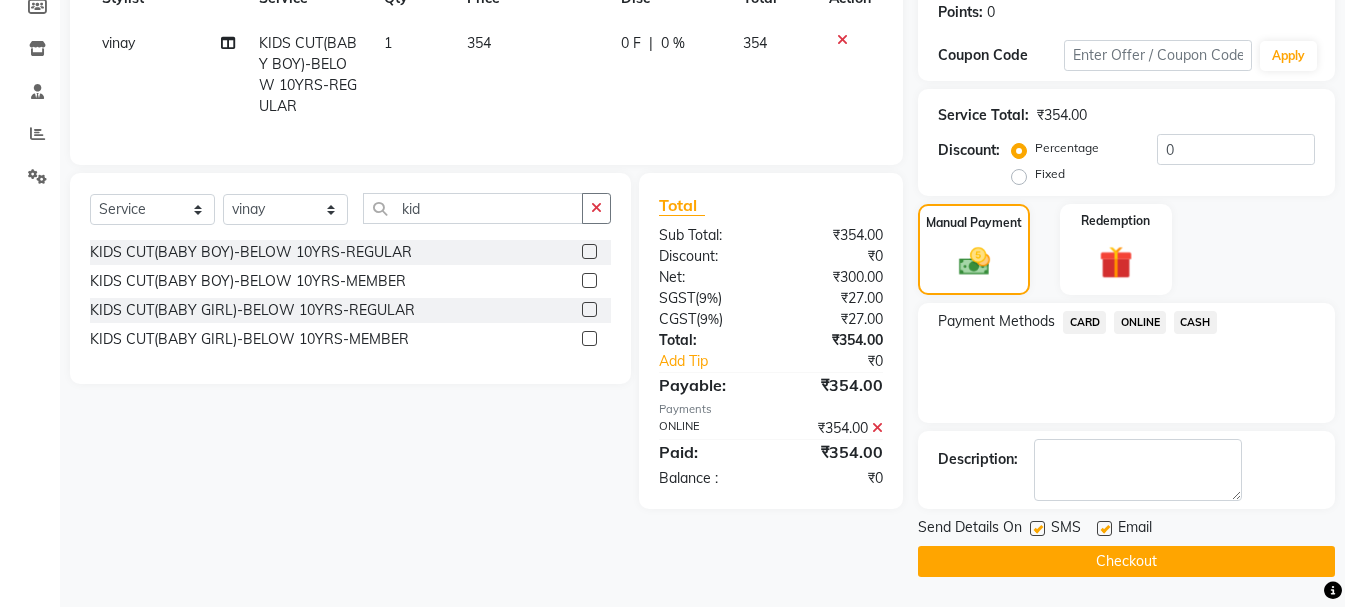 click on "Checkout" 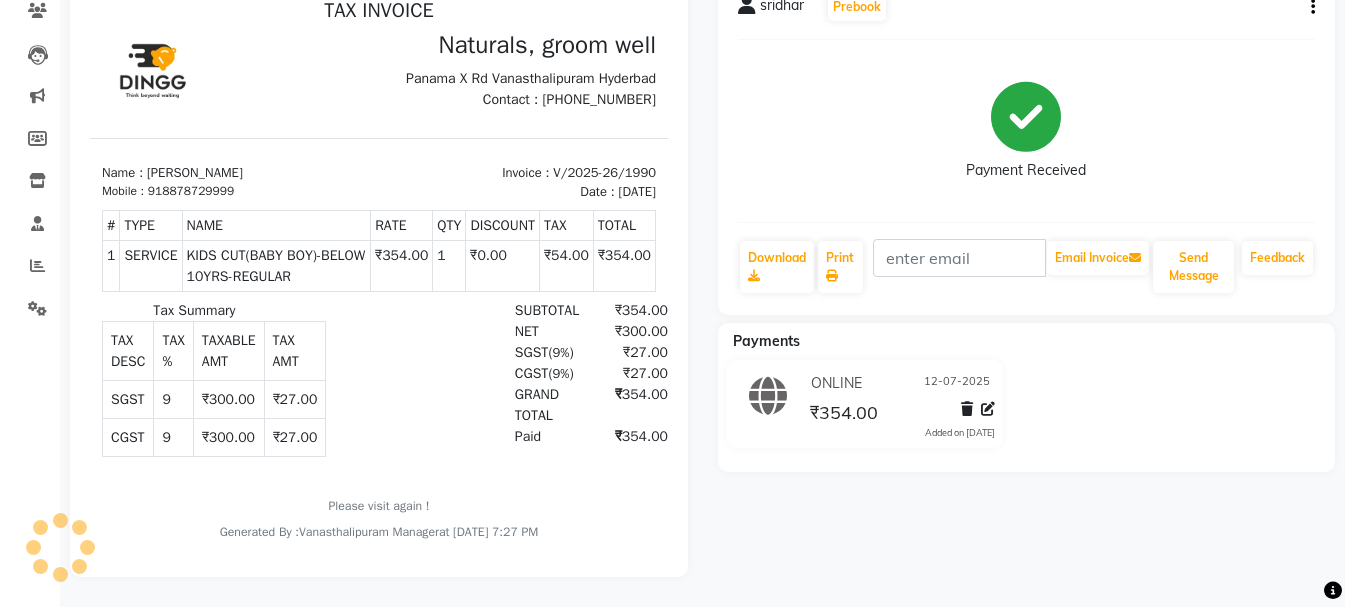 scroll, scrollTop: 0, scrollLeft: 0, axis: both 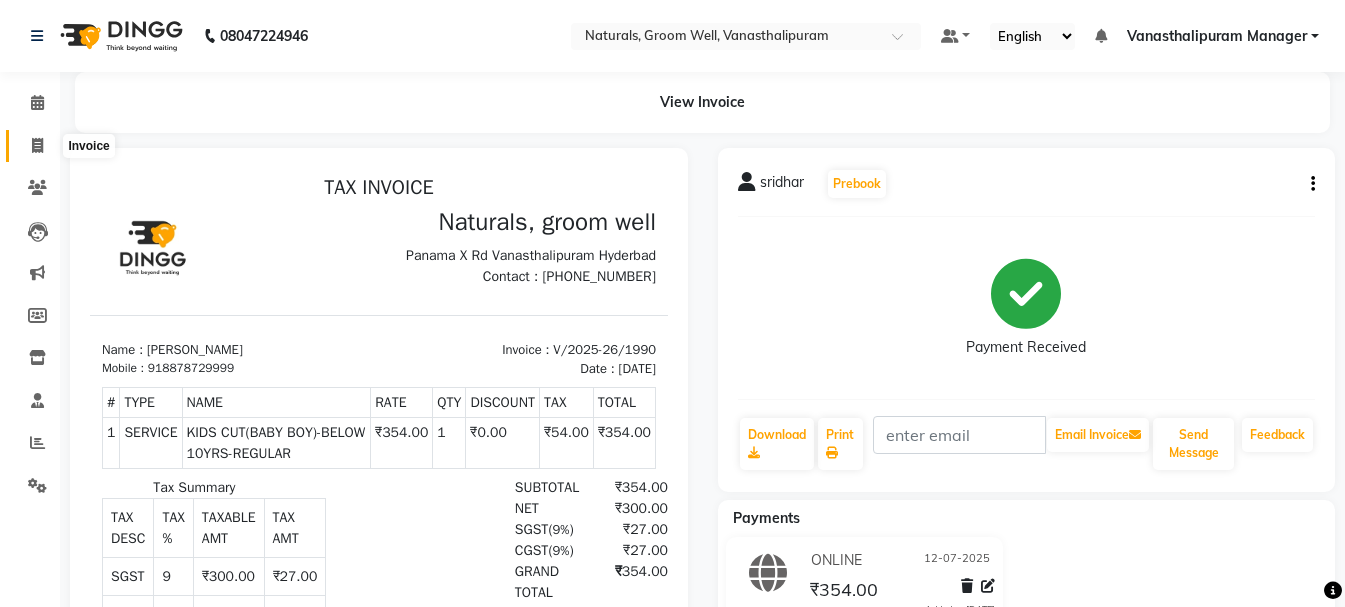 click 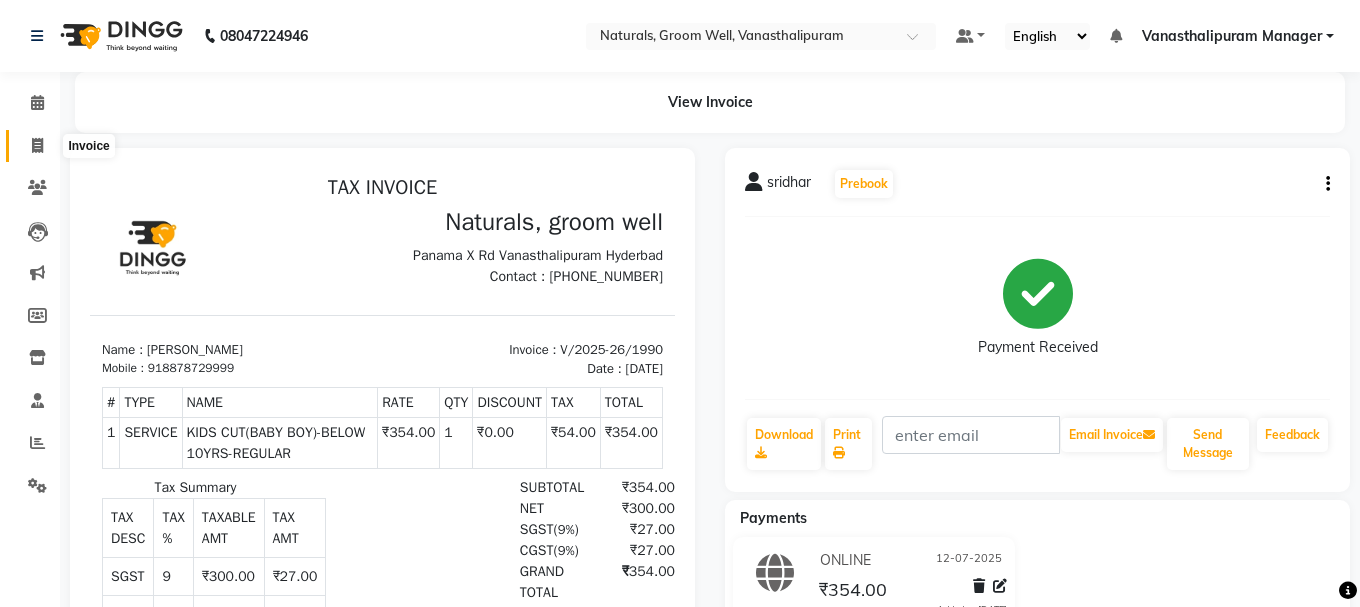 select on "service" 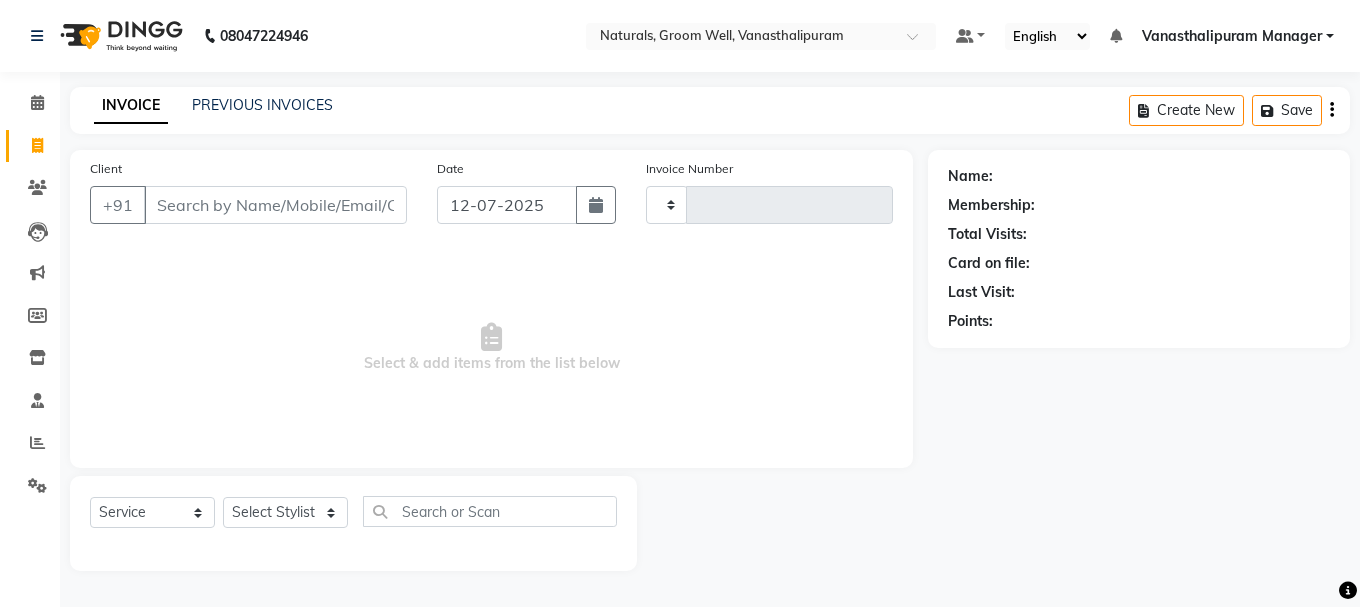 type on "1991" 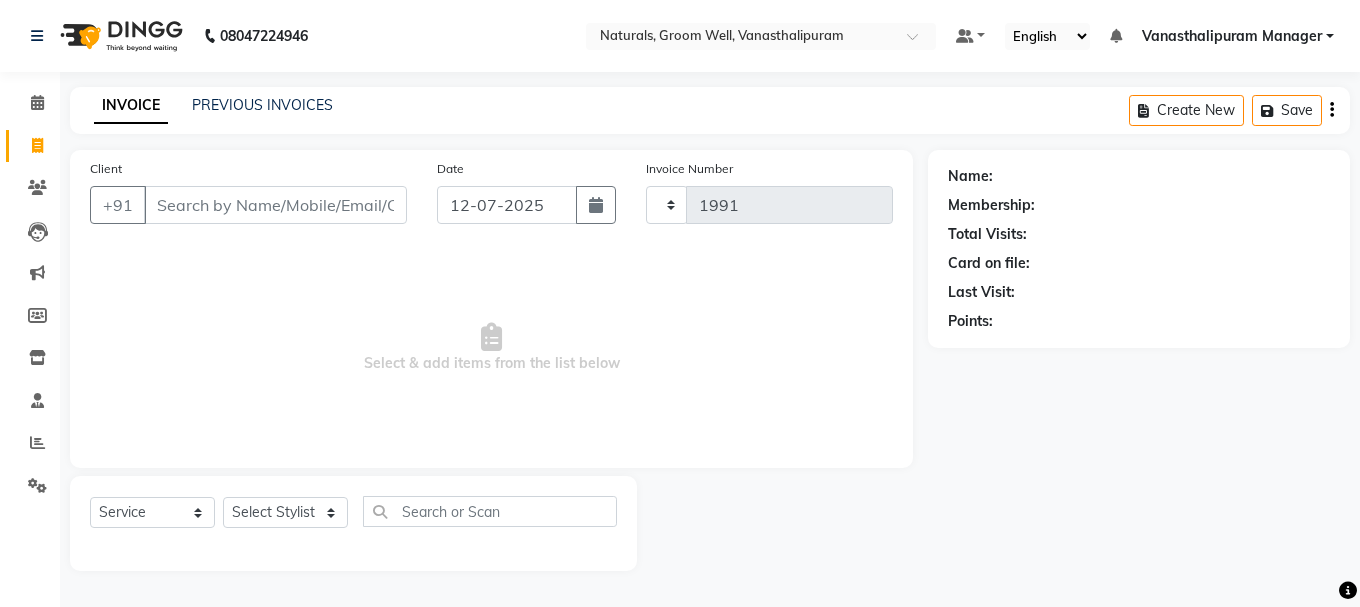 select on "5859" 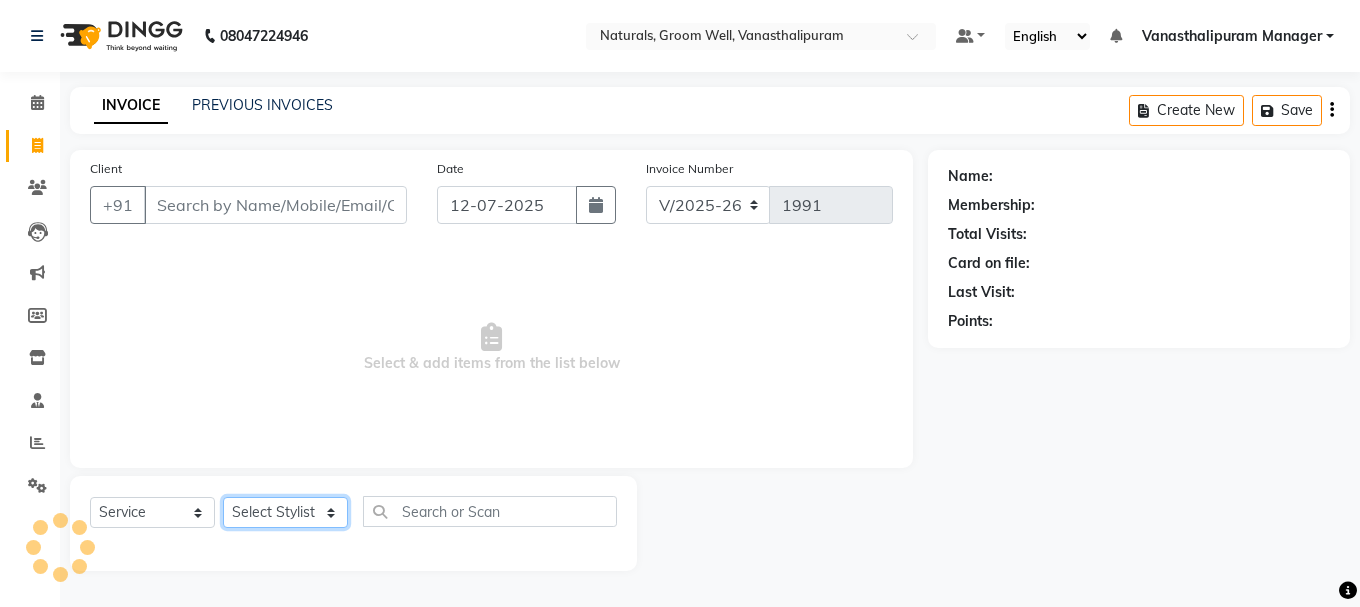 click on "Select Stylist" 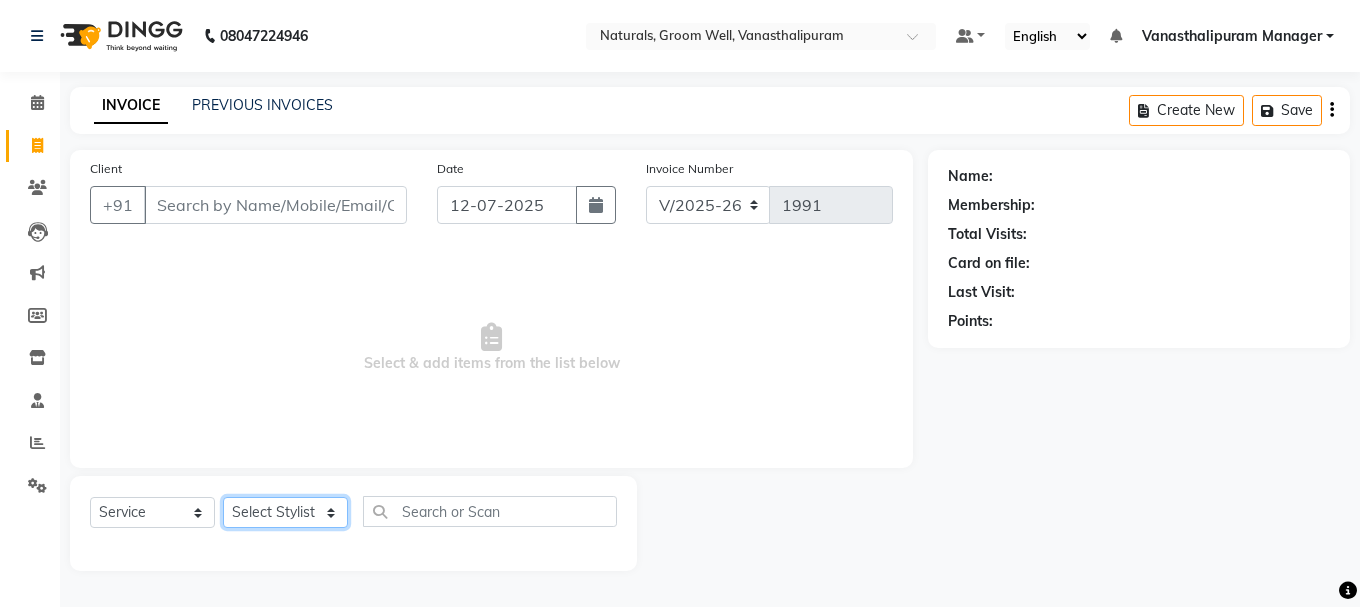 select on "41441" 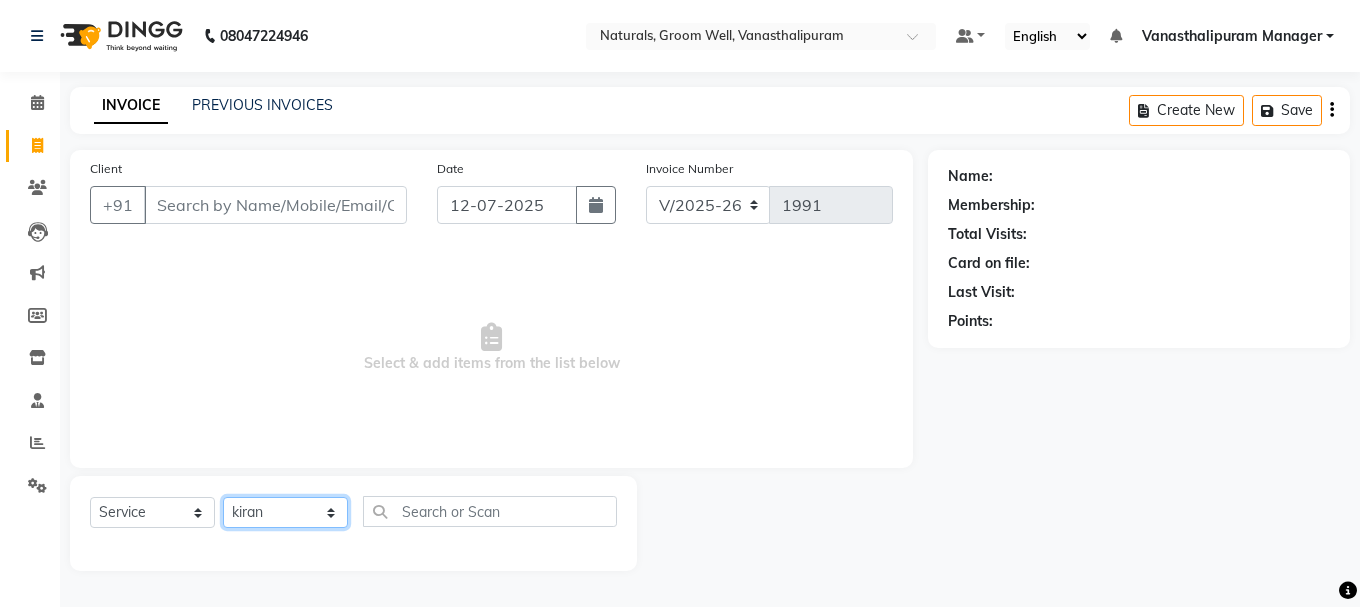 click on "Select Stylist [PERSON_NAME] kiran [PERSON_NAME] [PERSON_NAME] [PERSON_NAME] [PERSON_NAME] sandhya Vanasthalipuram Manager vinay" 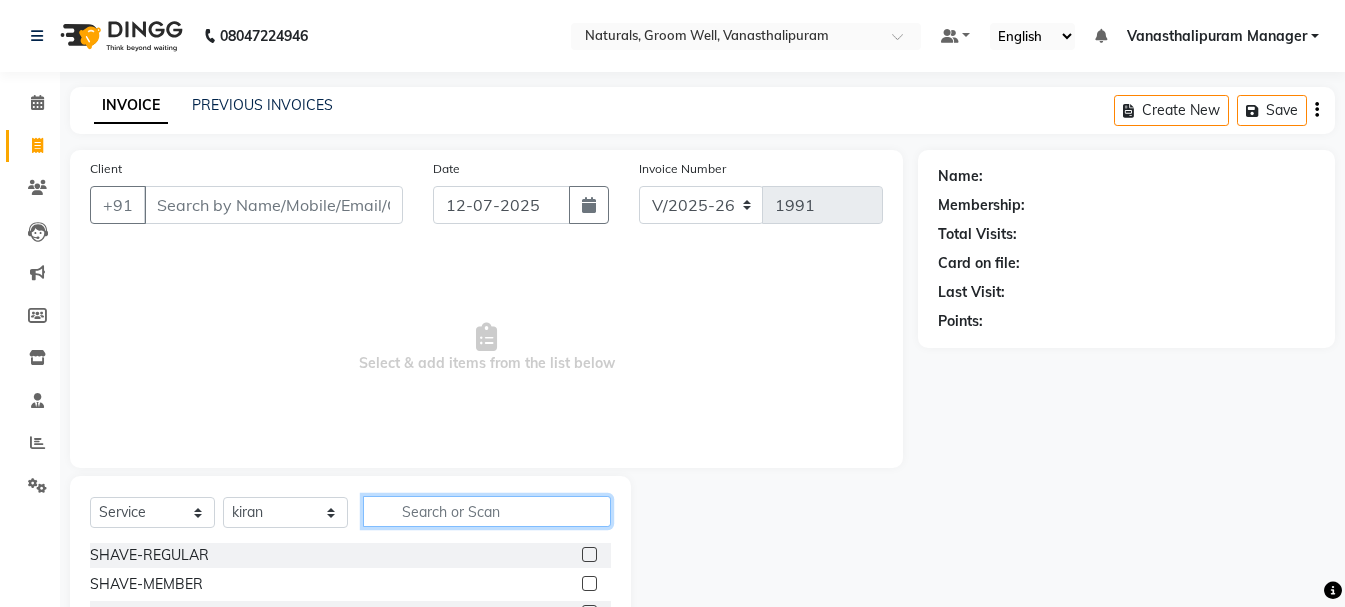 click 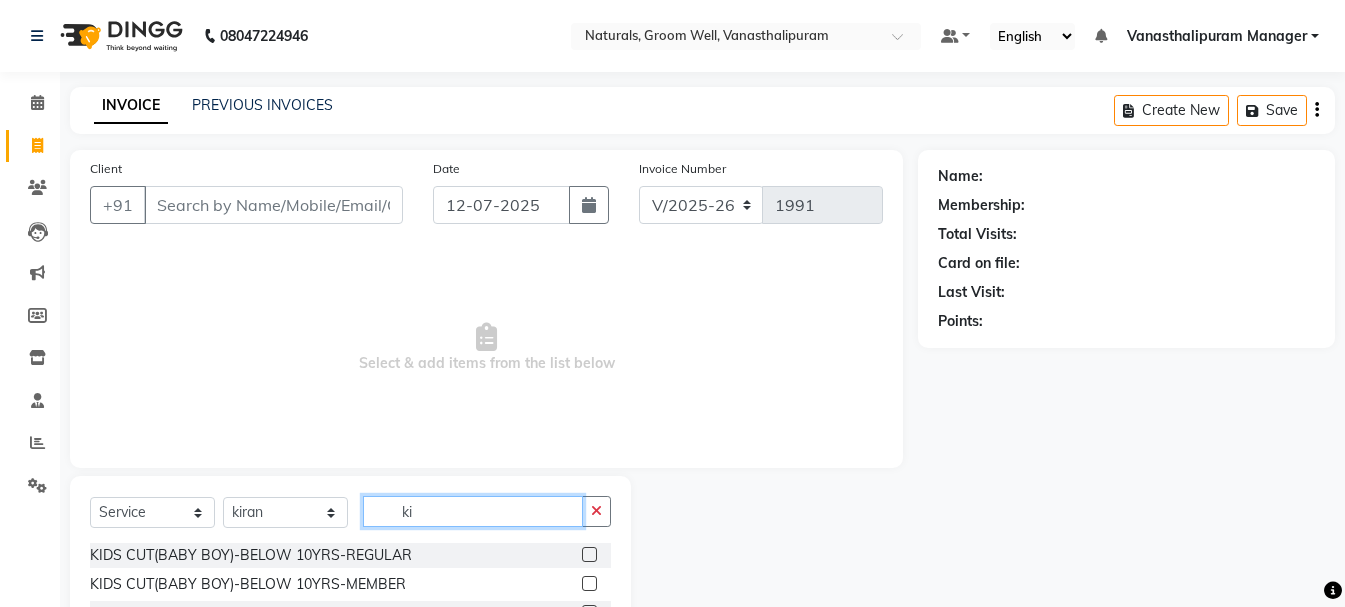 type on "ki" 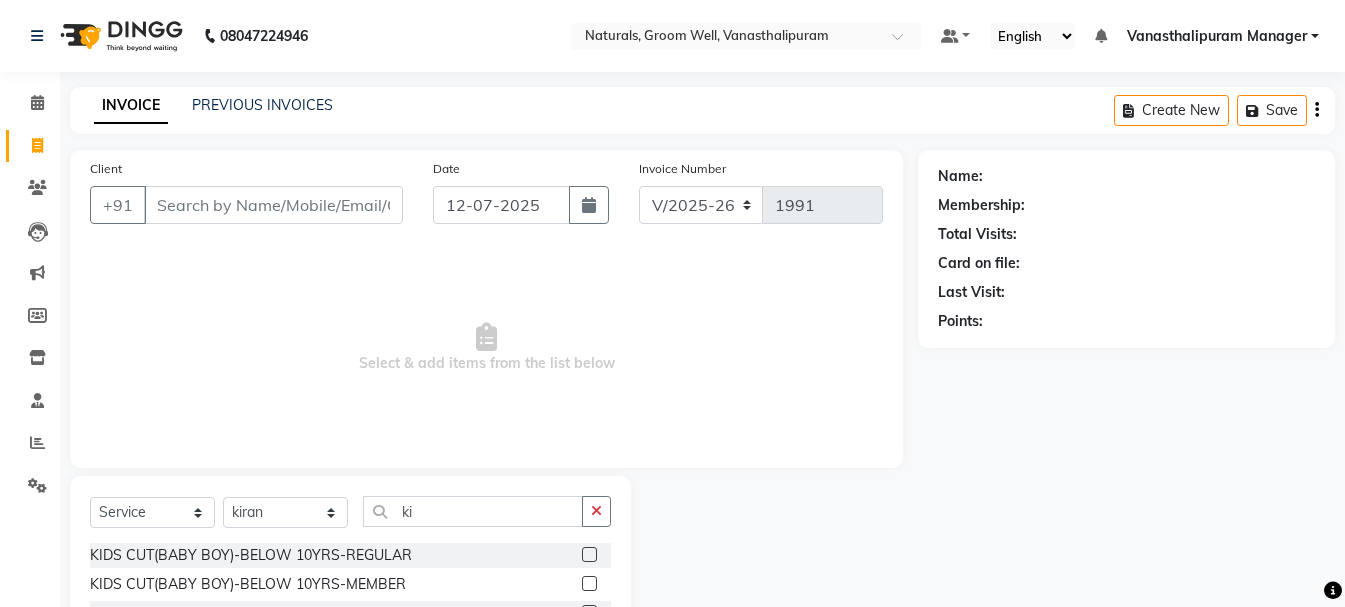 click 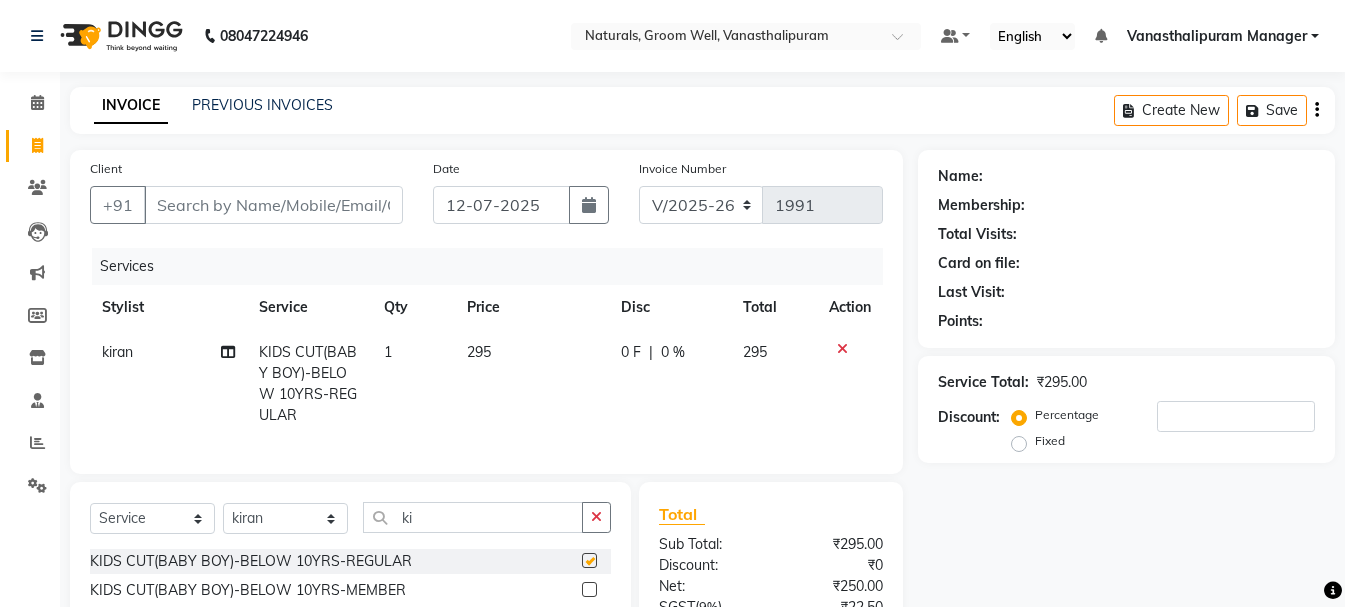checkbox on "false" 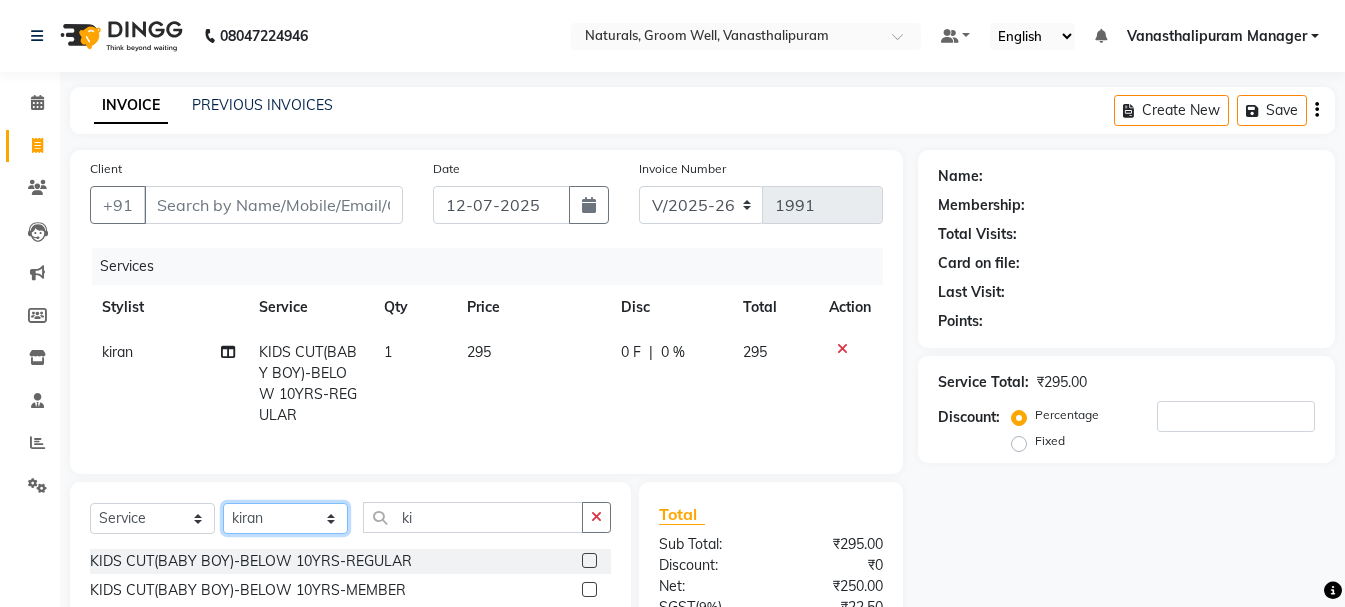 click on "Select Stylist [PERSON_NAME] kiran [PERSON_NAME] [PERSON_NAME] [PERSON_NAME] [PERSON_NAME] sandhya Vanasthalipuram Manager vinay" 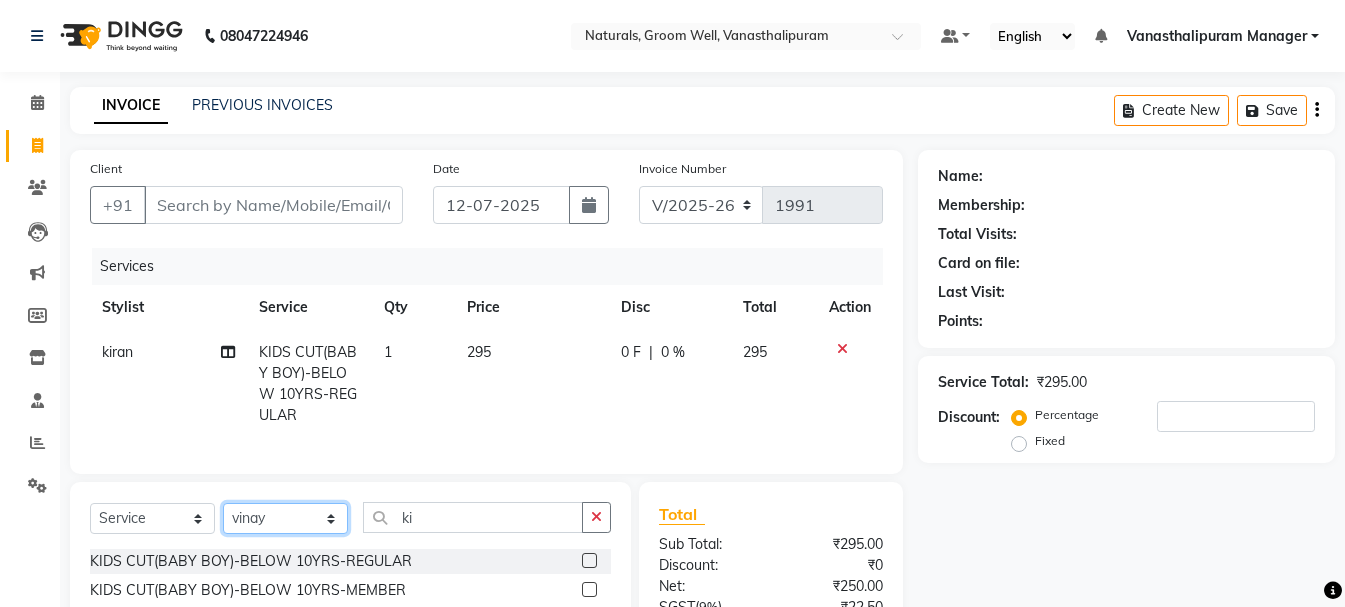 click on "Select Stylist [PERSON_NAME] kiran [PERSON_NAME] [PERSON_NAME] [PERSON_NAME] [PERSON_NAME] sandhya Vanasthalipuram Manager vinay" 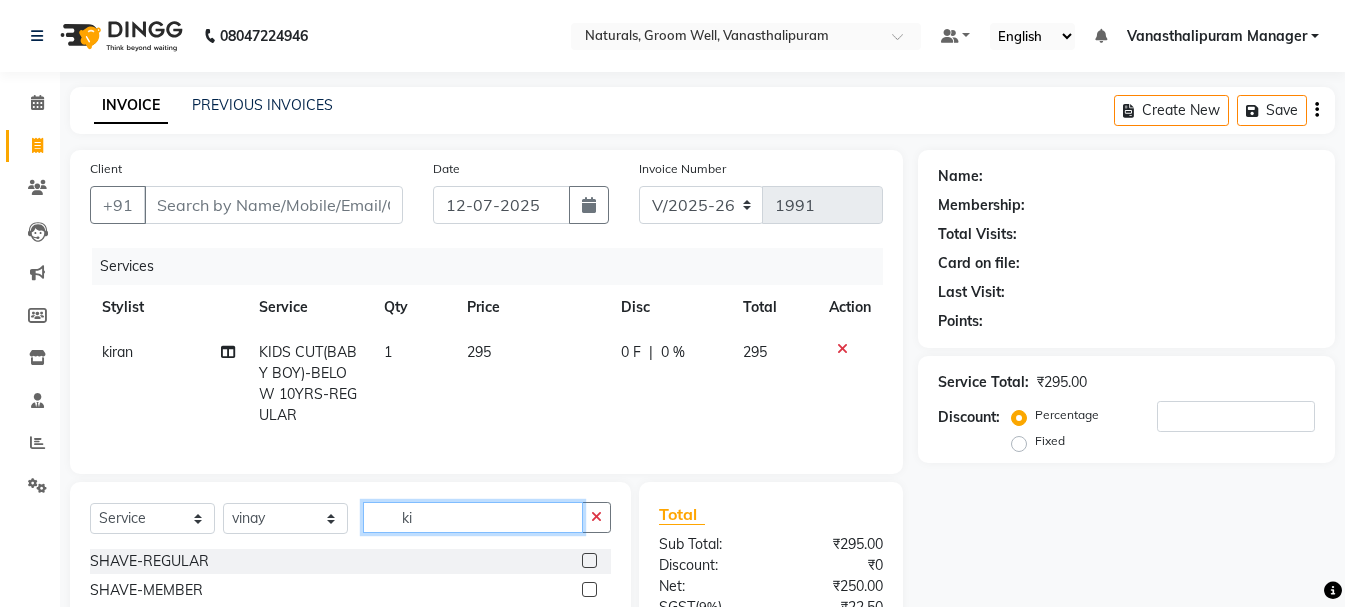 click on "ki" 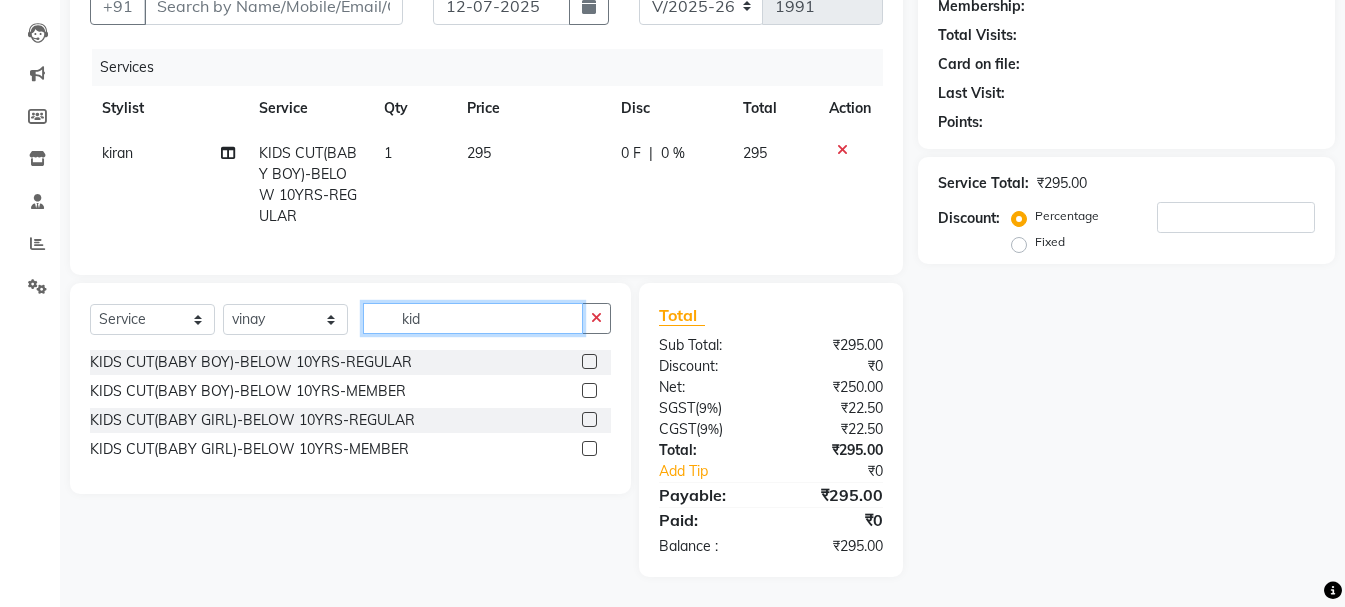 scroll, scrollTop: 214, scrollLeft: 0, axis: vertical 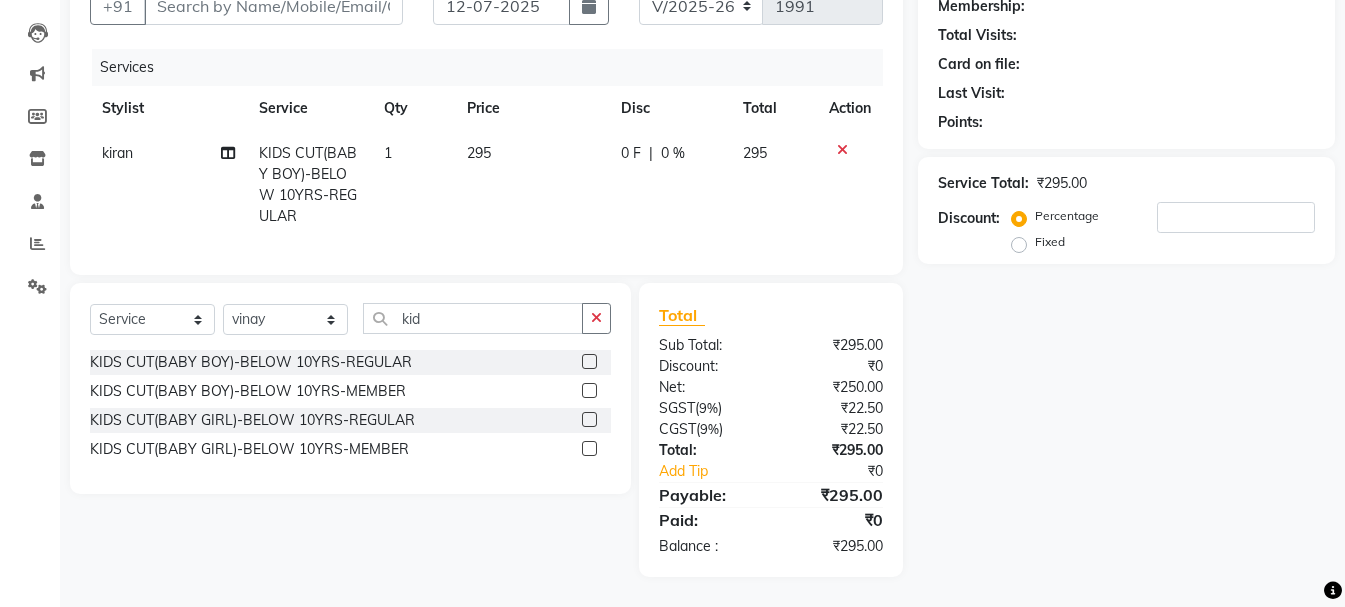 click 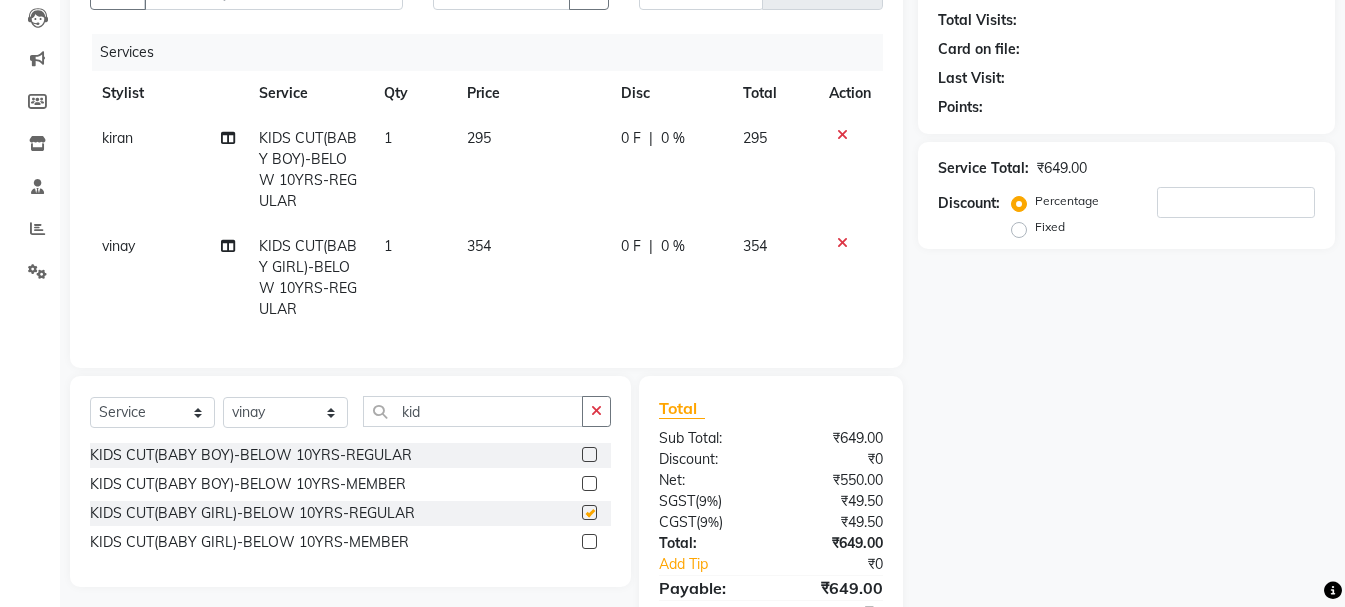 checkbox on "false" 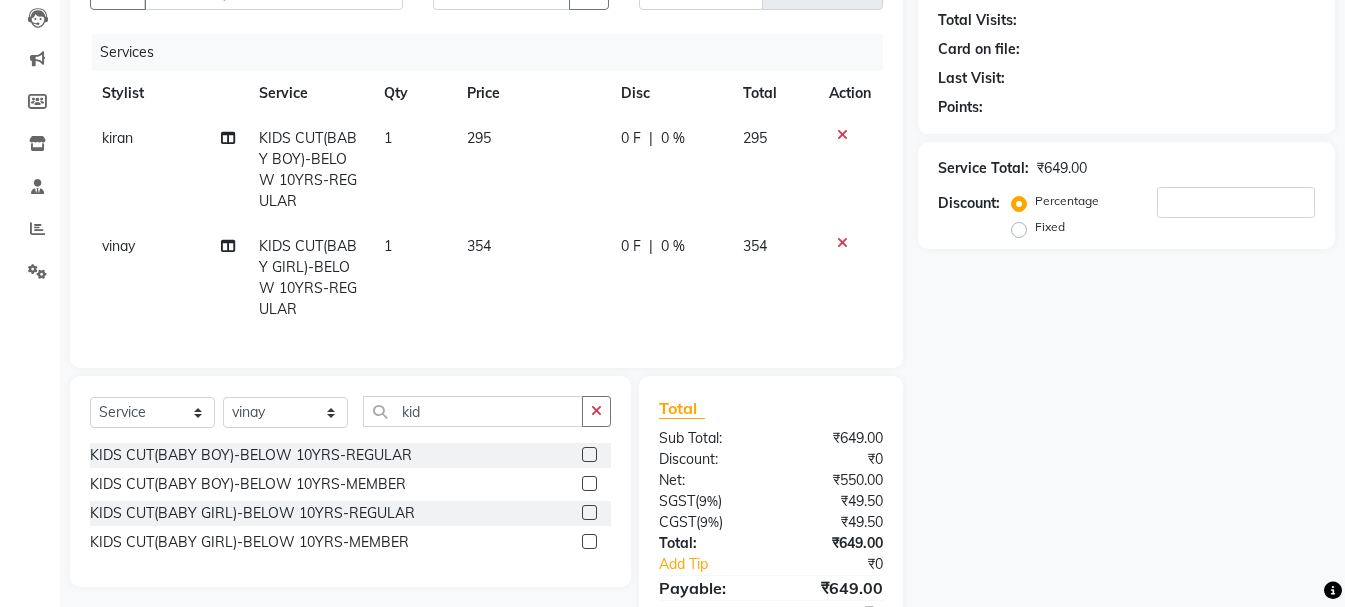 click on "Name: Membership: Total Visits: Card on file: Last Visit:  Points:  Service Total:  ₹649.00  Discount:  Percentage   Fixed" 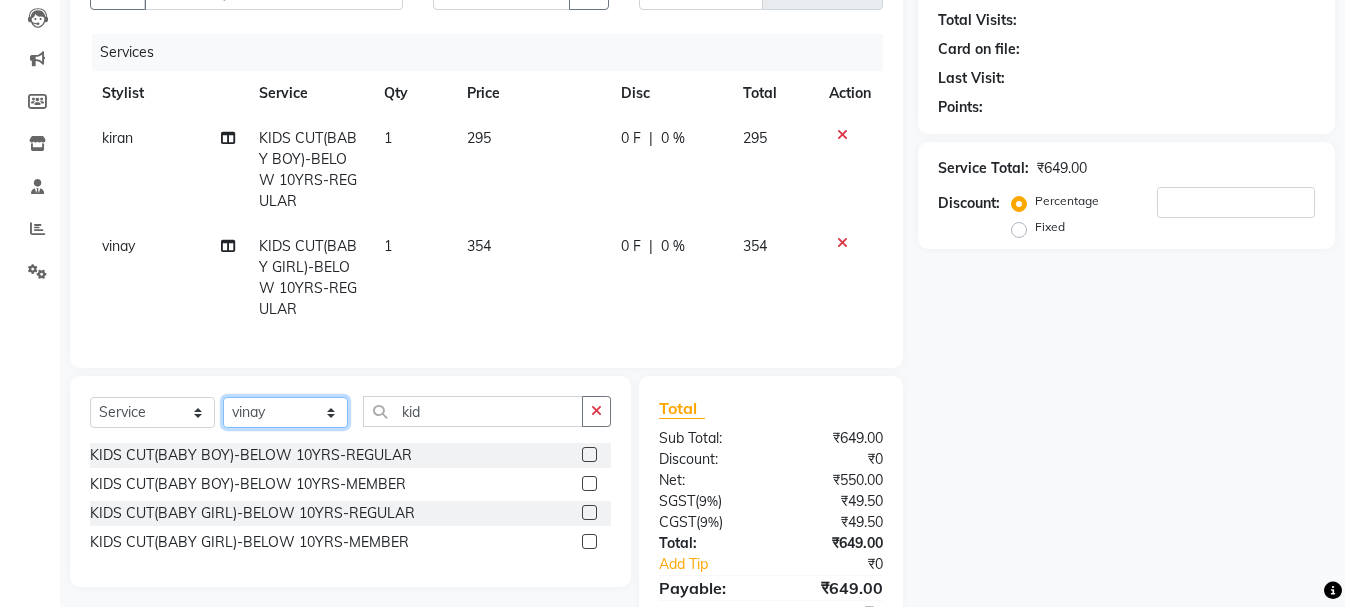 click on "Select Stylist [PERSON_NAME] kiran [PERSON_NAME] [PERSON_NAME] [PERSON_NAME] [PERSON_NAME] sandhya Vanasthalipuram Manager vinay" 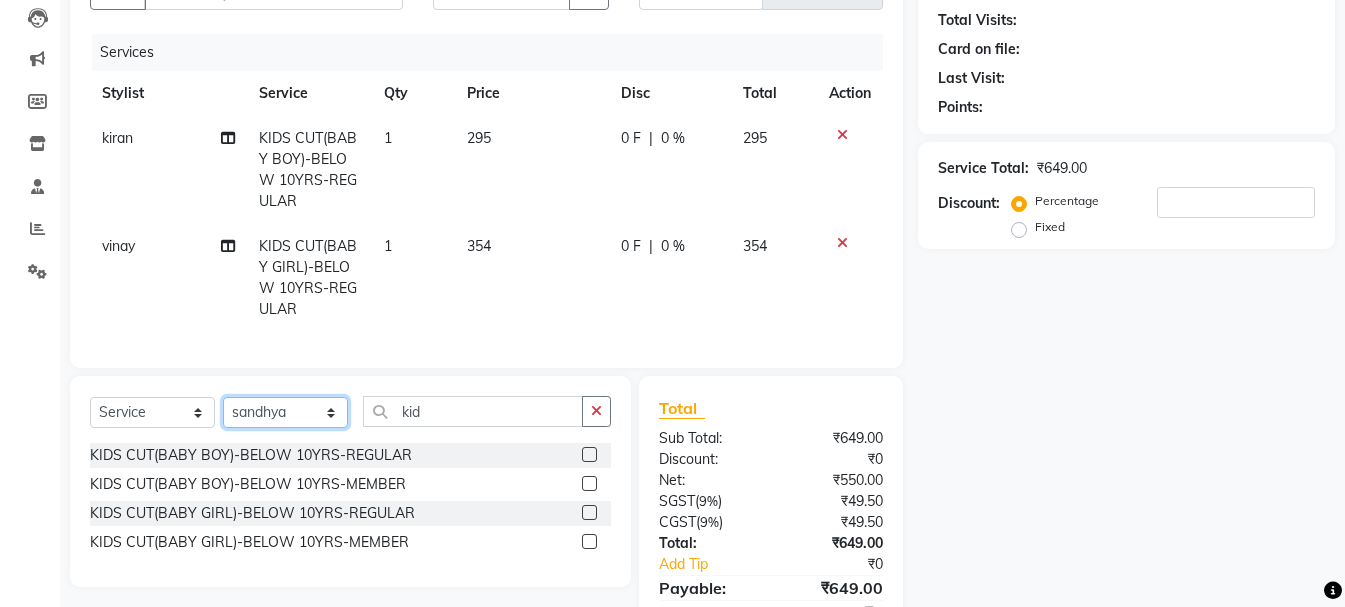 click on "Select Stylist [PERSON_NAME] kiran [PERSON_NAME] [PERSON_NAME] [PERSON_NAME] [PERSON_NAME] sandhya Vanasthalipuram Manager vinay" 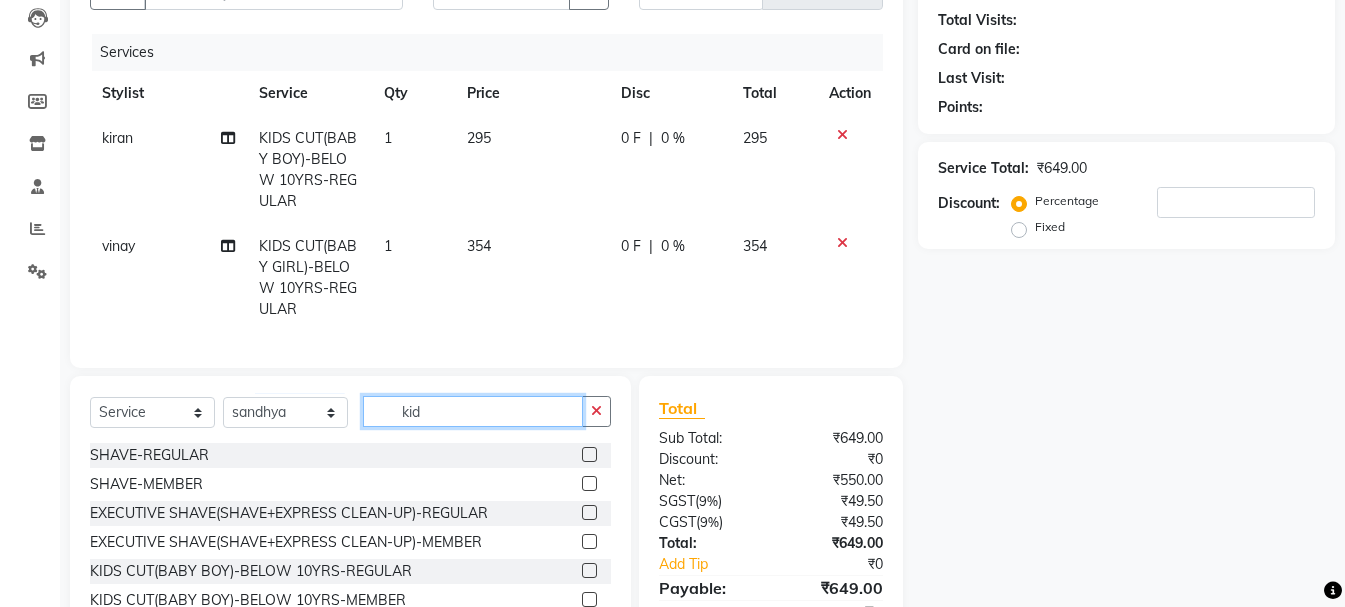 click on "kid" 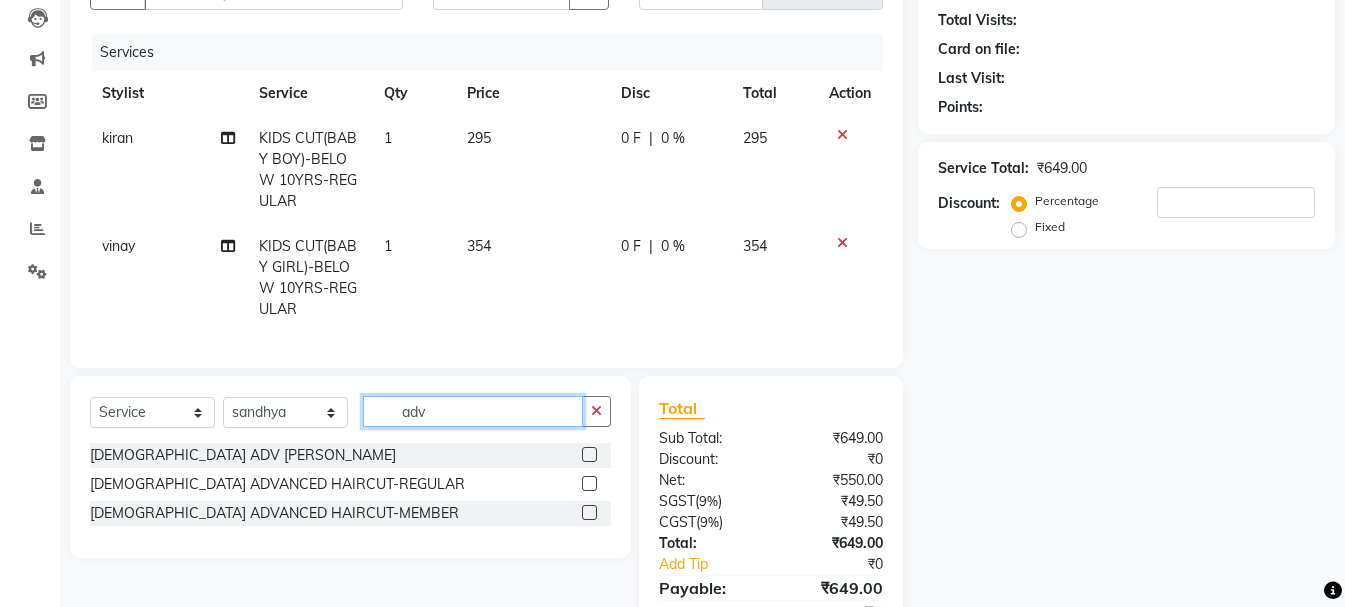 type on "adv" 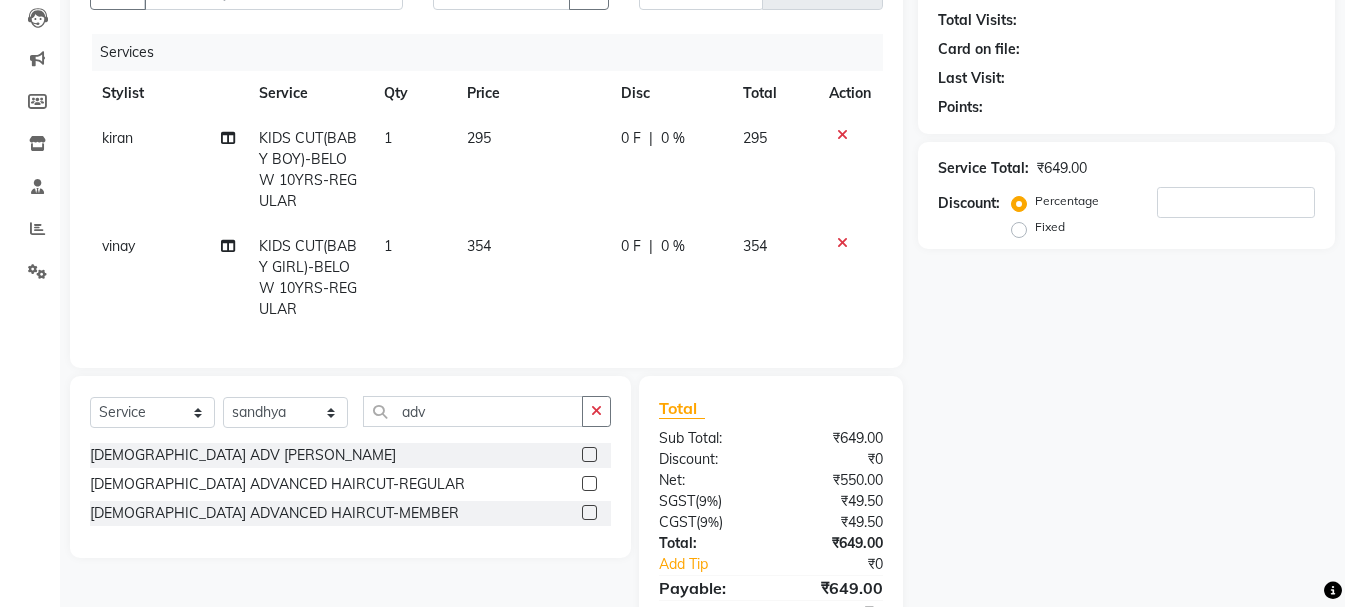 click 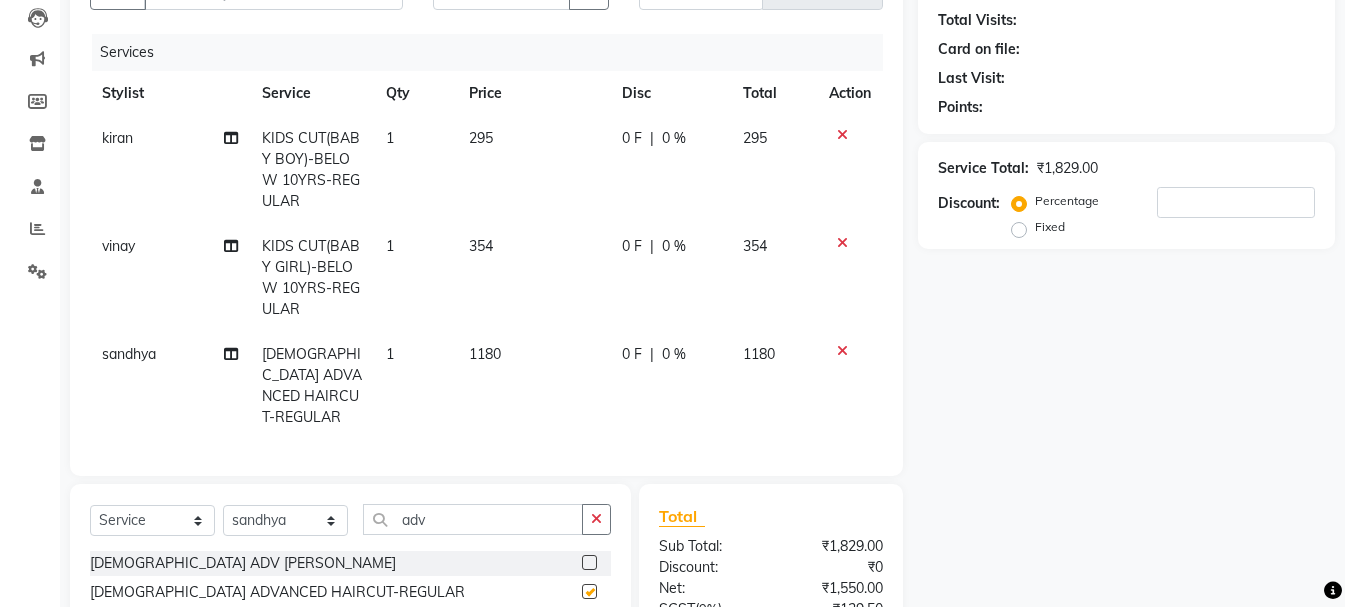 checkbox on "false" 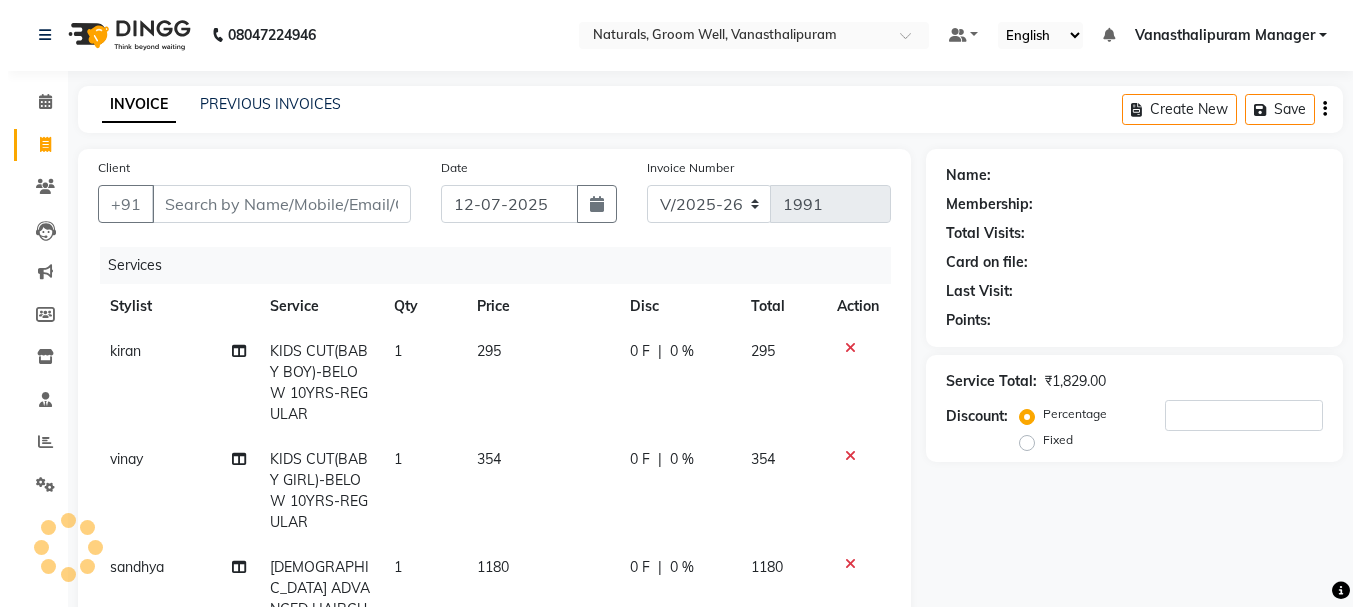 scroll, scrollTop: 0, scrollLeft: 0, axis: both 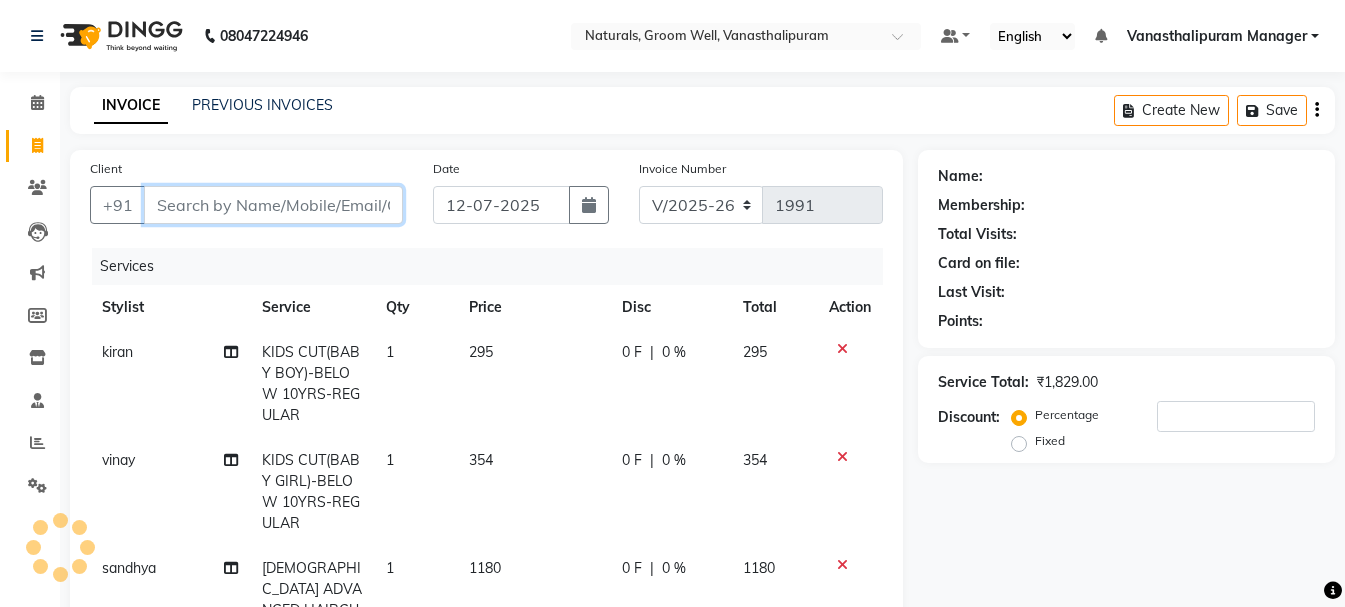 click on "Client" at bounding box center (273, 205) 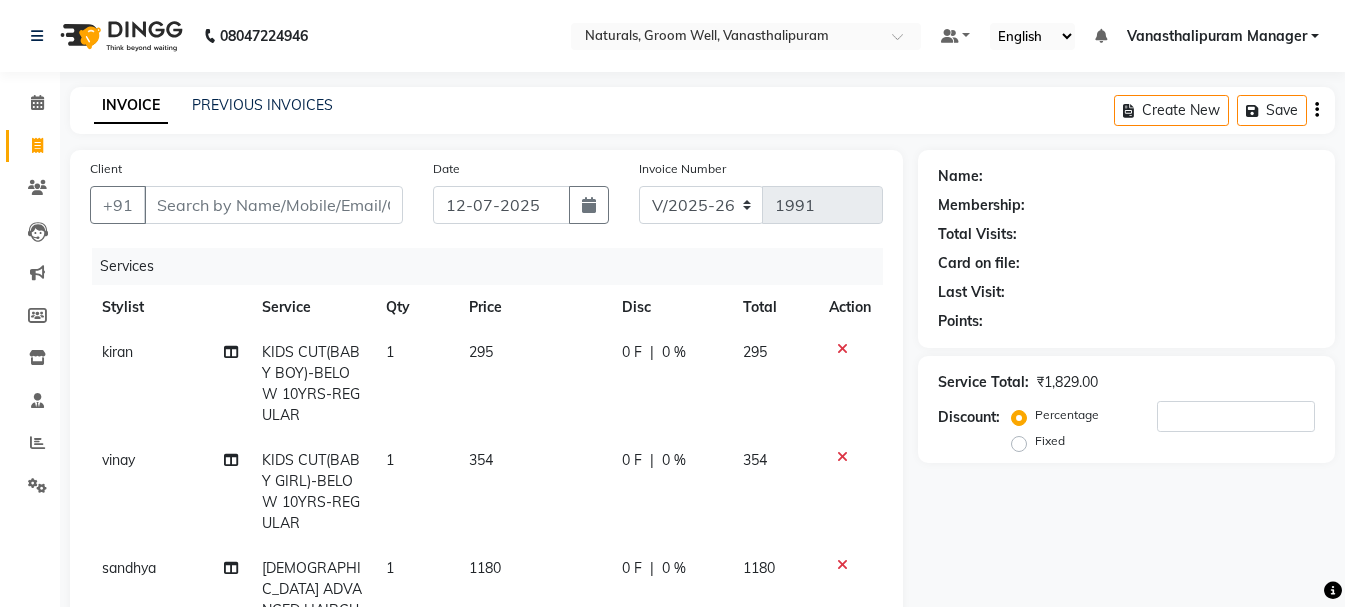 click on "1180" 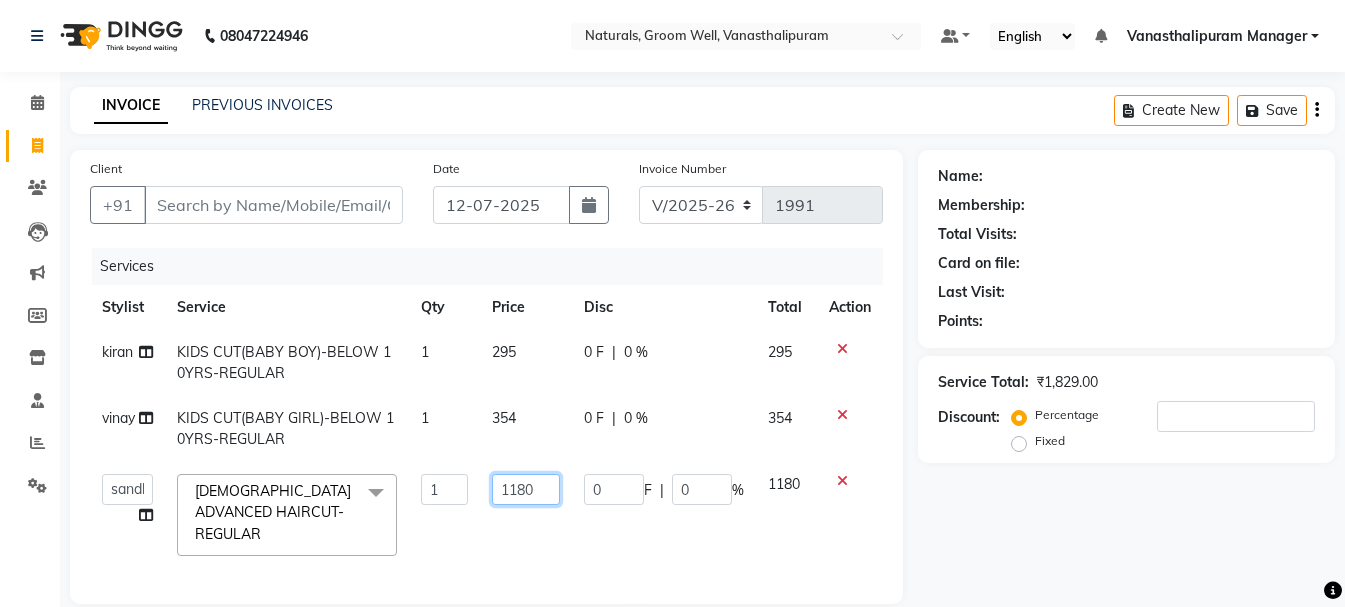 click on "1180" 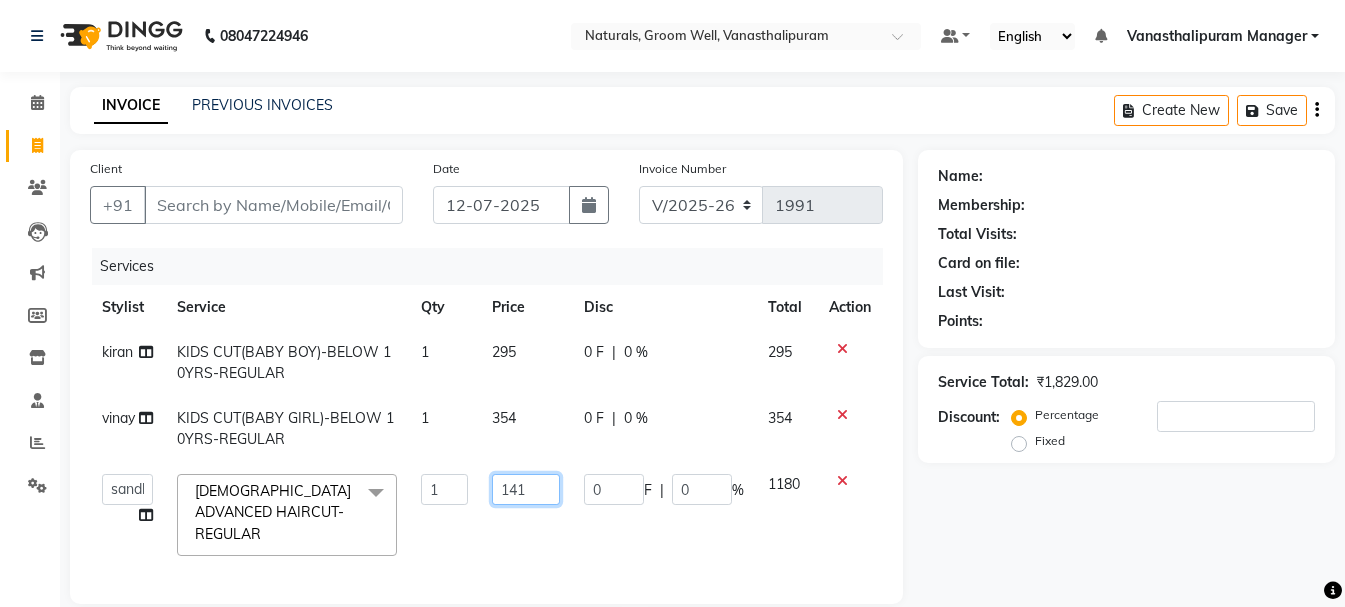 type on "1416" 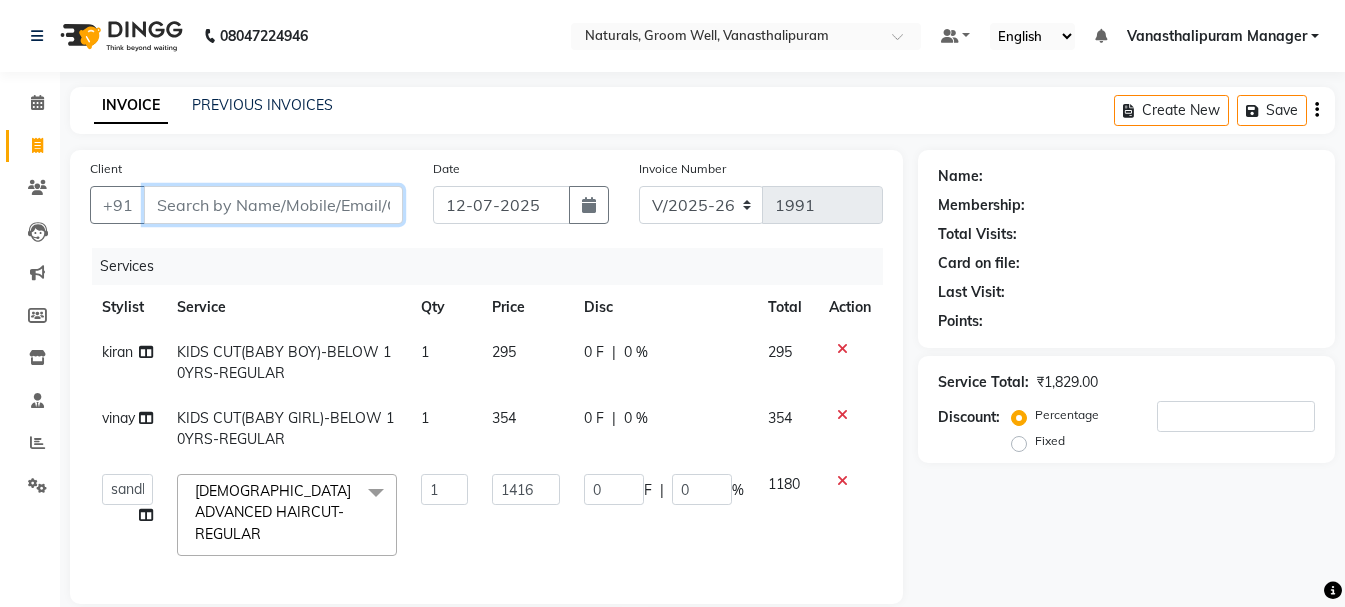 click on "Client" at bounding box center (273, 205) 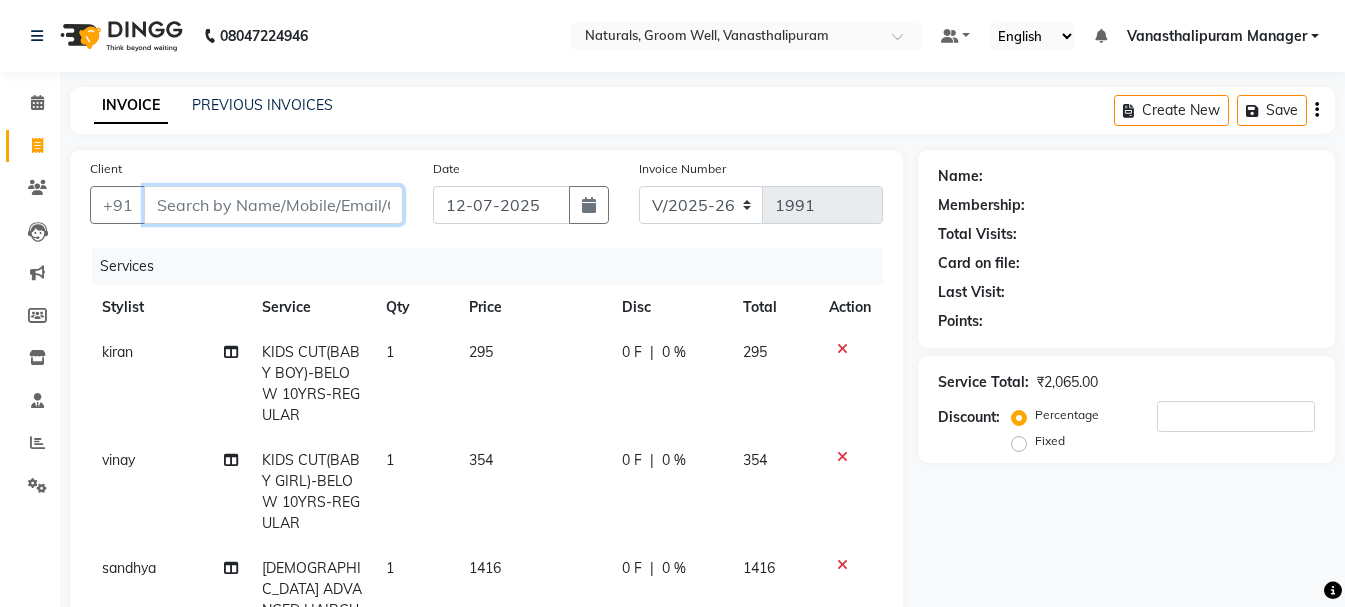 click on "Client" at bounding box center (273, 205) 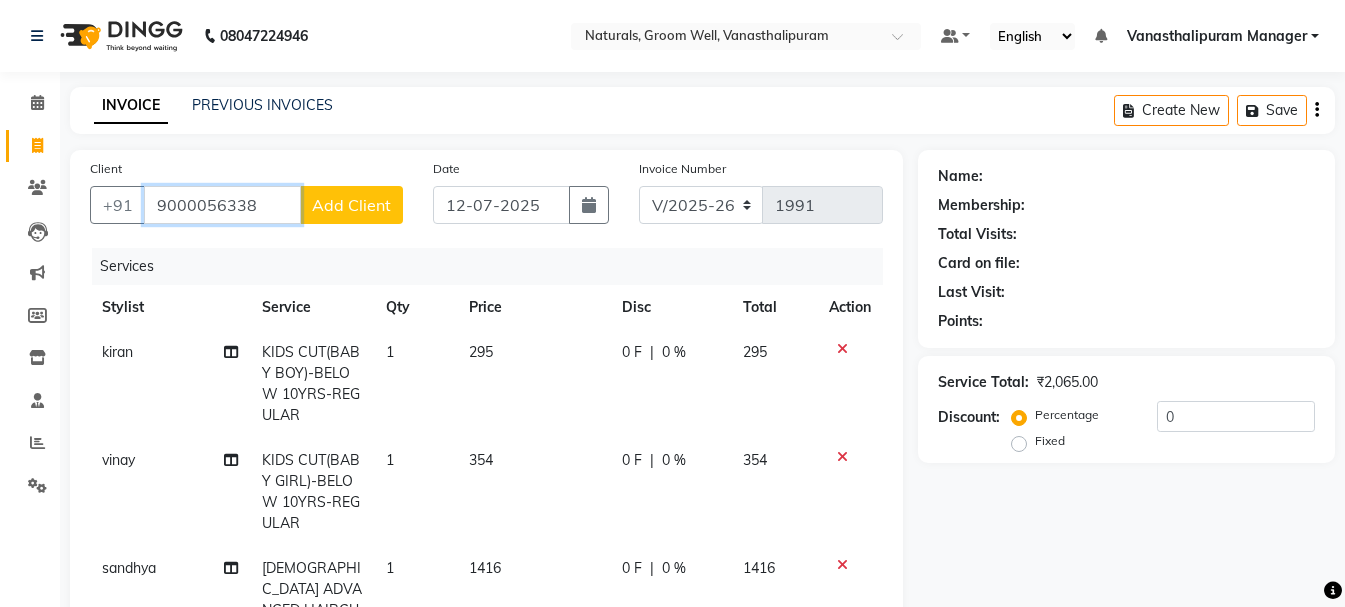 type on "9000056338" 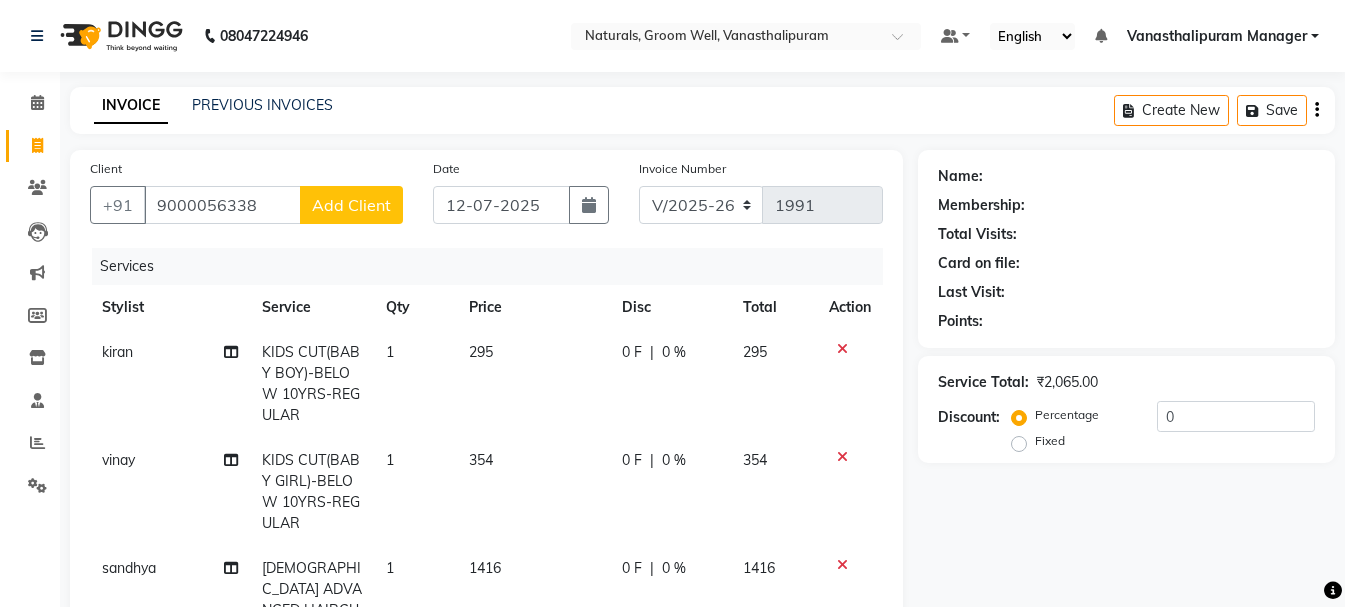click on "Add Client" 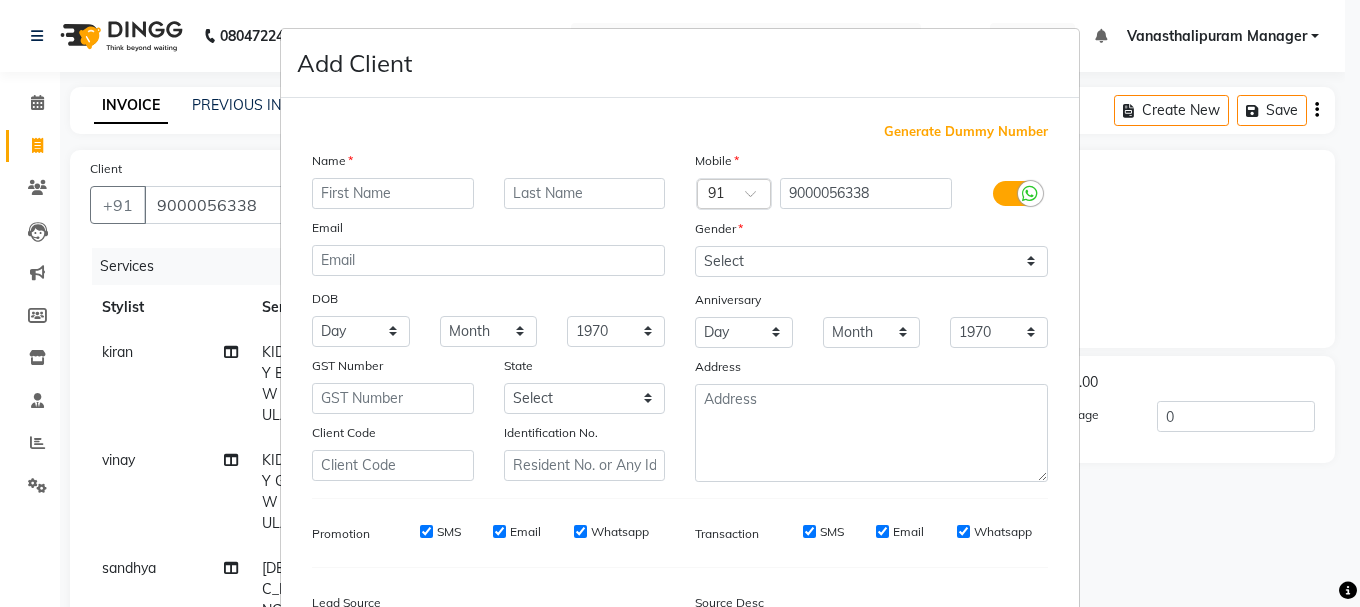 click at bounding box center (393, 193) 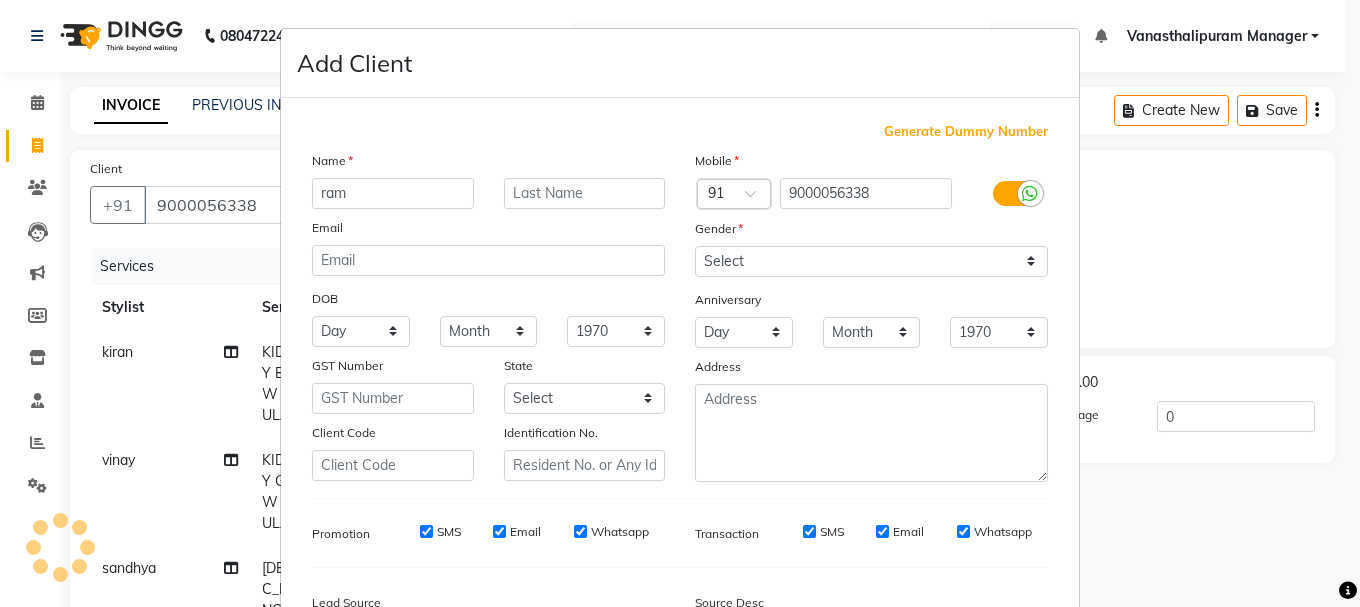 type on "ram" 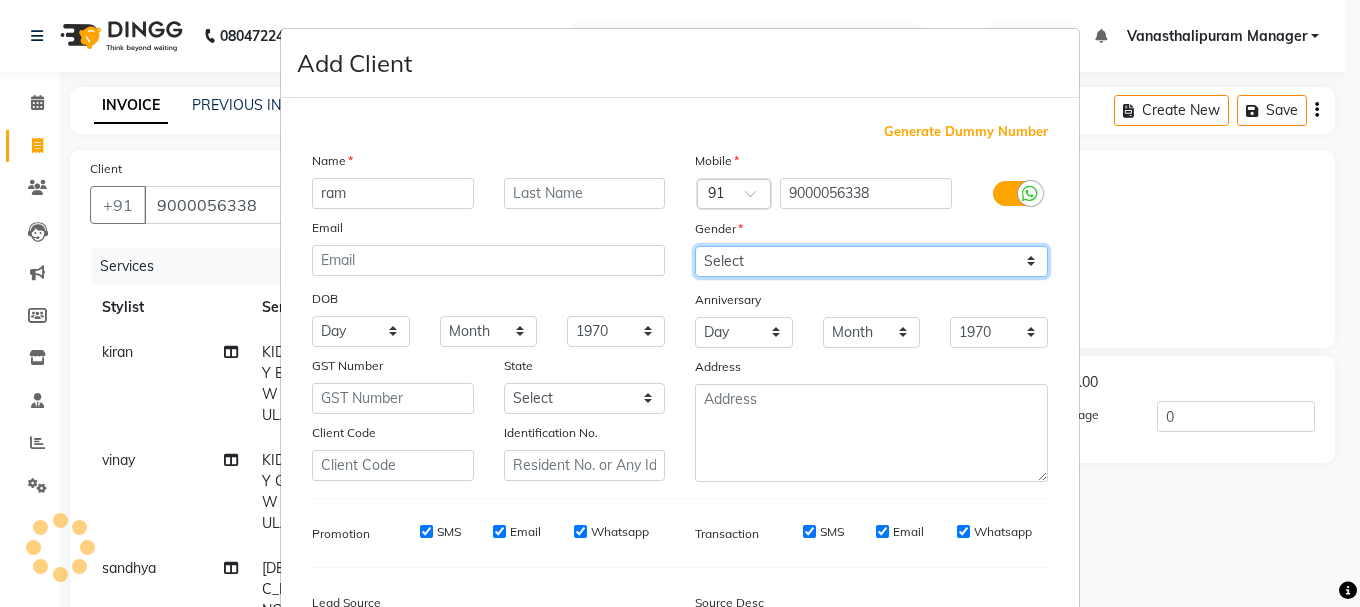 drag, startPoint x: 776, startPoint y: 265, endPoint x: 778, endPoint y: 276, distance: 11.18034 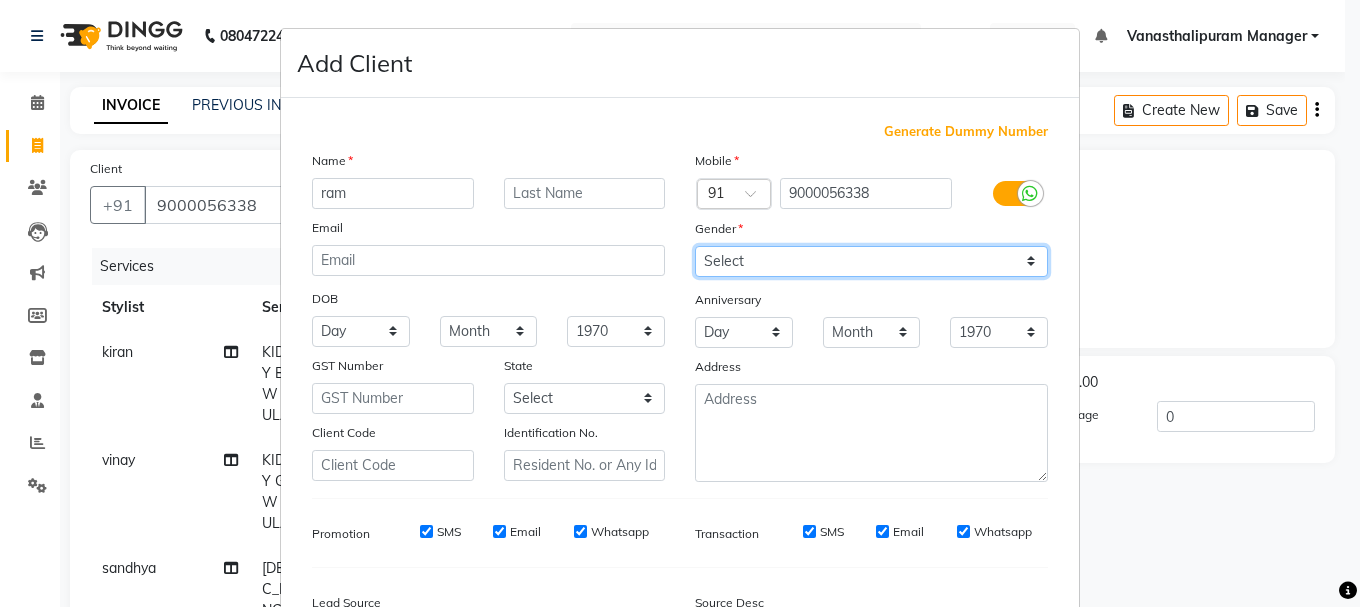 select on "[DEMOGRAPHIC_DATA]" 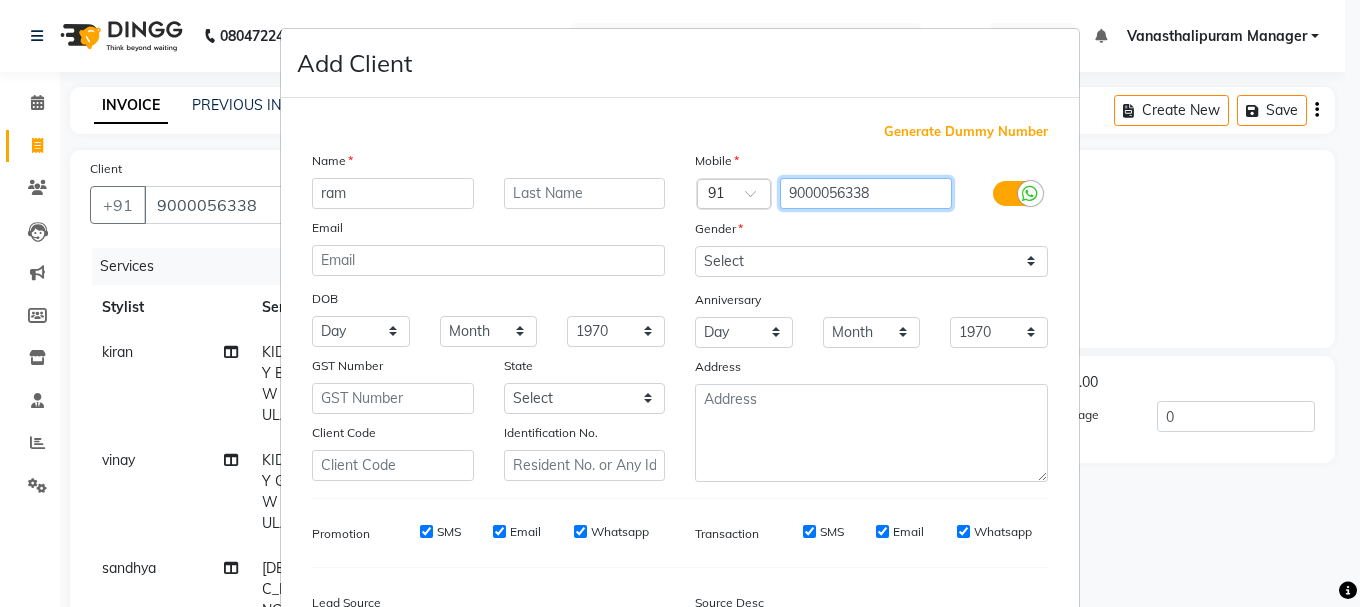 click on "9000056338" at bounding box center [866, 193] 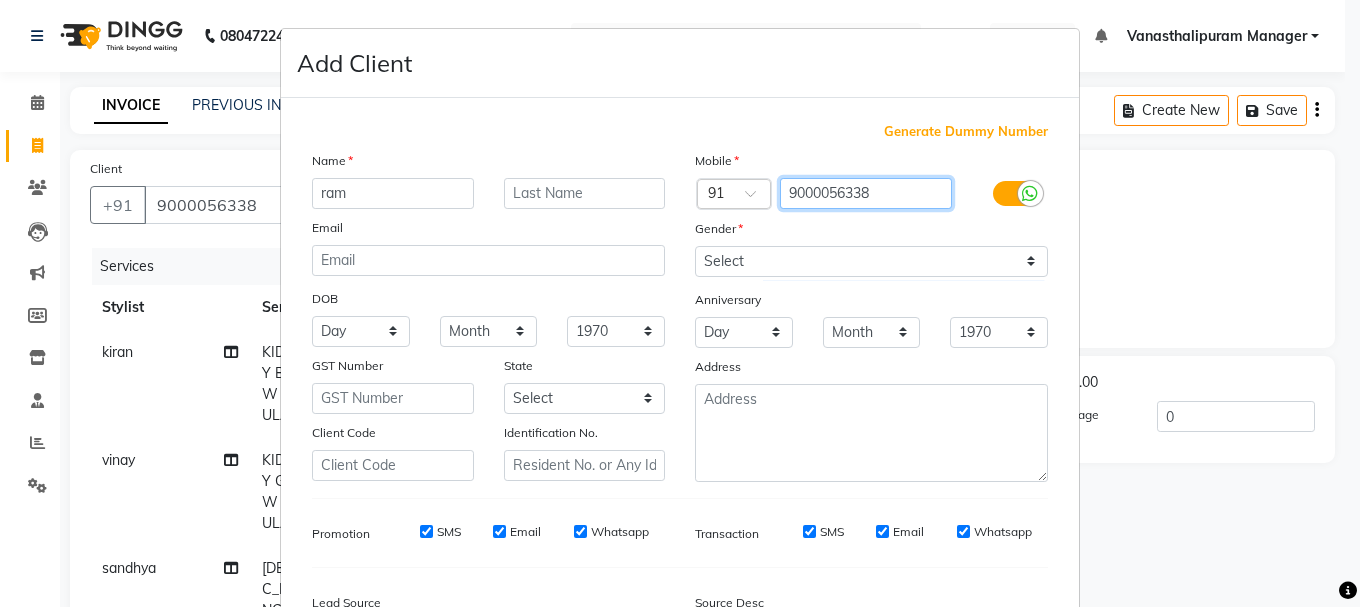 click on "9000056338" at bounding box center (866, 193) 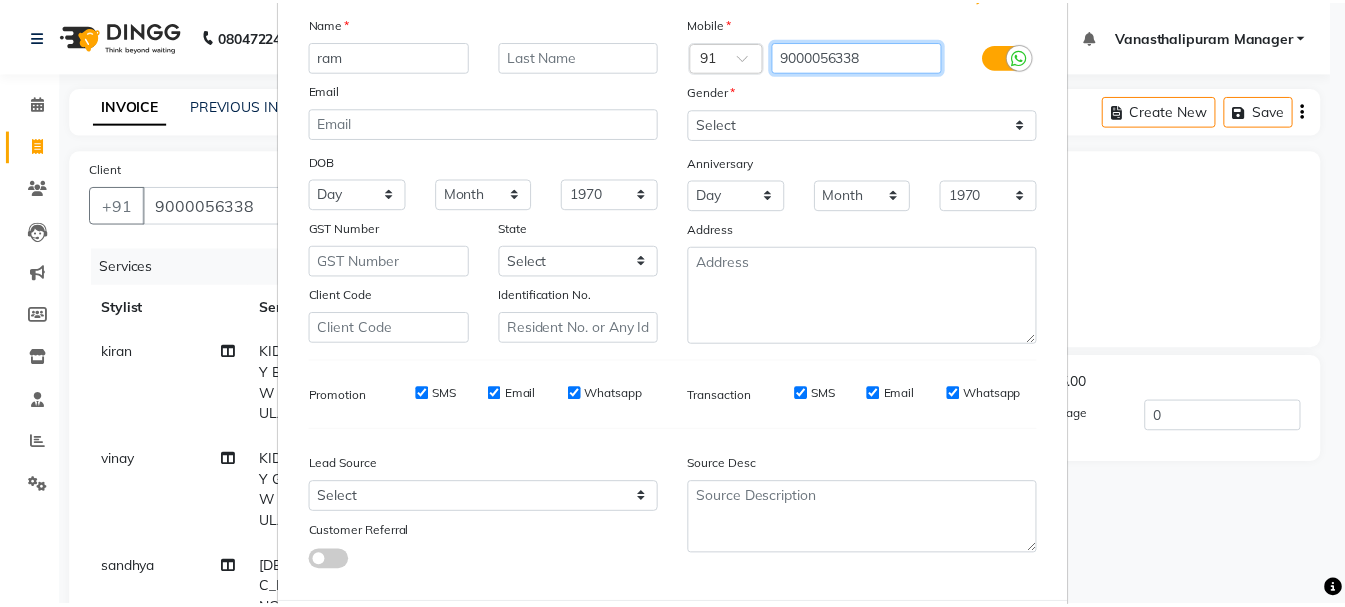scroll, scrollTop: 242, scrollLeft: 0, axis: vertical 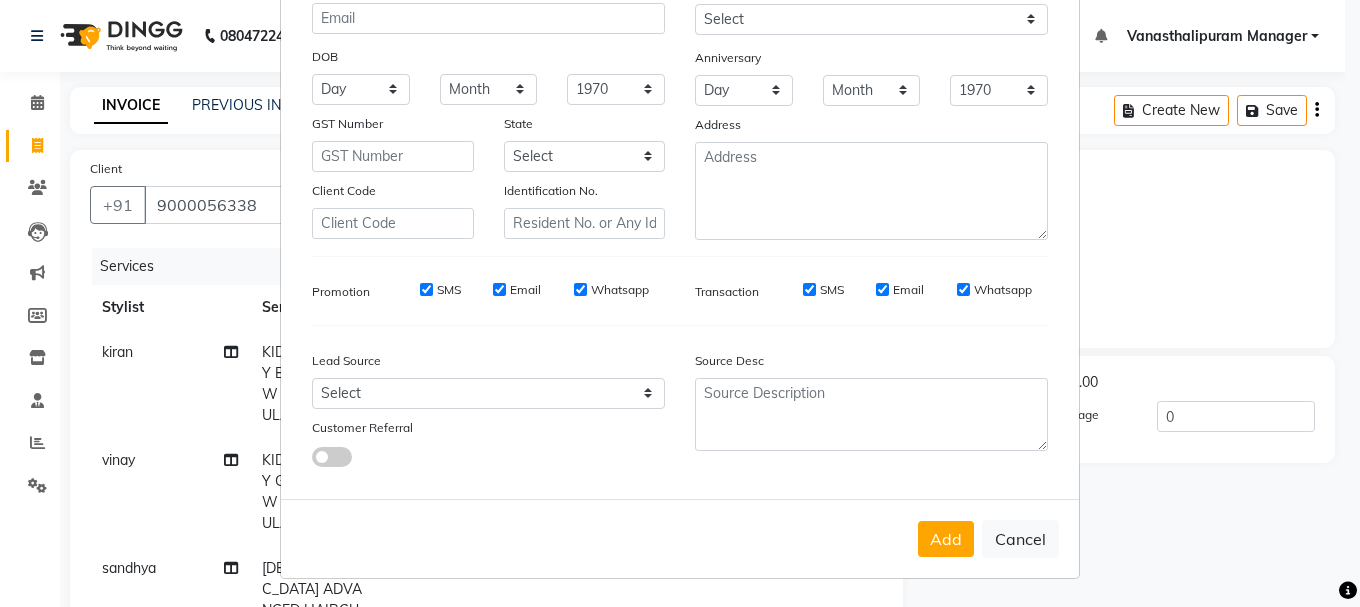 drag, startPoint x: 928, startPoint y: 515, endPoint x: 928, endPoint y: 530, distance: 15 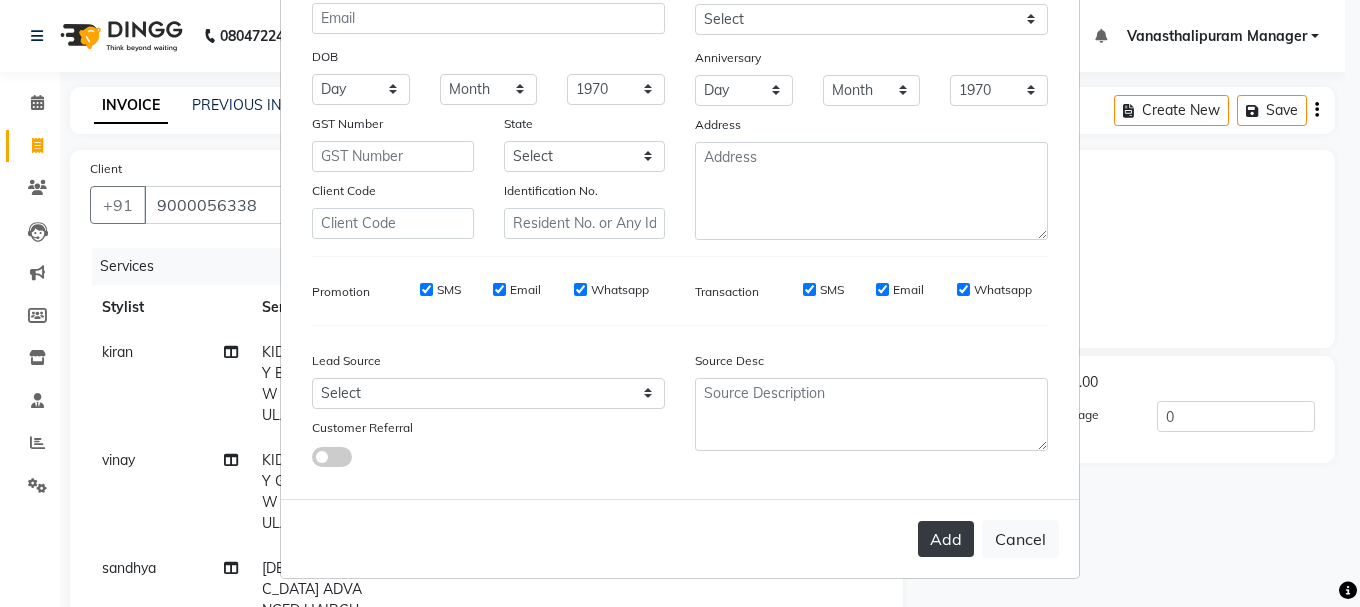click on "Add   Cancel" at bounding box center (680, 538) 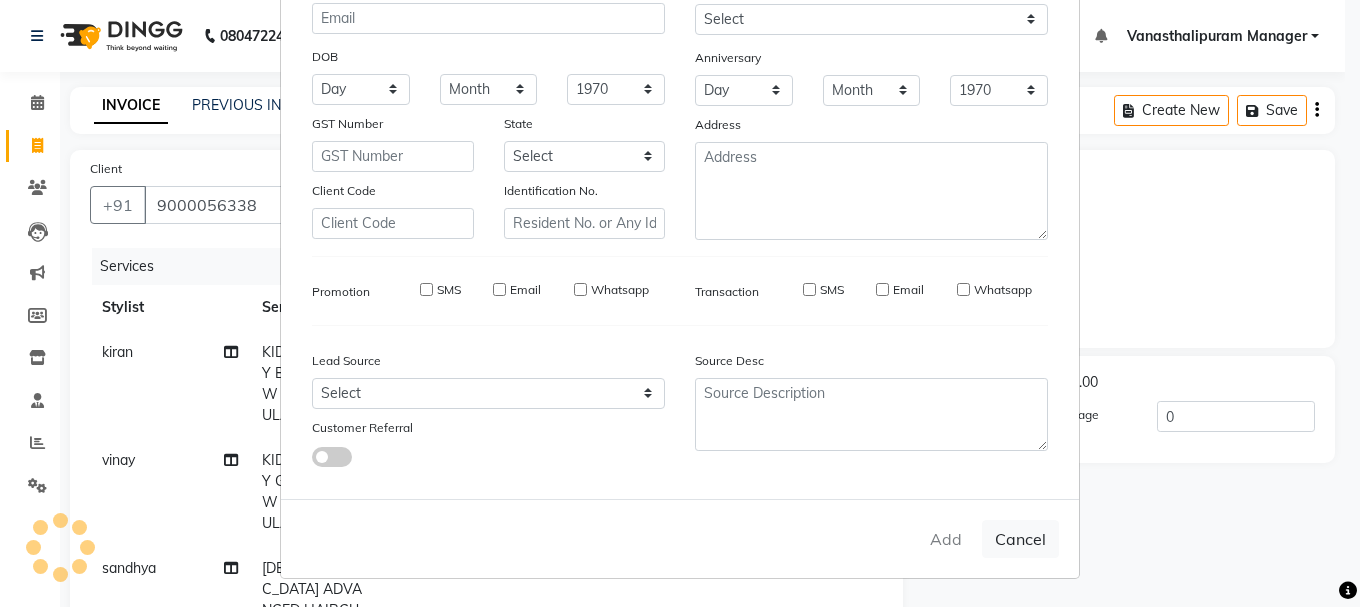 type 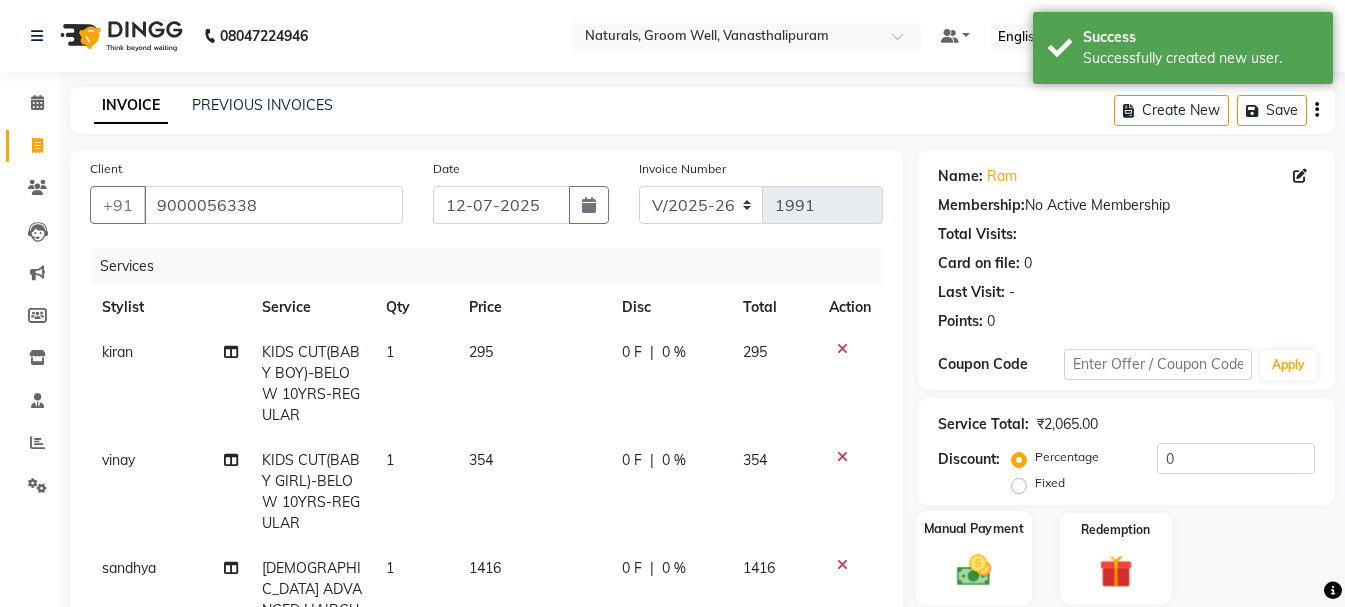 click 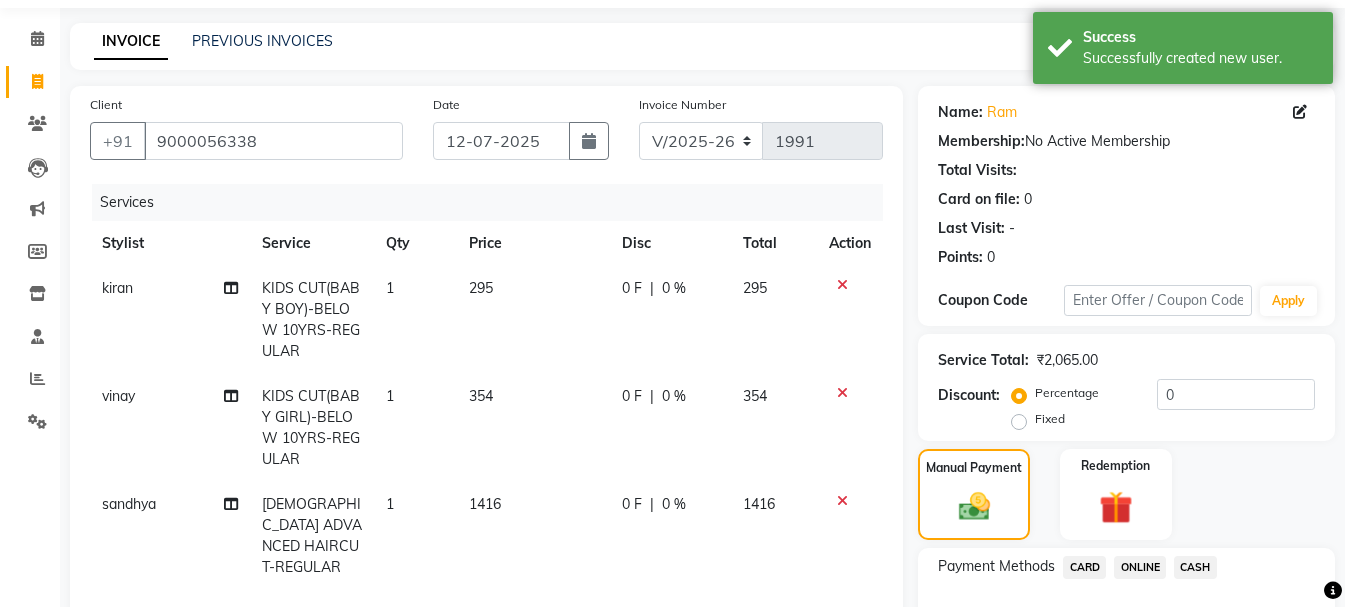 scroll, scrollTop: 100, scrollLeft: 0, axis: vertical 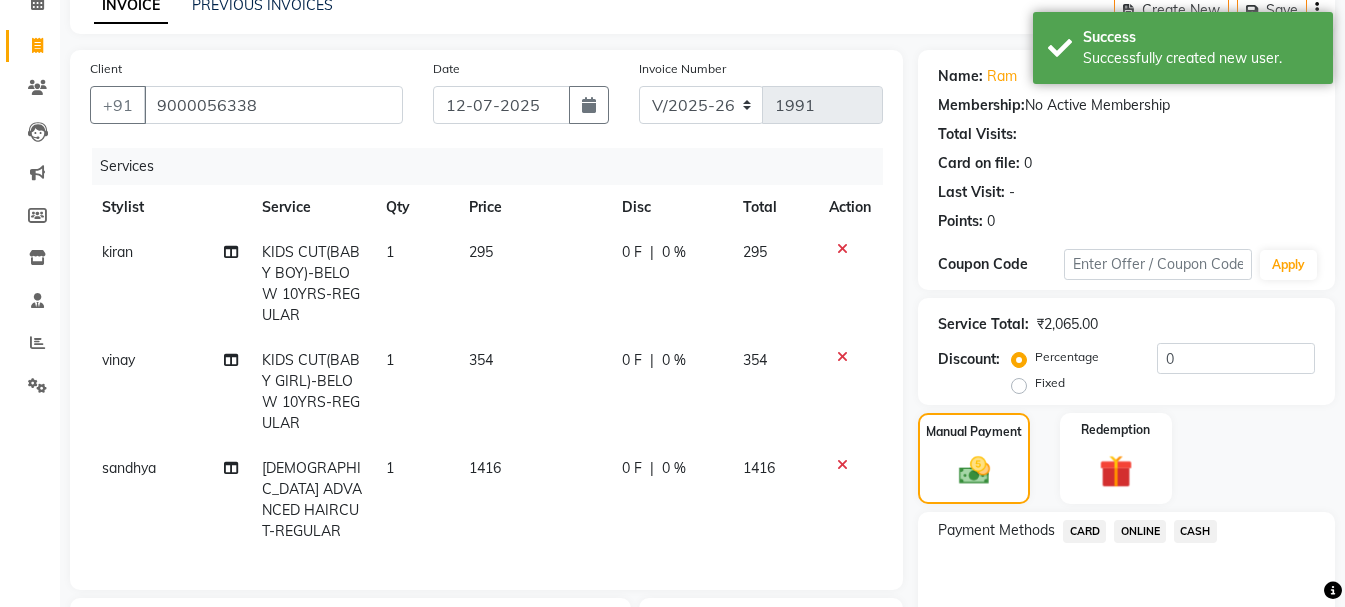 click on "ONLINE" 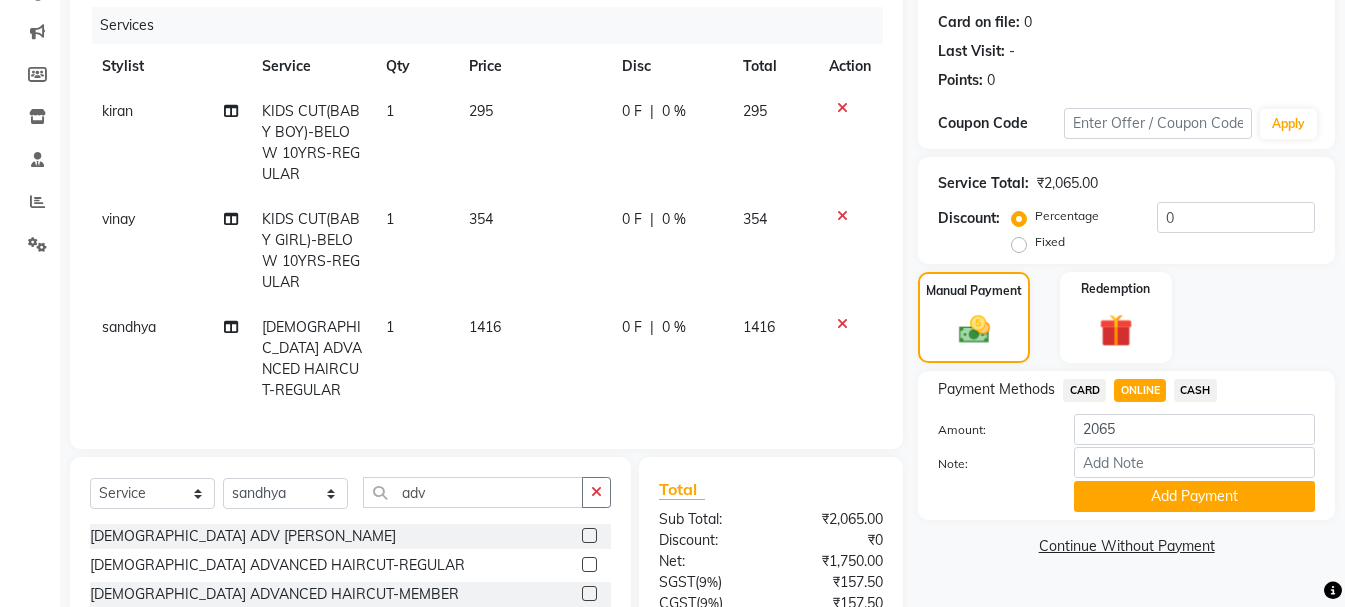 scroll, scrollTop: 409, scrollLeft: 0, axis: vertical 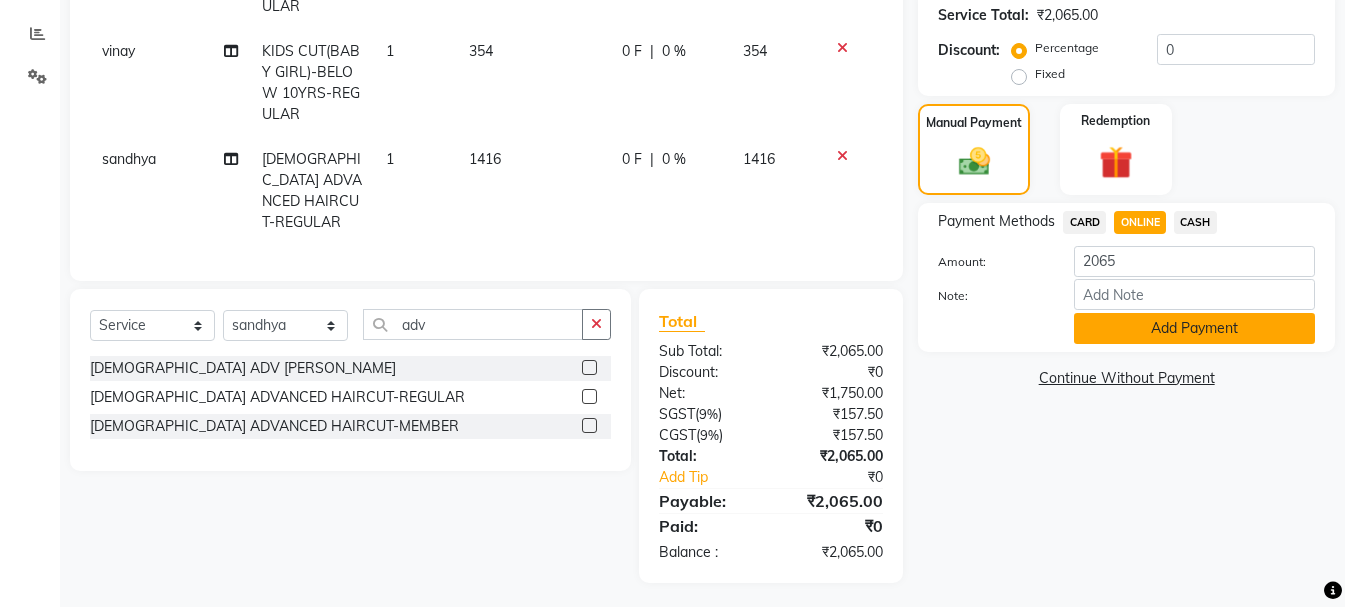 click on "Add Payment" 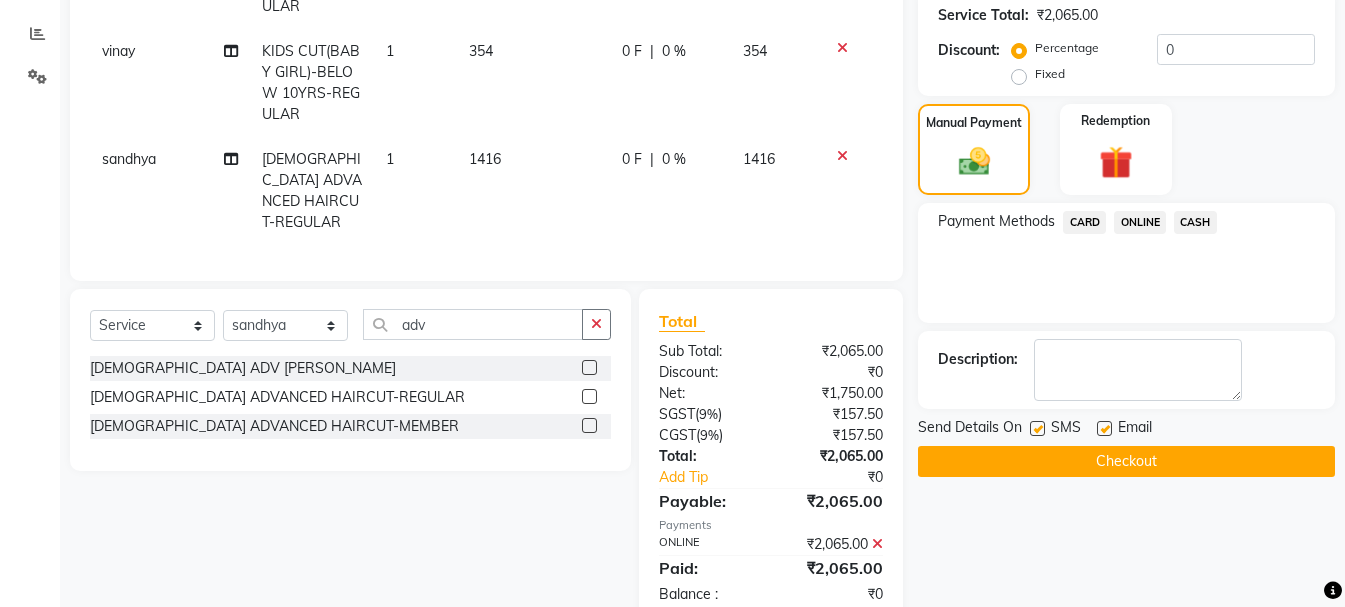 click on "Checkout" 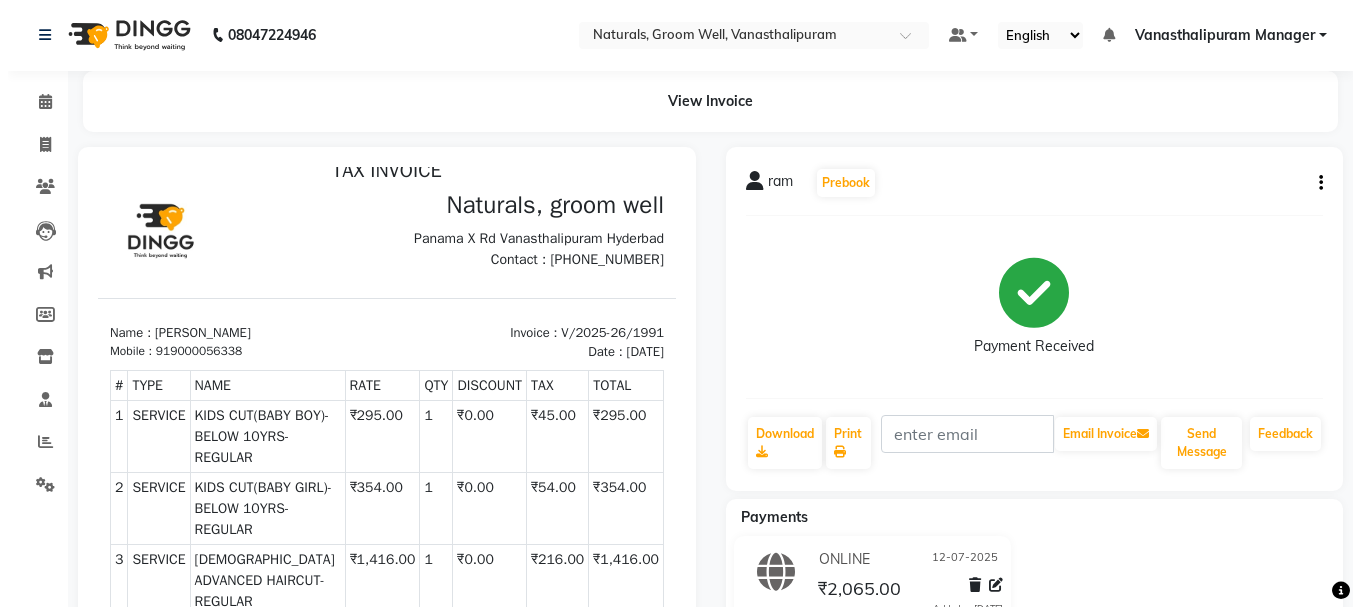 scroll, scrollTop: 0, scrollLeft: 0, axis: both 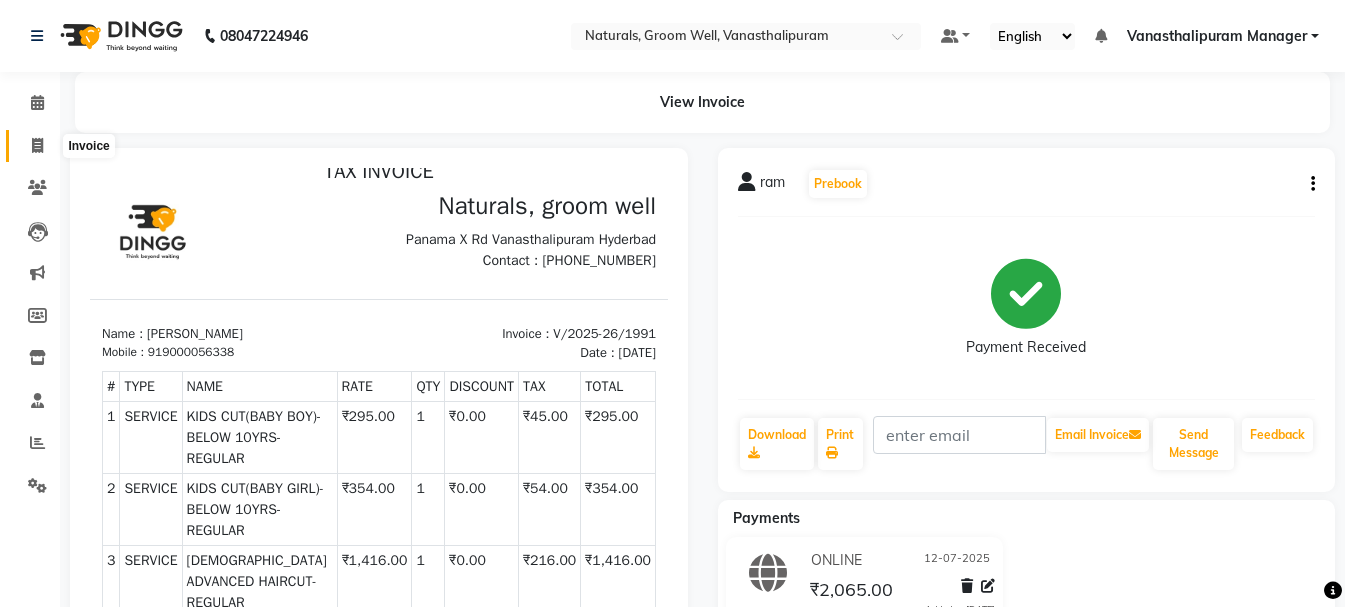 click 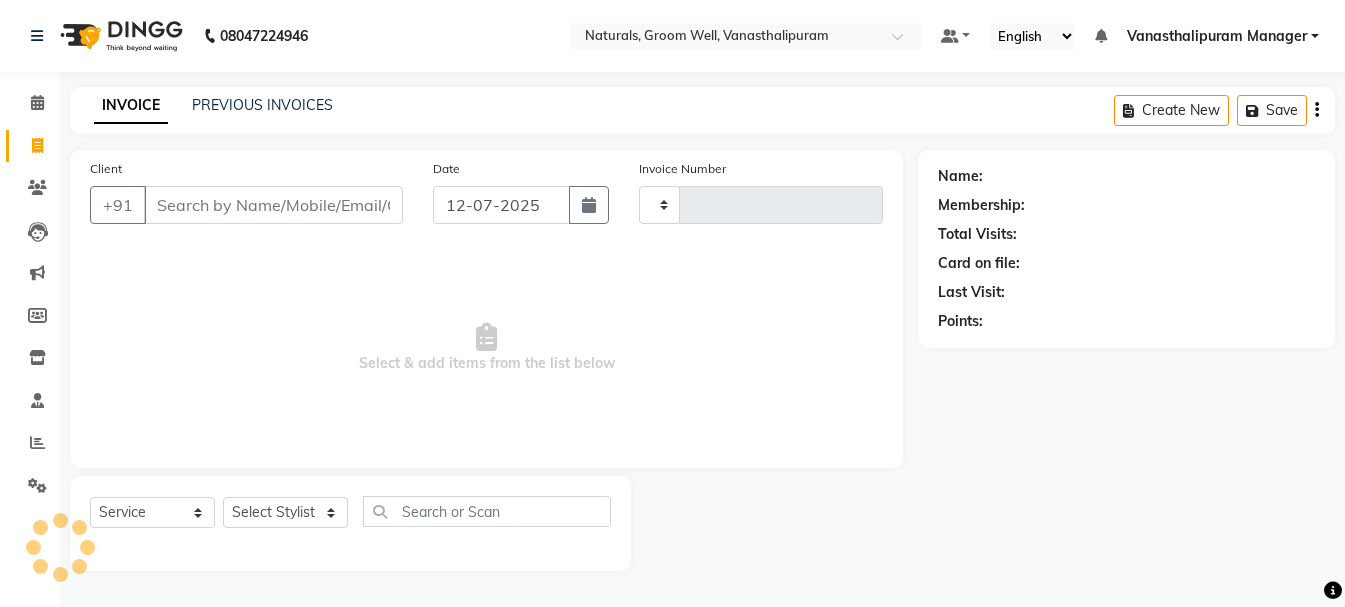 type on "1992" 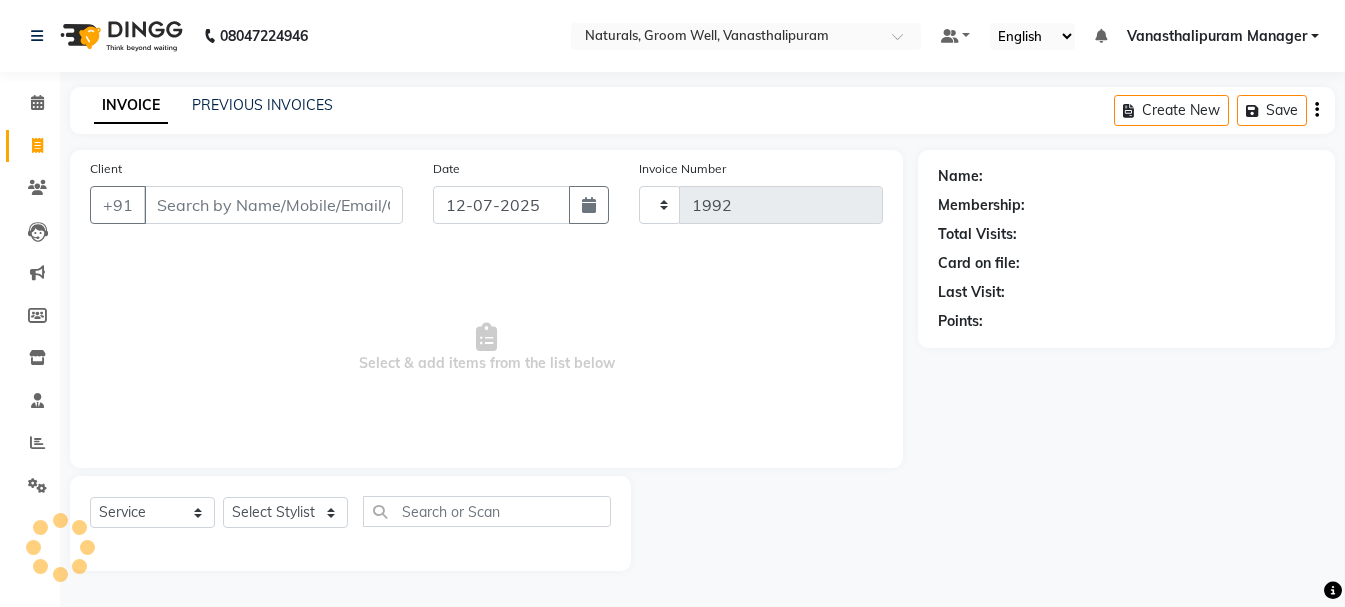select on "5859" 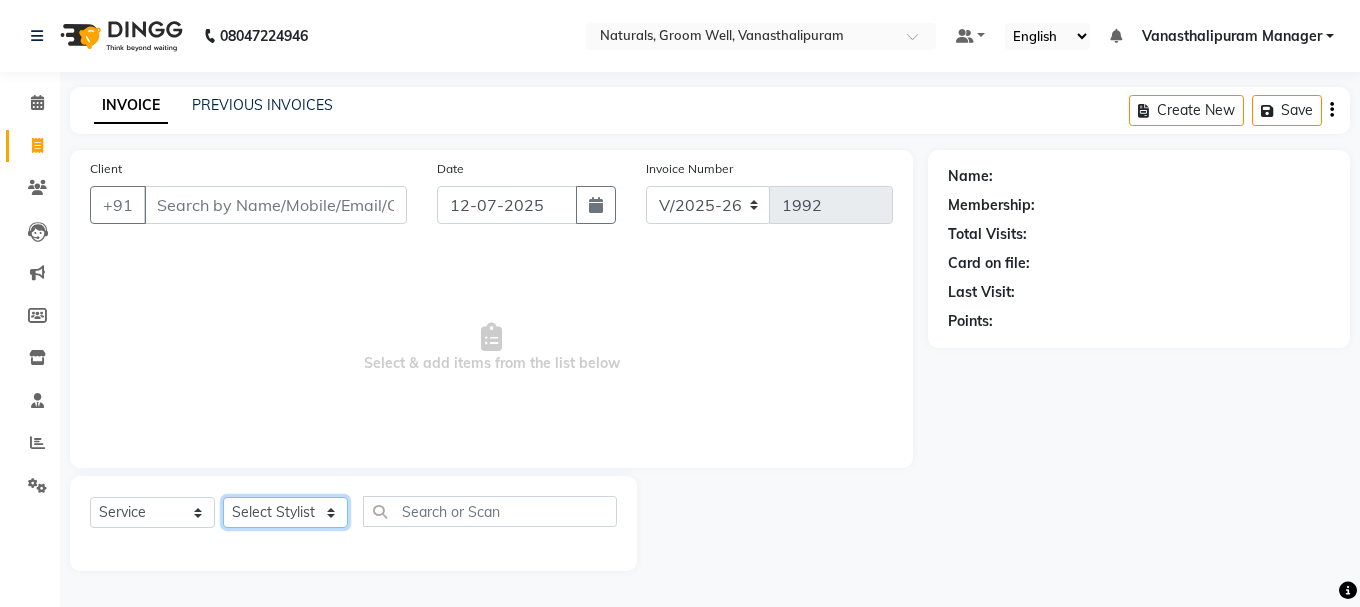 click on "Select Stylist" 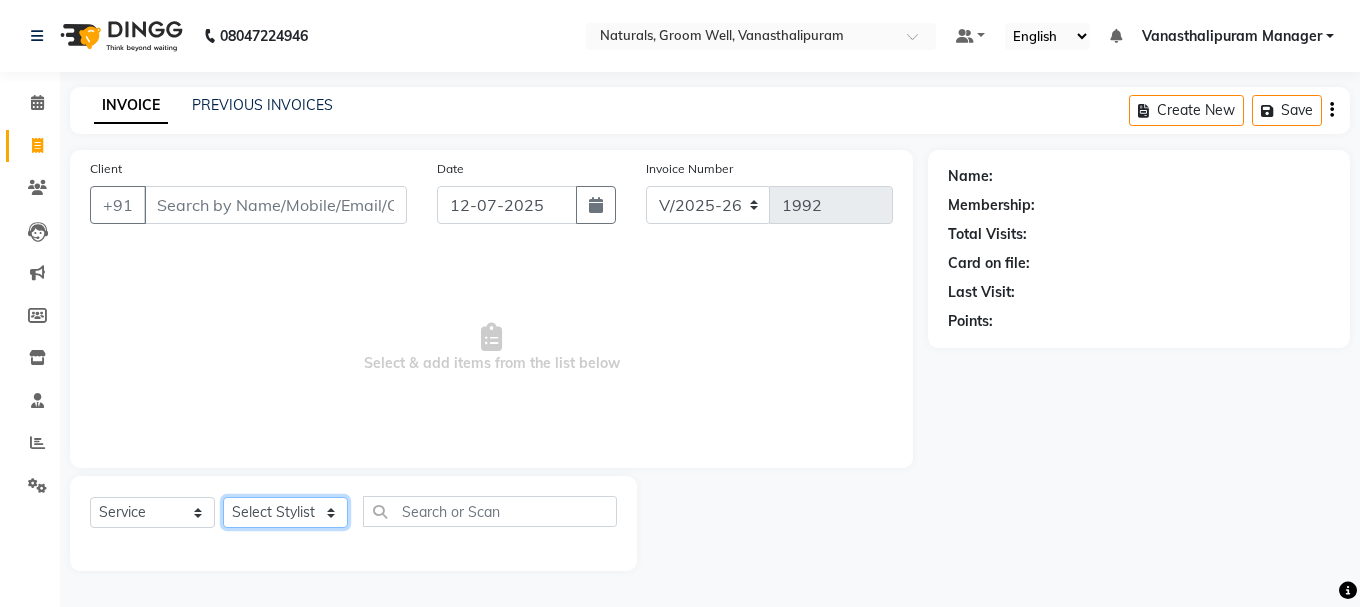 click on "Select Stylist" 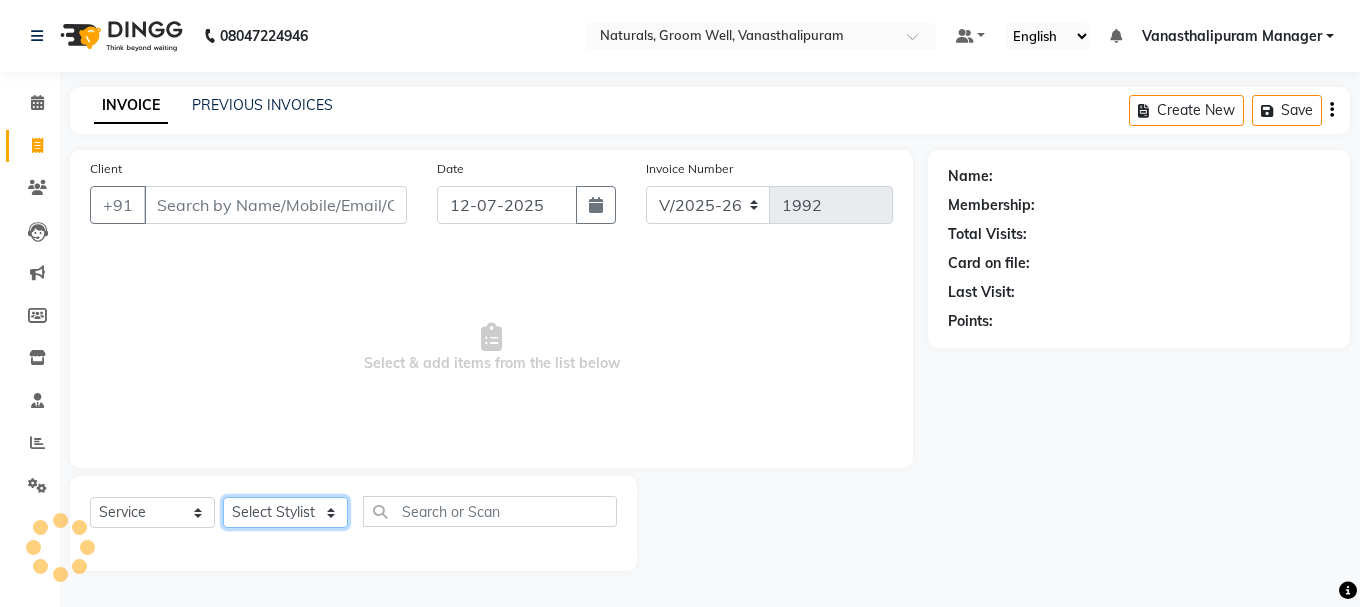 click on "Select Stylist" 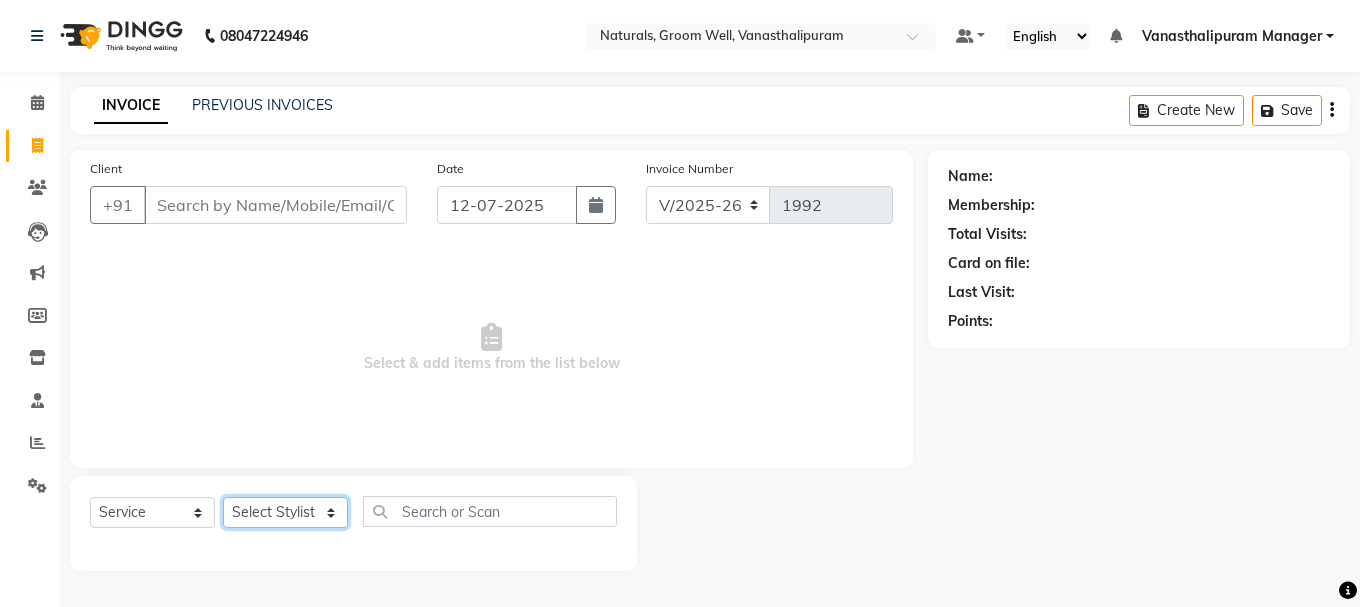 click on "Select Stylist" 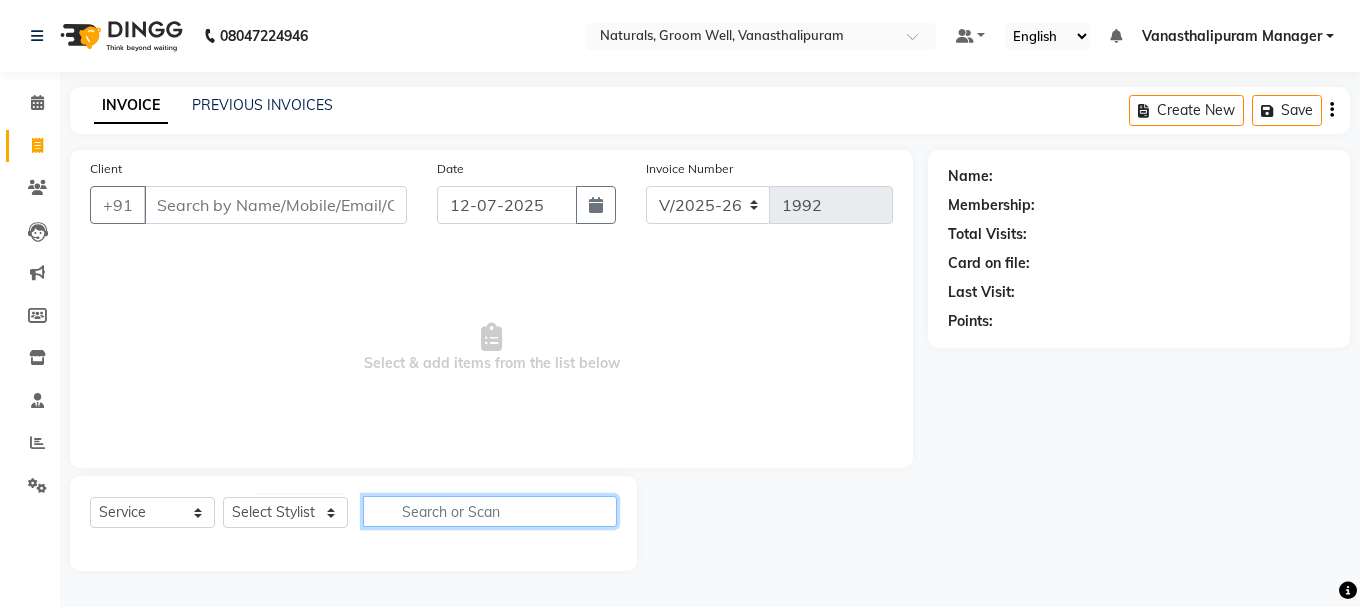 click 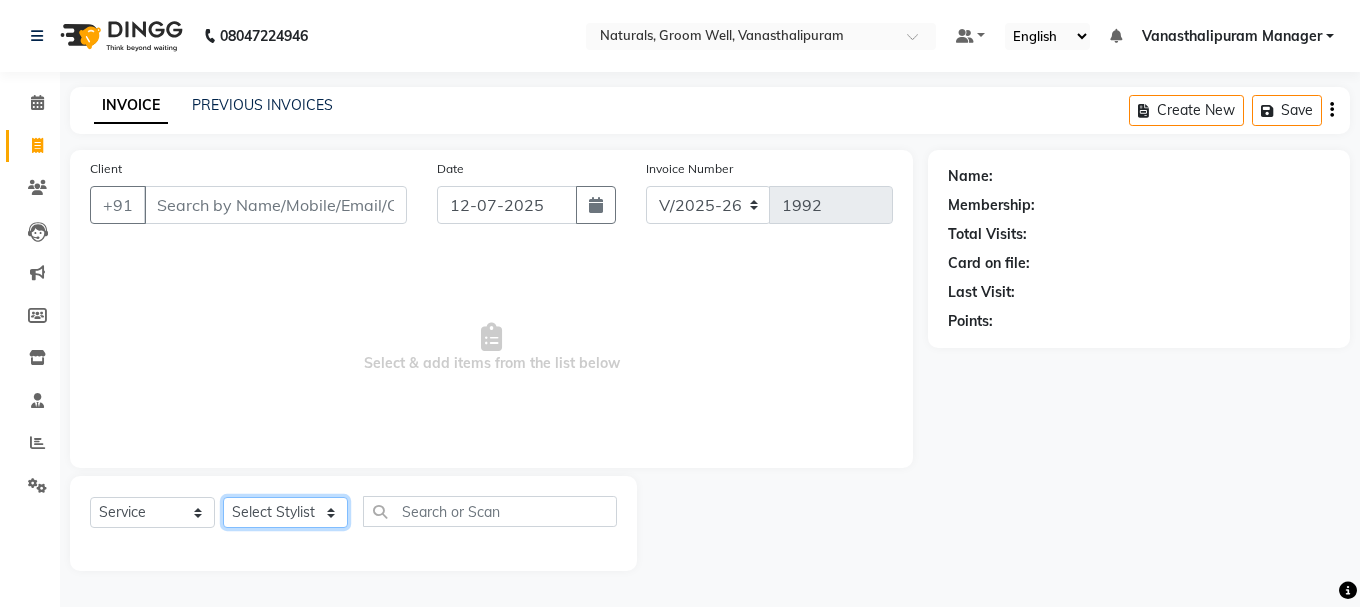 click on "Select Stylist" 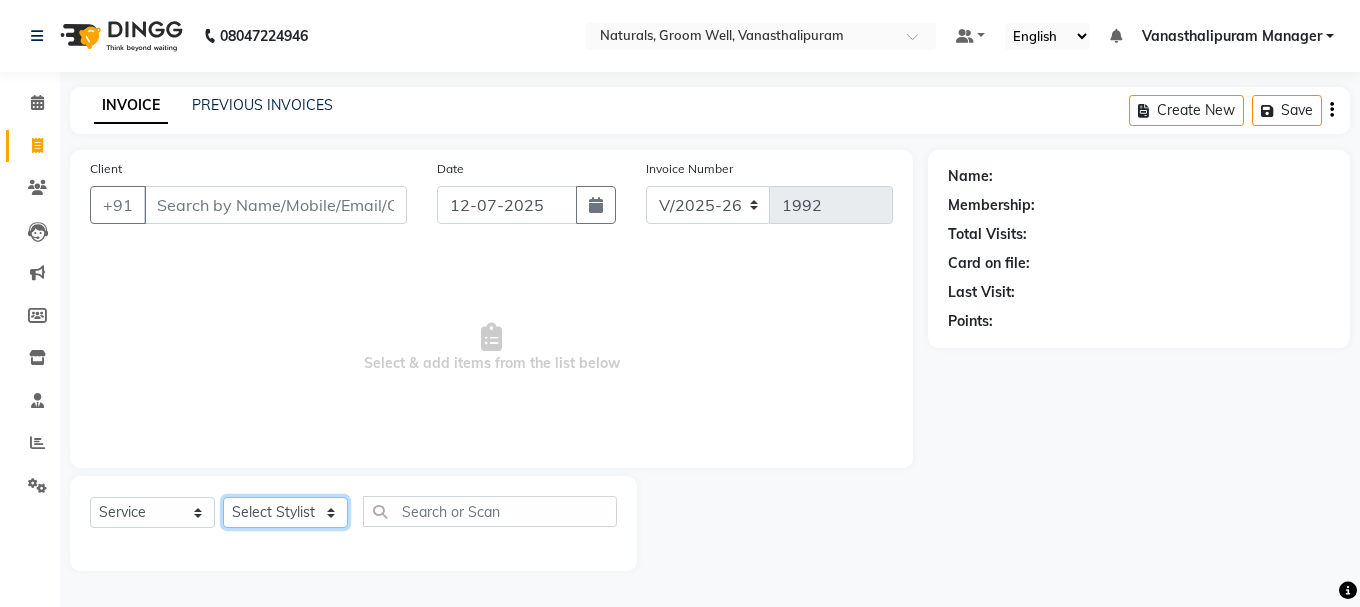 click on "Select Stylist" 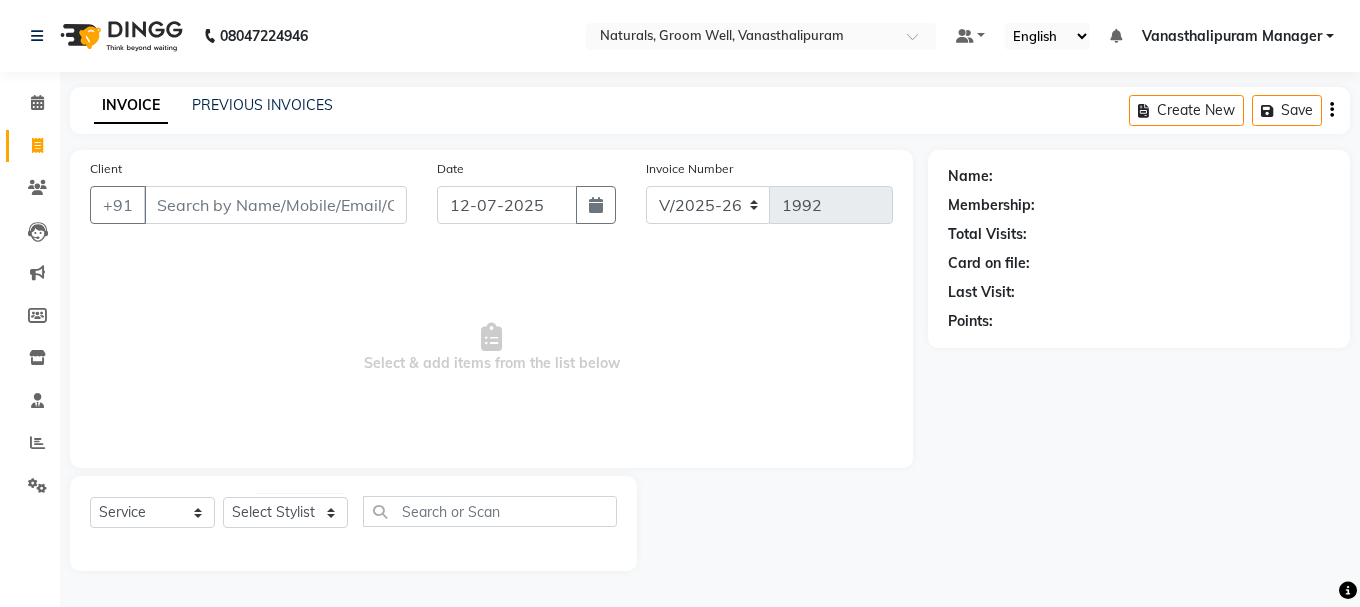 click on "Select & add items from the list below" at bounding box center (491, 348) 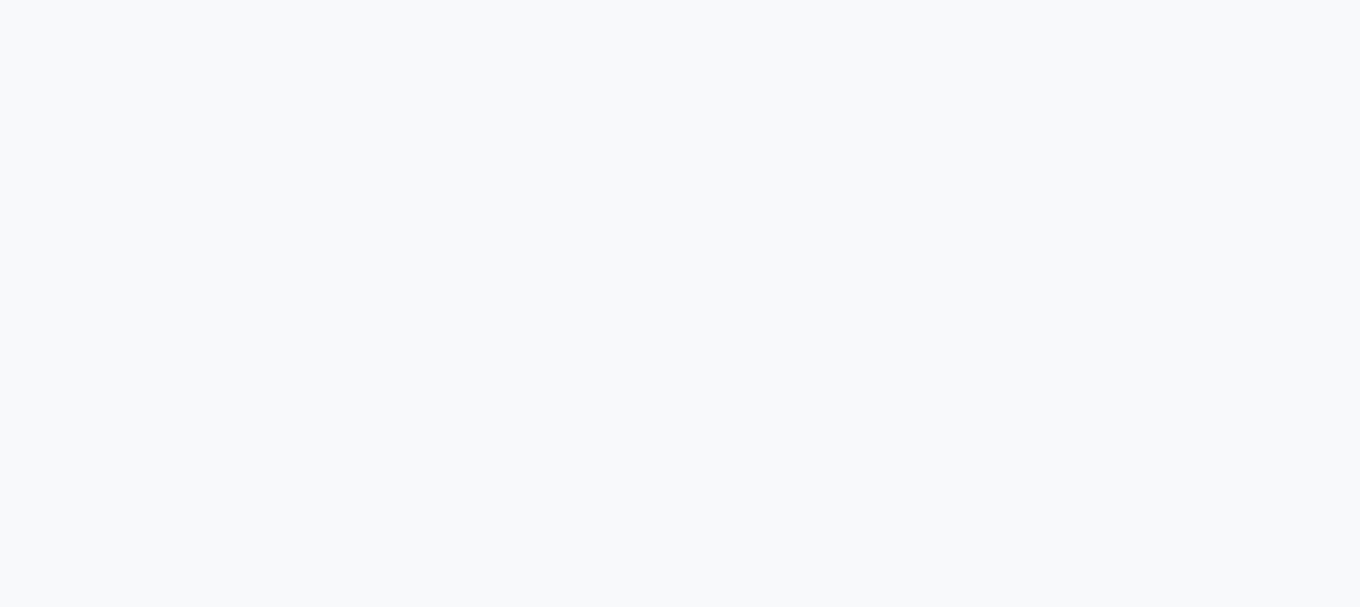 scroll, scrollTop: 0, scrollLeft: 0, axis: both 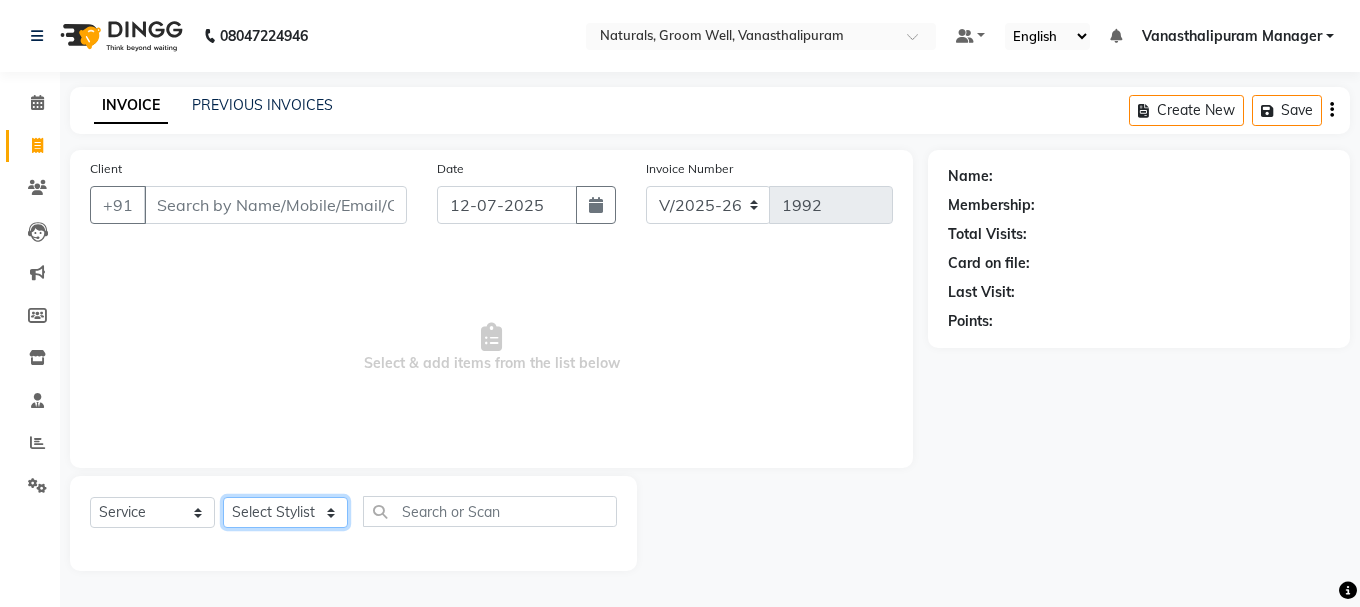 click on "Select Stylist" 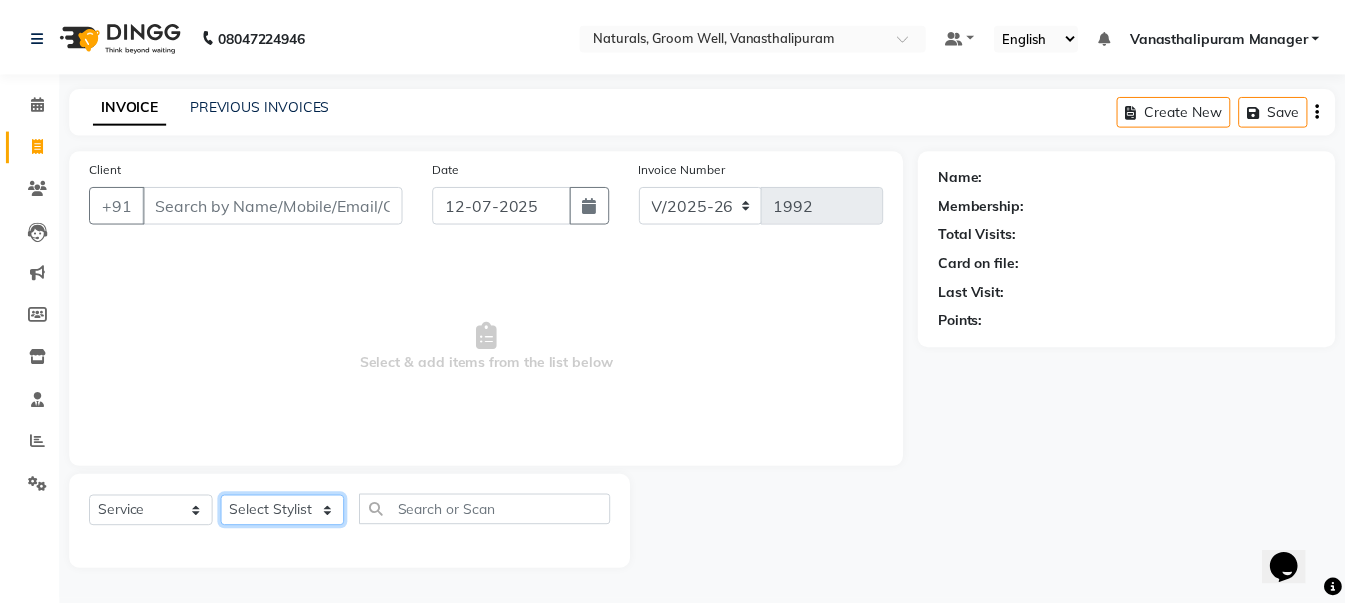 scroll, scrollTop: 0, scrollLeft: 0, axis: both 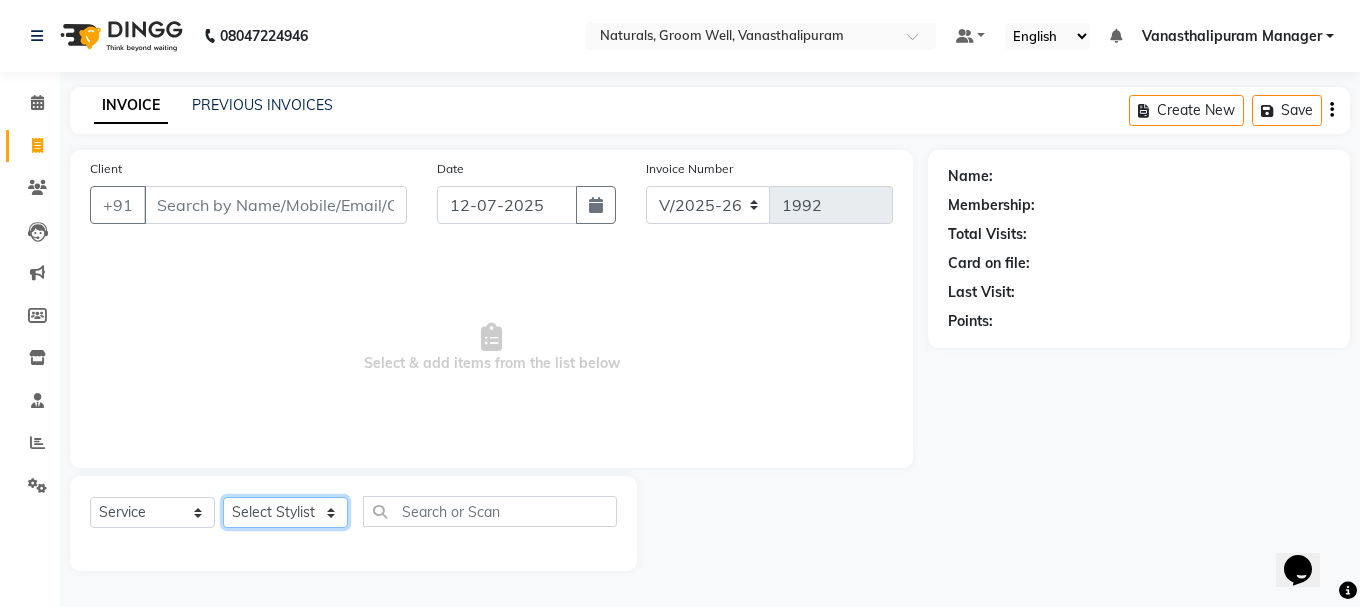 select on "45645" 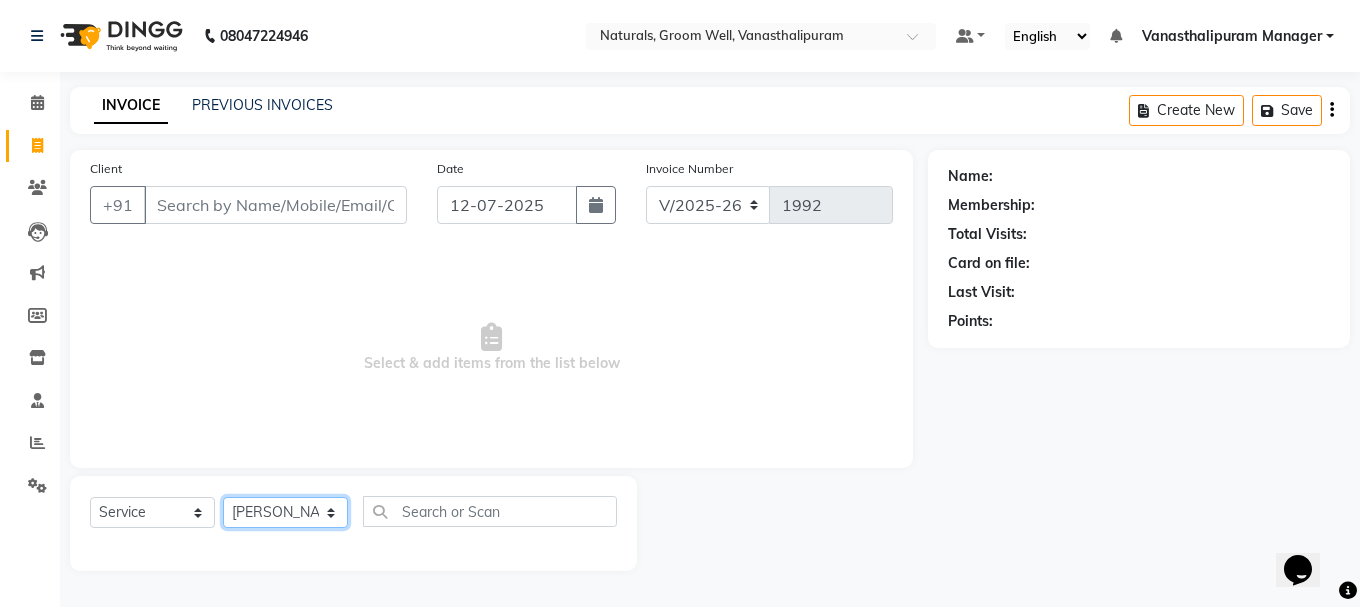 click on "Select Stylist [PERSON_NAME] kiran [PERSON_NAME] [PERSON_NAME] [PERSON_NAME] [PERSON_NAME] sandhya Vanasthalipuram Manager vinay" 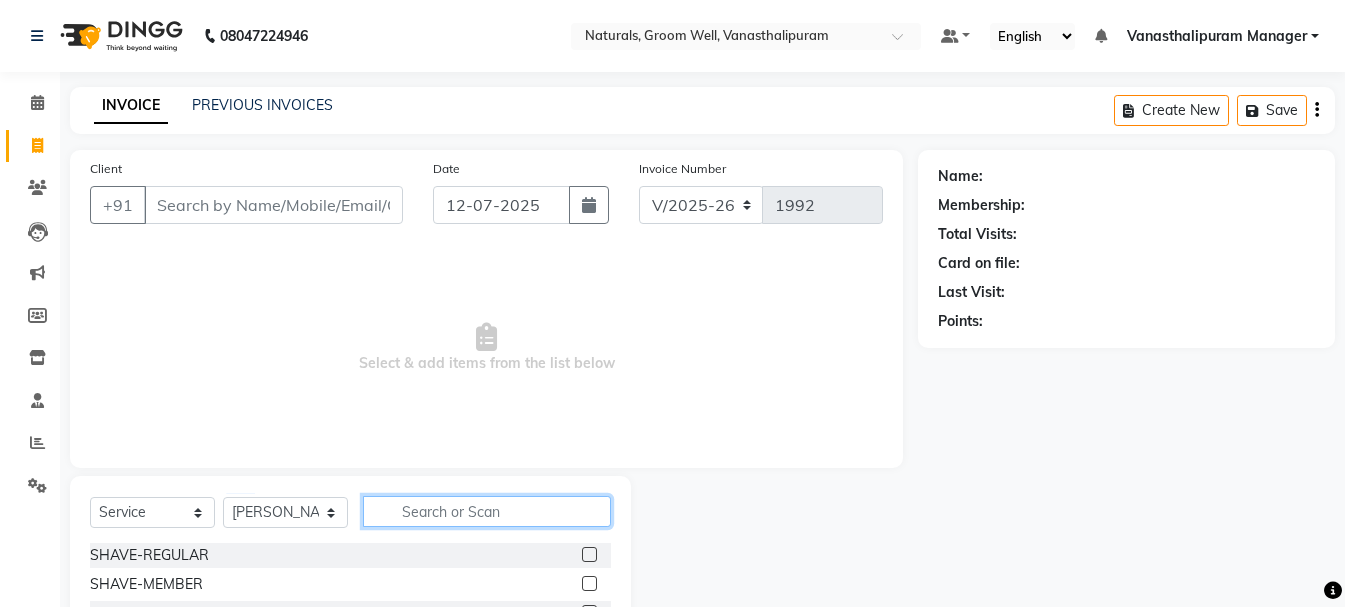 click 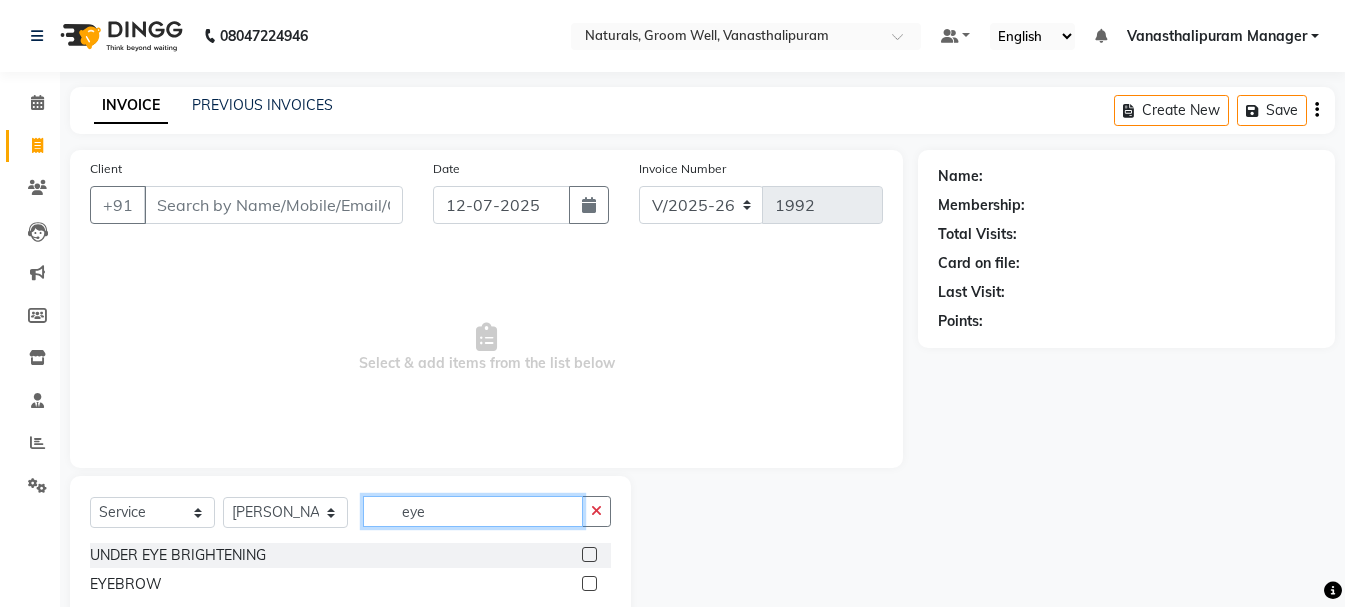 type on "eye" 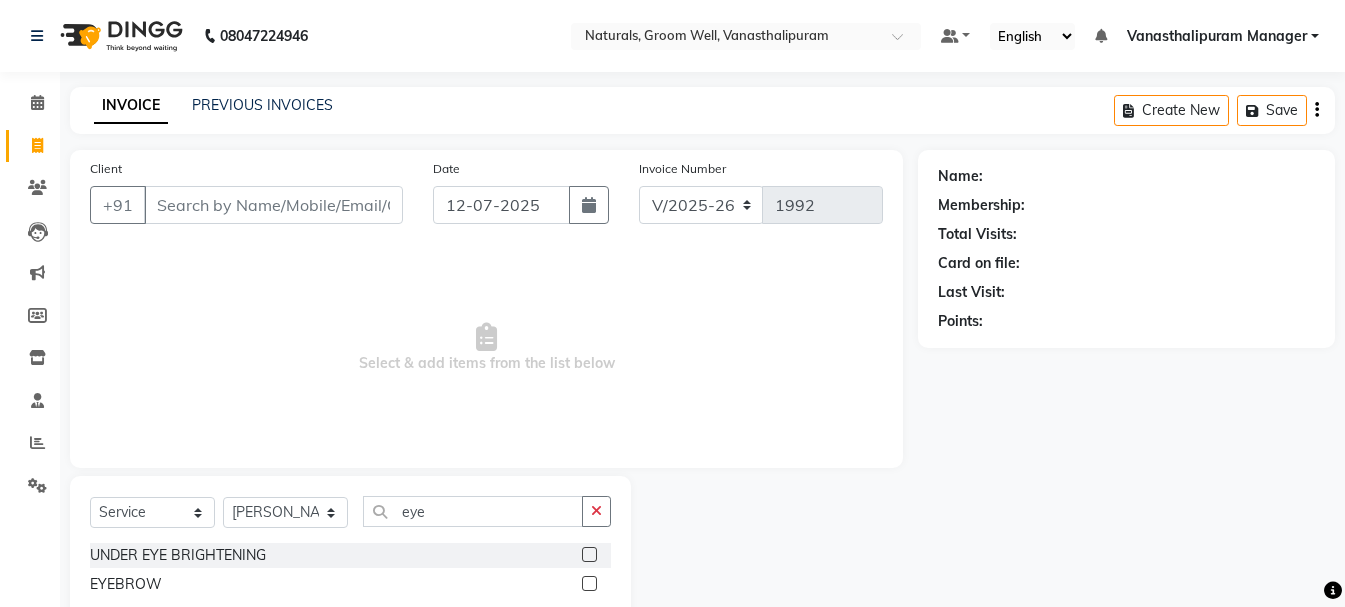 click 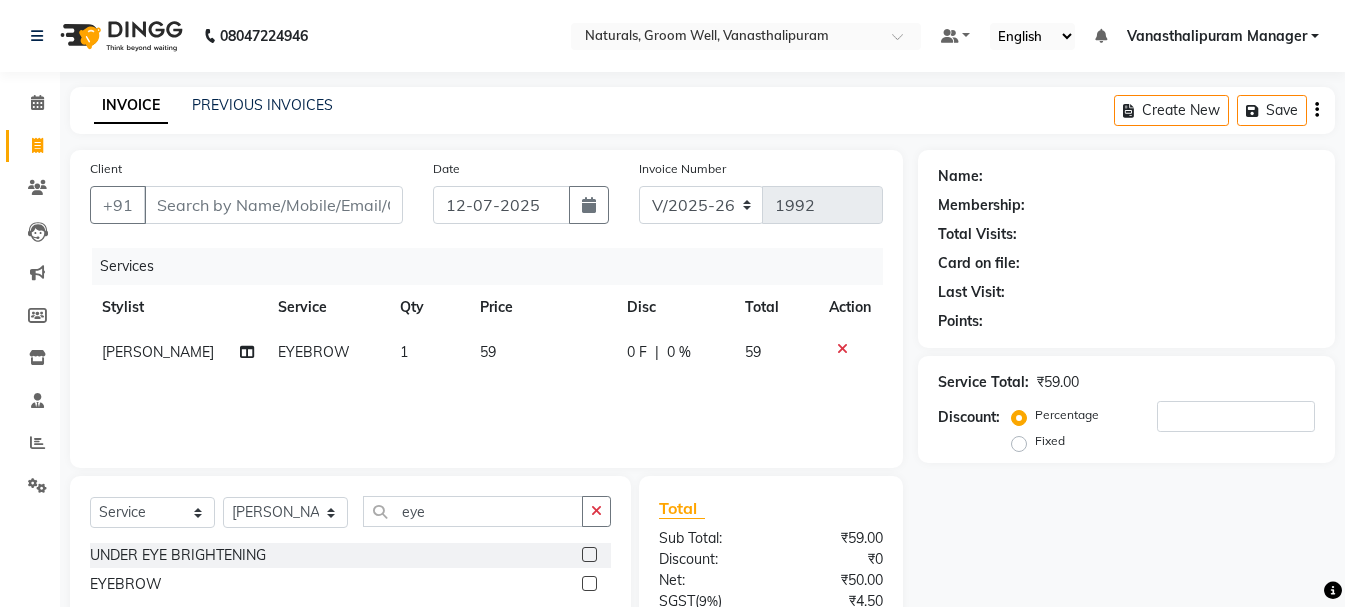 checkbox on "false" 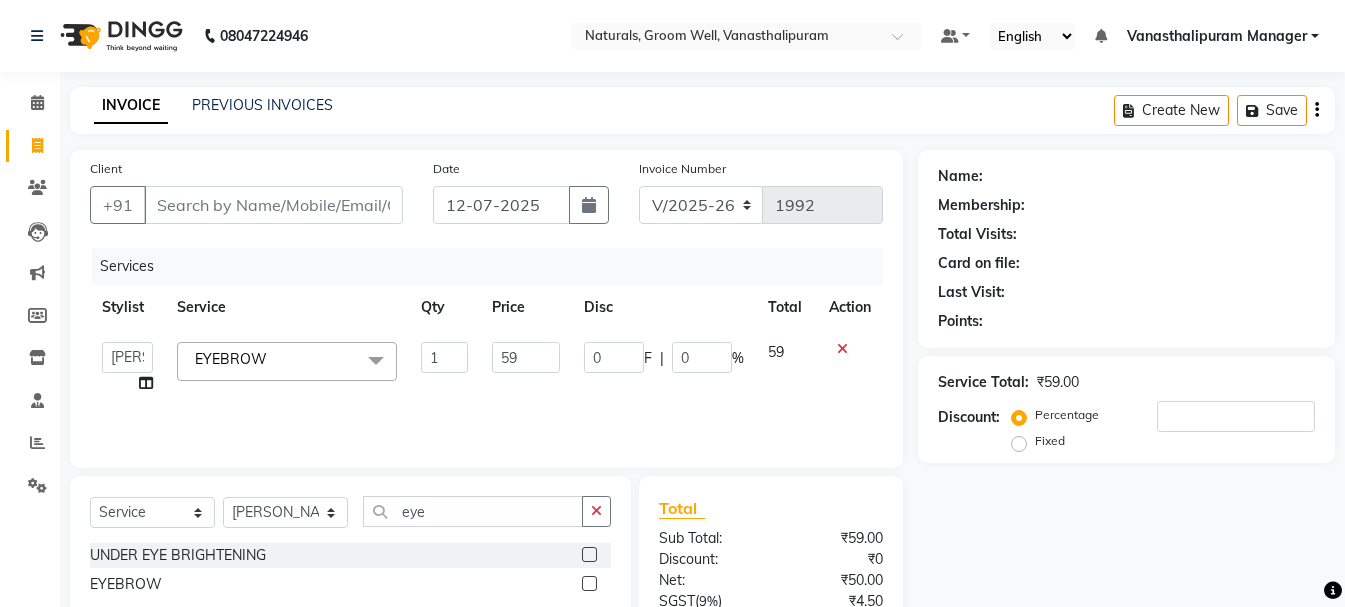 click on "59" 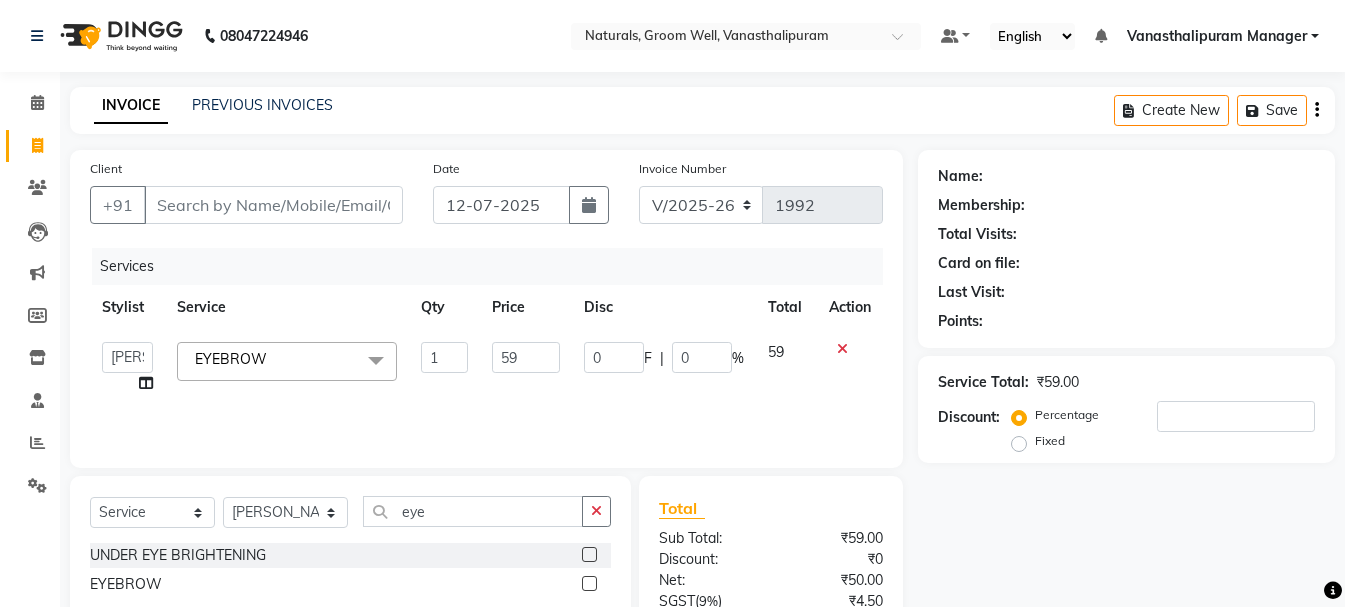 type on "5" 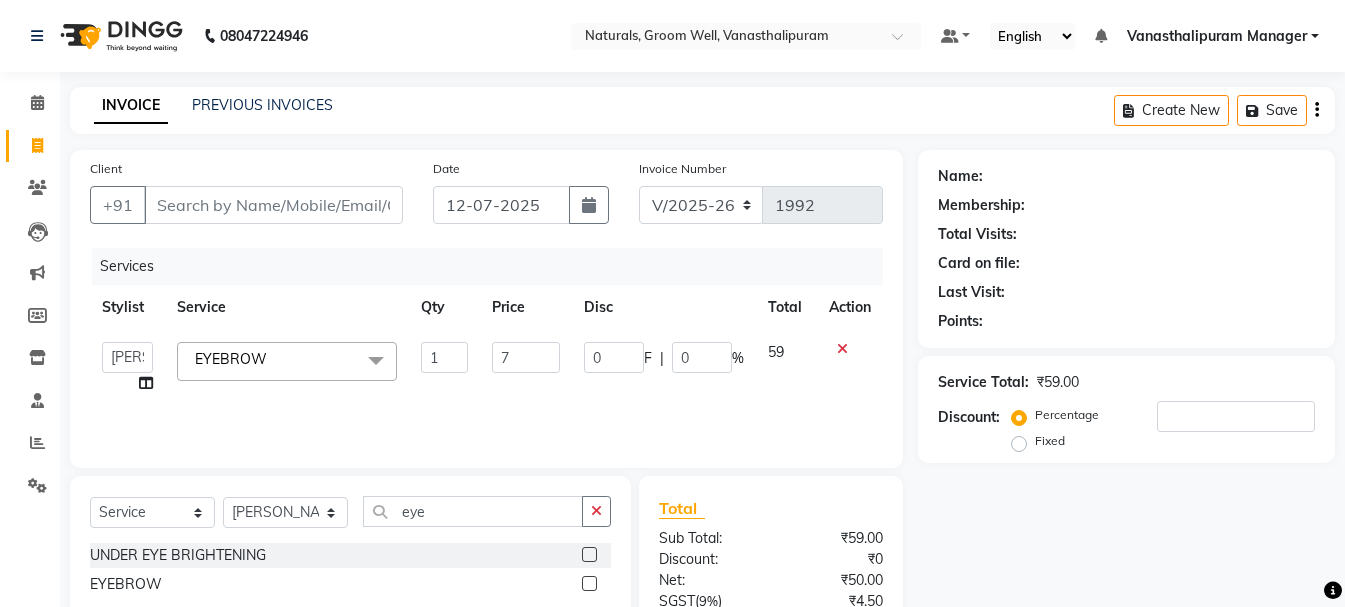 type on "70" 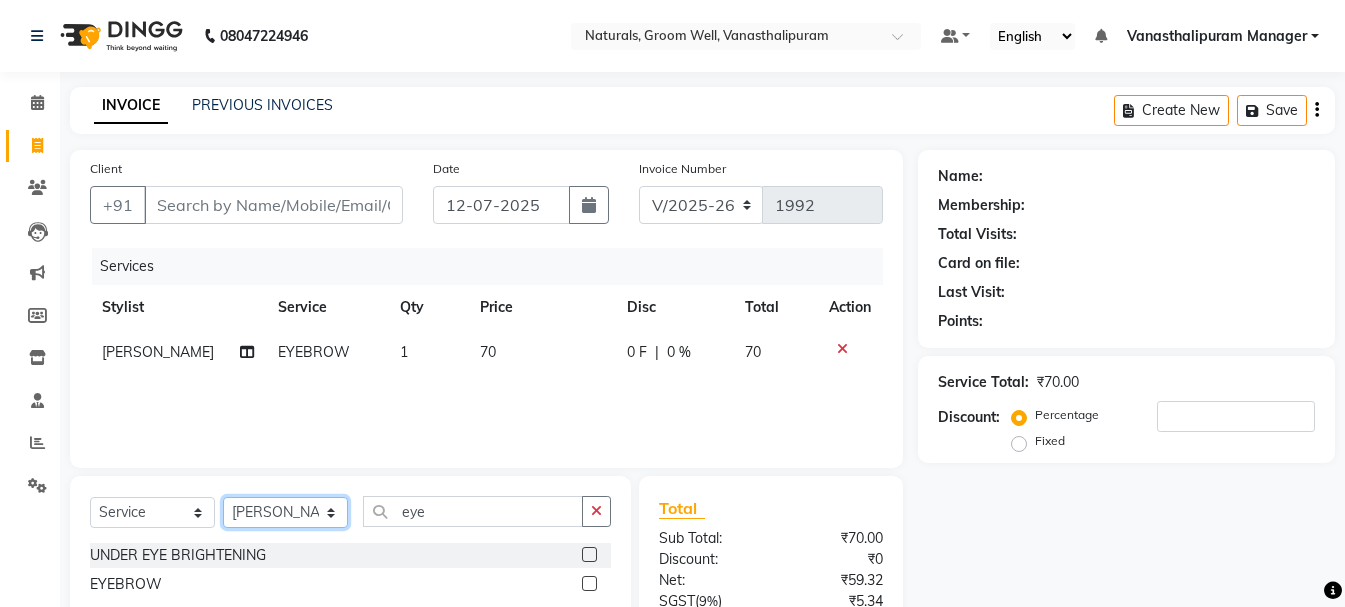 click on "Select Stylist [PERSON_NAME] kiran [PERSON_NAME] [PERSON_NAME] [PERSON_NAME] [PERSON_NAME] sandhya Vanasthalipuram Manager vinay" 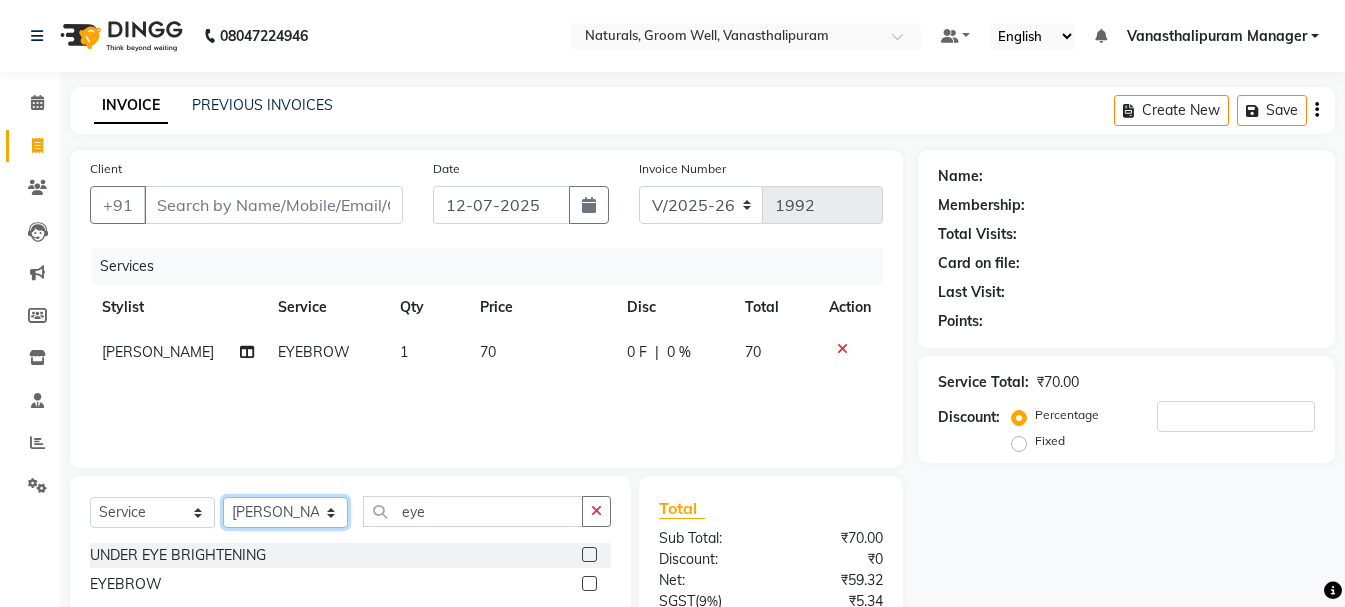 select on "84994" 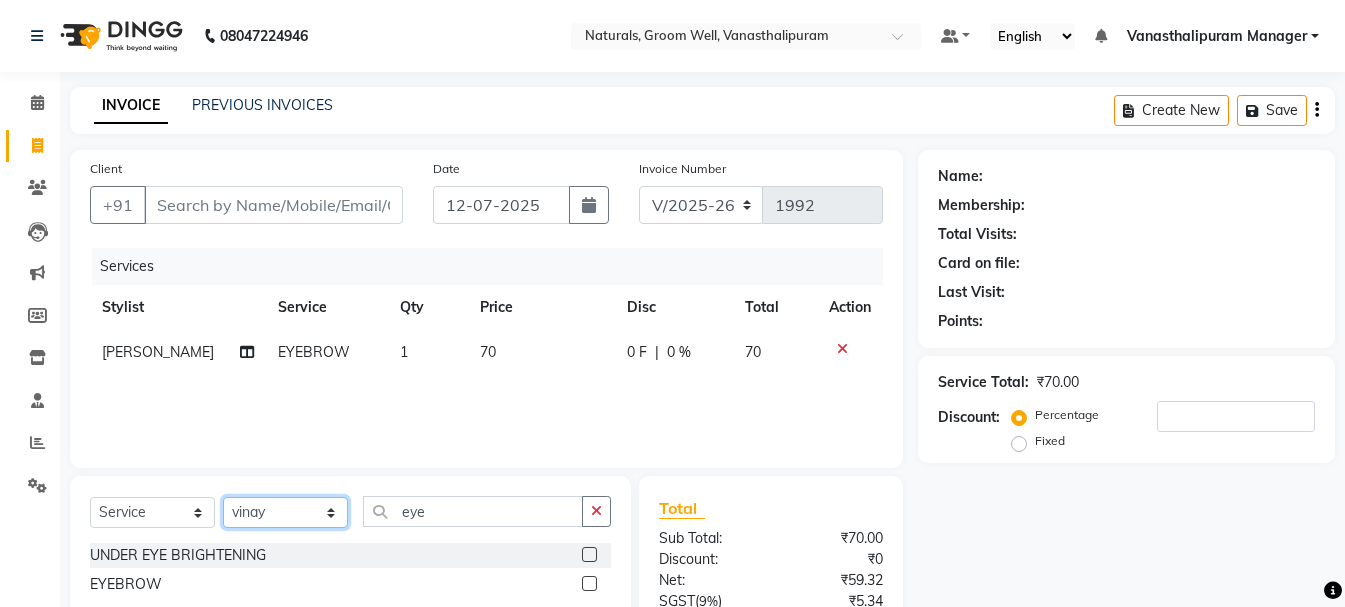 click on "Select Stylist [PERSON_NAME] kiran [PERSON_NAME] [PERSON_NAME] [PERSON_NAME] [PERSON_NAME] sandhya Vanasthalipuram Manager vinay" 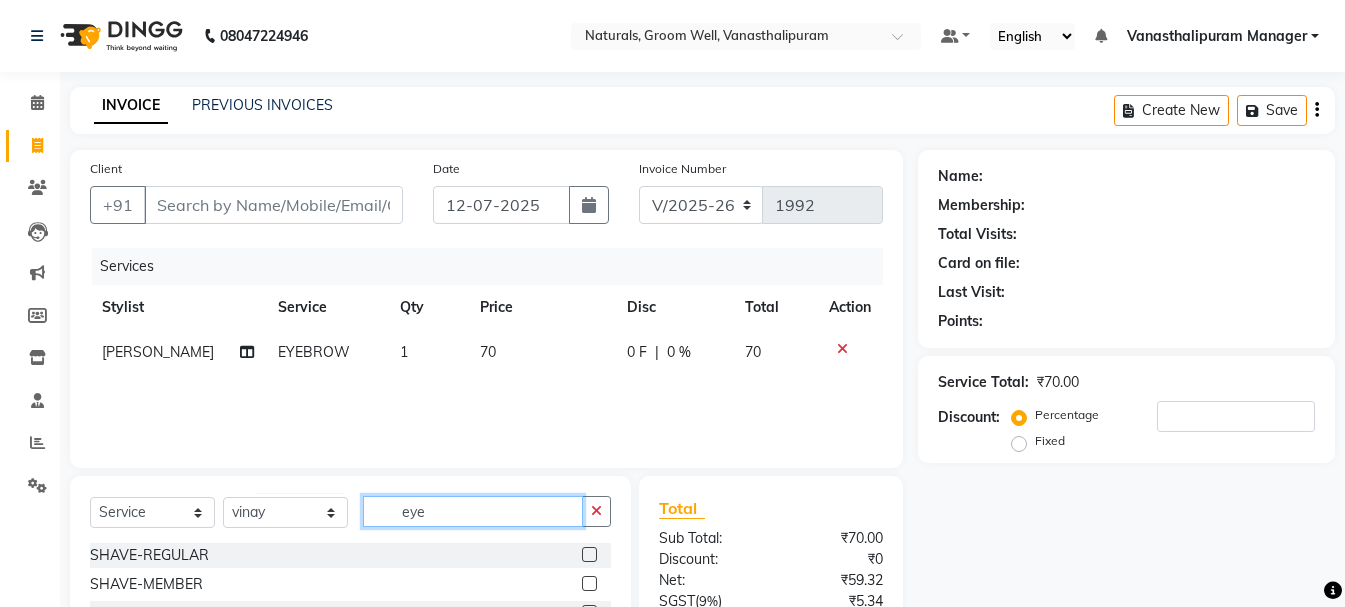 click on "eye" 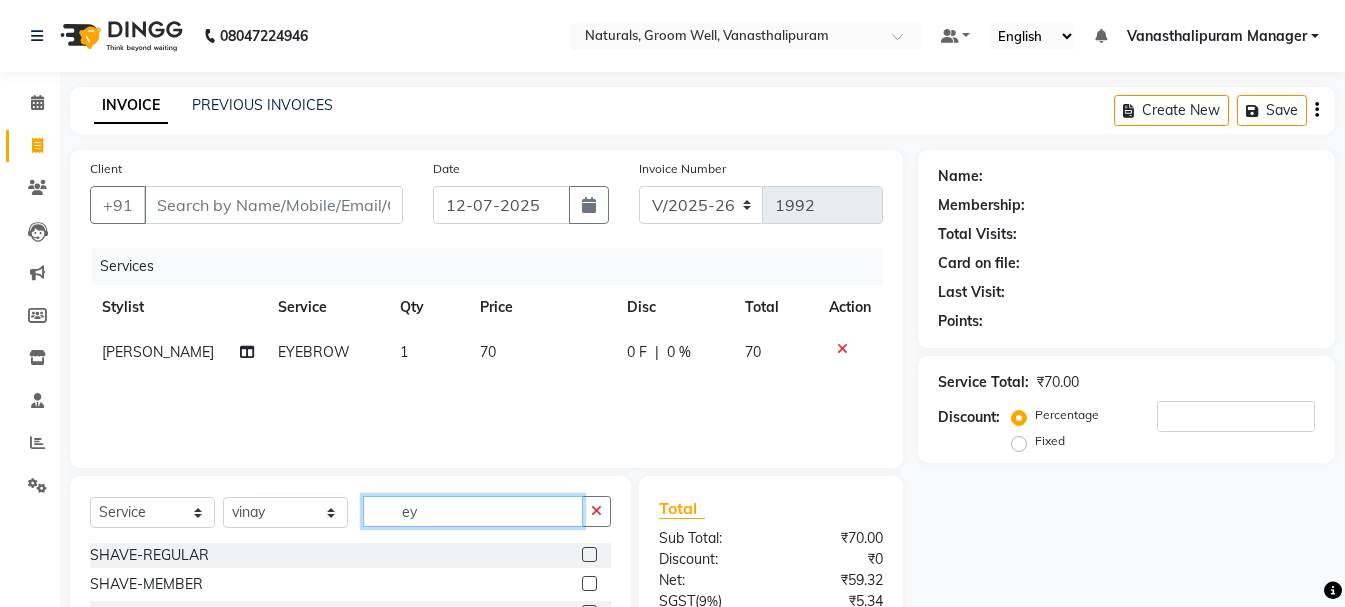 type on "e" 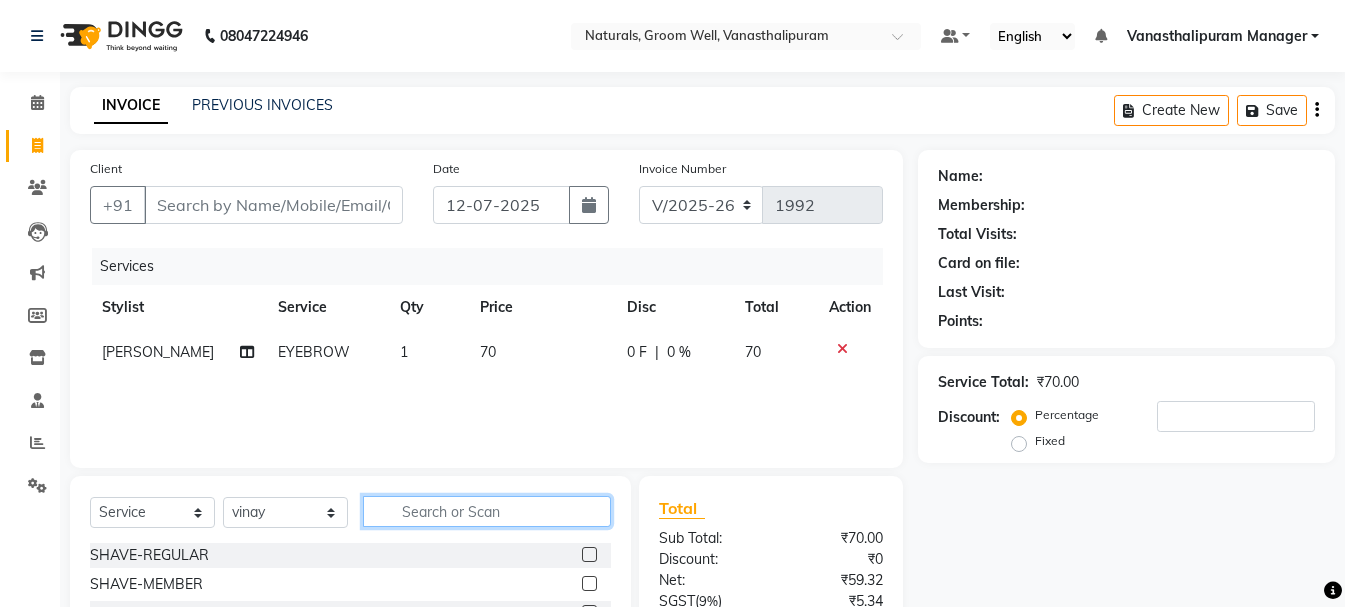 click 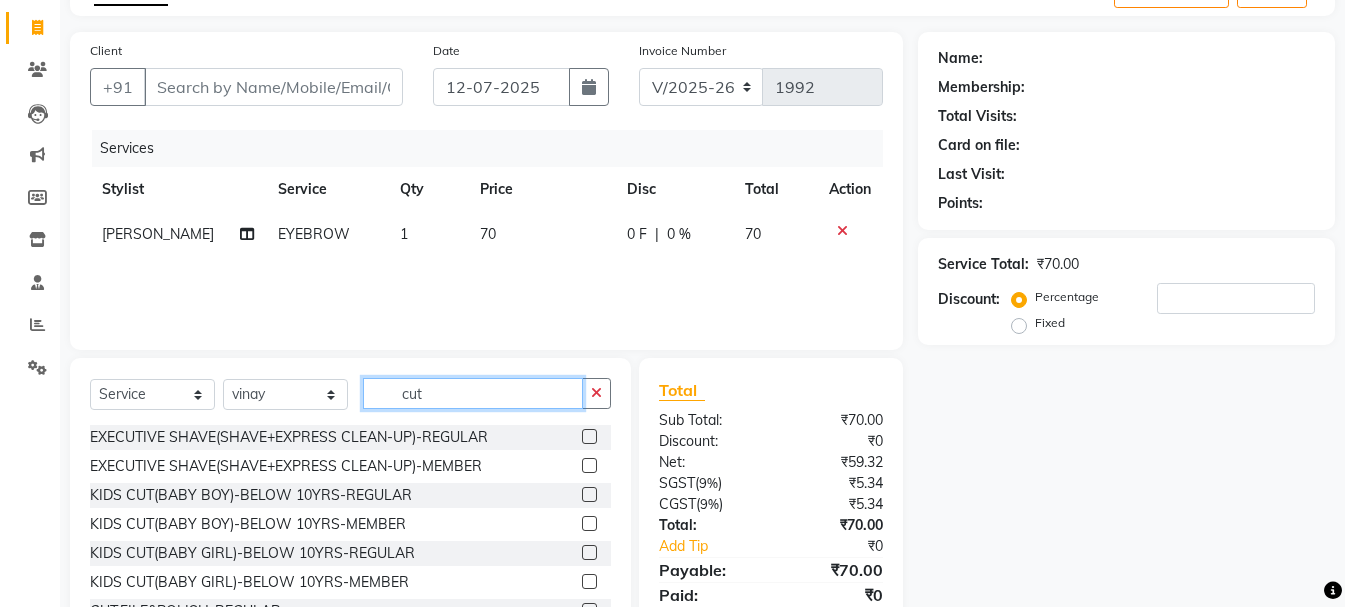 scroll, scrollTop: 194, scrollLeft: 0, axis: vertical 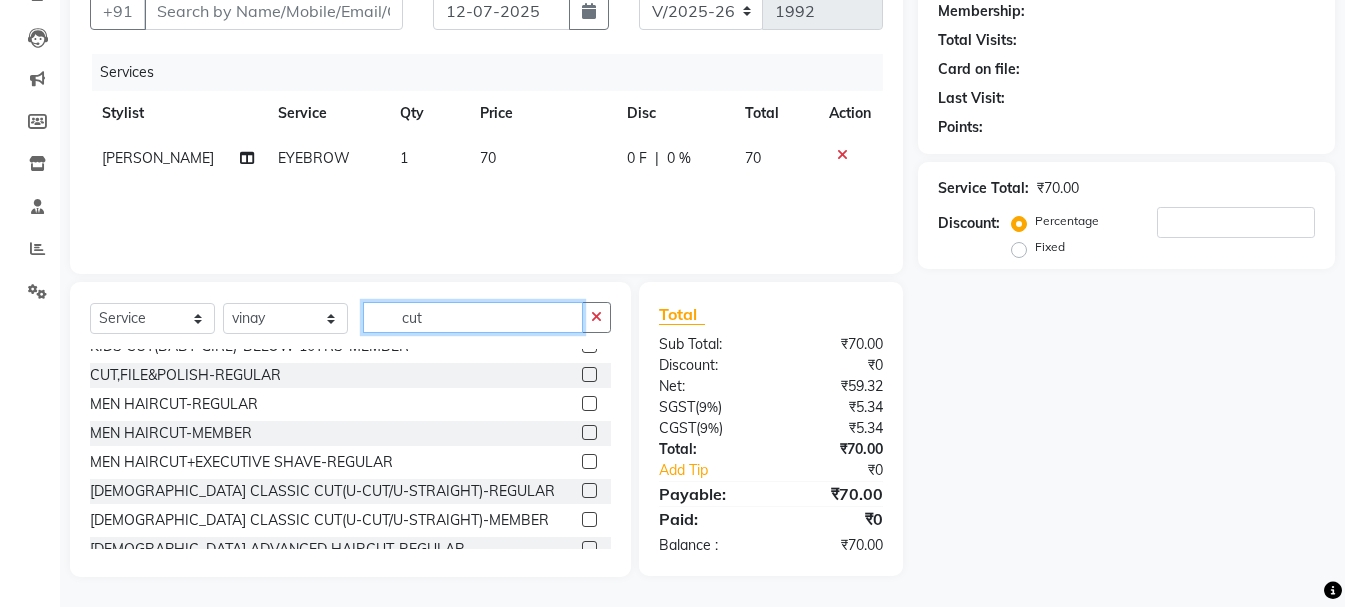 type on "cut" 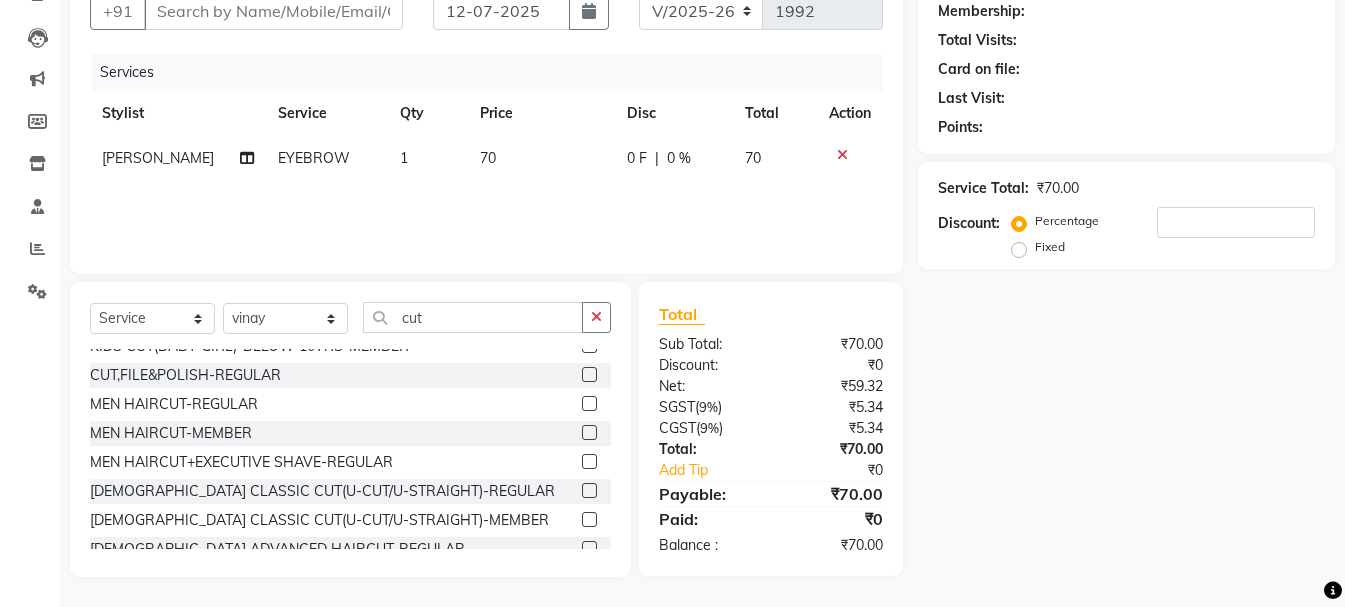 click 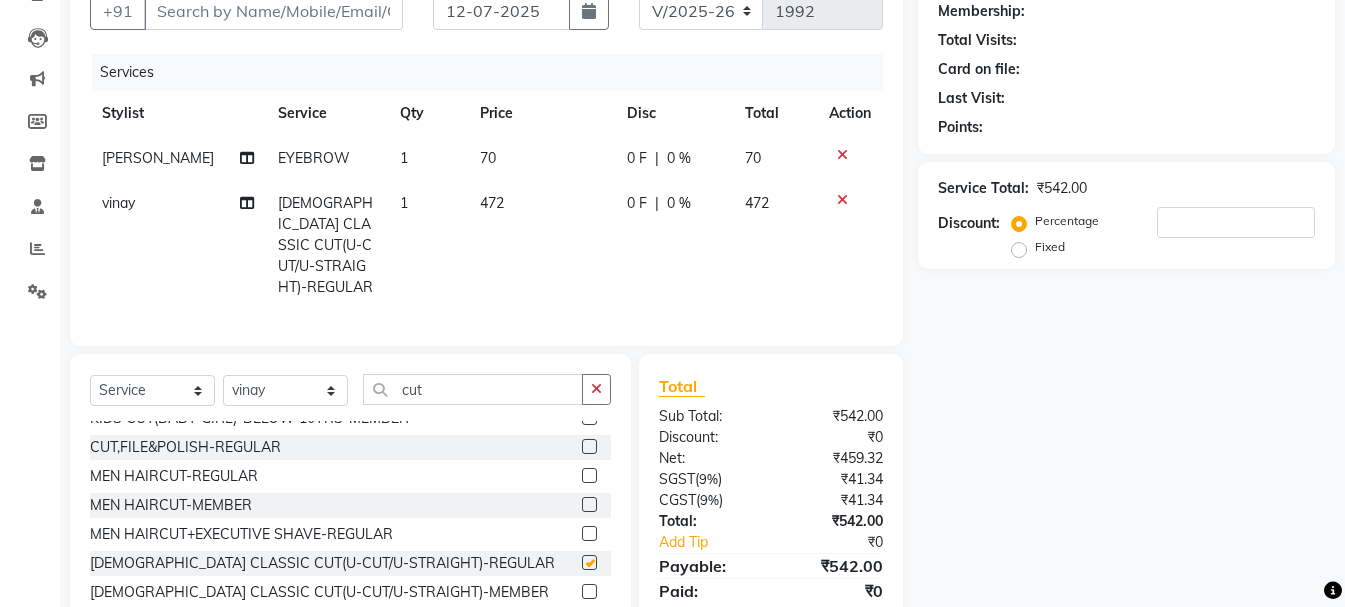 checkbox on "false" 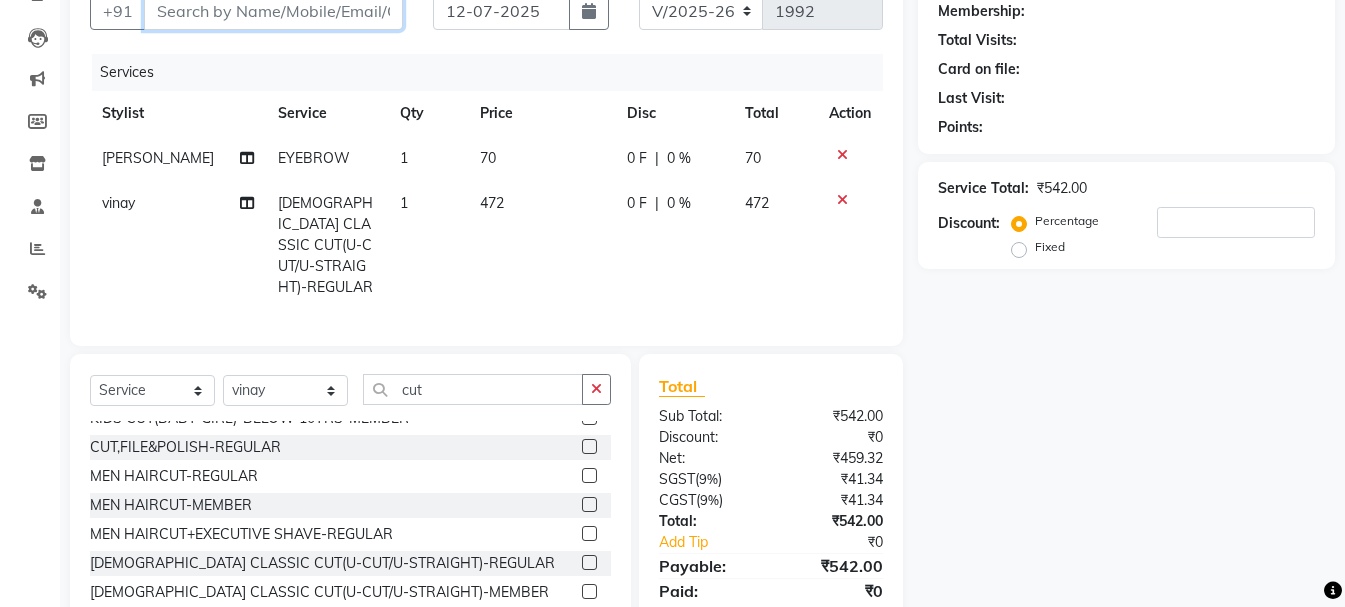 click on "Client" at bounding box center (273, 11) 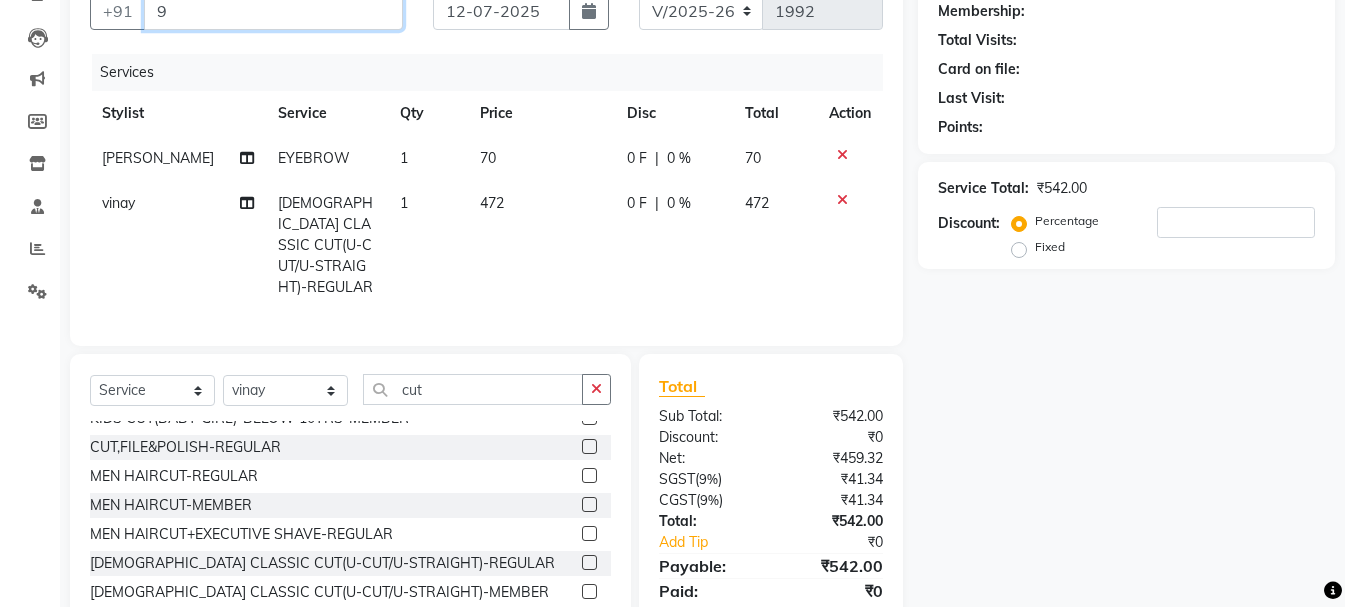 type on "0" 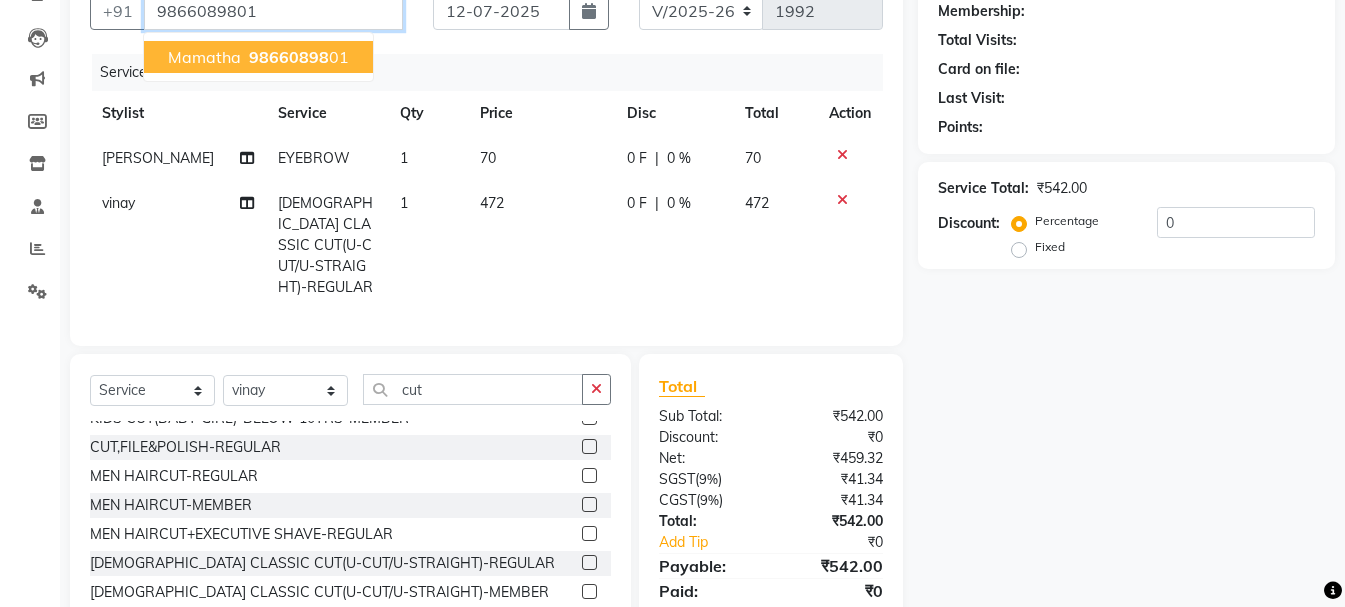 type on "9866089801" 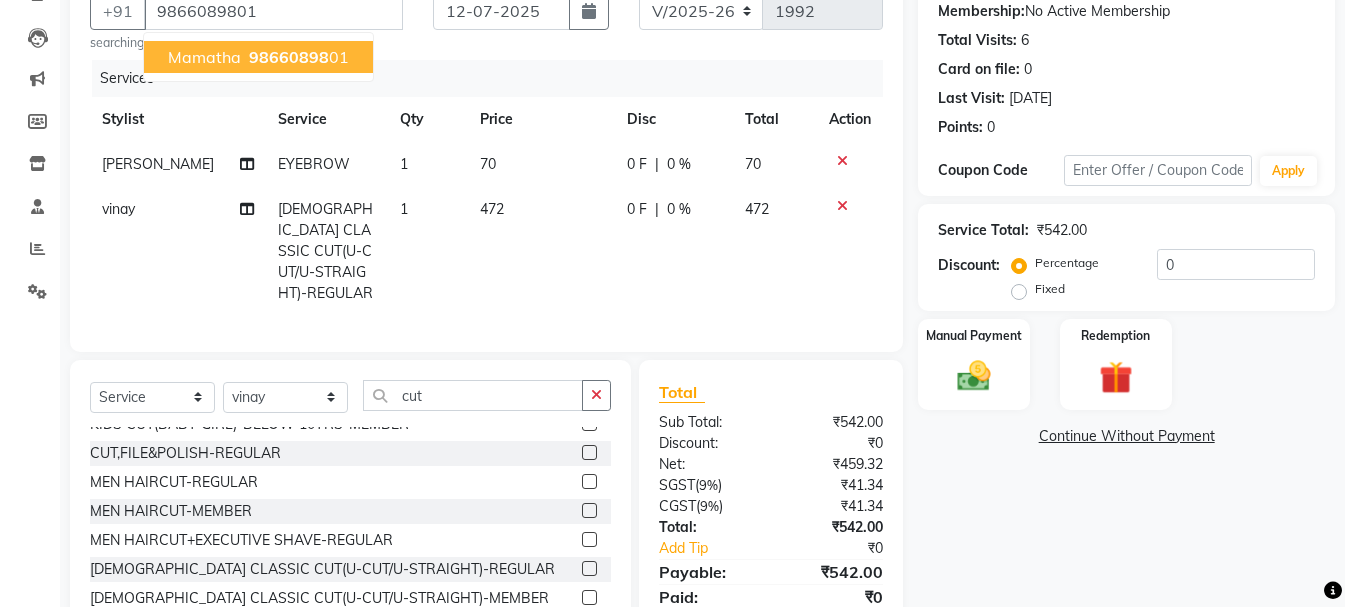 click on "98660898" at bounding box center [289, 57] 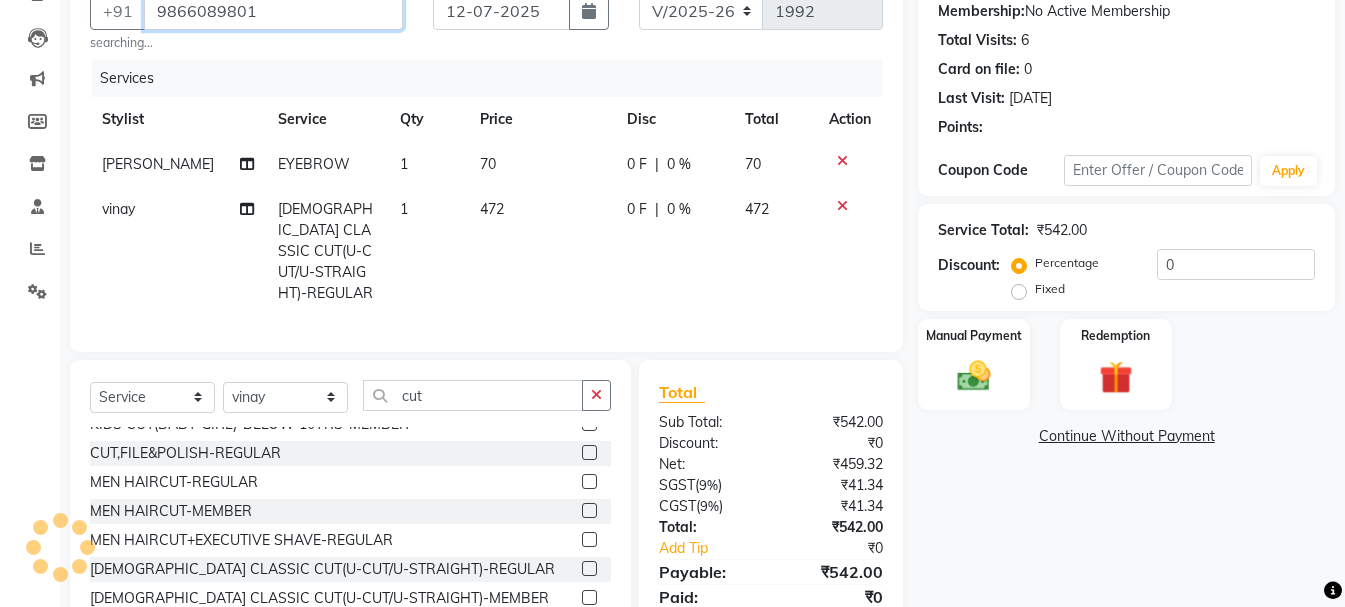 click on "9866089801" at bounding box center (273, 11) 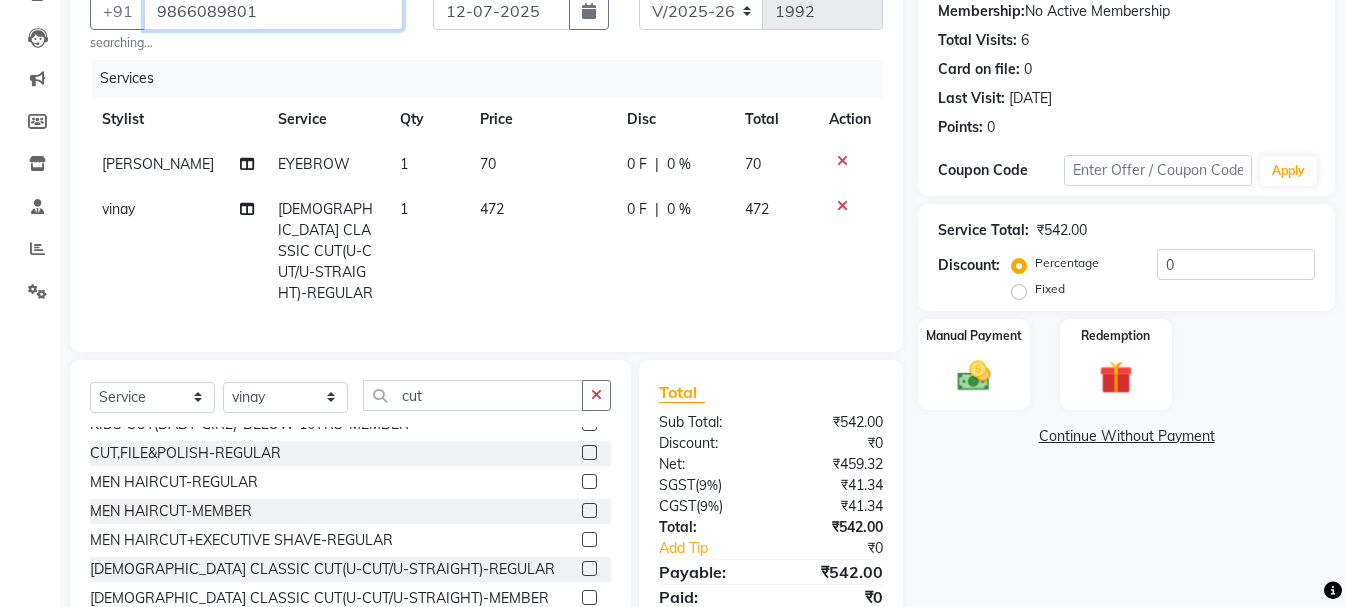 click on "9866089801" at bounding box center (273, 11) 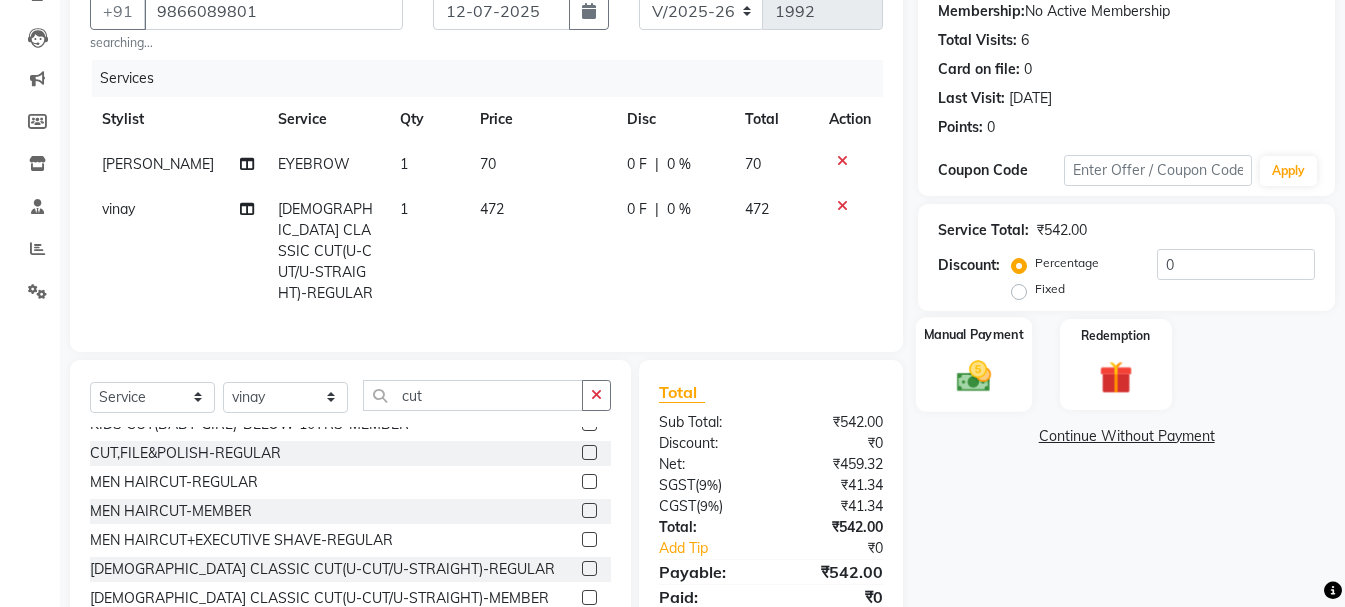 click 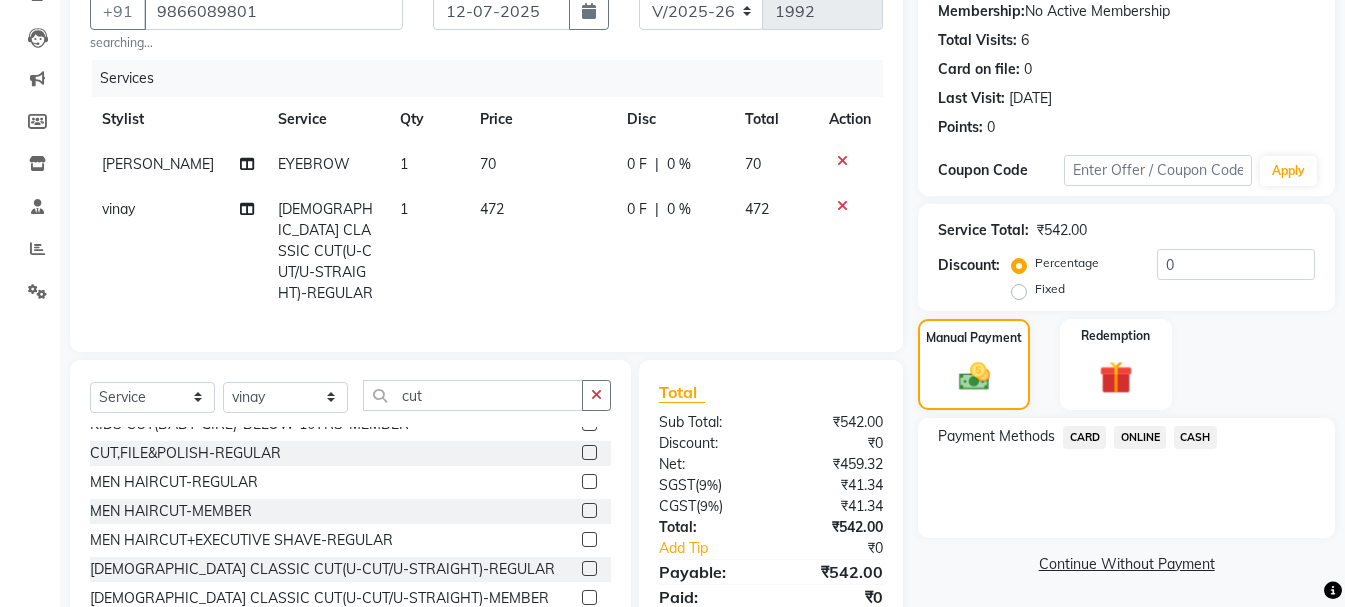 click on "472" 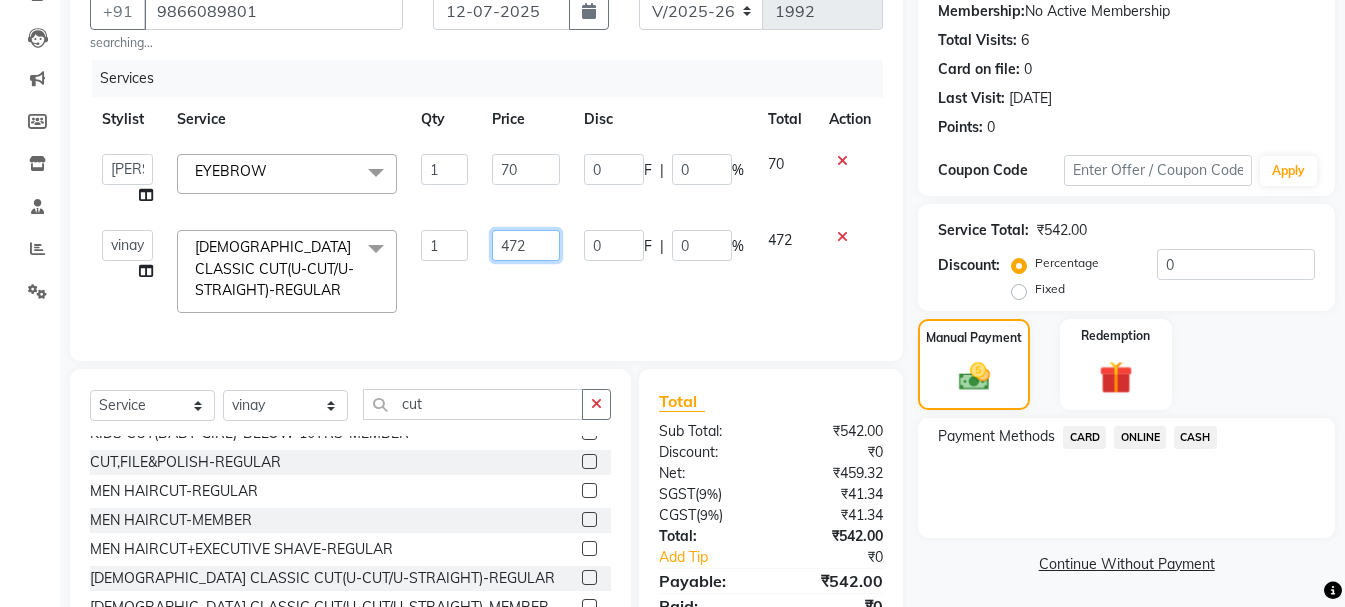 click on "472" 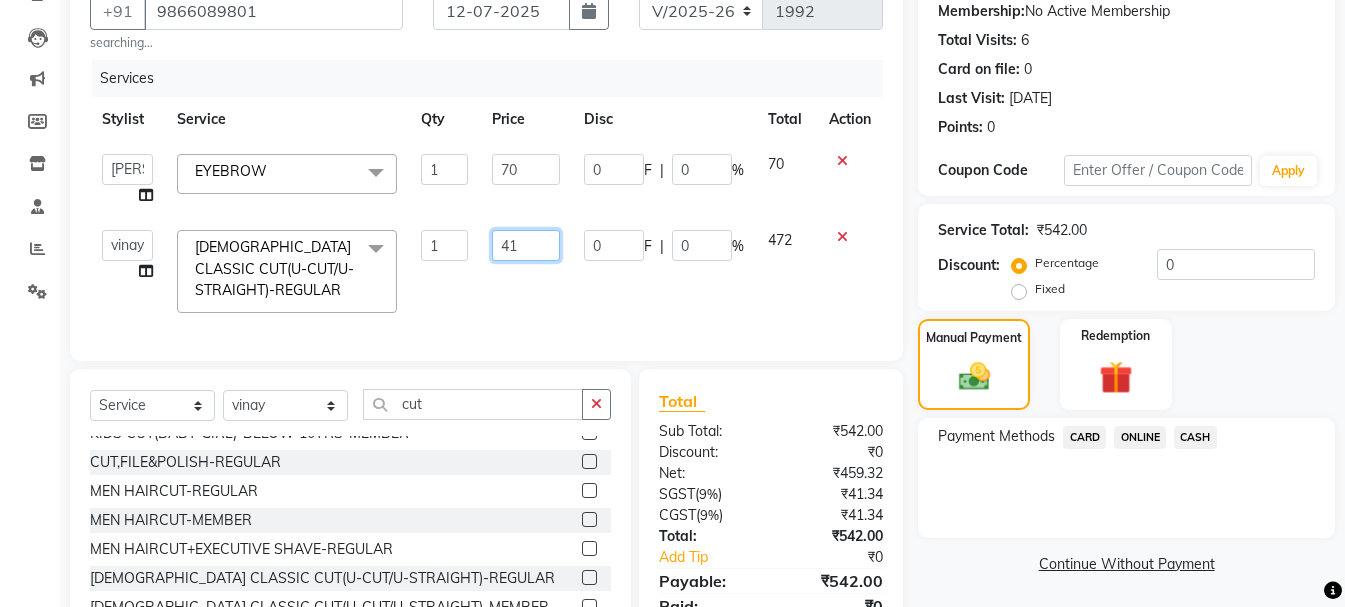 type on "413" 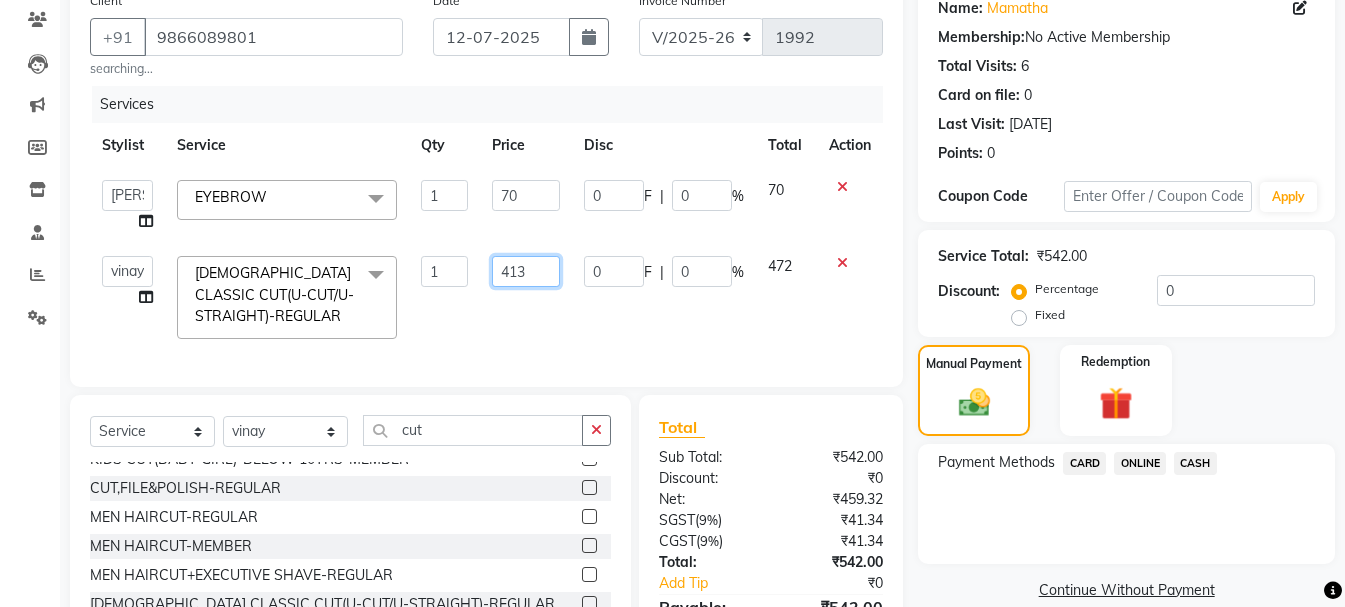 scroll, scrollTop: 94, scrollLeft: 0, axis: vertical 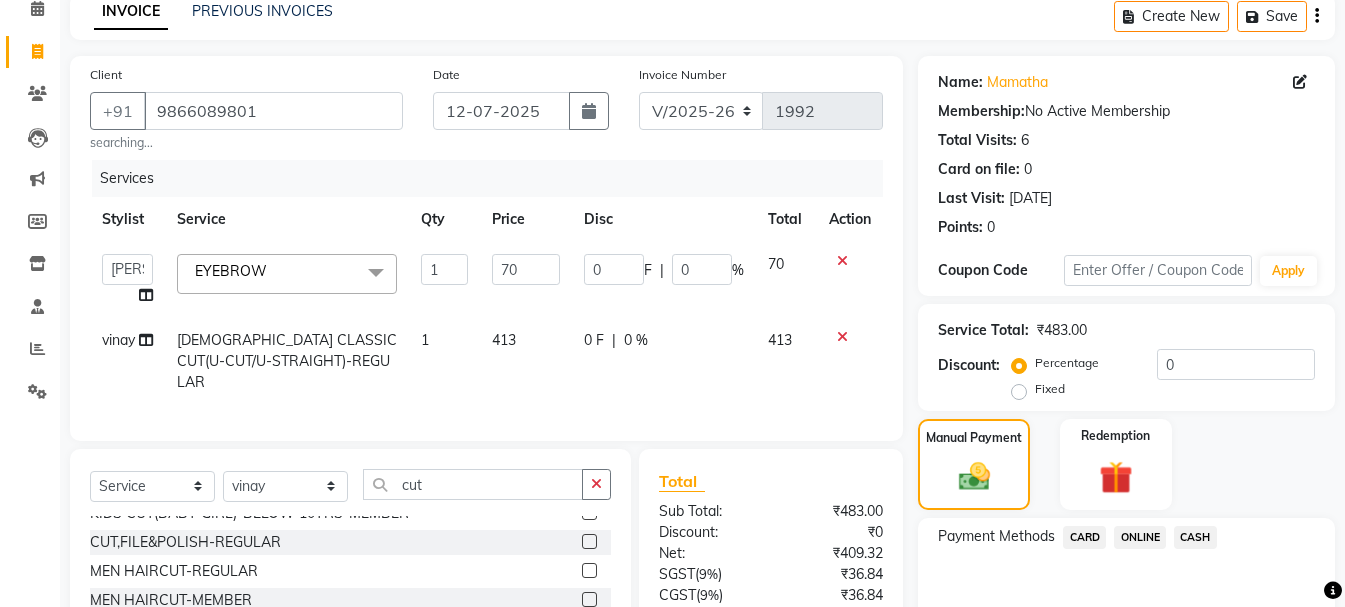 click on "Payment Methods  CARD   ONLINE   CASH" 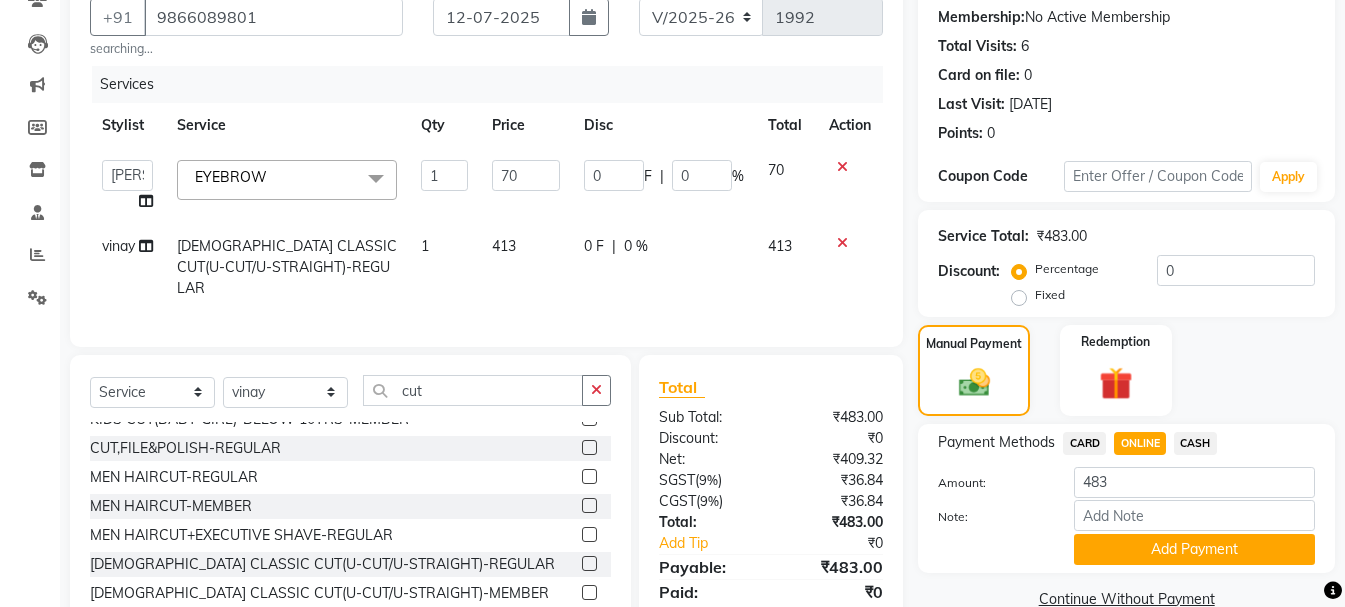 scroll, scrollTop: 255, scrollLeft: 0, axis: vertical 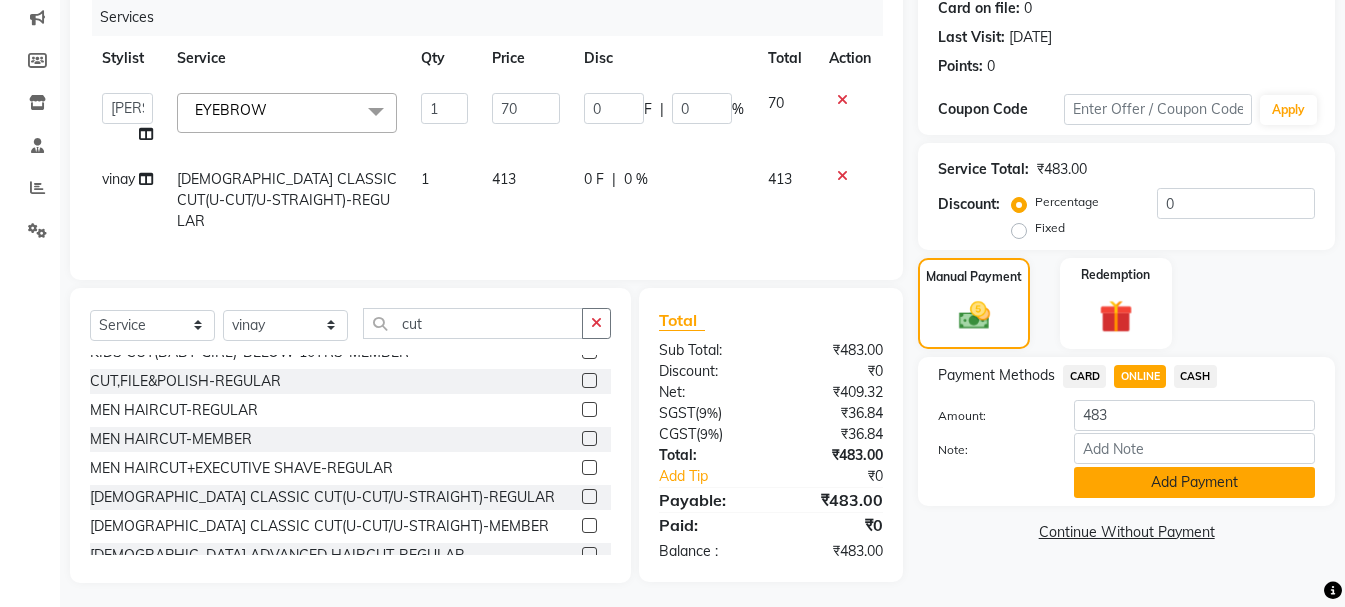 click on "Add Payment" 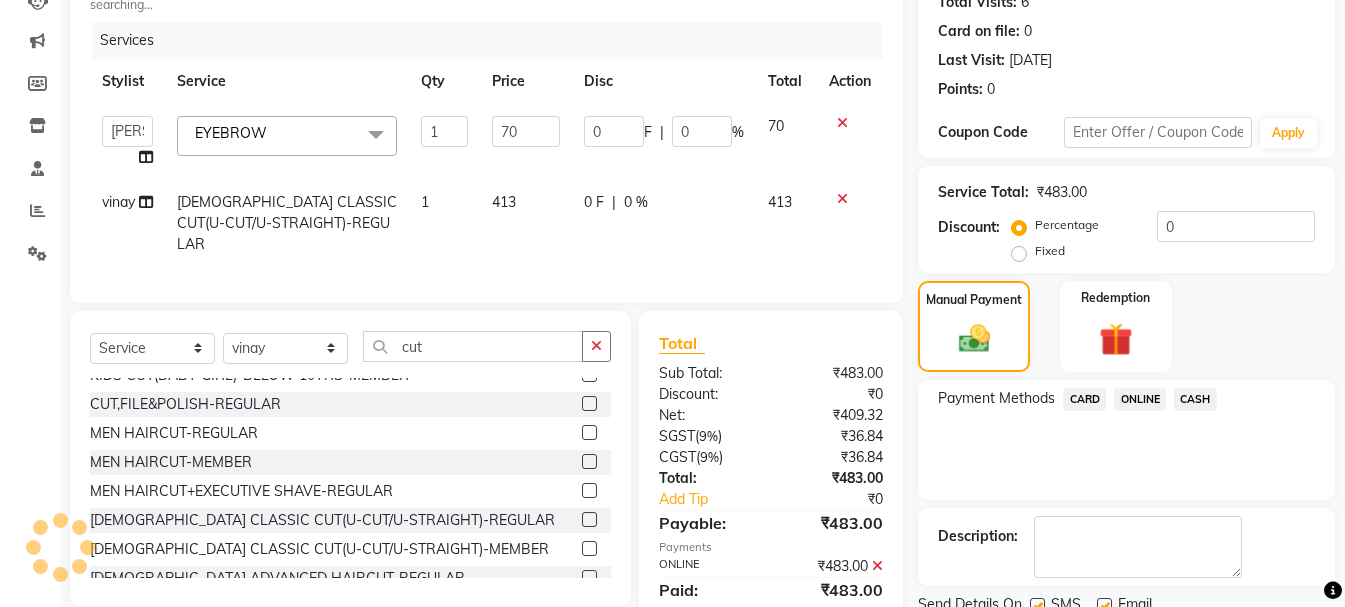 scroll, scrollTop: 309, scrollLeft: 0, axis: vertical 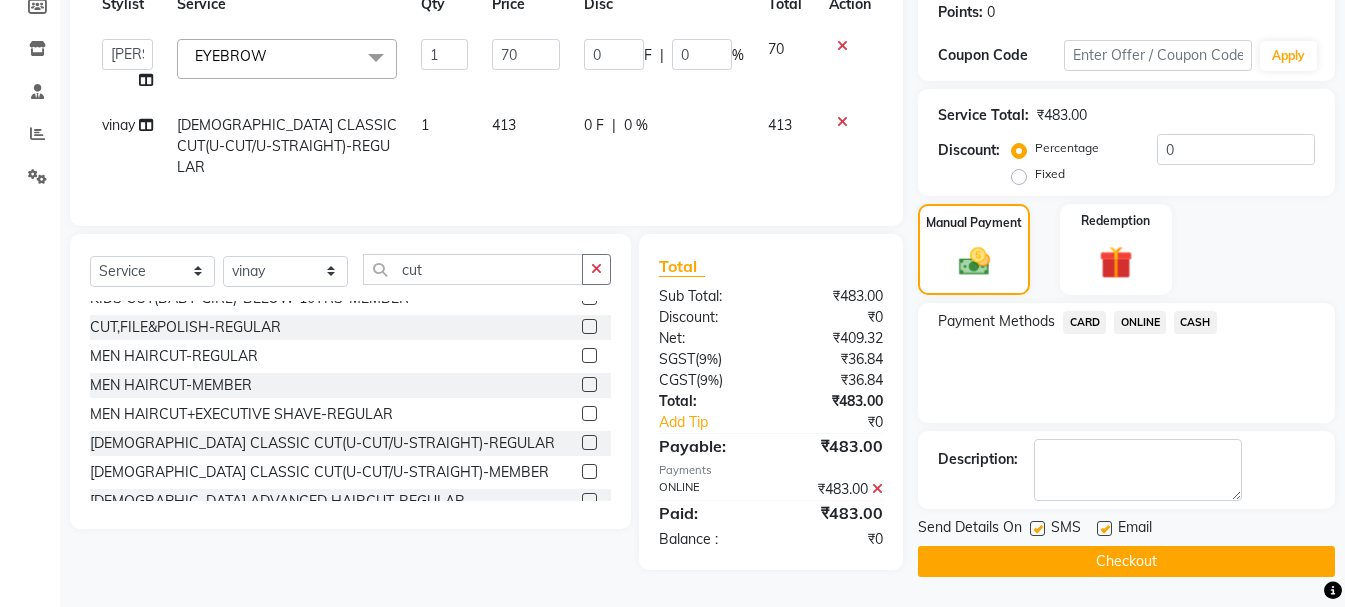 click on "Checkout" 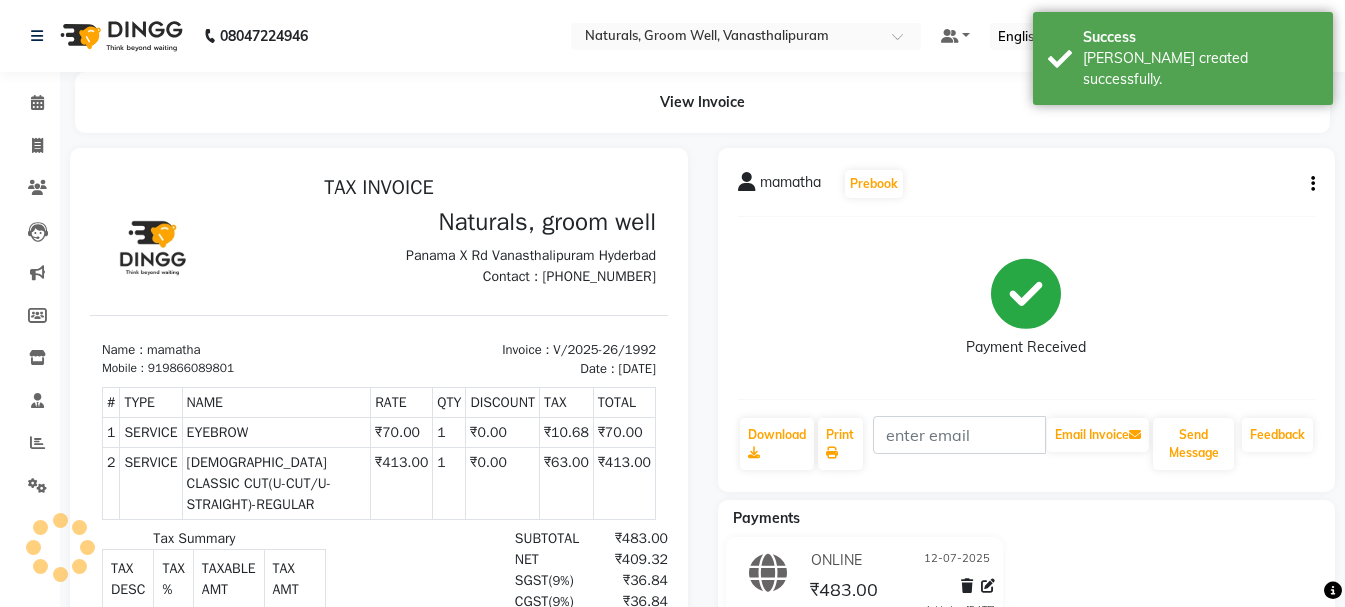 scroll, scrollTop: 0, scrollLeft: 0, axis: both 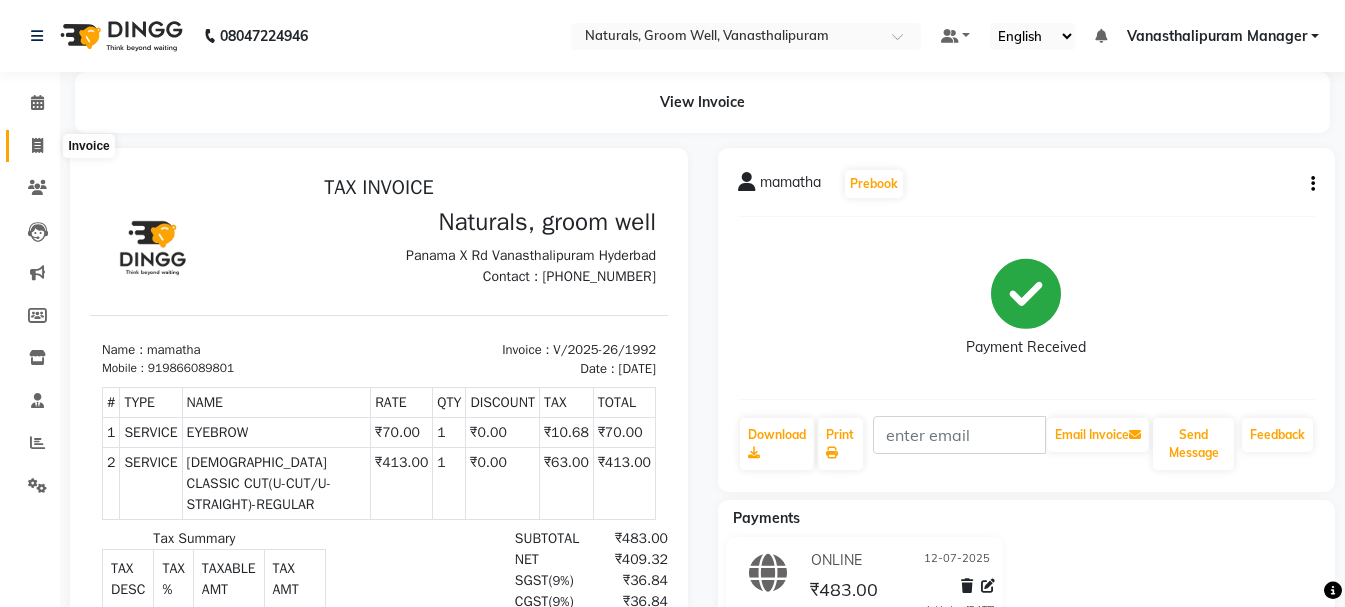 click 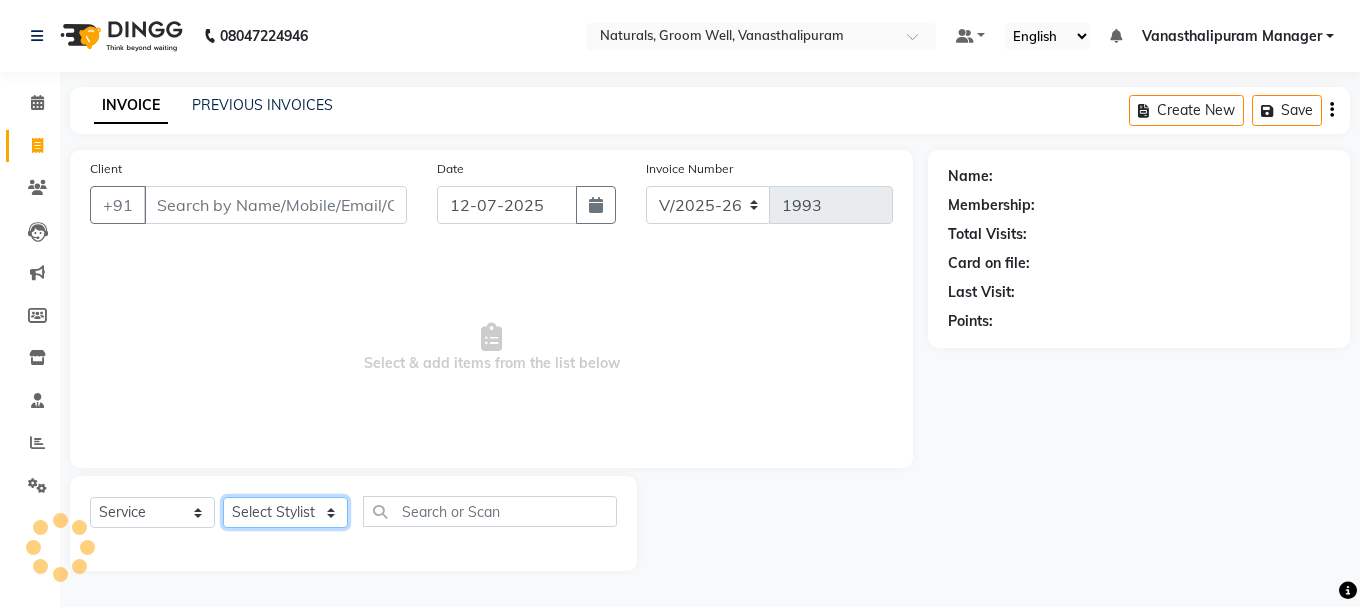 click on "Select Stylist [PERSON_NAME] kiran [PERSON_NAME] [PERSON_NAME] [PERSON_NAME] [PERSON_NAME] sandhya Vanasthalipuram Manager vinay" 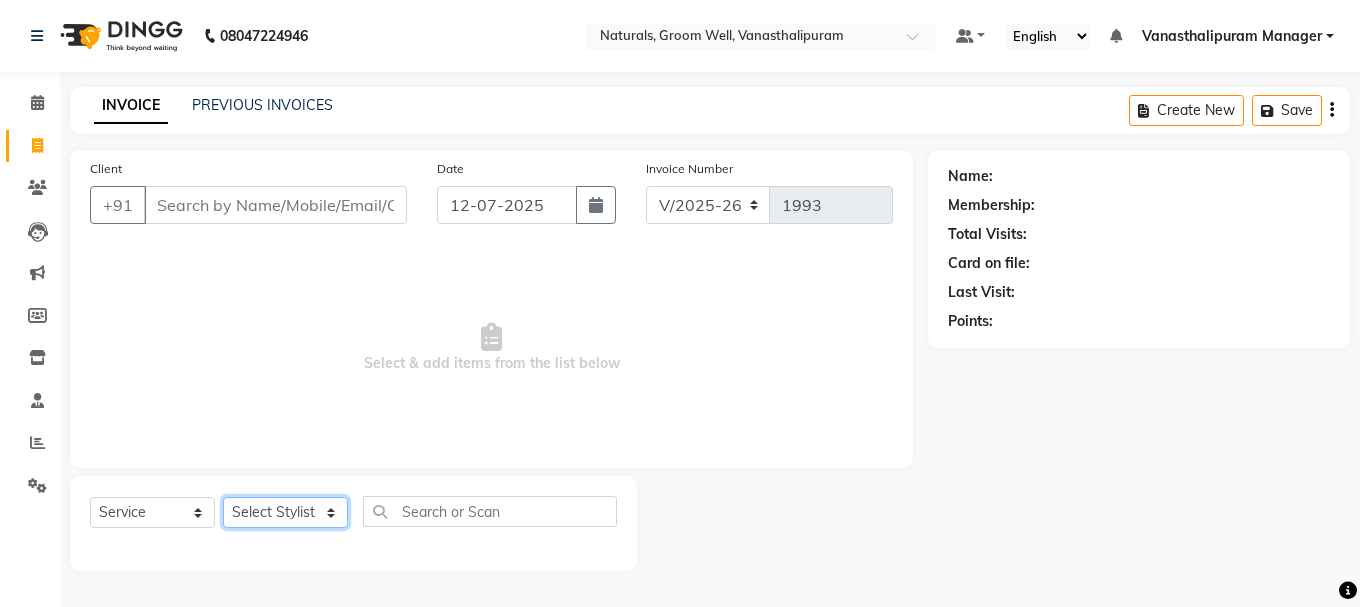 select on "84994" 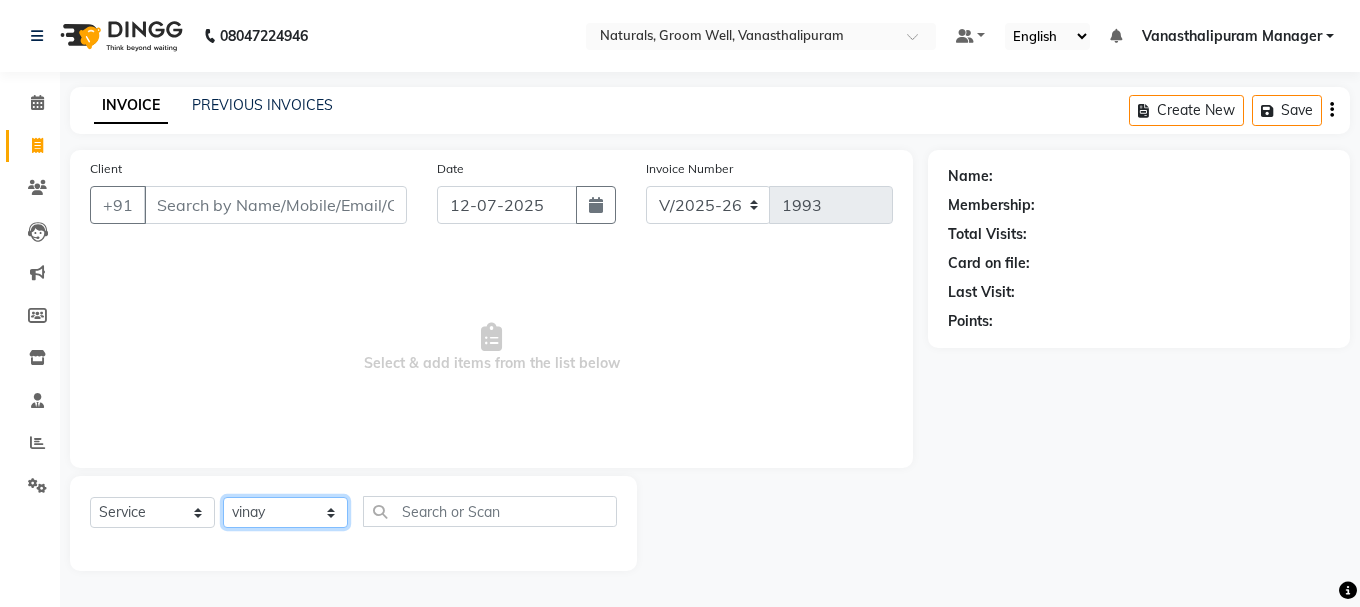 click on "Select Stylist [PERSON_NAME] kiran [PERSON_NAME] [PERSON_NAME] [PERSON_NAME] [PERSON_NAME] sandhya Vanasthalipuram Manager vinay" 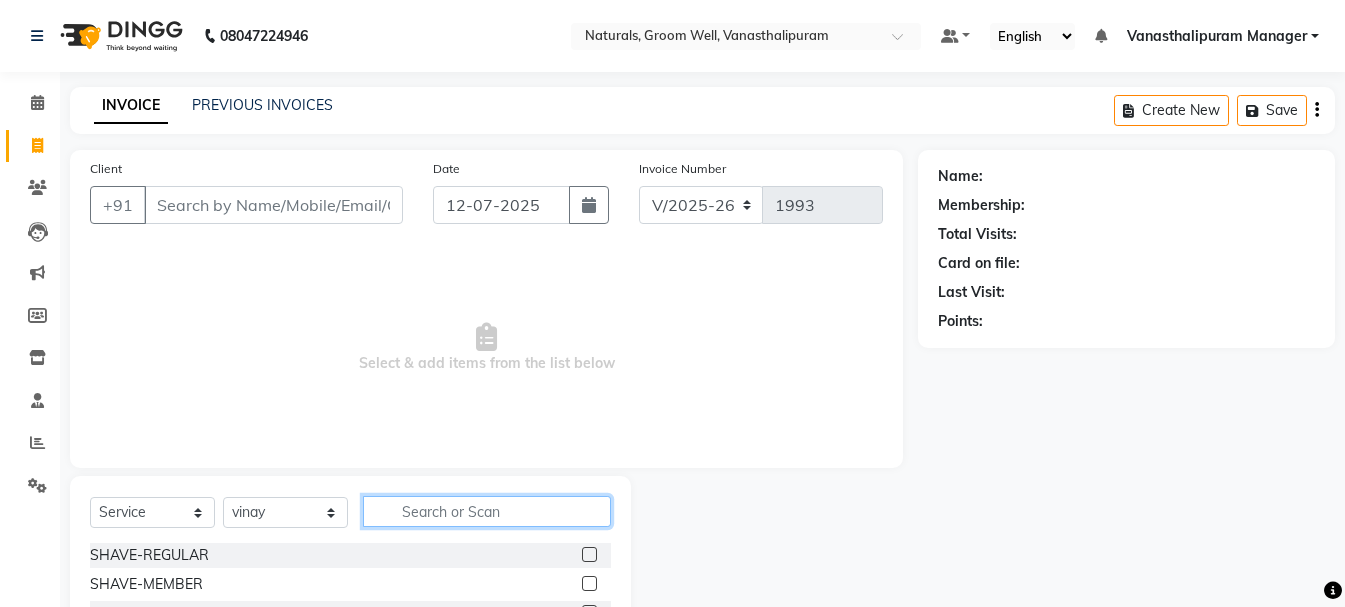 click 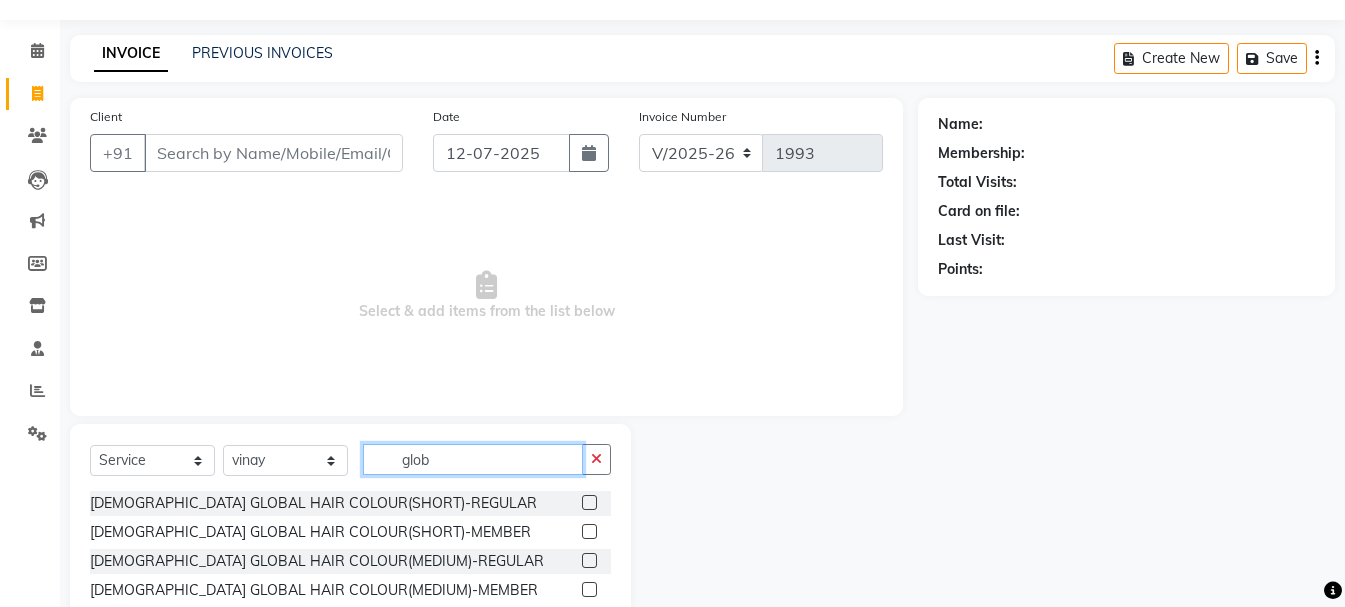 scroll, scrollTop: 100, scrollLeft: 0, axis: vertical 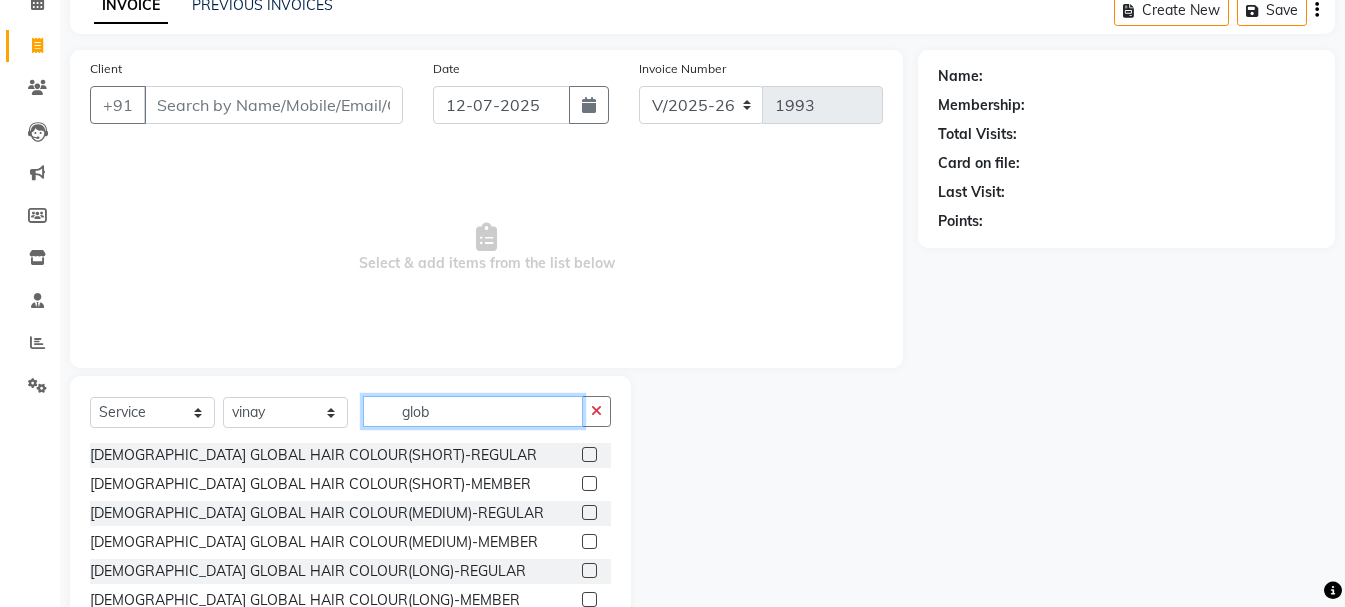 type on "glob" 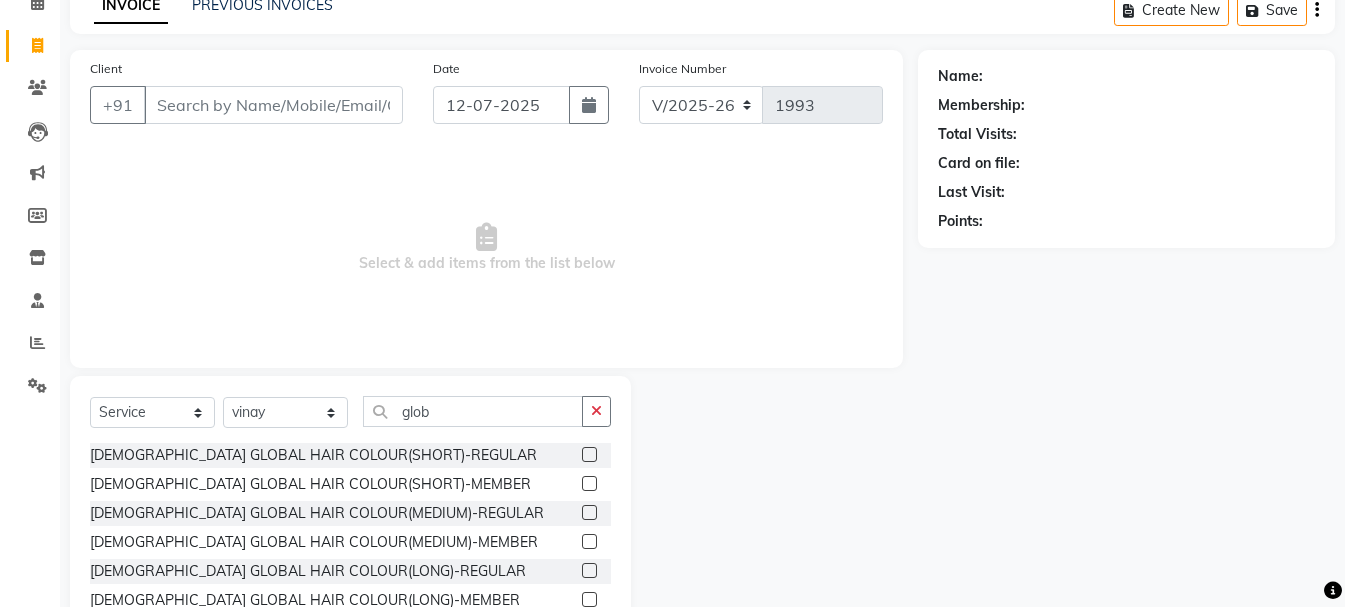 click 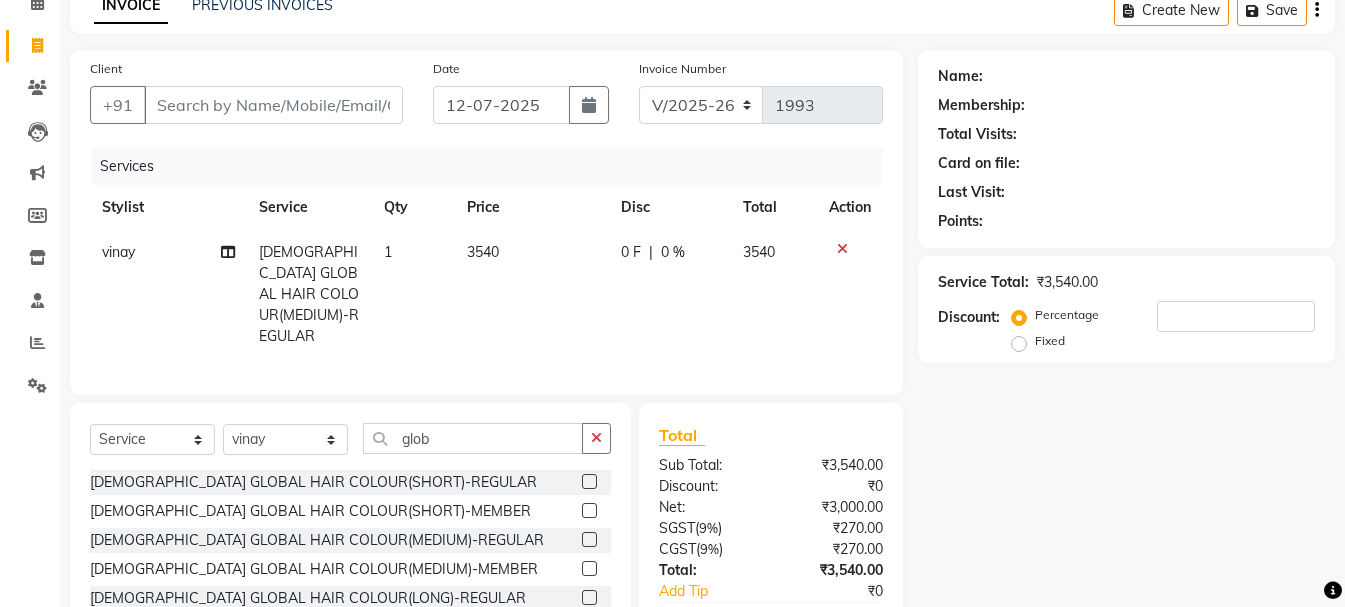 checkbox on "false" 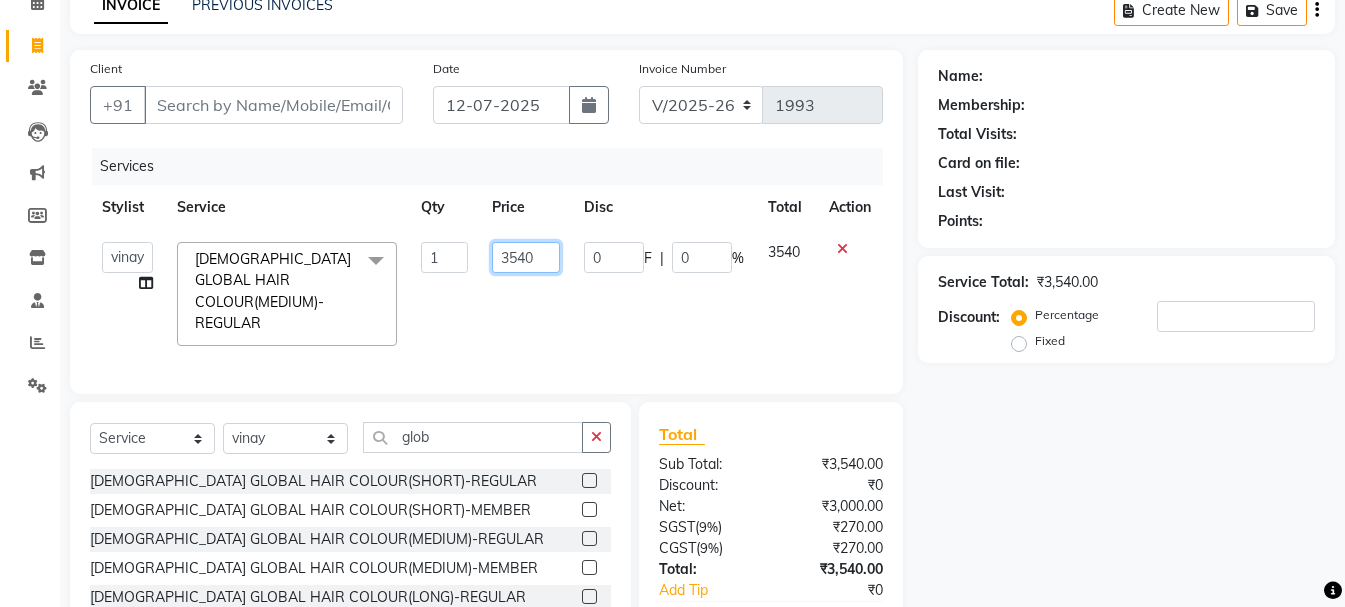click on "3540" 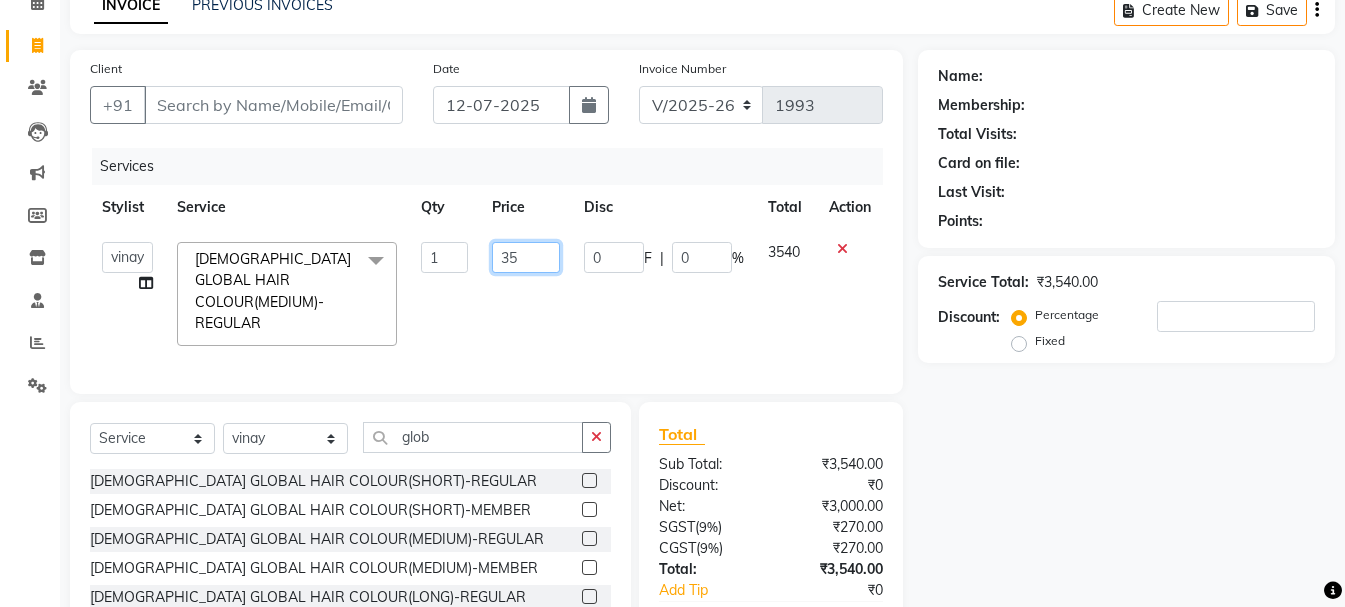 type on "3" 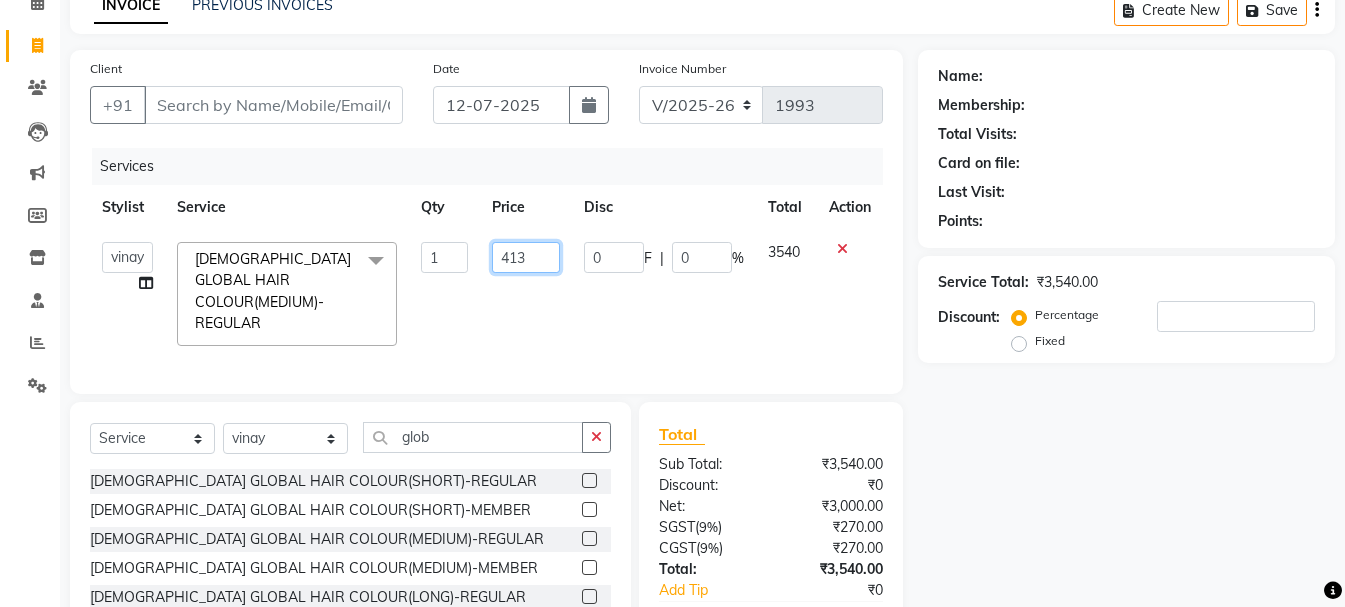 type on "4130" 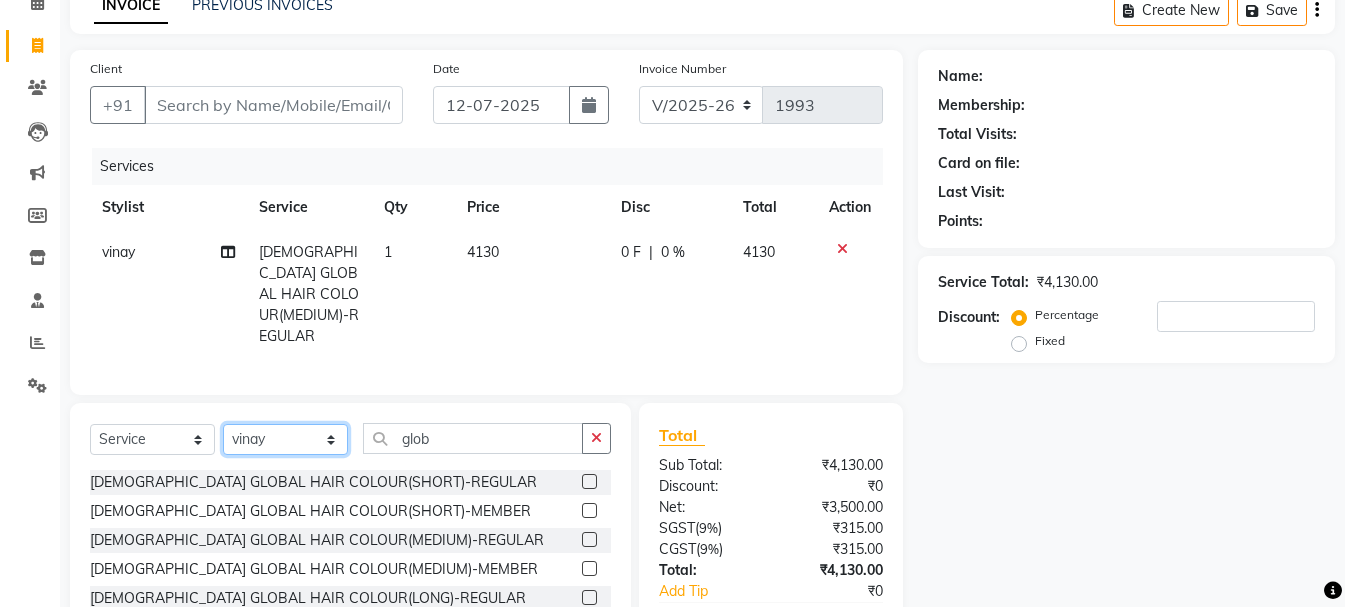 click on "Select Stylist [PERSON_NAME] kiran [PERSON_NAME] [PERSON_NAME] [PERSON_NAME] [PERSON_NAME] sandhya Vanasthalipuram Manager vinay" 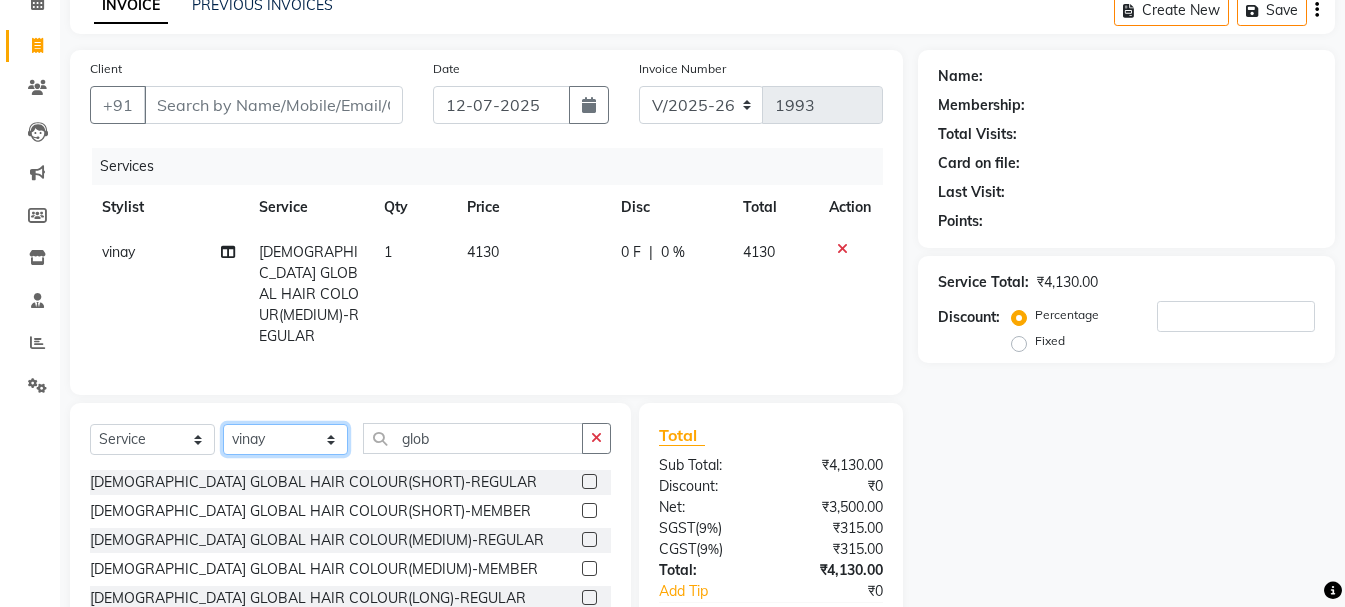 select on "41440" 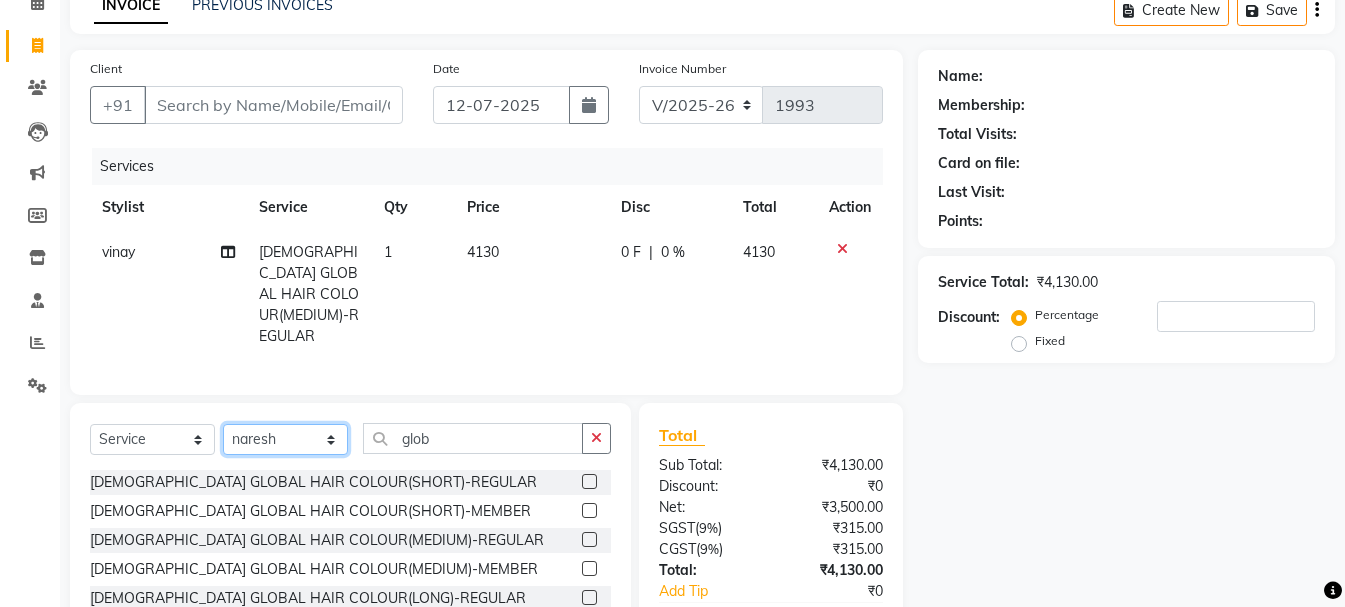 click on "Select Stylist [PERSON_NAME] kiran [PERSON_NAME] [PERSON_NAME] [PERSON_NAME] [PERSON_NAME] sandhya Vanasthalipuram Manager vinay" 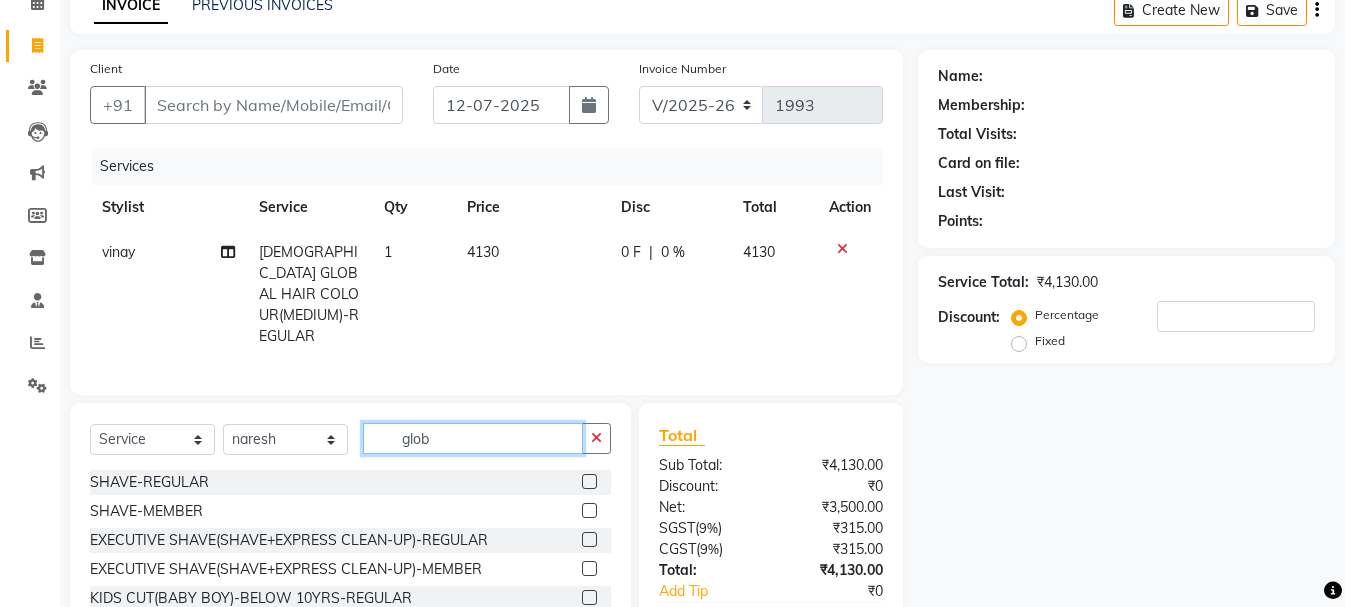 click on "glob" 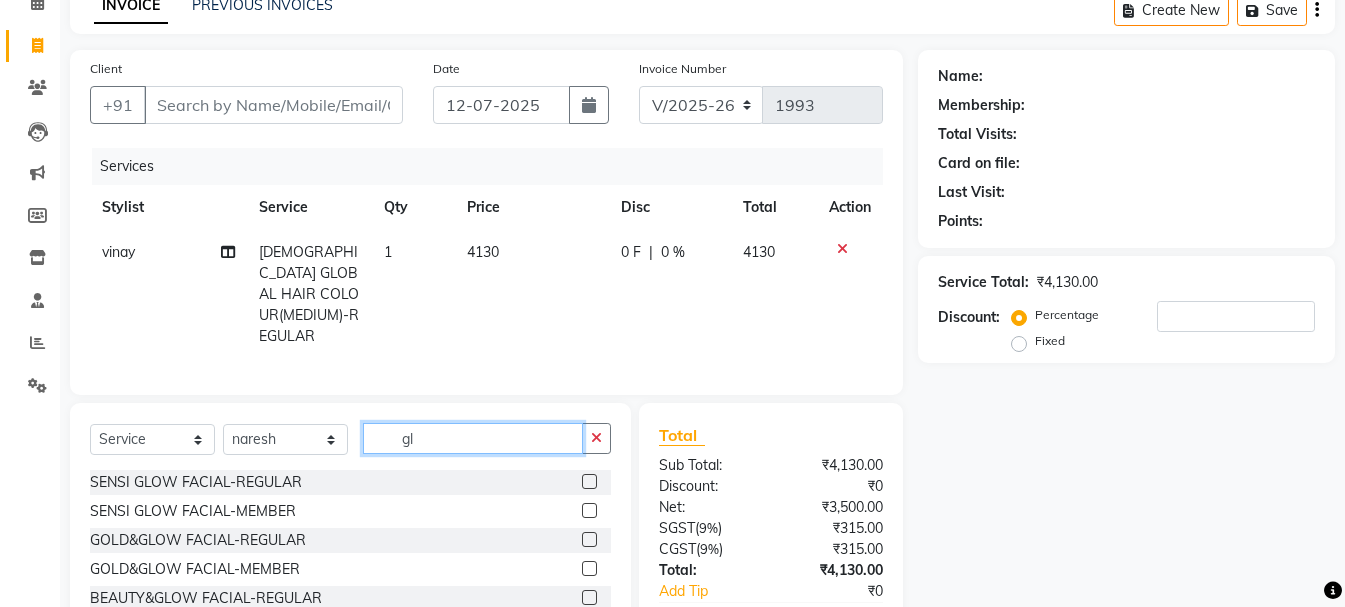 type on "g" 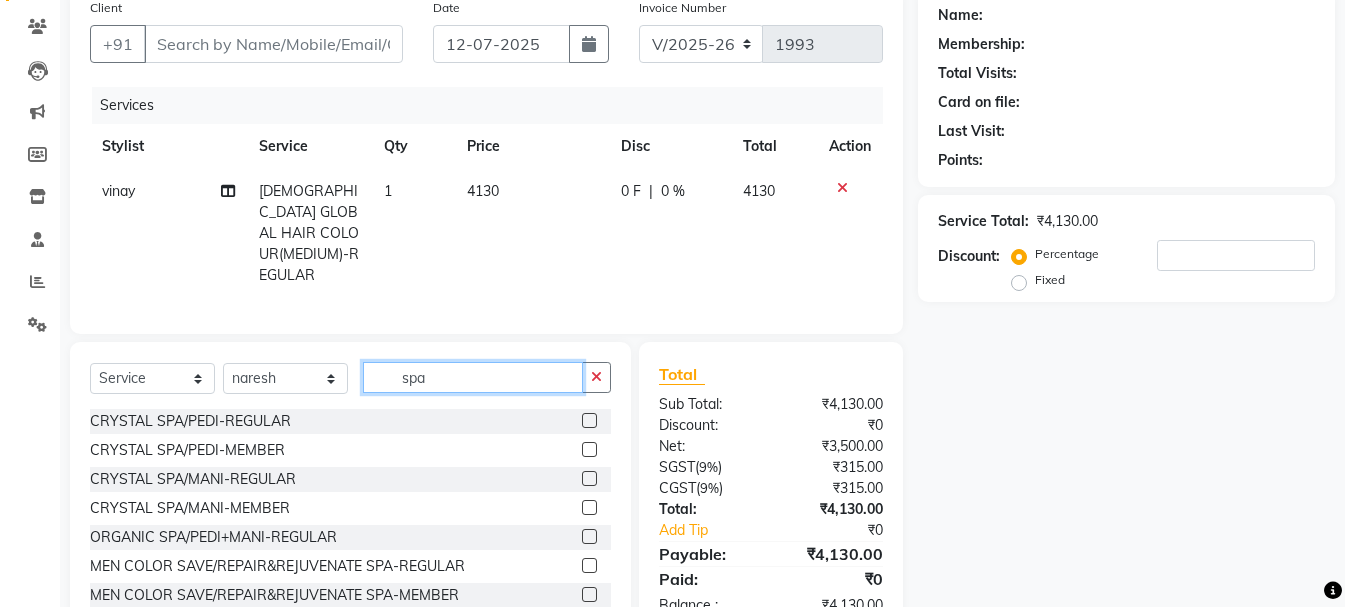 scroll, scrollTop: 215, scrollLeft: 0, axis: vertical 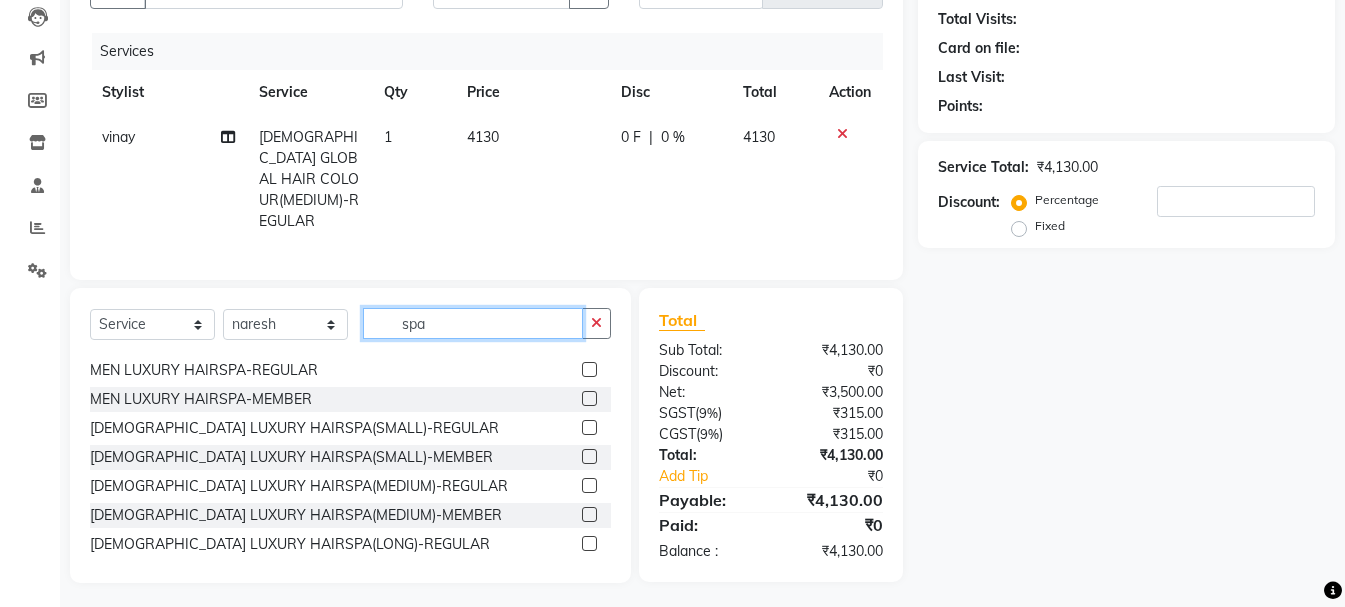 type on "spa" 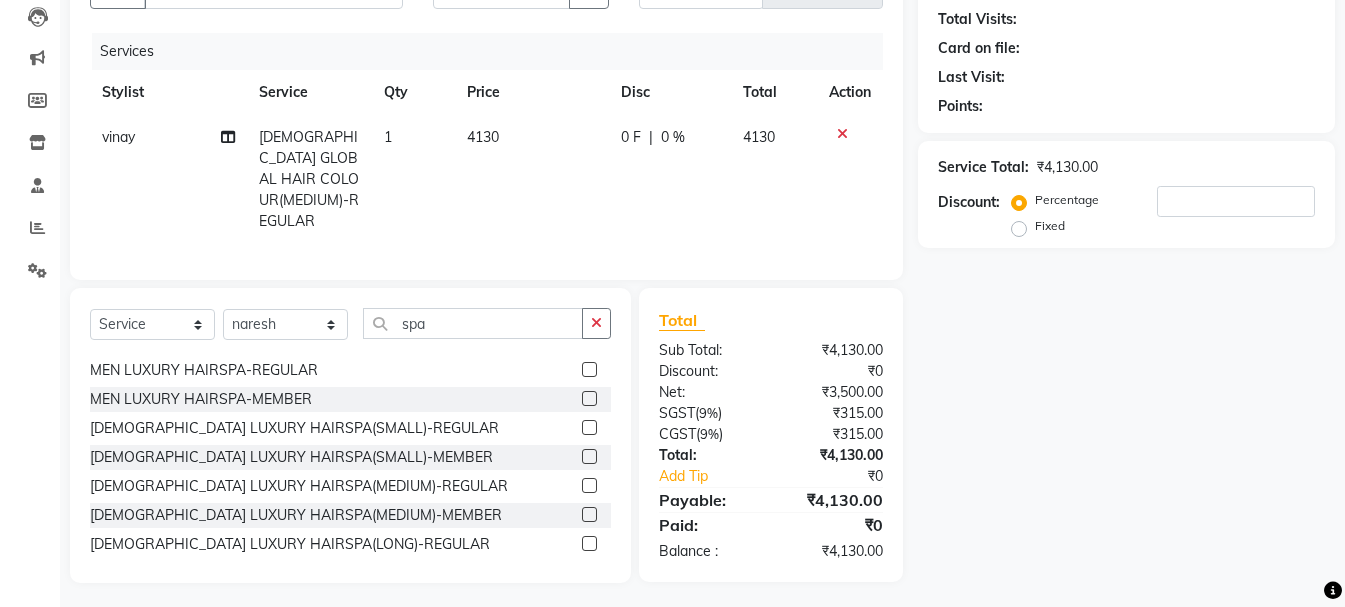 click 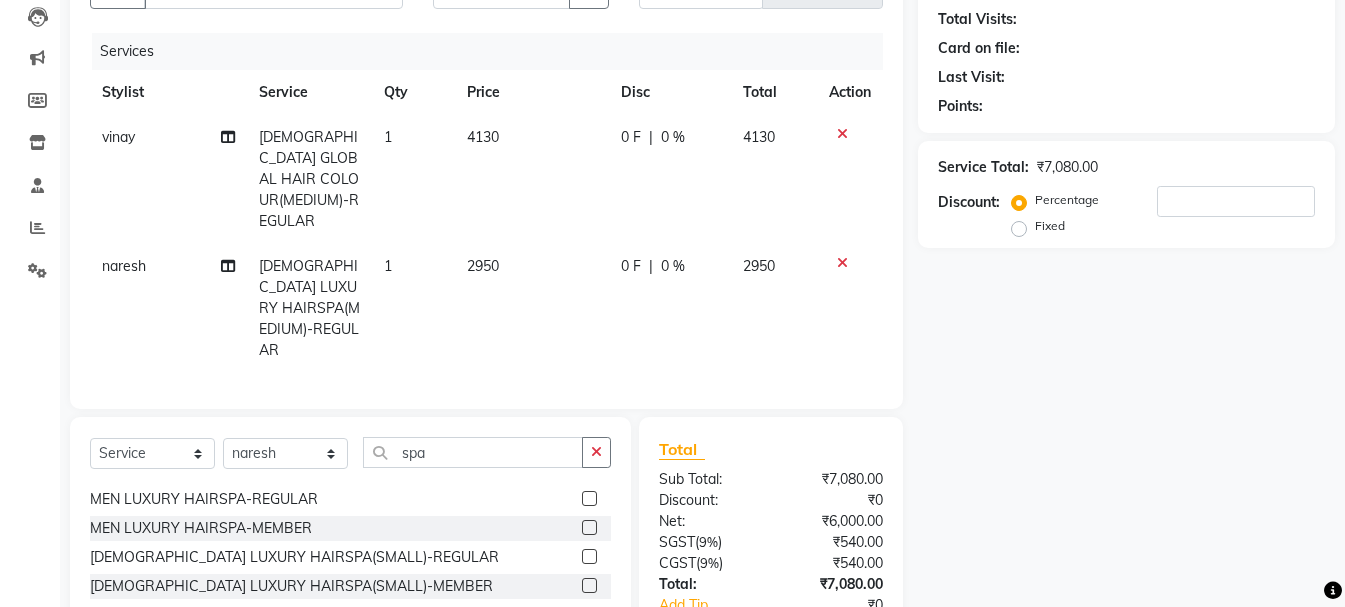 checkbox on "false" 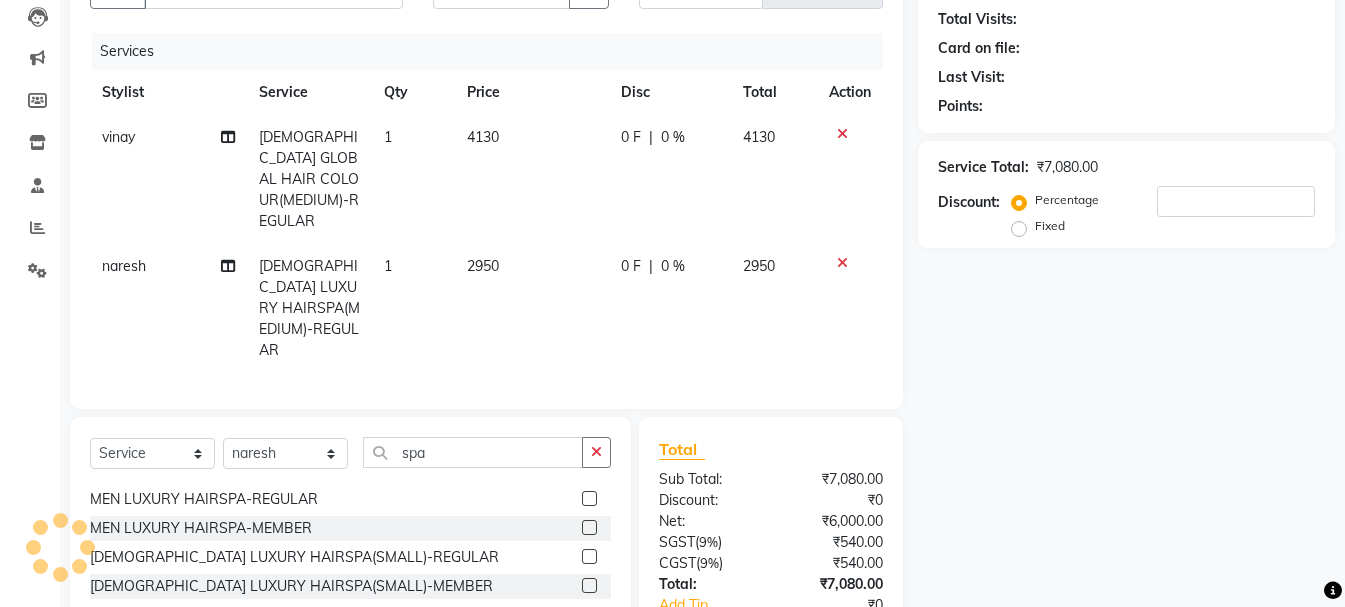 click on "2950" 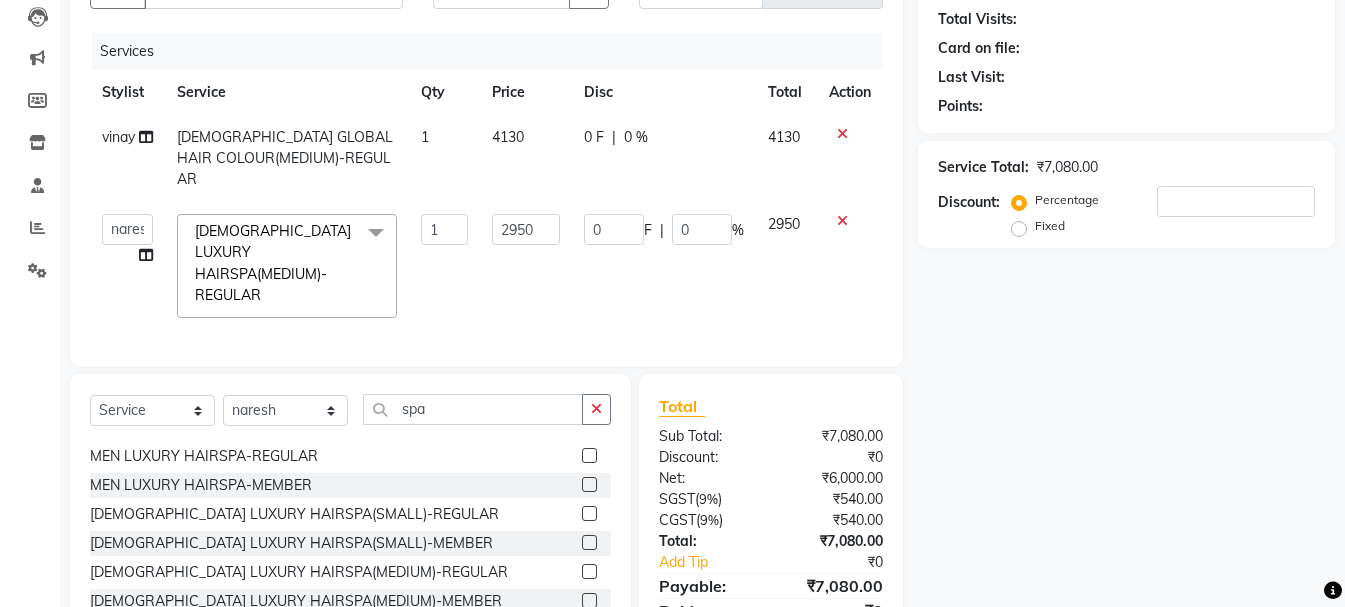 click on "2950" 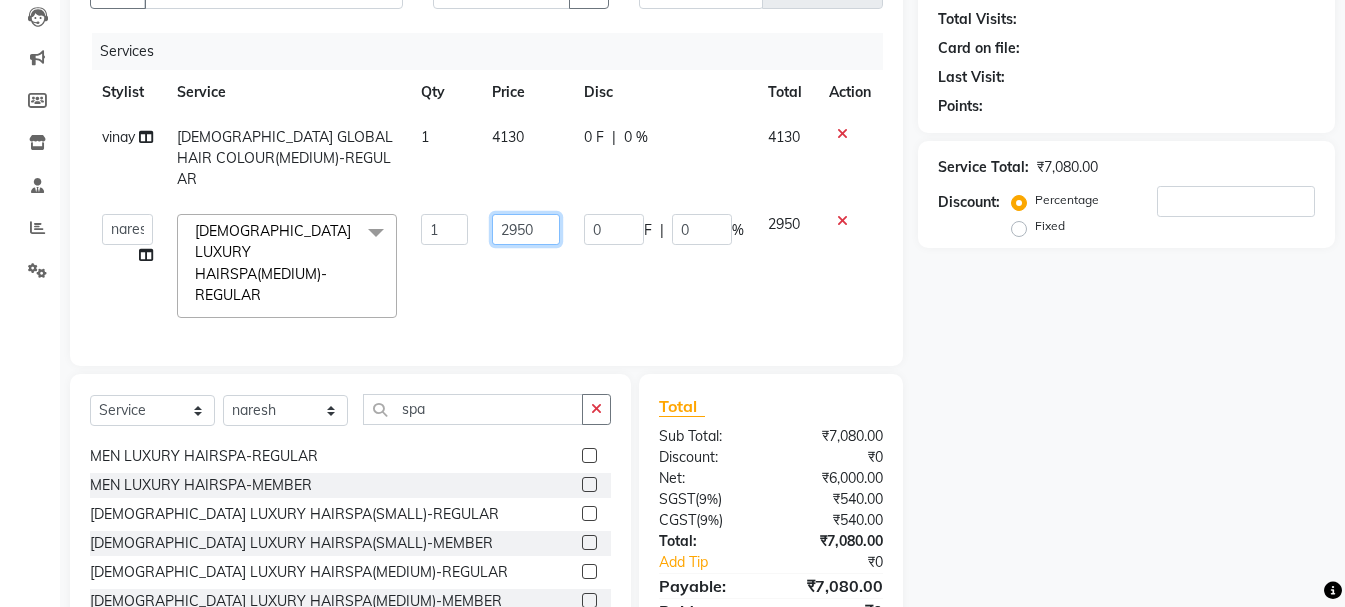 click on "2950" 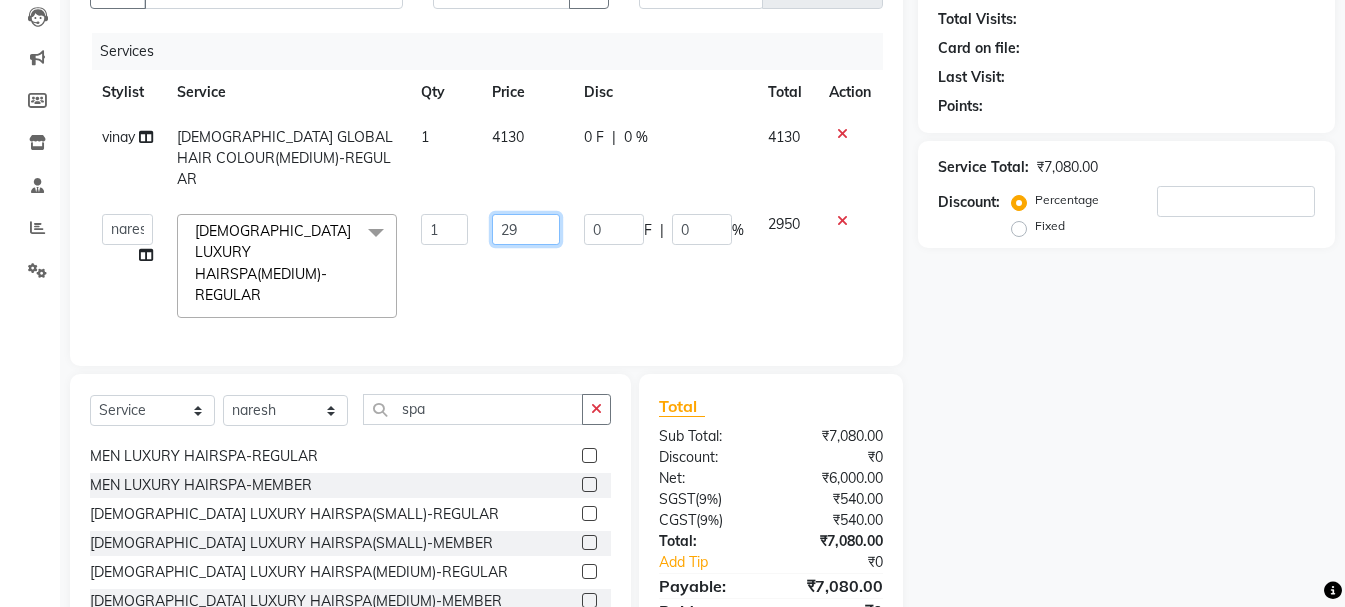 type on "2" 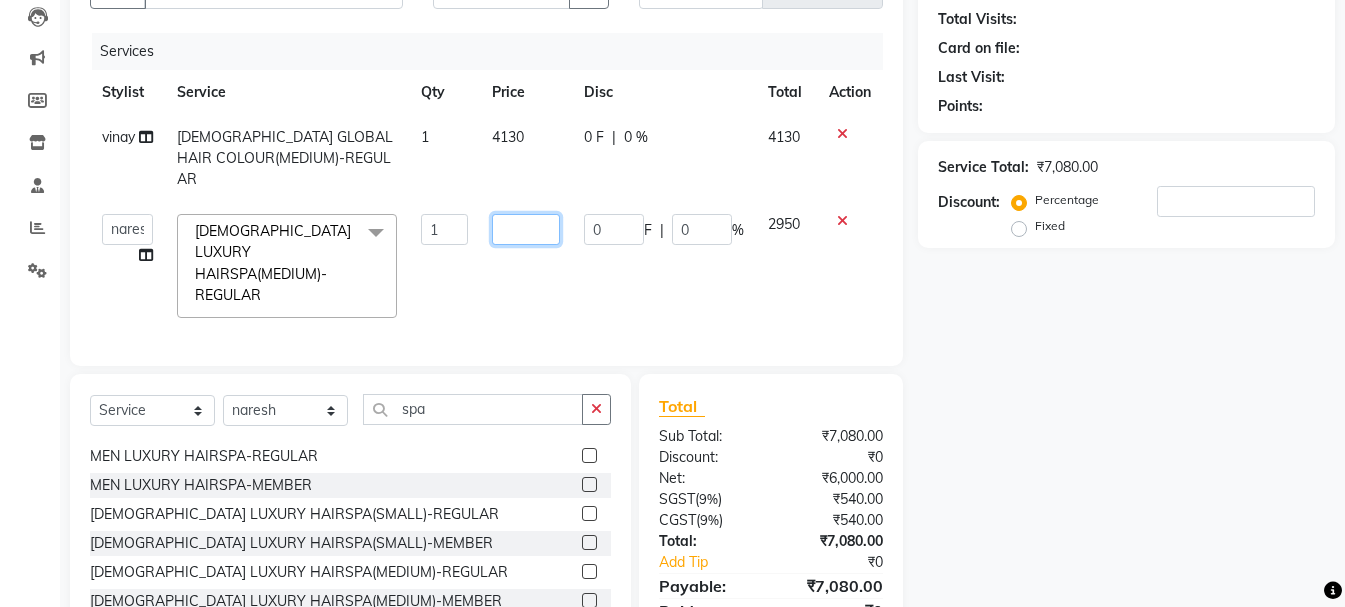 click 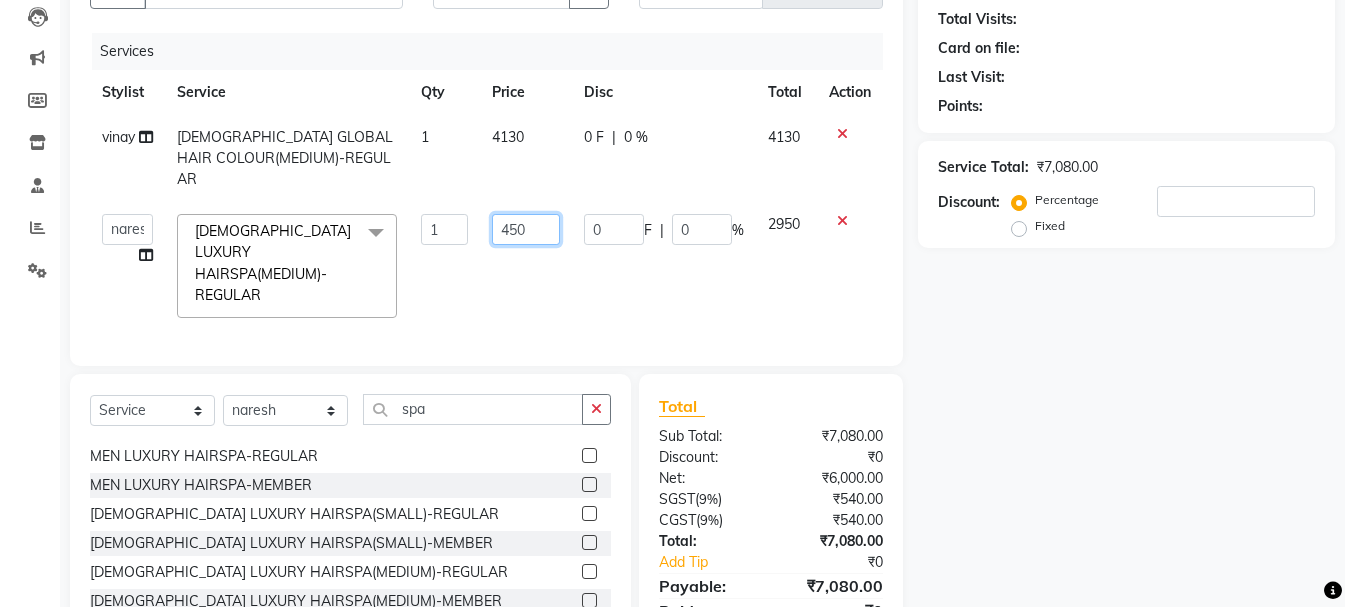 type on "4500" 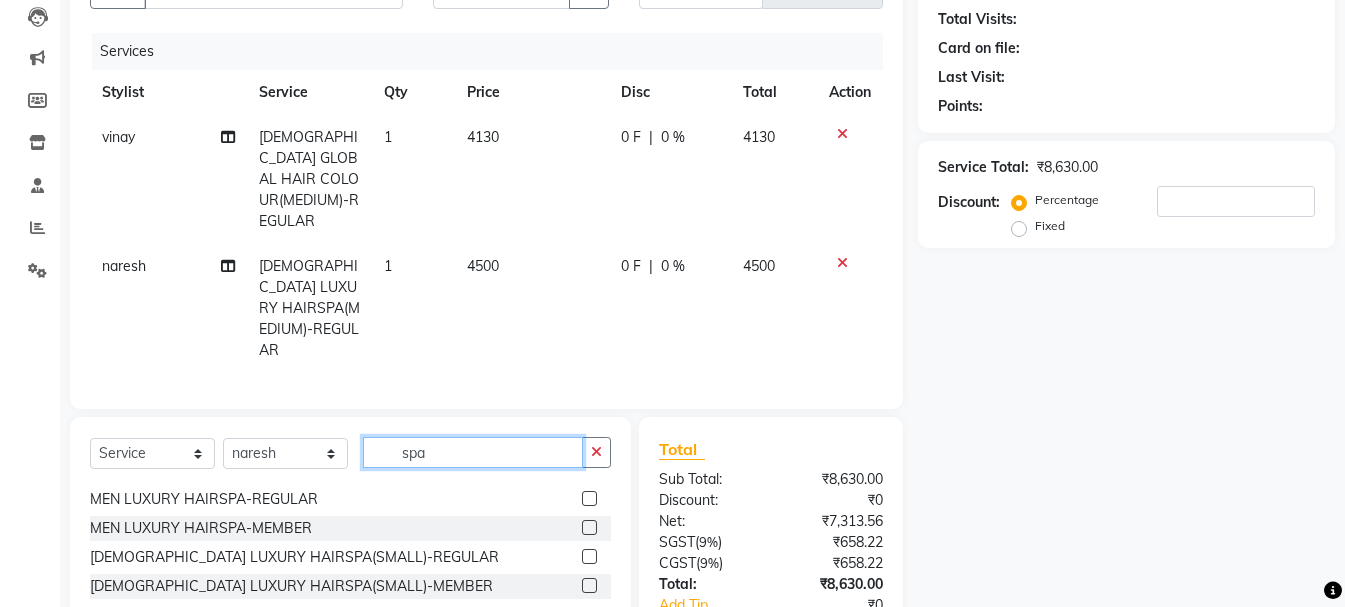 click on "Client +91 Date 12-07-2025 Invoice Number V/2025 V/2025-26 1993 Services Stylist Service Qty Price Disc Total Action vinay FEMALE GLOBAL HAIR COLOUR(MEDIUM)-REGULAR 1 4130 0 F | 0 % 4130 naresh FEMALE LUXURY HAIRSPA(MEDIUM)-REGULAR 1 4500 0 F | 0 % 4500 Select  Service  Product  Membership  Package Voucher Prepaid Gift Card  Select Stylist anil gousiya kiran lavanya maheshwari naresh praveen sameena sandhya Vanasthalipuram Manager vinay spa CRYSTAL SPA/PEDI-REGULAR  CRYSTAL SPA/PEDI-MEMBER  CRYSTAL SPA/MANI-REGULAR  CRYSTAL SPA/MANI-MEMBER  ORGANIC SPA/PEDI+MANI-REGULAR  MEN COLOR SAVE/REPAIR&REJUVENATE SPA-REGULAR  MEN COLOR SAVE/REPAIR&REJUVENATE SPA-MEMBER  MEN LUXURY HAIRSPA-REGULAR  MEN LUXURY HAIRSPA-MEMBER  FEMALE LUXURY HAIRSPA(SMALL)-REGULAR  FEMALE LUXURY HAIRSPA(SMALL)-MEMBER  FEMALE LUXURY HAIRSPA(MEDIUM)-REGULAR  FEMALE LUXURY HAIRSPA(MEDIUM)-MEMBER  FEMALE LUXURY HAIRSPA(LONG)-REGULAR  FEMALE LUXURY HAIRSPA(LONG)-MEMBER  FEMALE ESSENTIAL HAIRSPA(MEDIUM)-REGULAR  Total Sub Total: ₹8,630.00 ₹0" 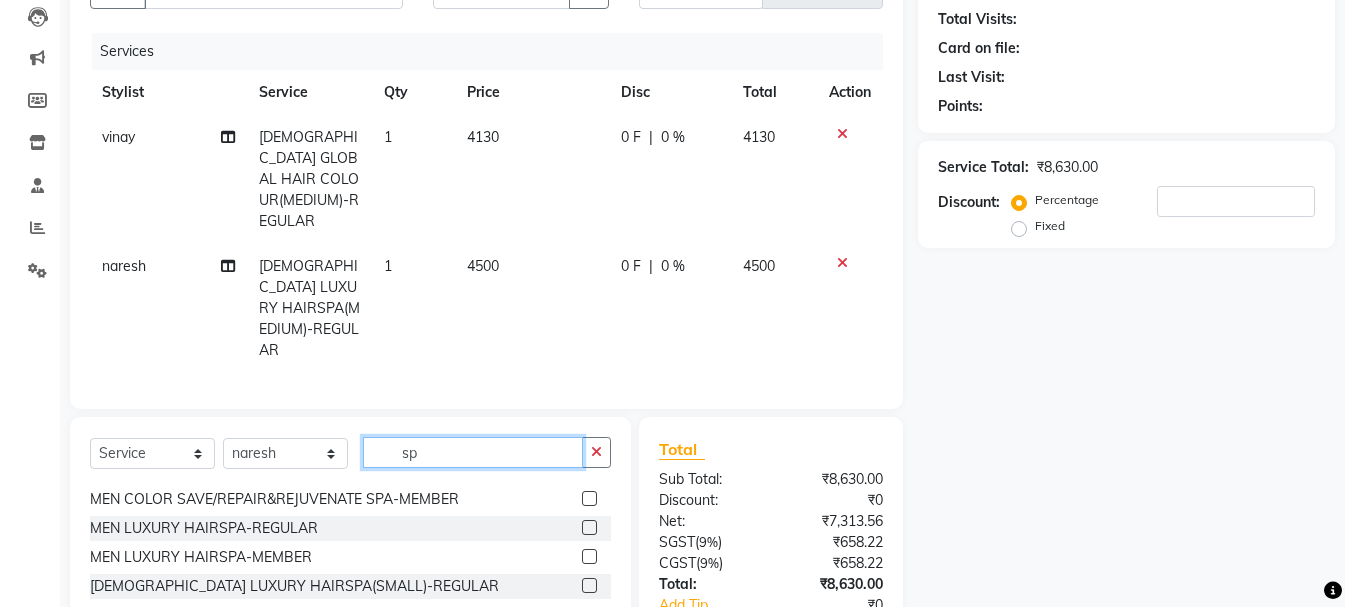 type on "s" 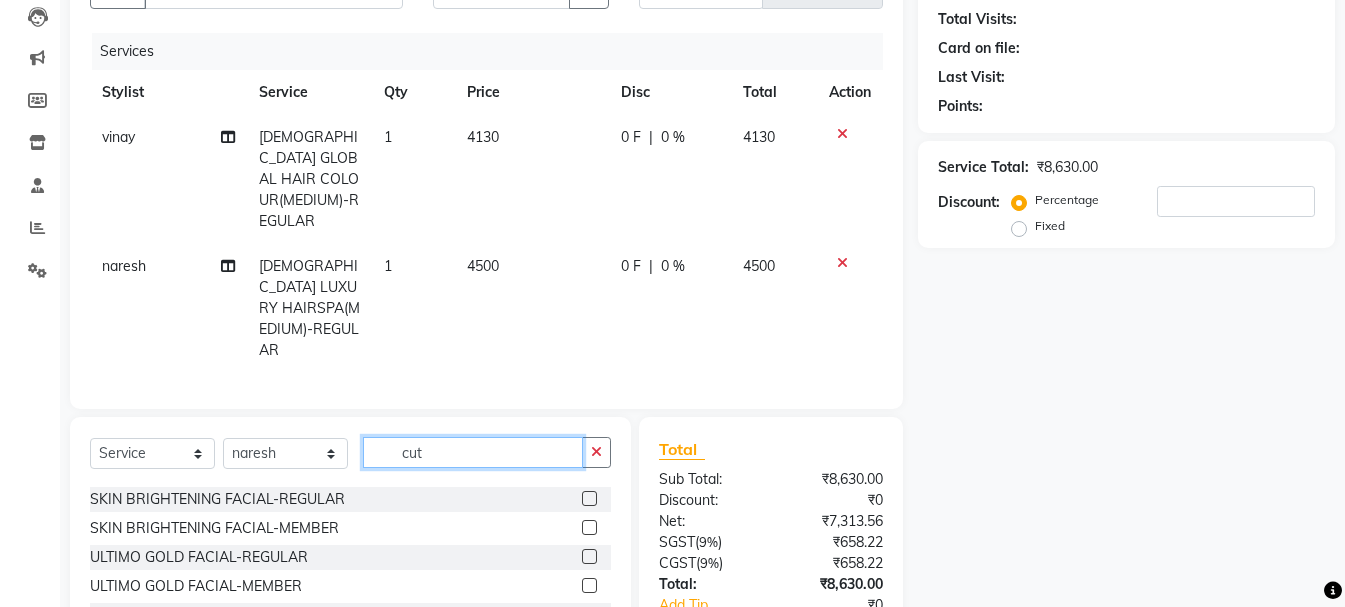 scroll, scrollTop: 264, scrollLeft: 0, axis: vertical 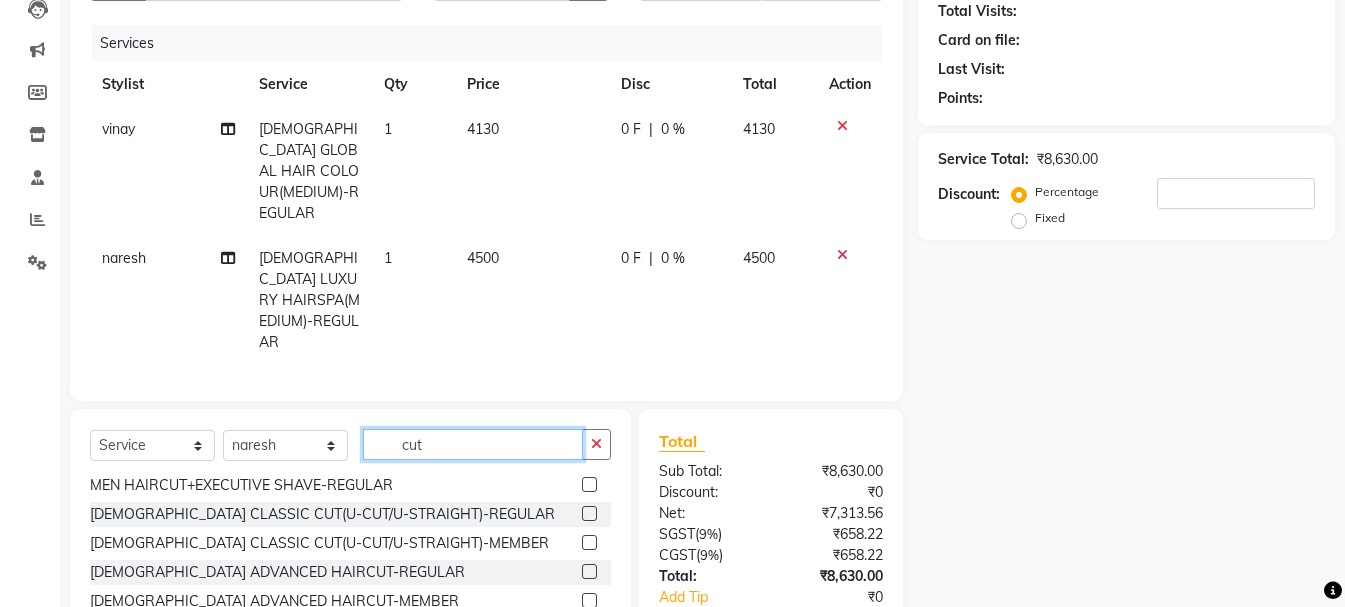 type on "cut" 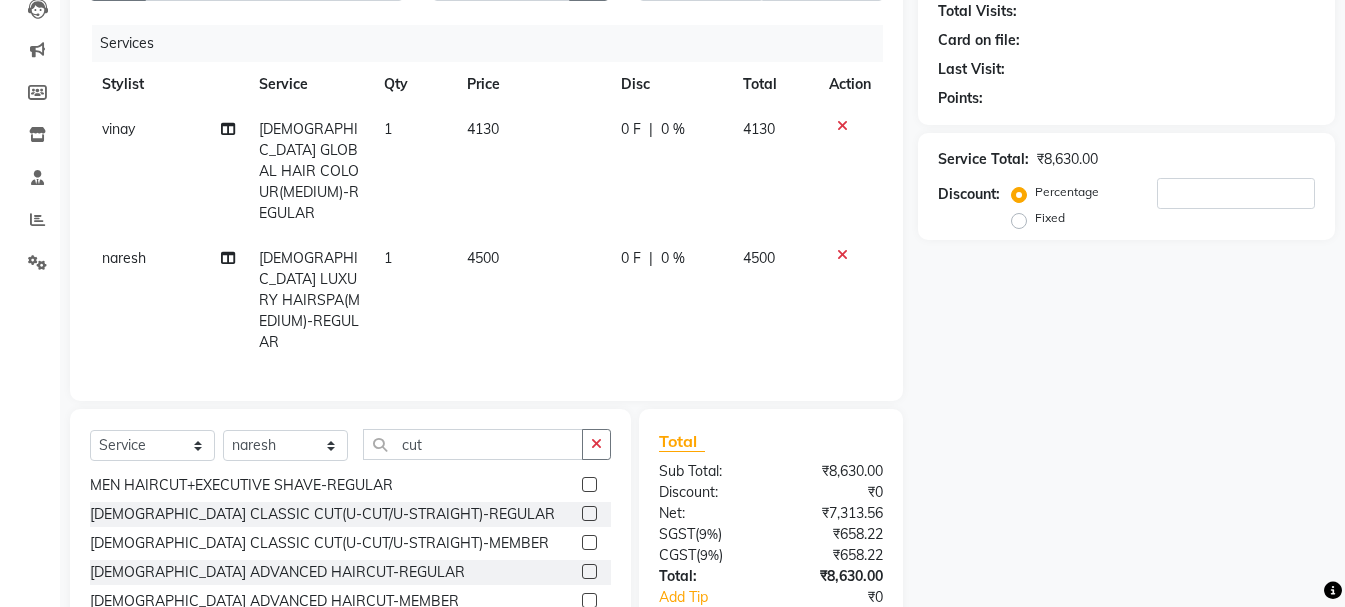 click 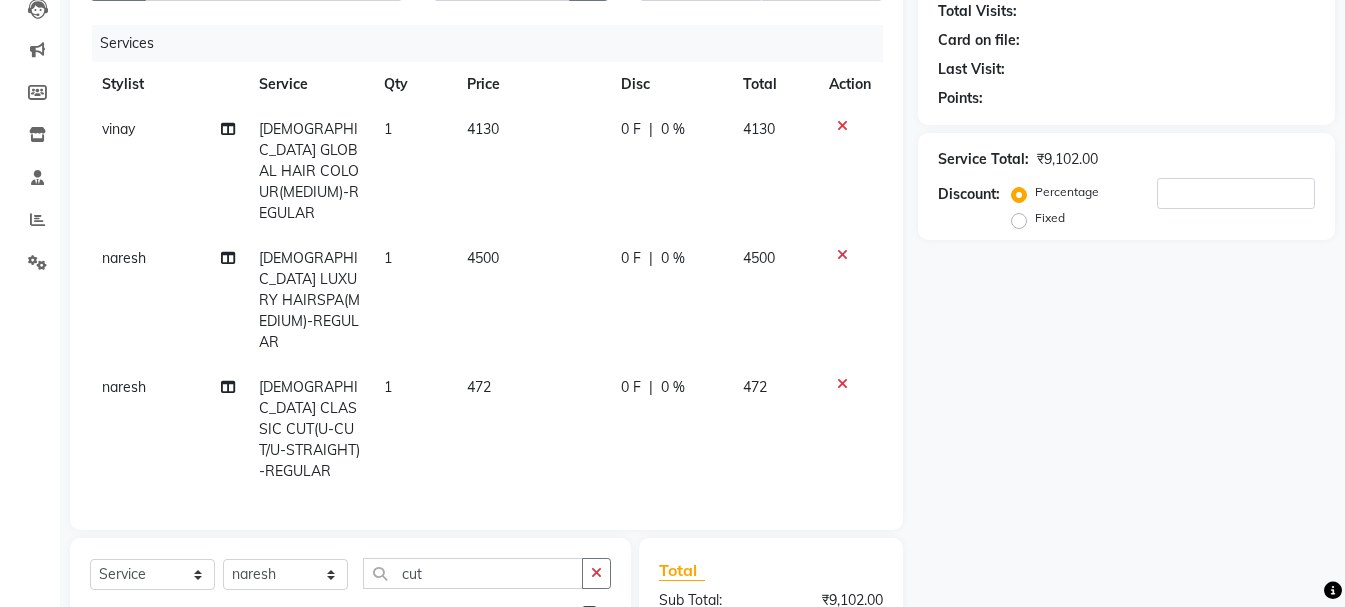 checkbox on "false" 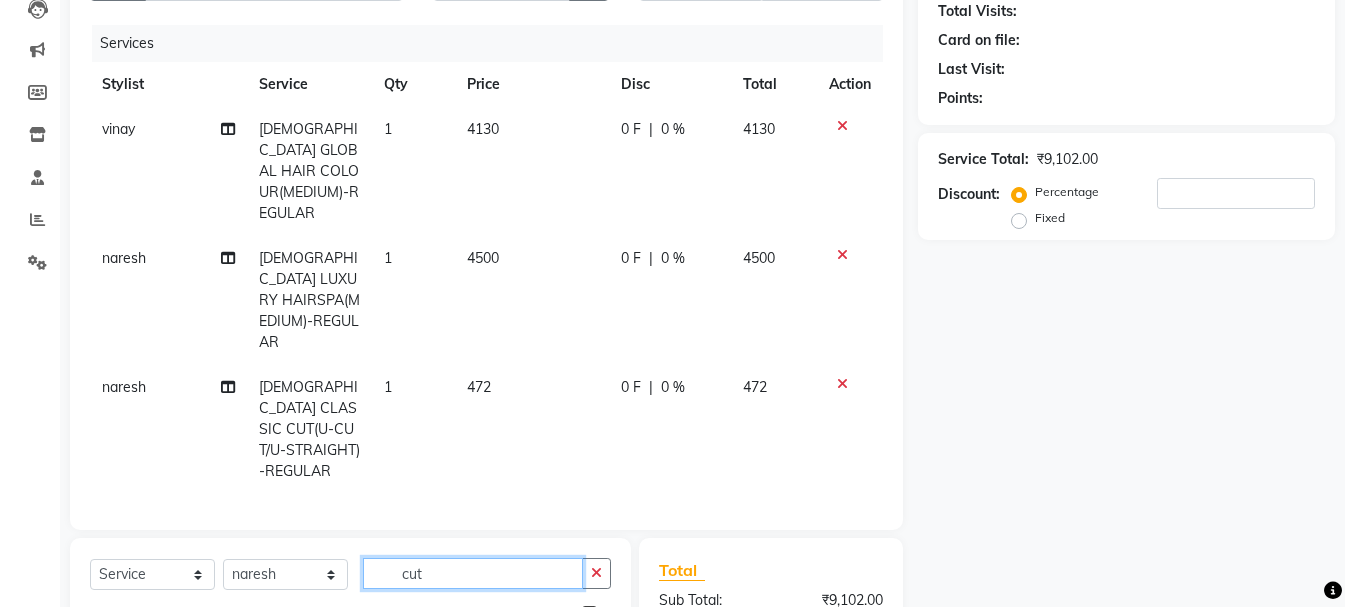 click on "cut" 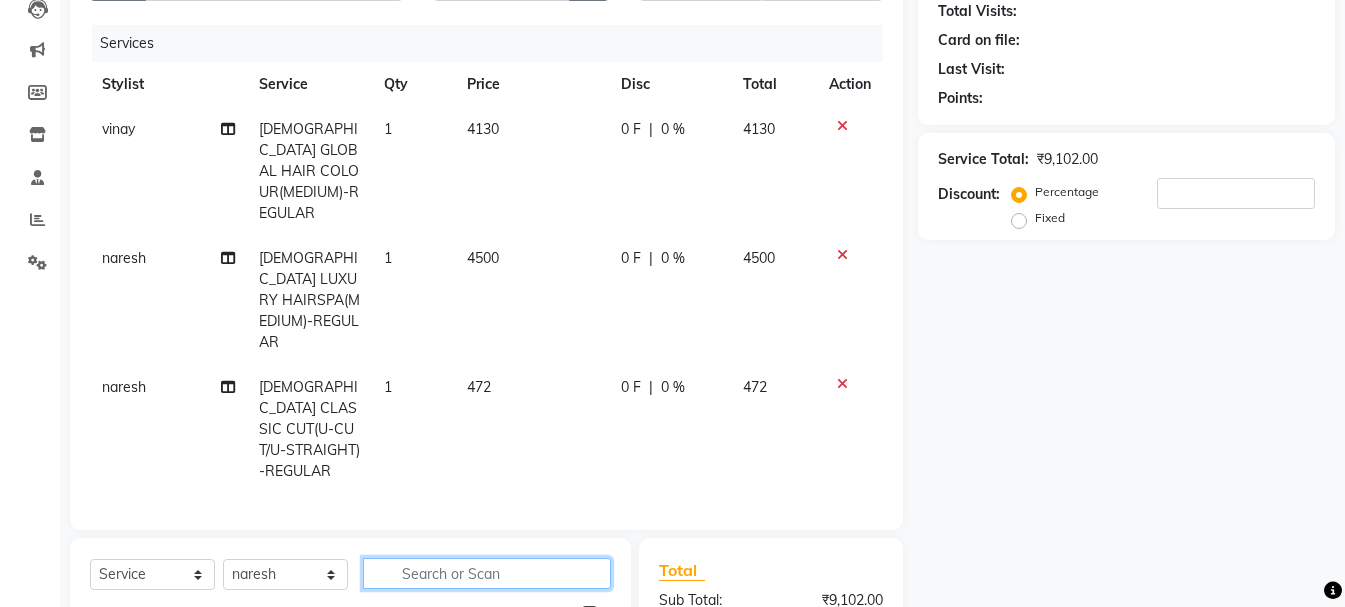 type 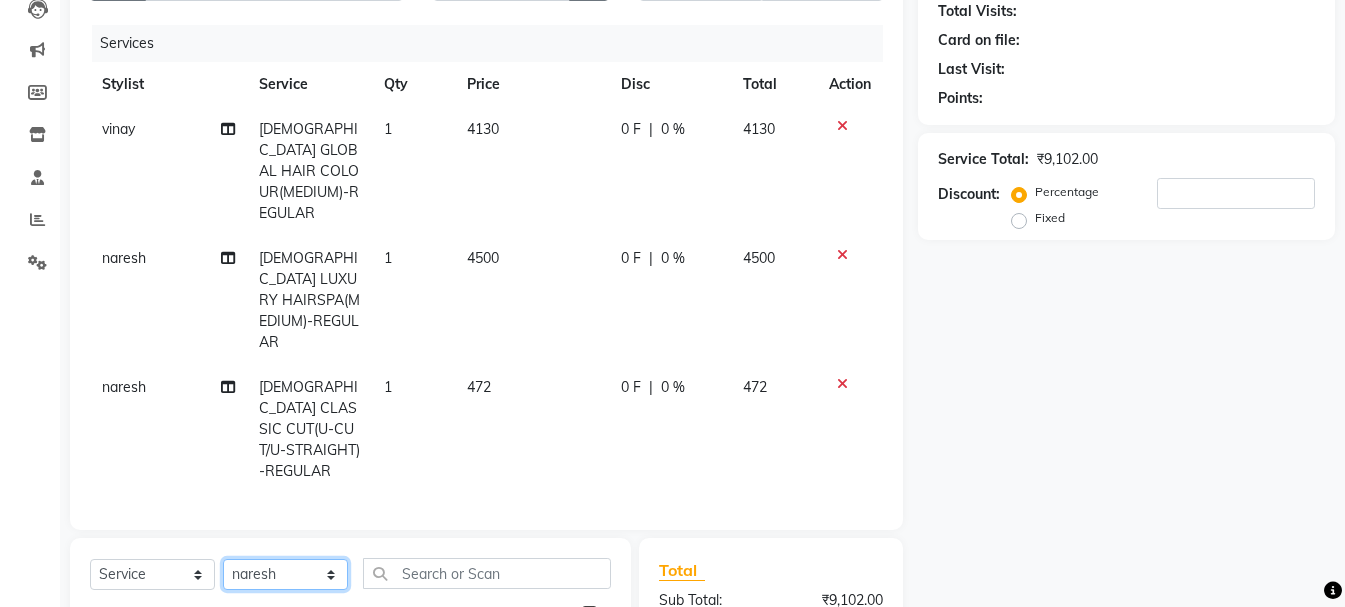 click on "Select Stylist [PERSON_NAME] kiran [PERSON_NAME] [PERSON_NAME] [PERSON_NAME] [PERSON_NAME] sandhya Vanasthalipuram Manager vinay" 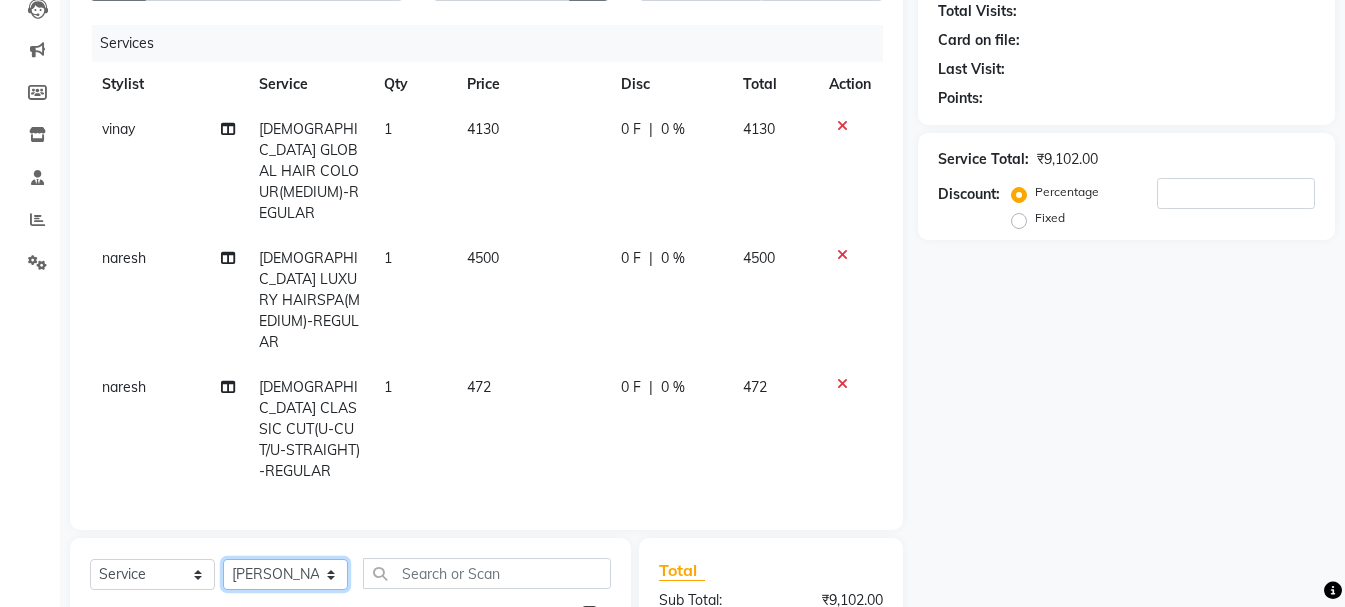 click on "Select Stylist [PERSON_NAME] kiran [PERSON_NAME] [PERSON_NAME] [PERSON_NAME] [PERSON_NAME] sandhya Vanasthalipuram Manager vinay" 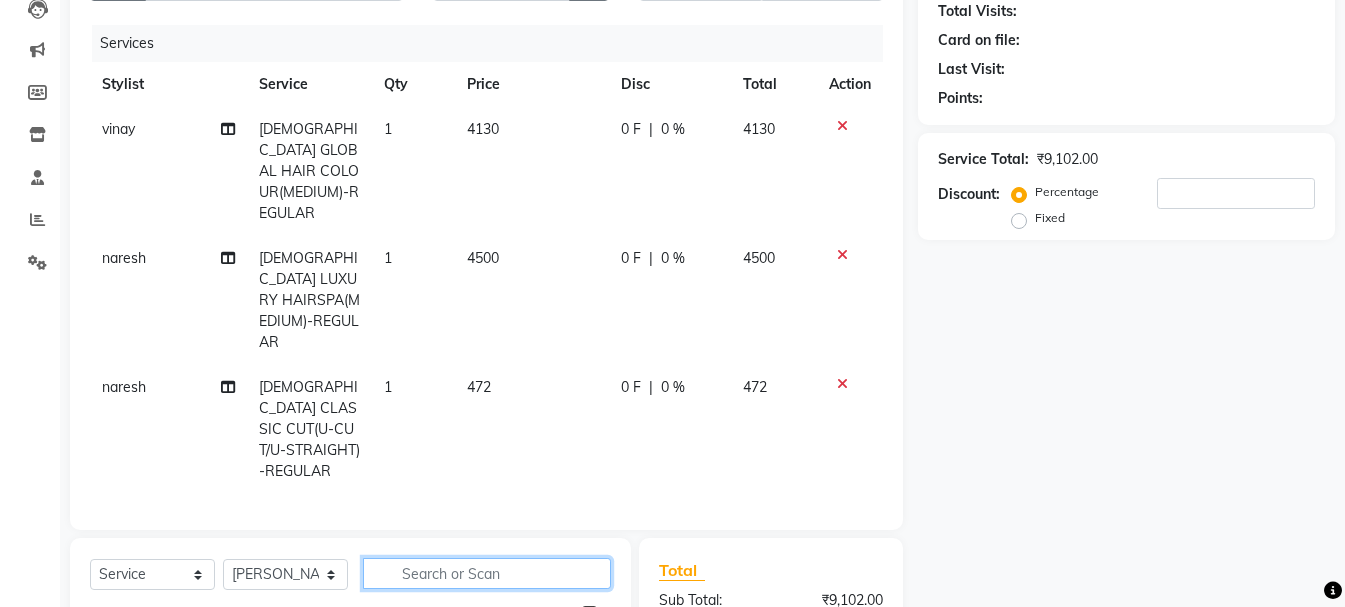 click 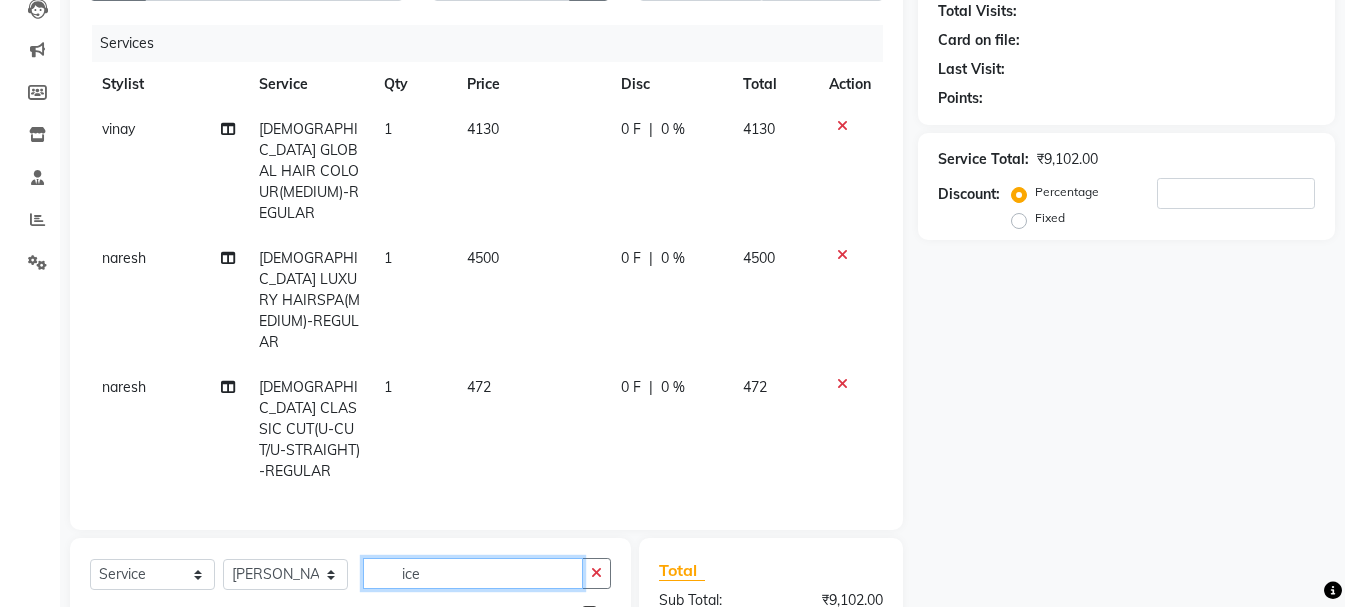 scroll, scrollTop: 0, scrollLeft: 0, axis: both 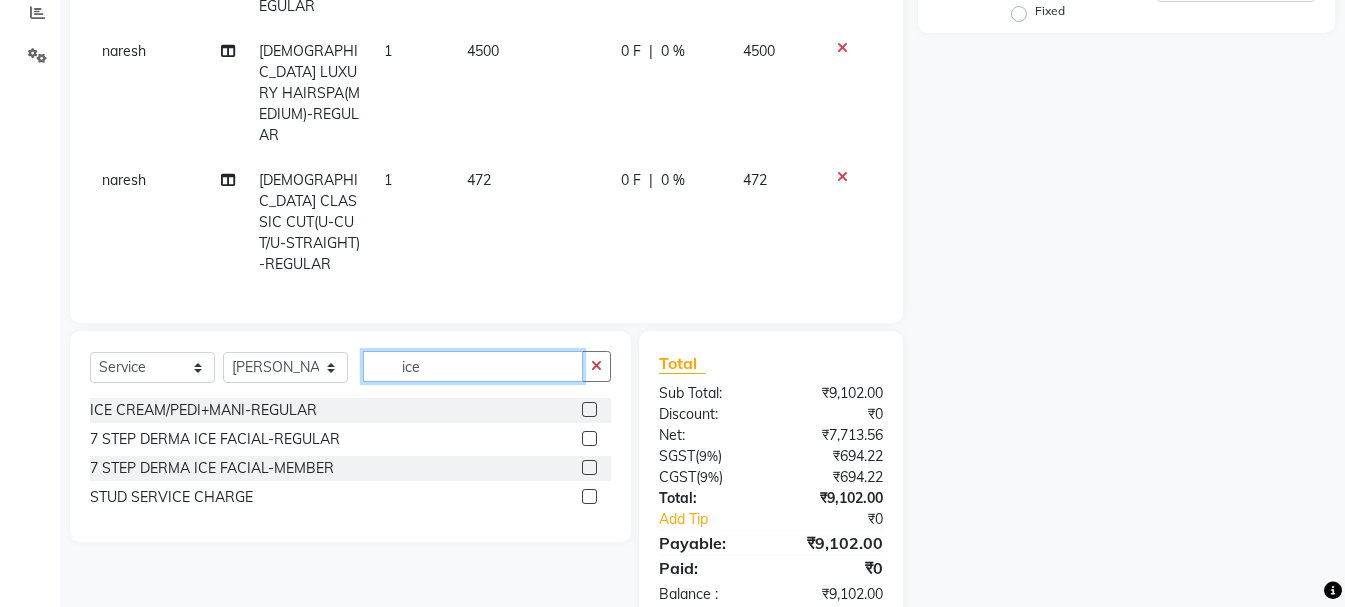 type on "ice" 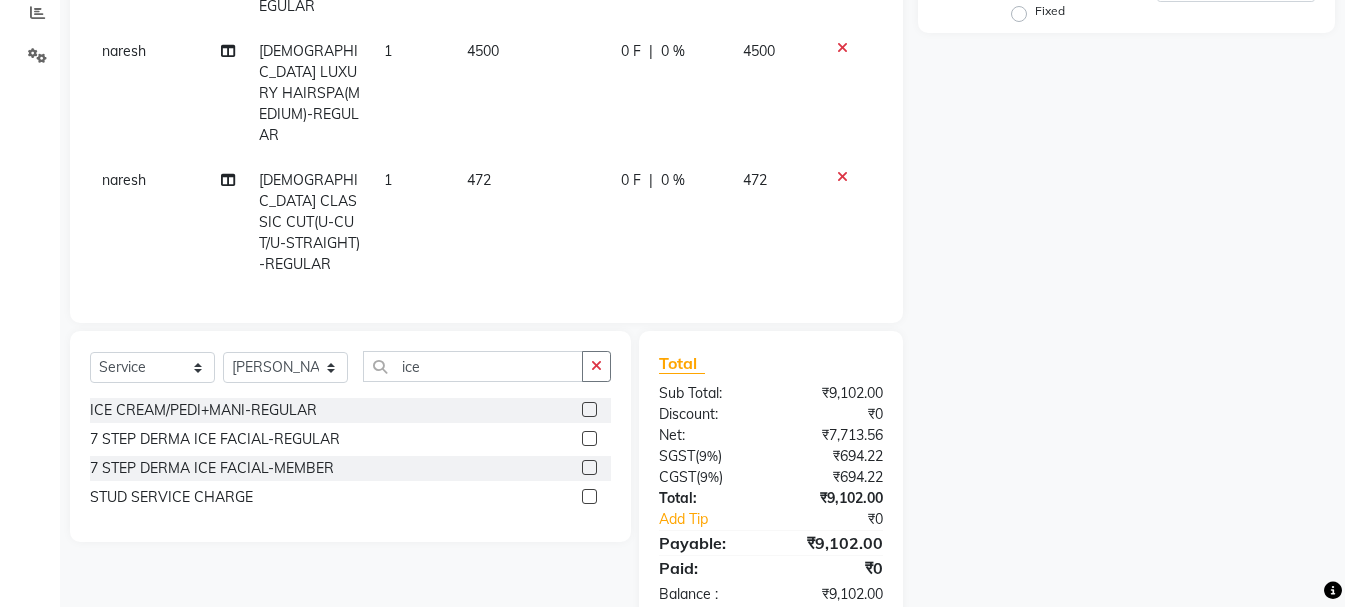 click 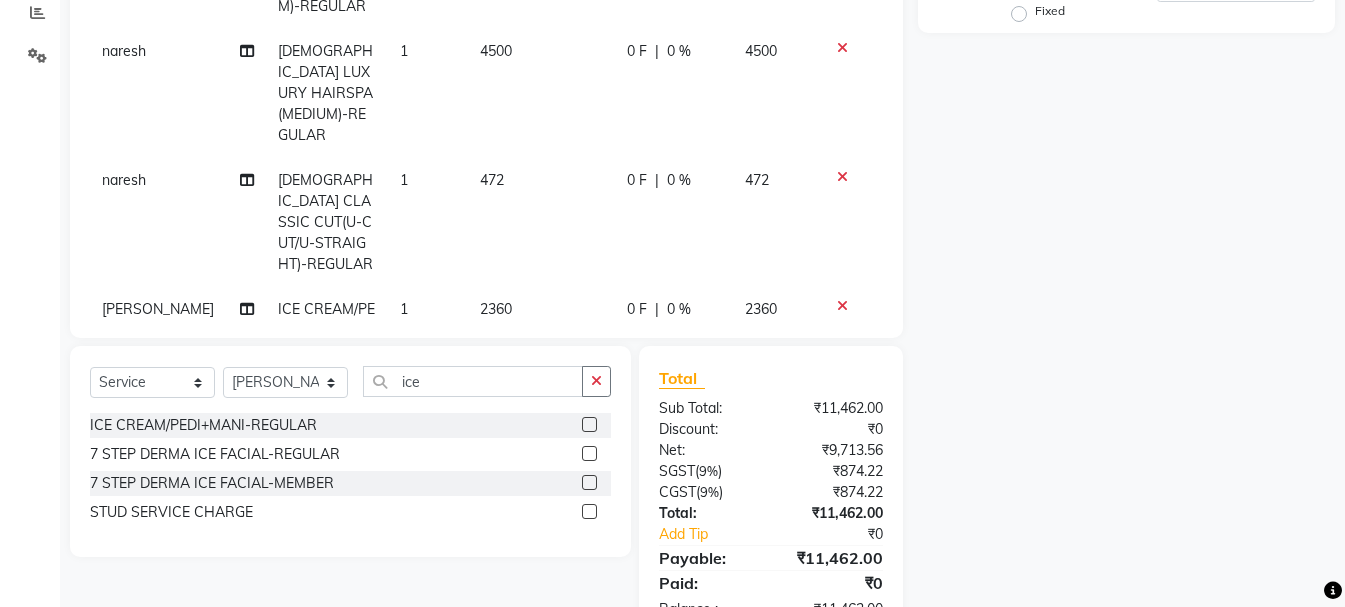 click 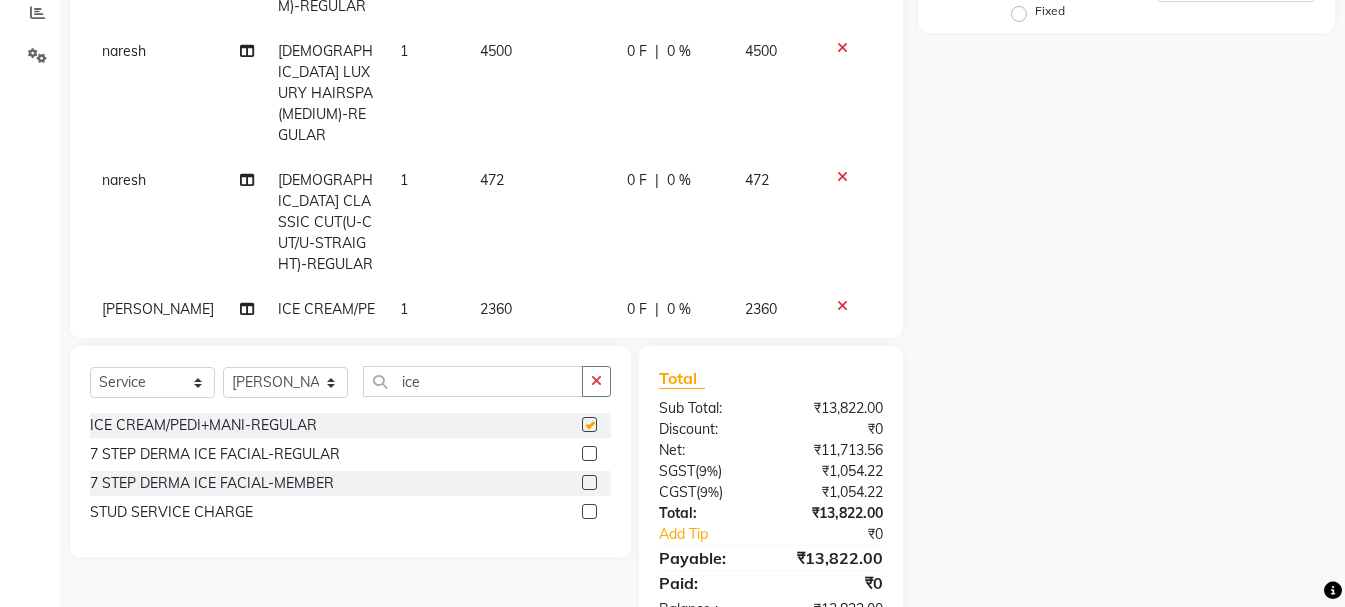 checkbox on "false" 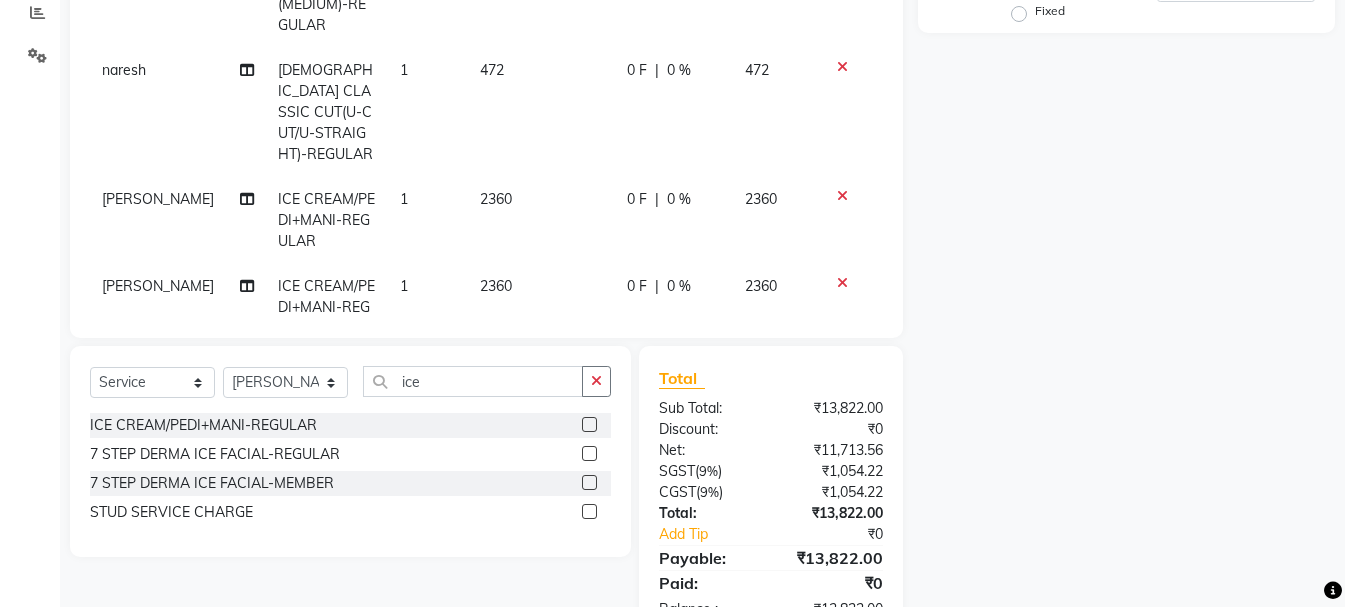 scroll, scrollTop: 111, scrollLeft: 0, axis: vertical 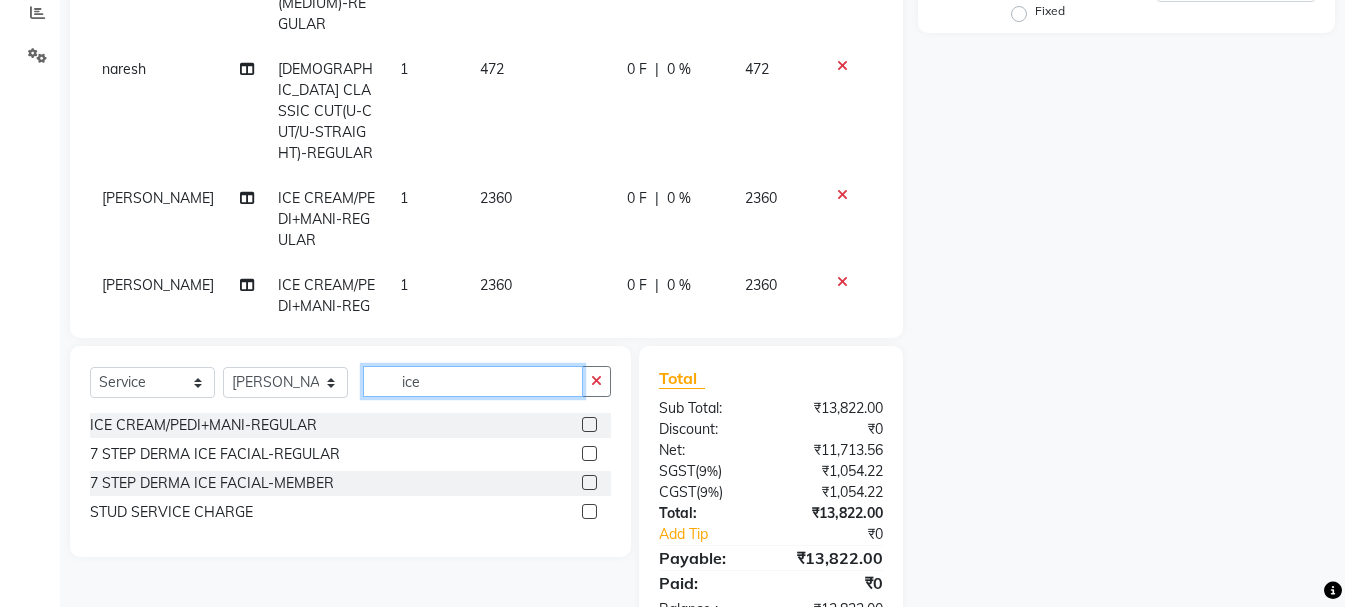 click on "ice" 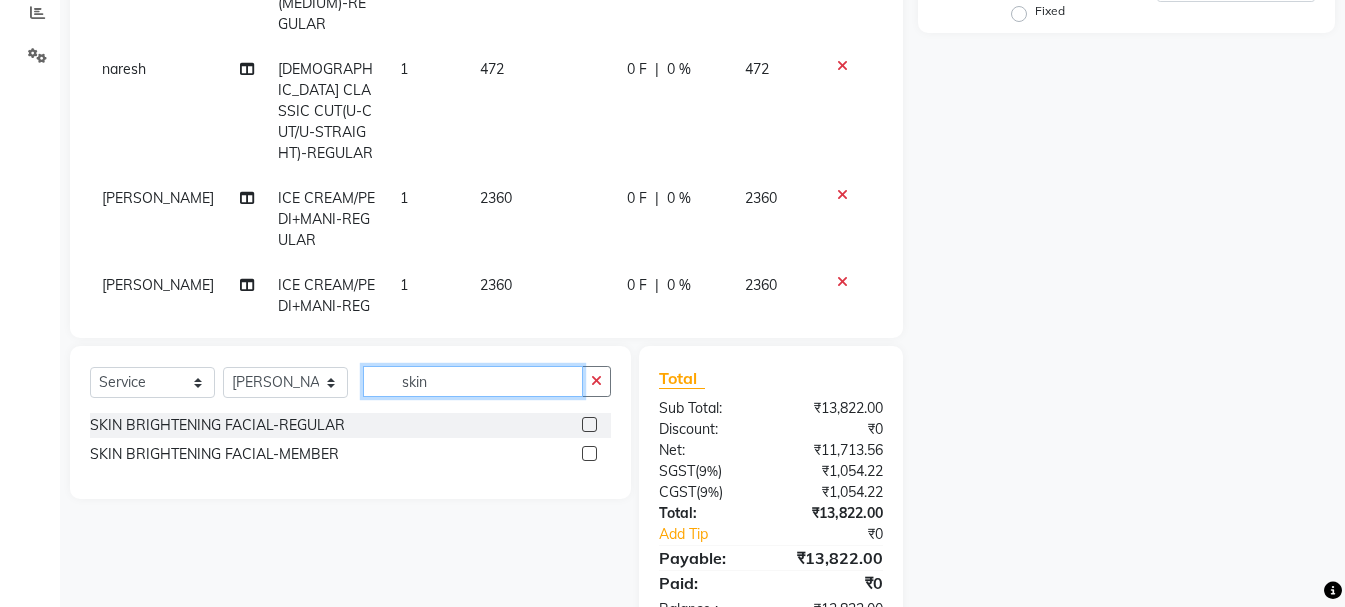 type on "skin" 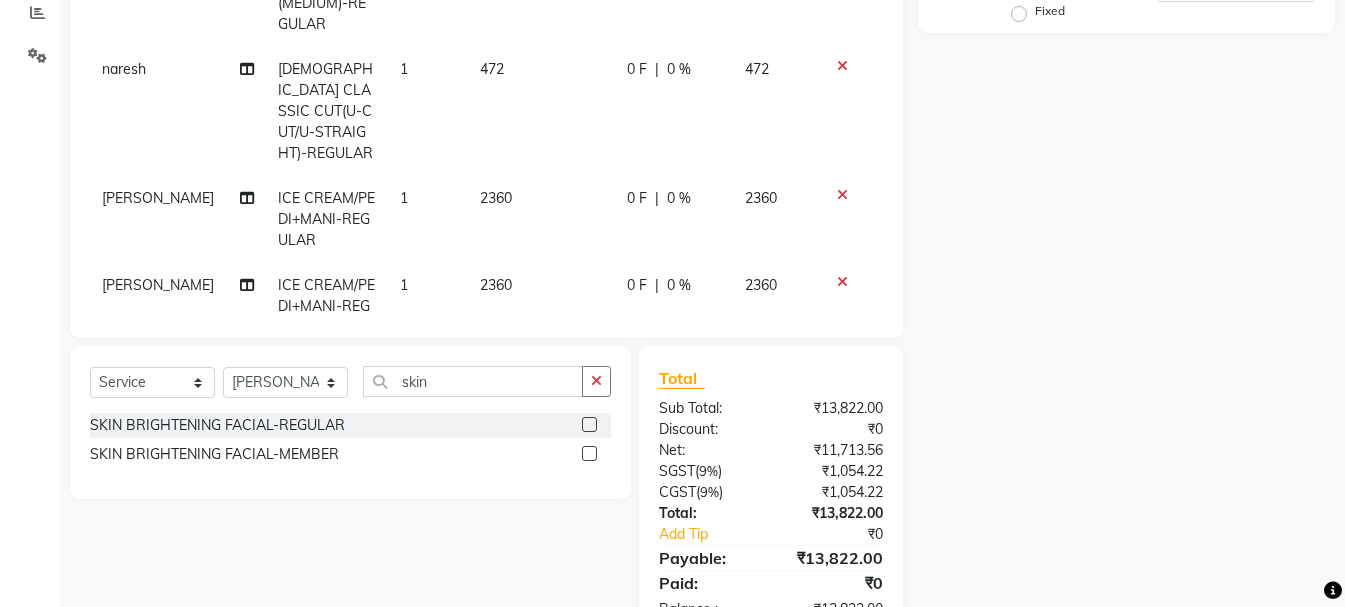 click 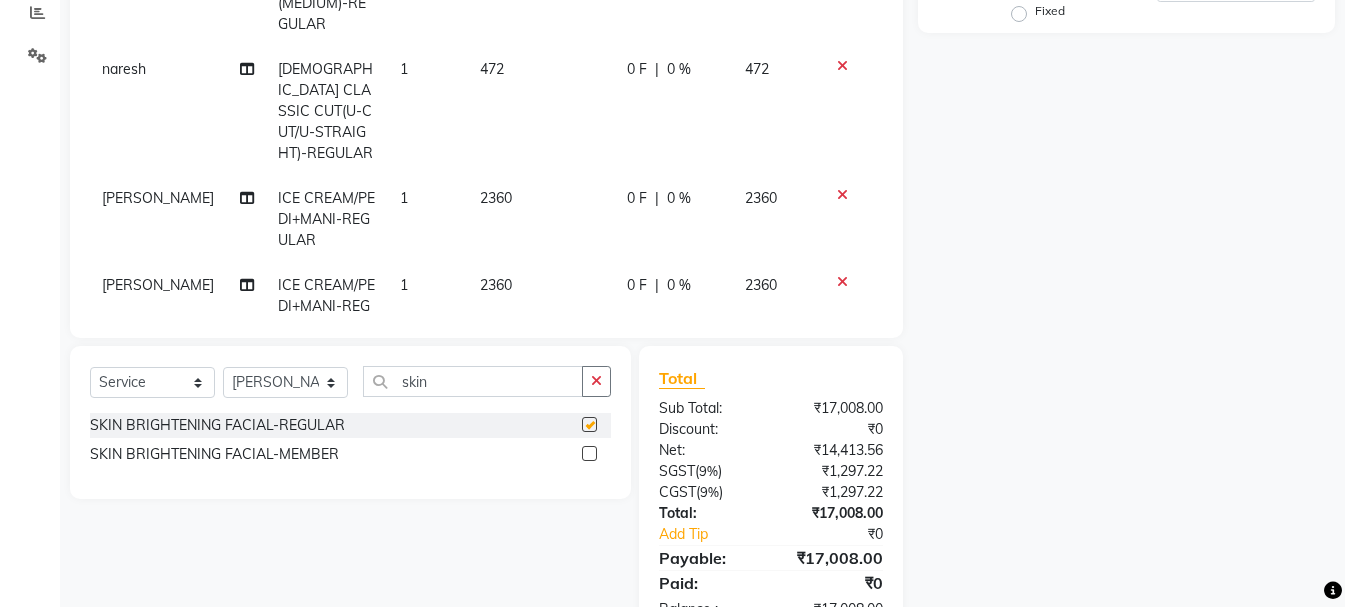 checkbox on "false" 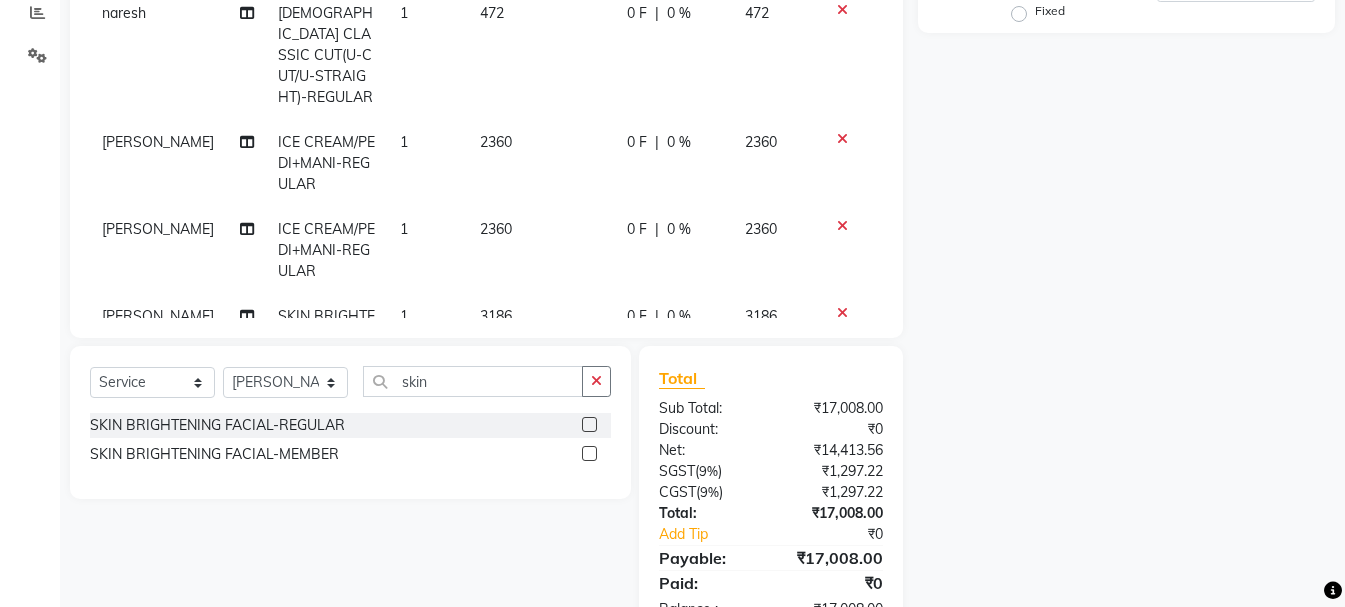 scroll, scrollTop: 198, scrollLeft: 0, axis: vertical 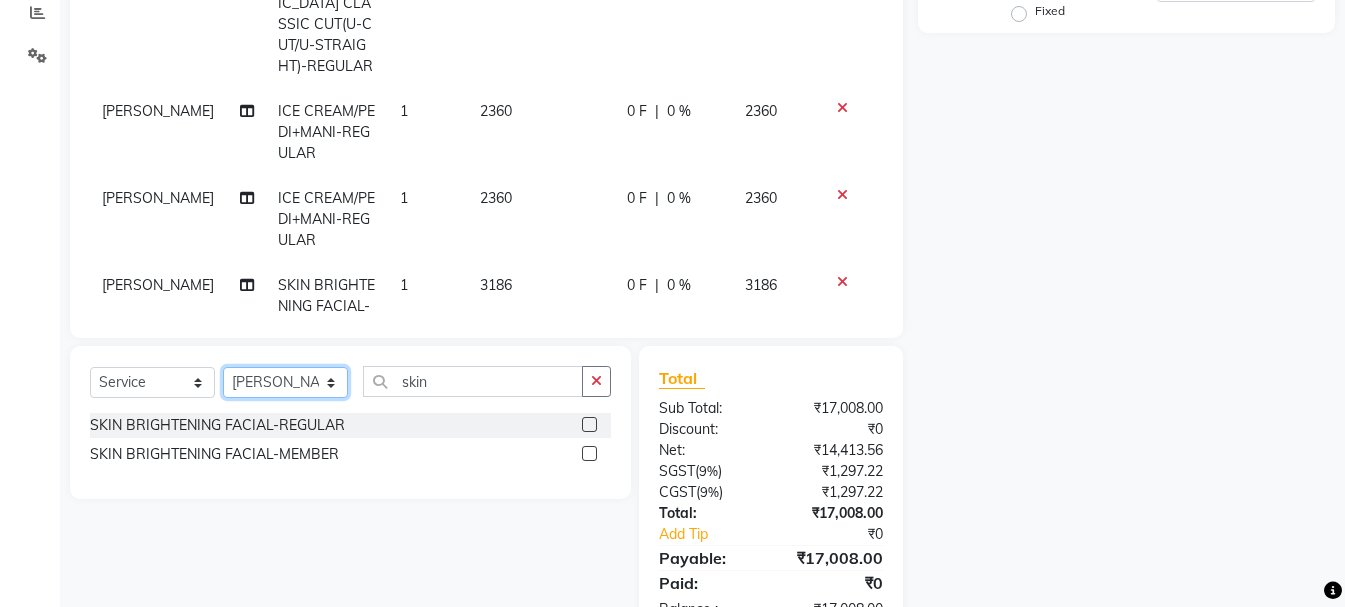 click on "Select Stylist [PERSON_NAME] kiran [PERSON_NAME] [PERSON_NAME] [PERSON_NAME] [PERSON_NAME] sandhya Vanasthalipuram Manager vinay" 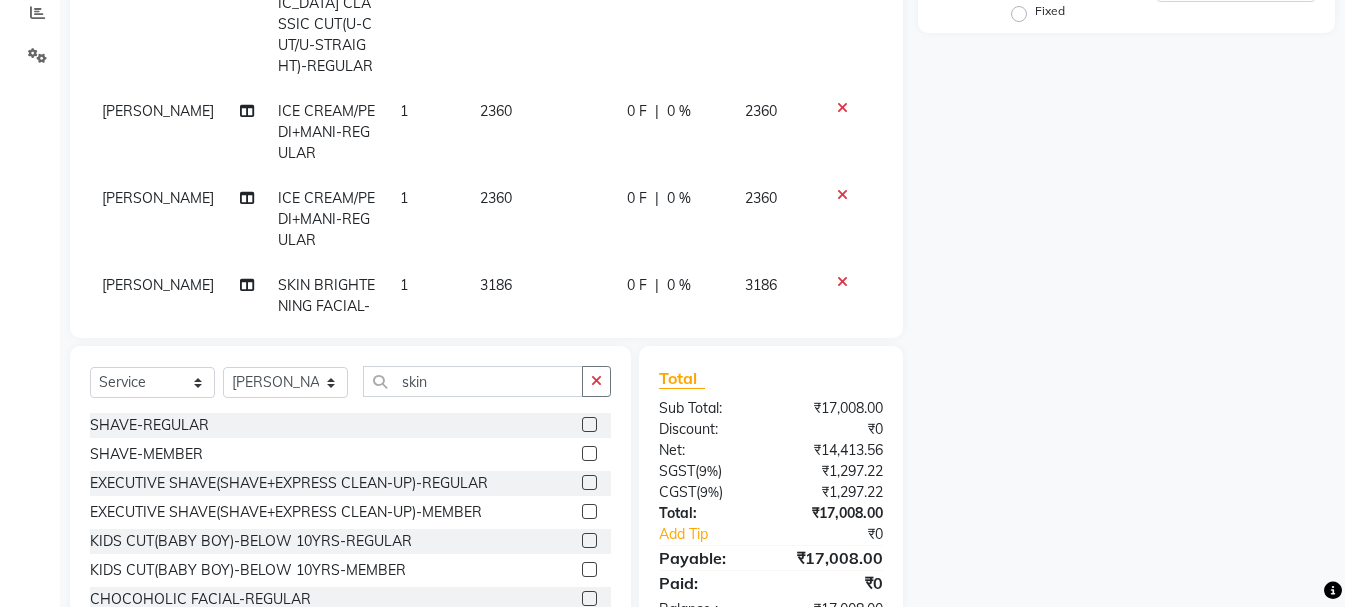 click on "Select  Service  Product  Membership  Package Voucher Prepaid Gift Card  Select Stylist anil gousiya kiran lavanya maheshwari naresh praveen sameena sandhya Vanasthalipuram Manager vinay skin" 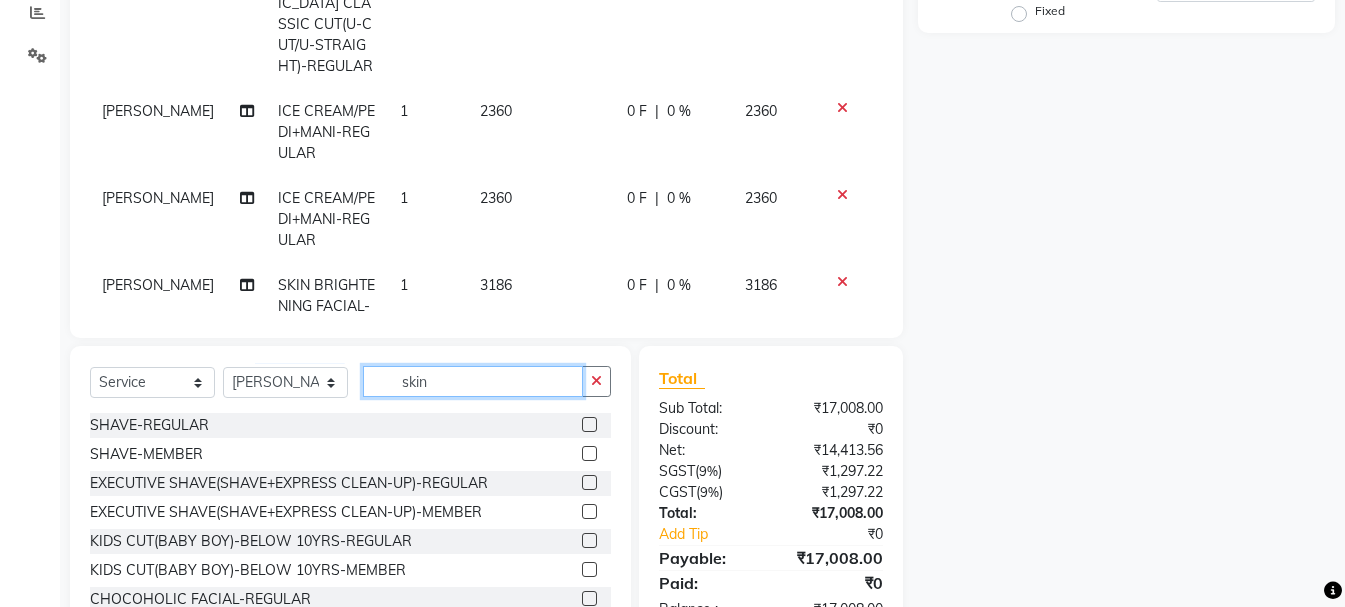 click on "skin" 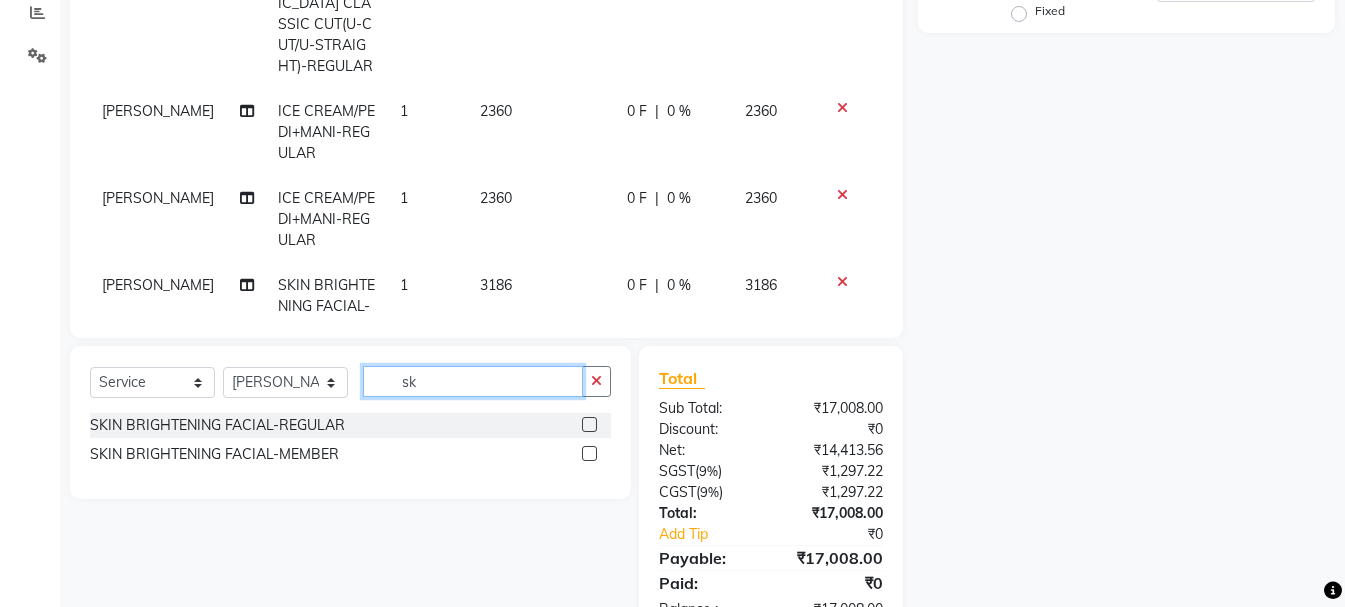 type on "s" 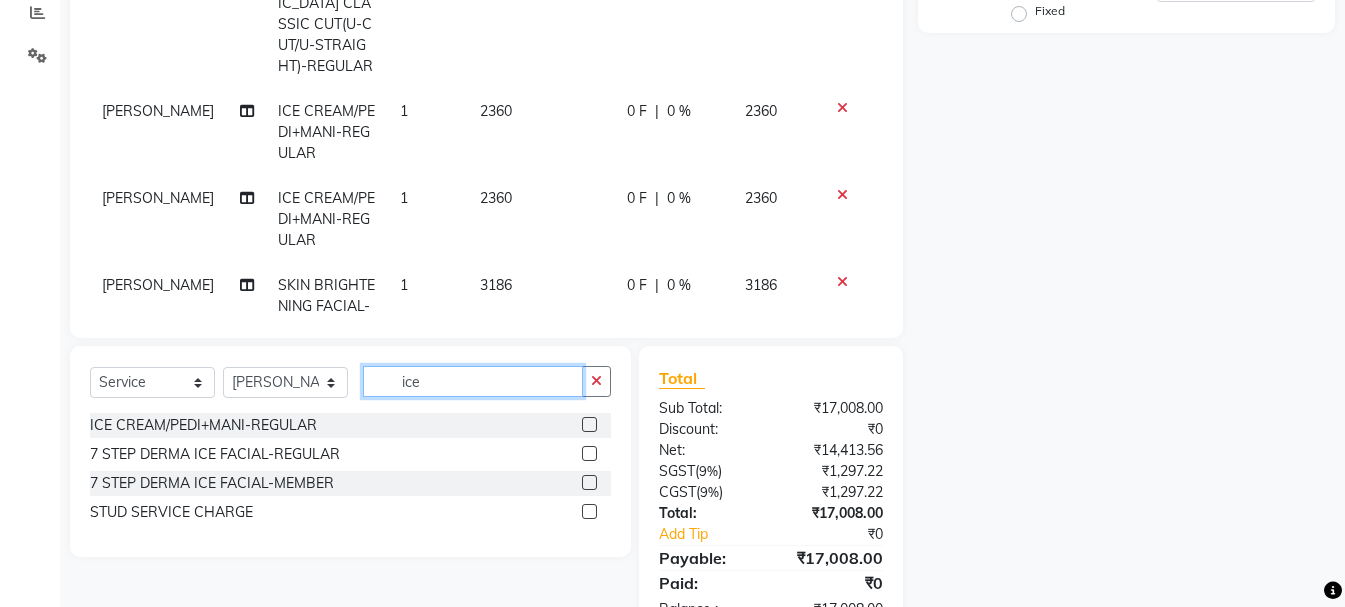 type on "ice" 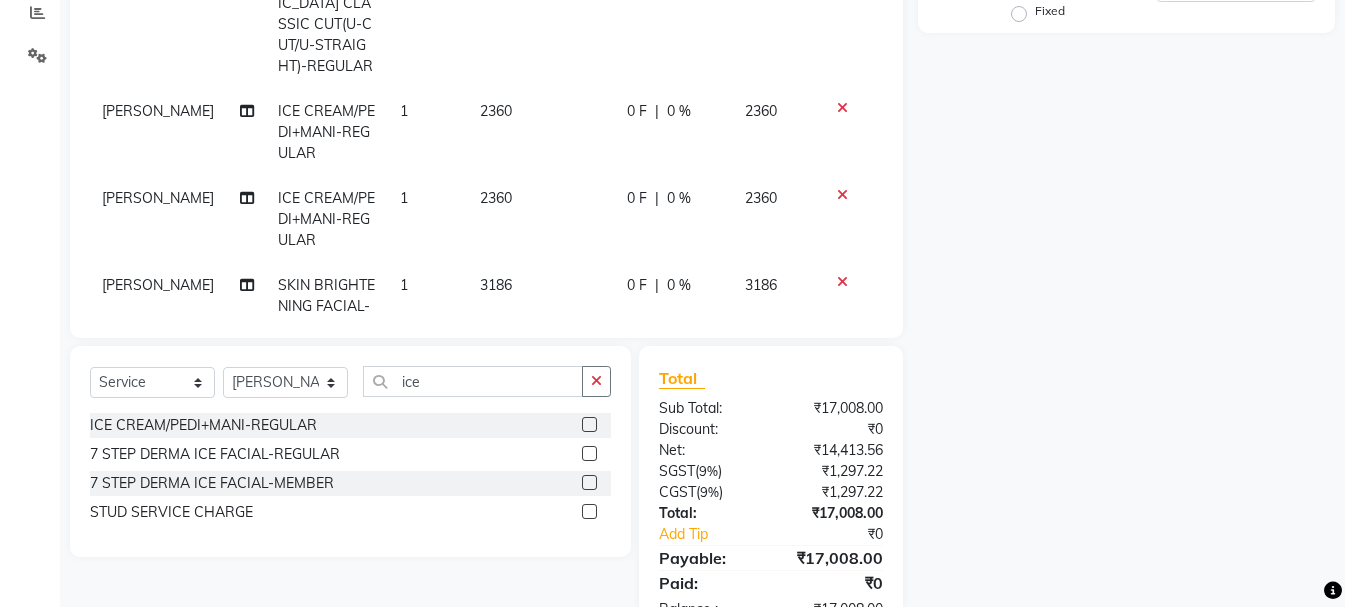 click 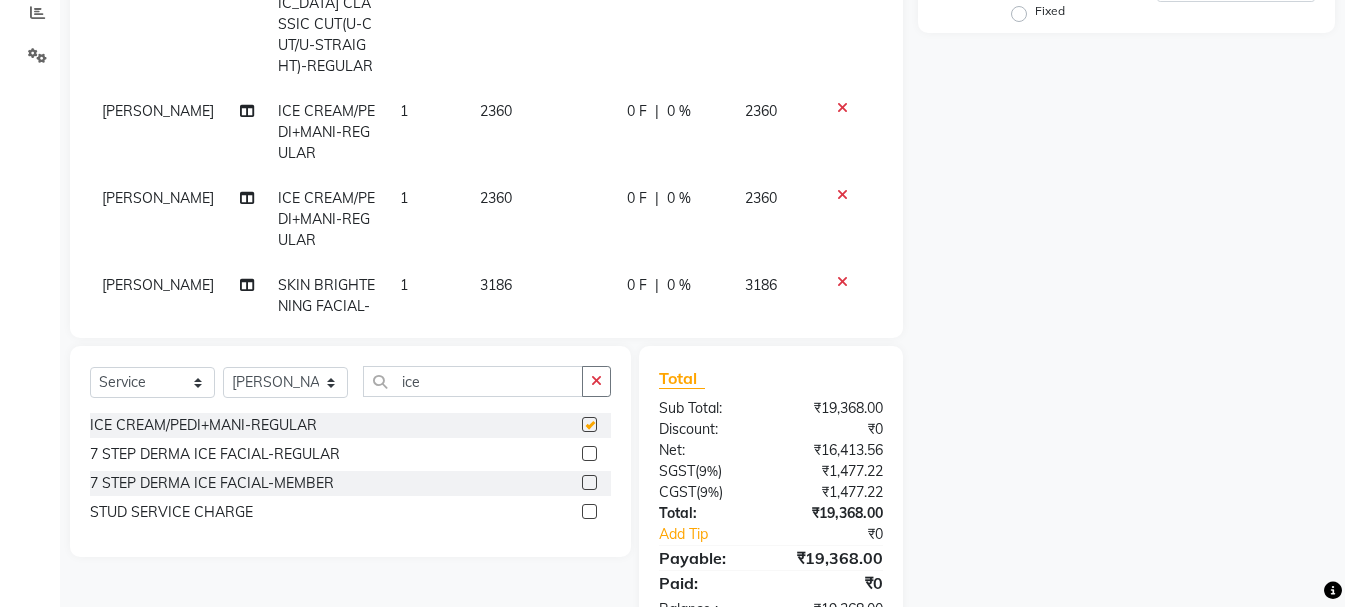 checkbox on "false" 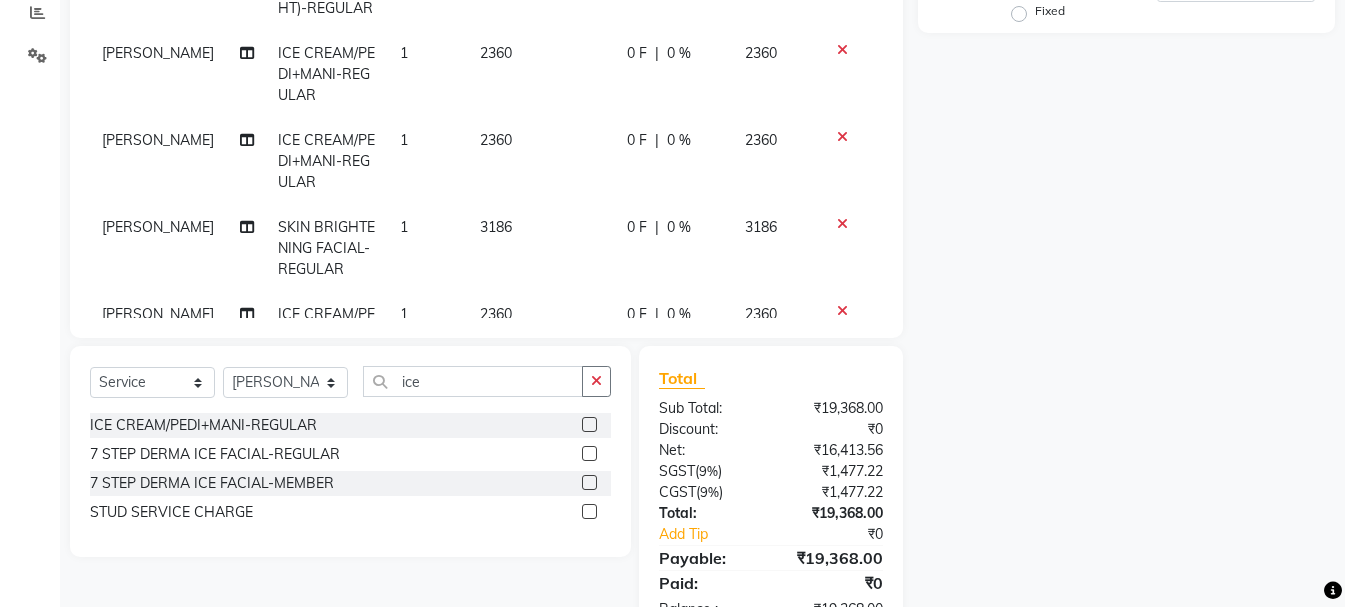 scroll, scrollTop: 285, scrollLeft: 0, axis: vertical 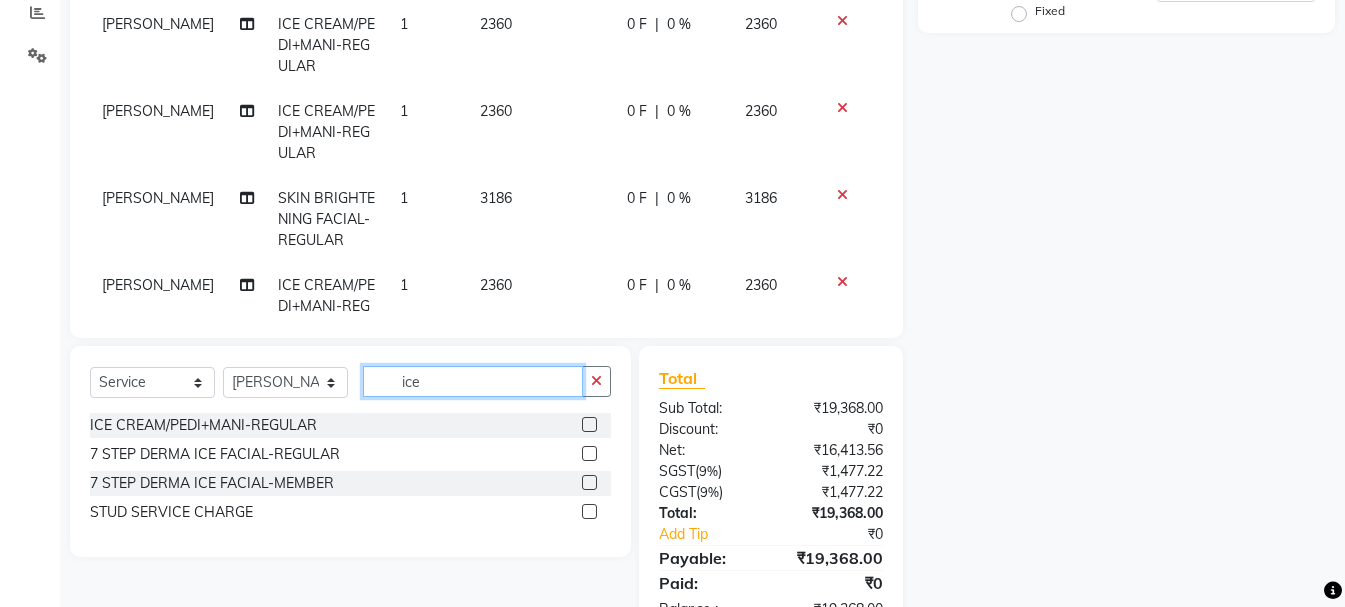 click on "ice" 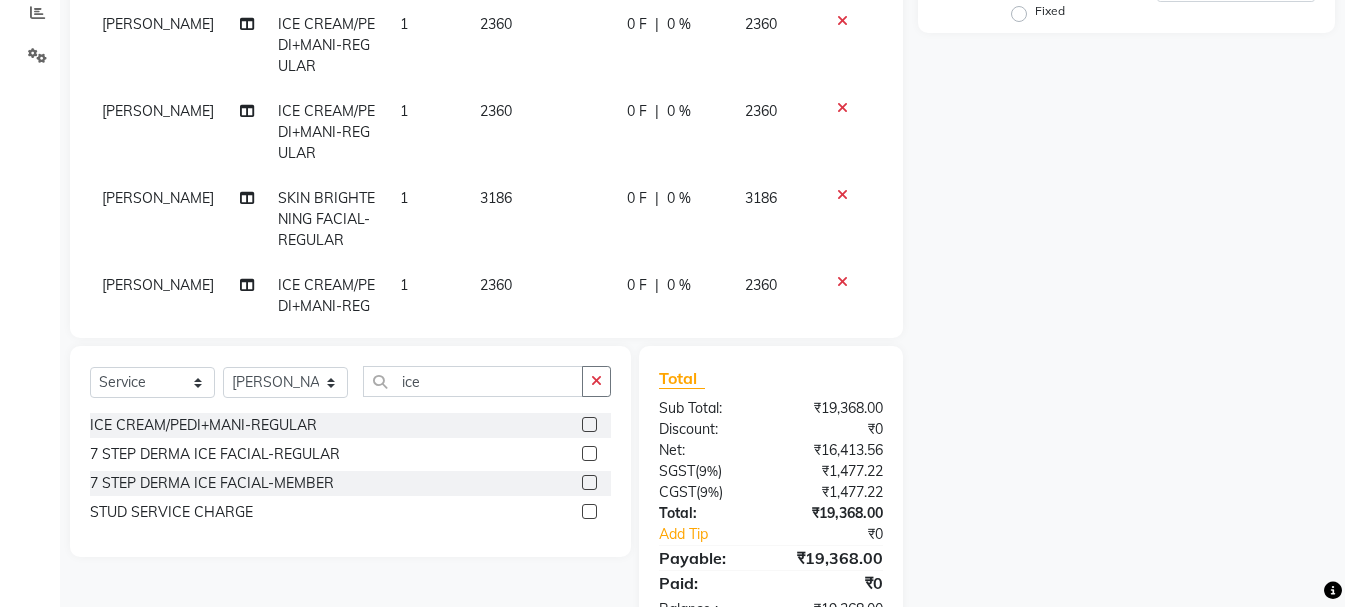 click on "Name: Membership: Total Visits: Card on file: Last Visit:  Points:  Service Total:  ₹19,368.00  Discount:  Percentage   Fixed" 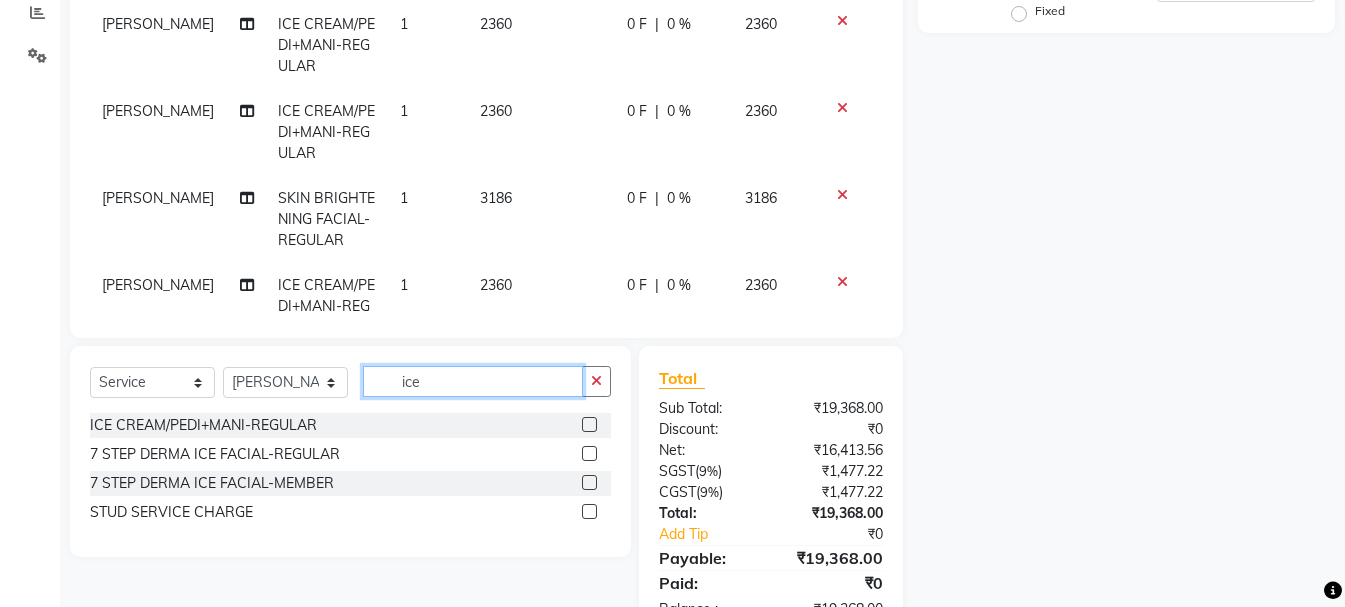 click on "ice" 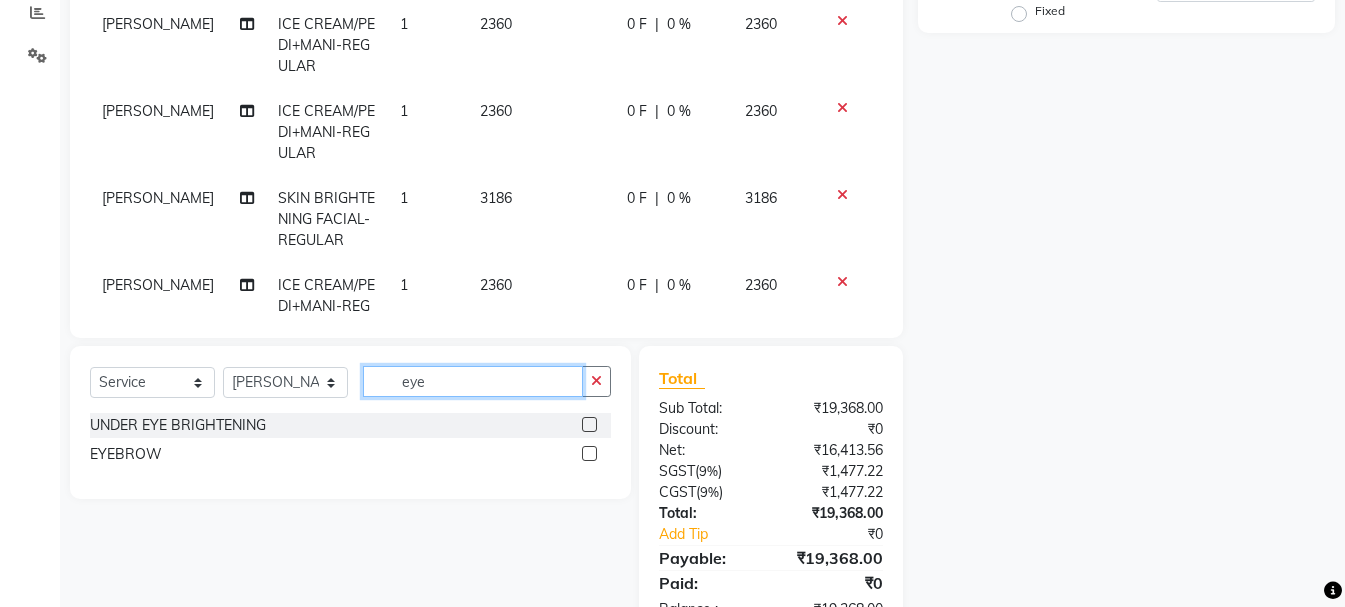 type on "eye" 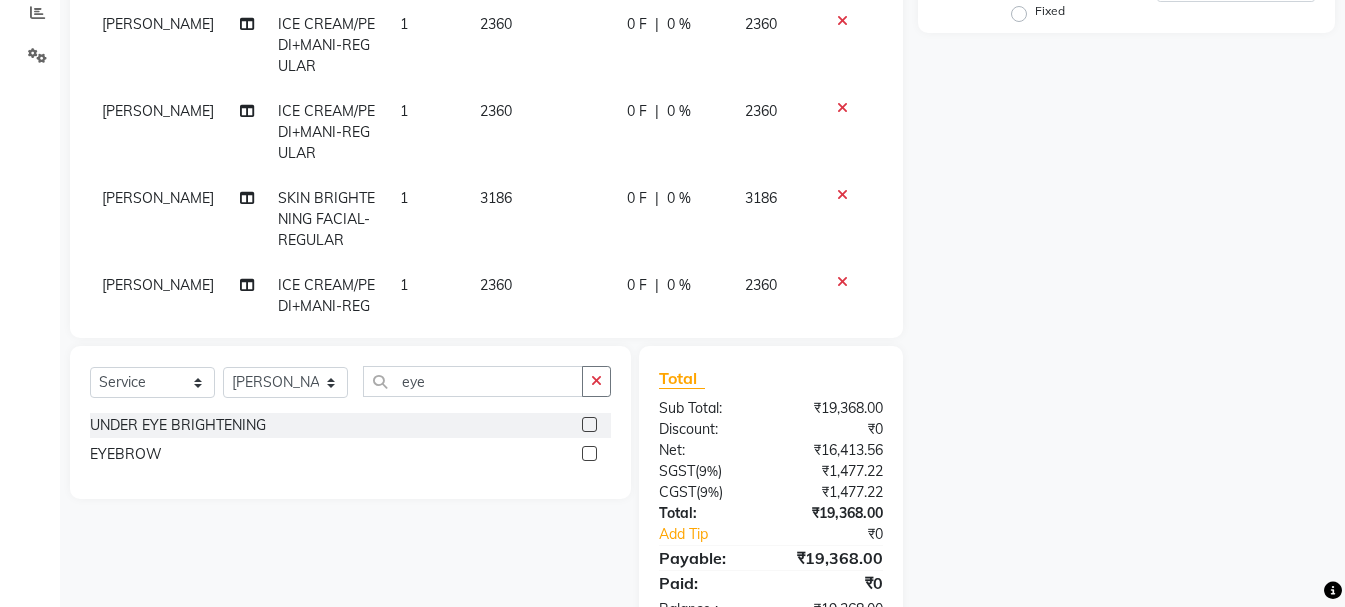 click 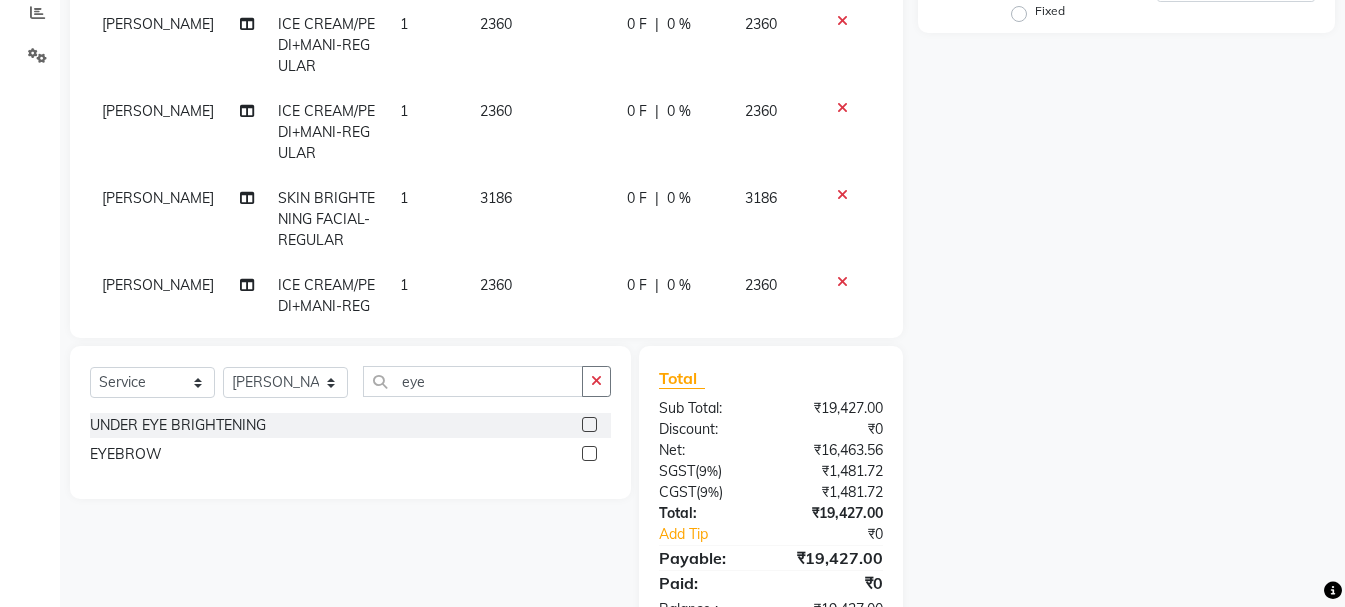 click 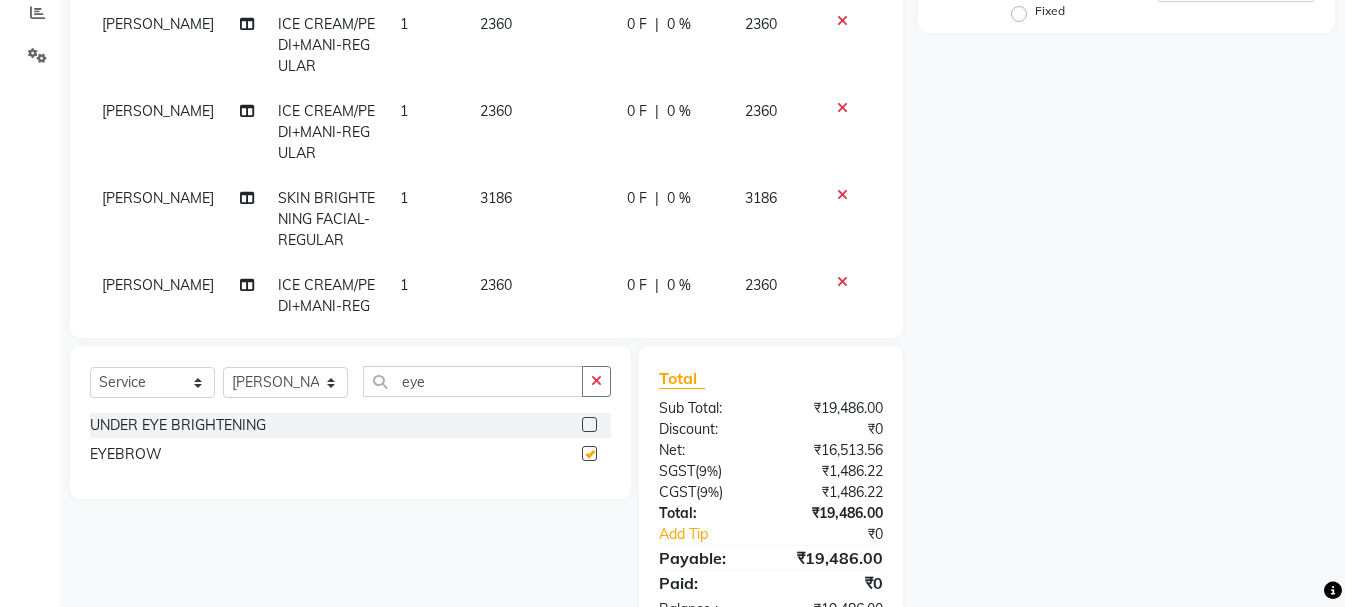 checkbox on "false" 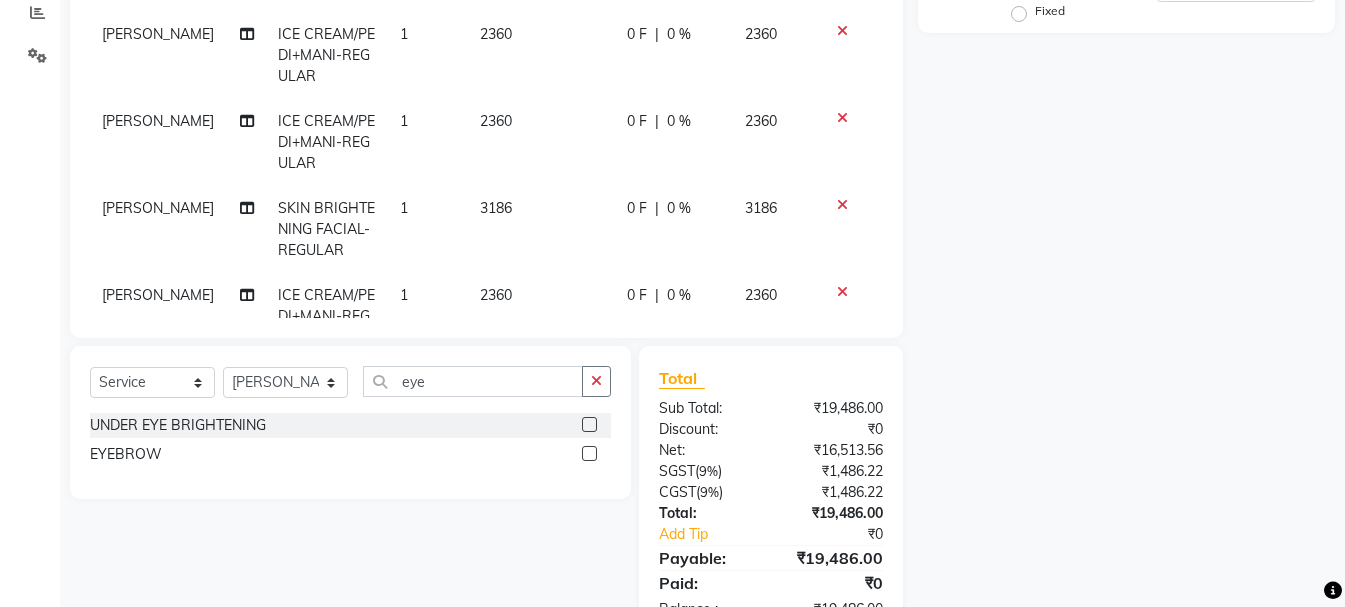 scroll, scrollTop: 375, scrollLeft: 0, axis: vertical 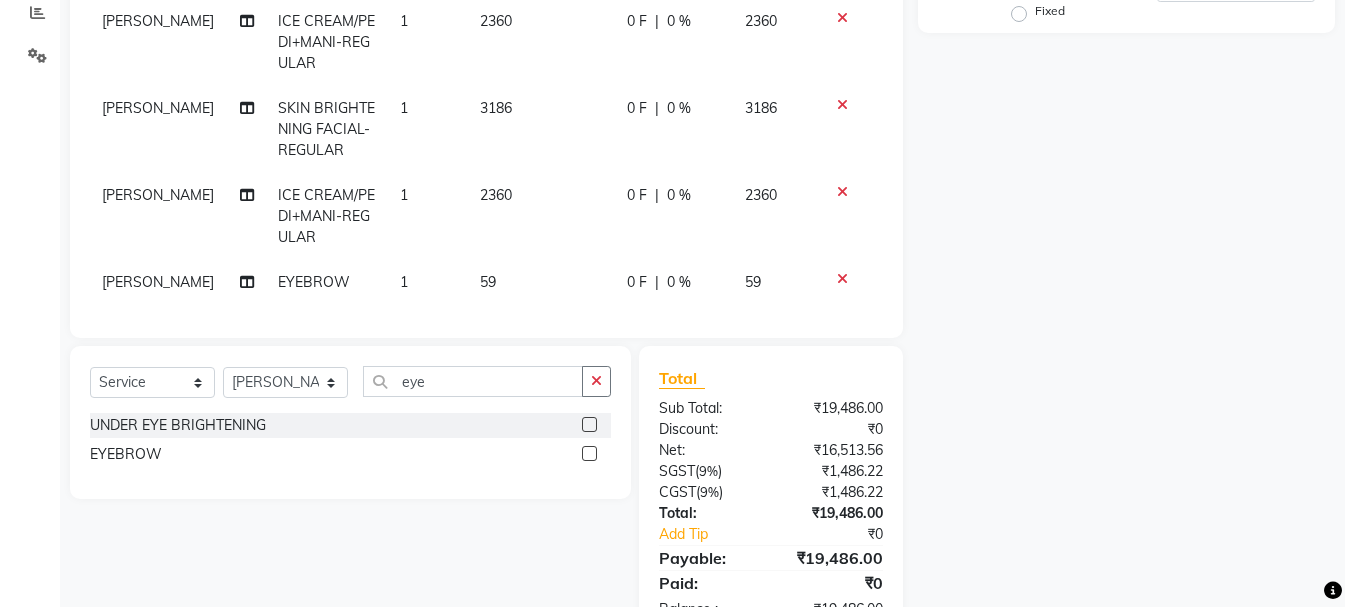 click 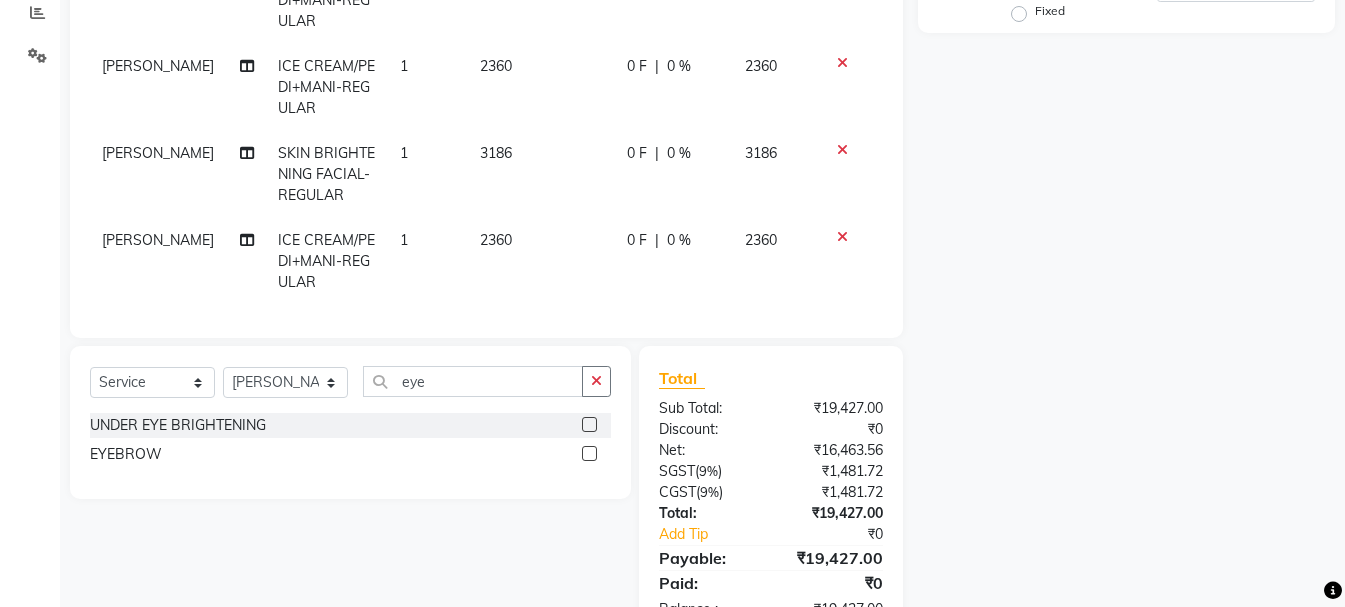 click on "59" 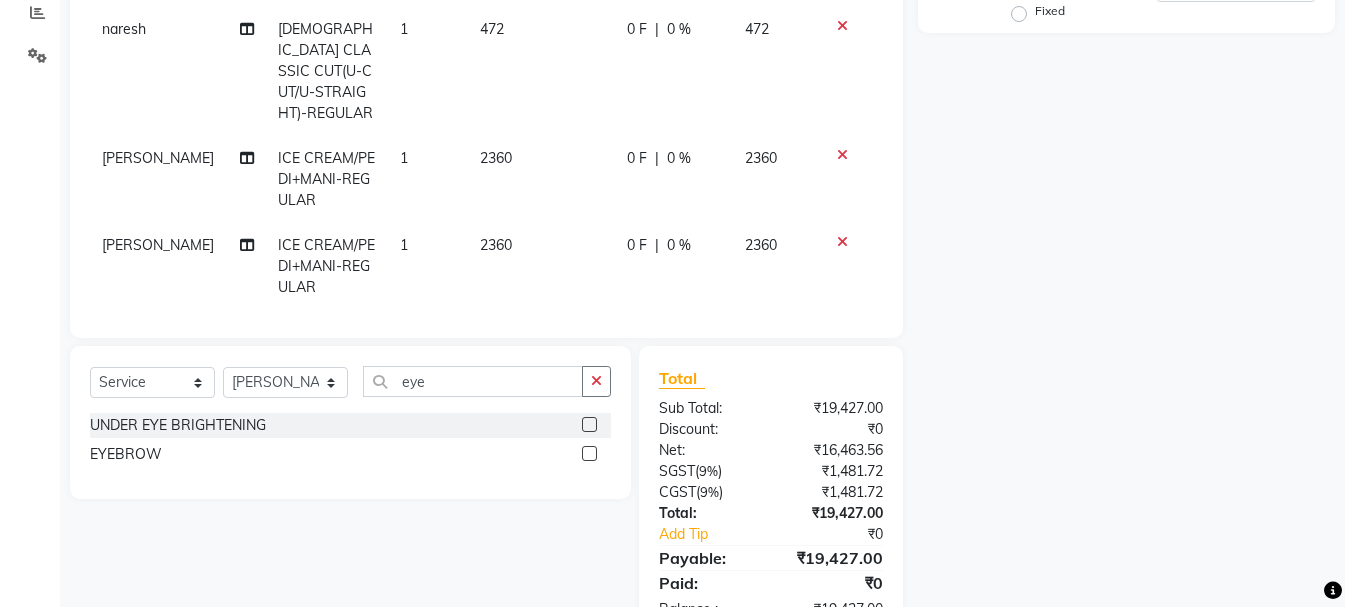 select on "85609" 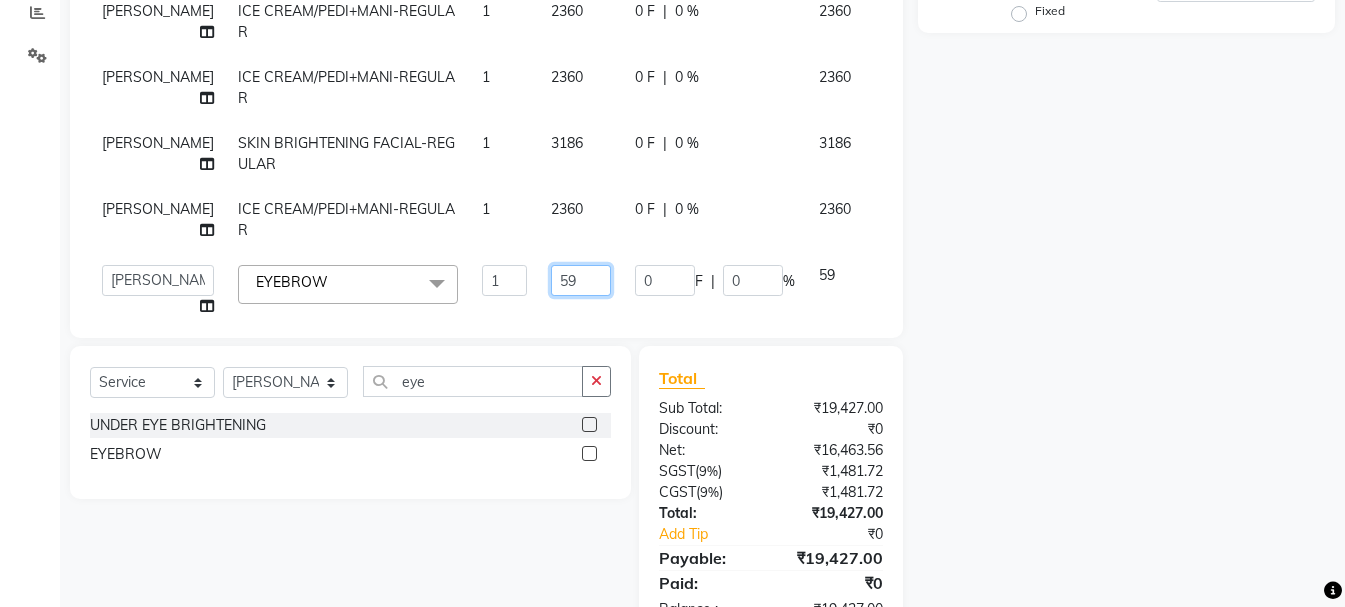 click on "59" 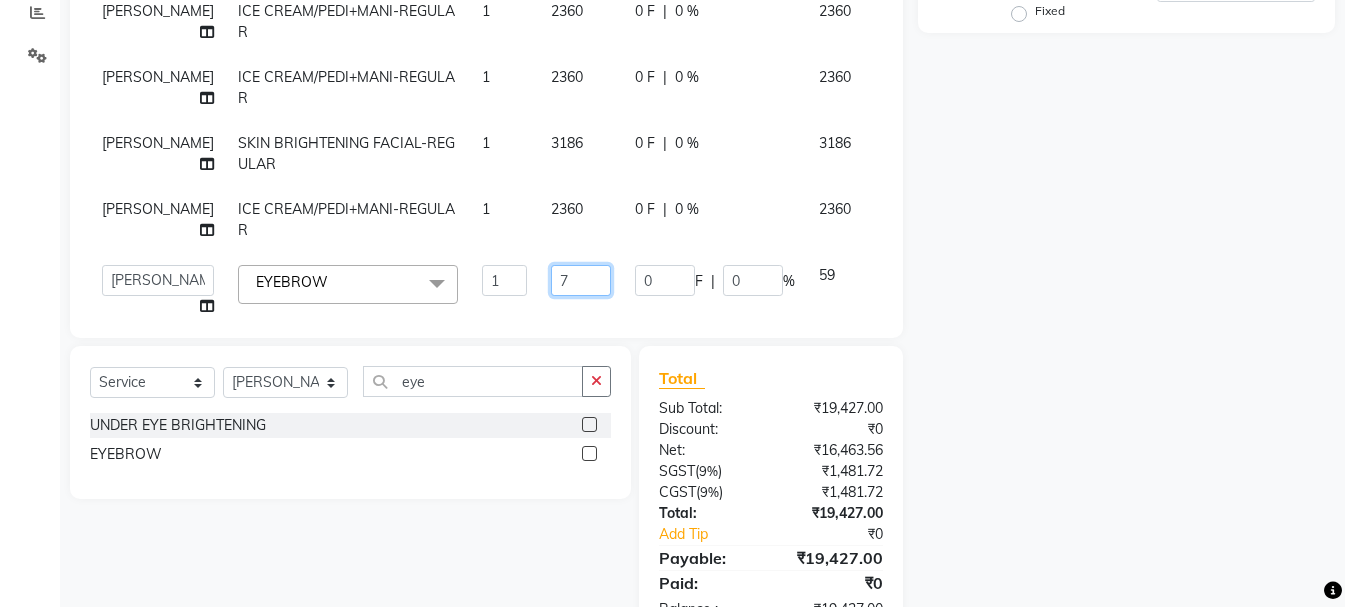 type on "70" 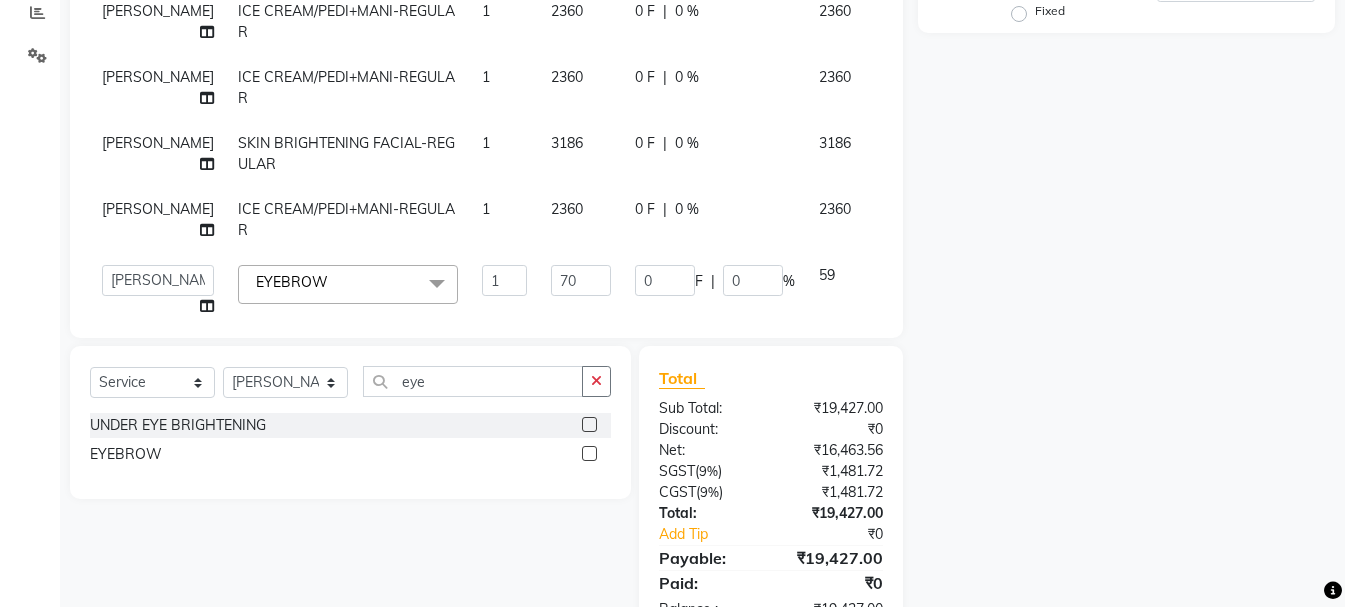 click on "Name: Membership: Total Visits: Card on file: Last Visit:  Points:  Service Total:  ₹19,427.00  Discount:  Percentage   Fixed" 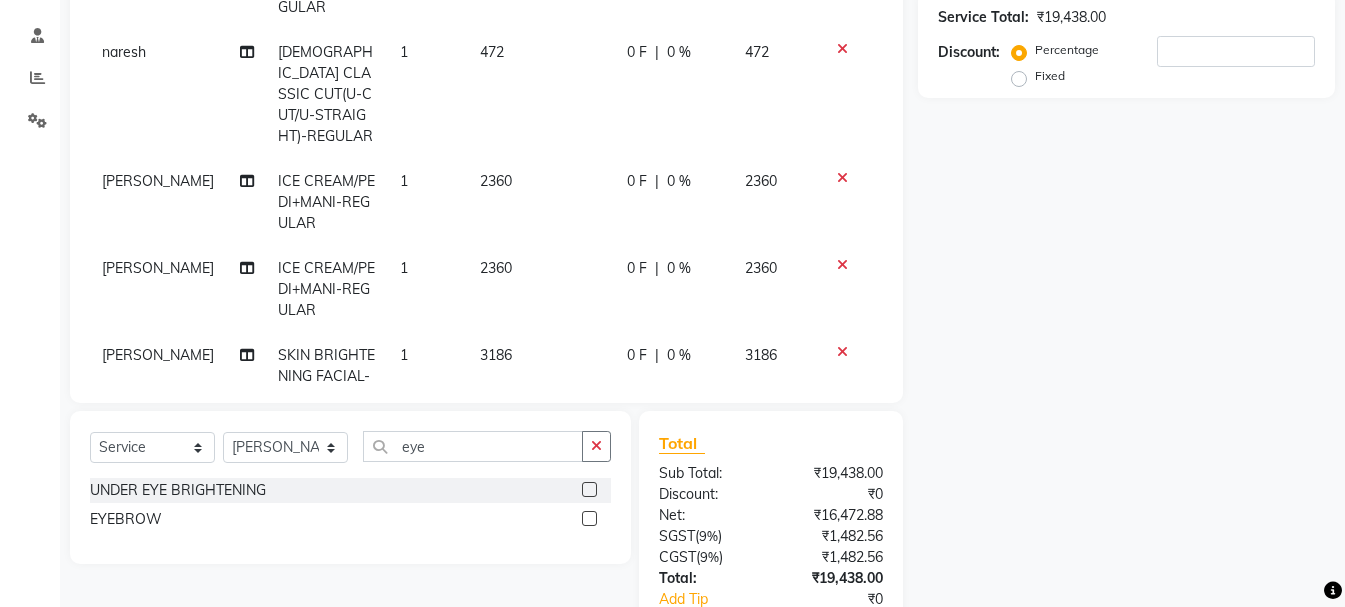 scroll, scrollTop: 330, scrollLeft: 0, axis: vertical 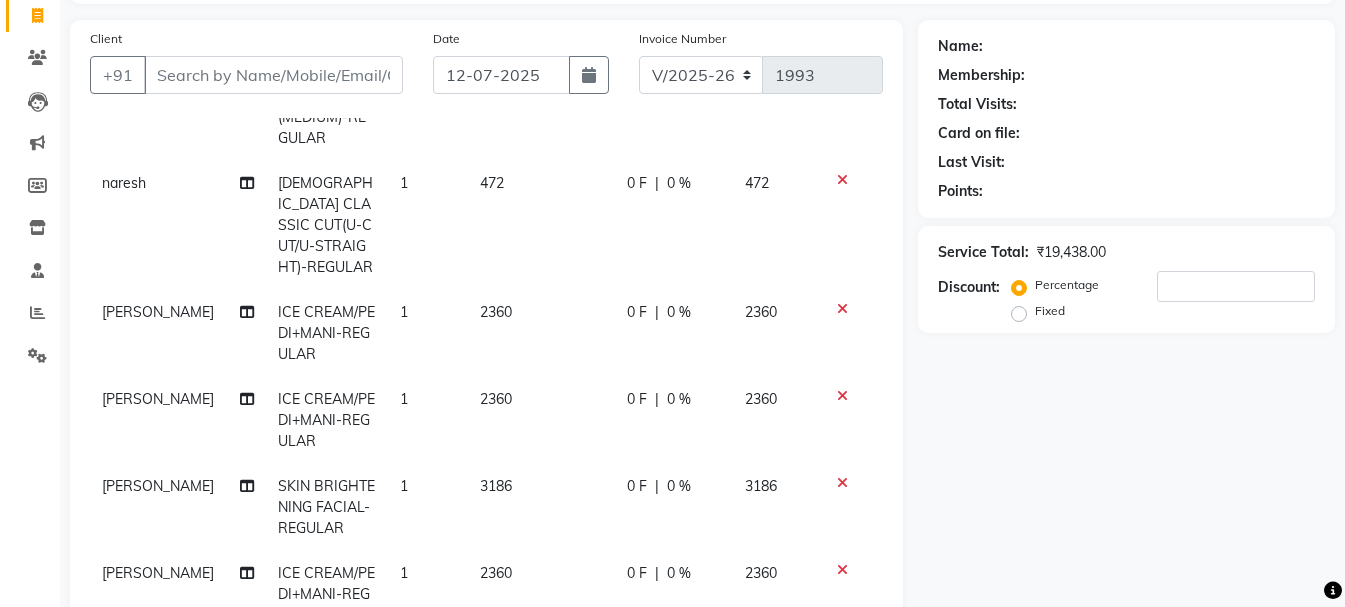 click 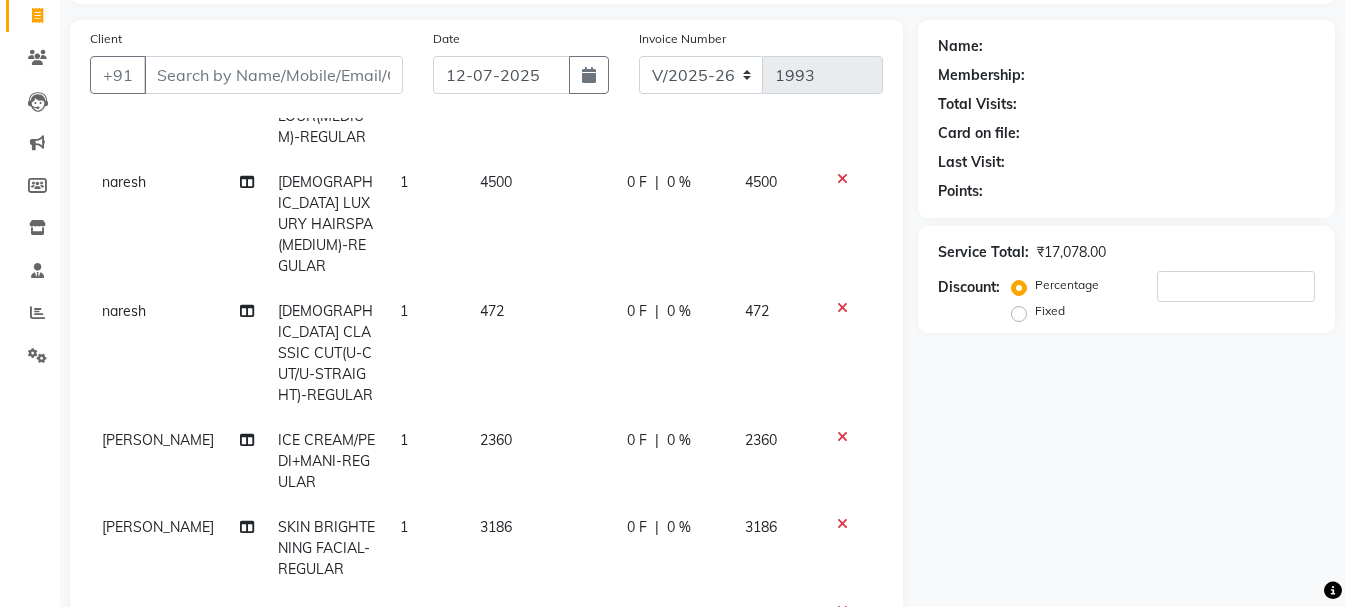 scroll, scrollTop: 43, scrollLeft: 0, axis: vertical 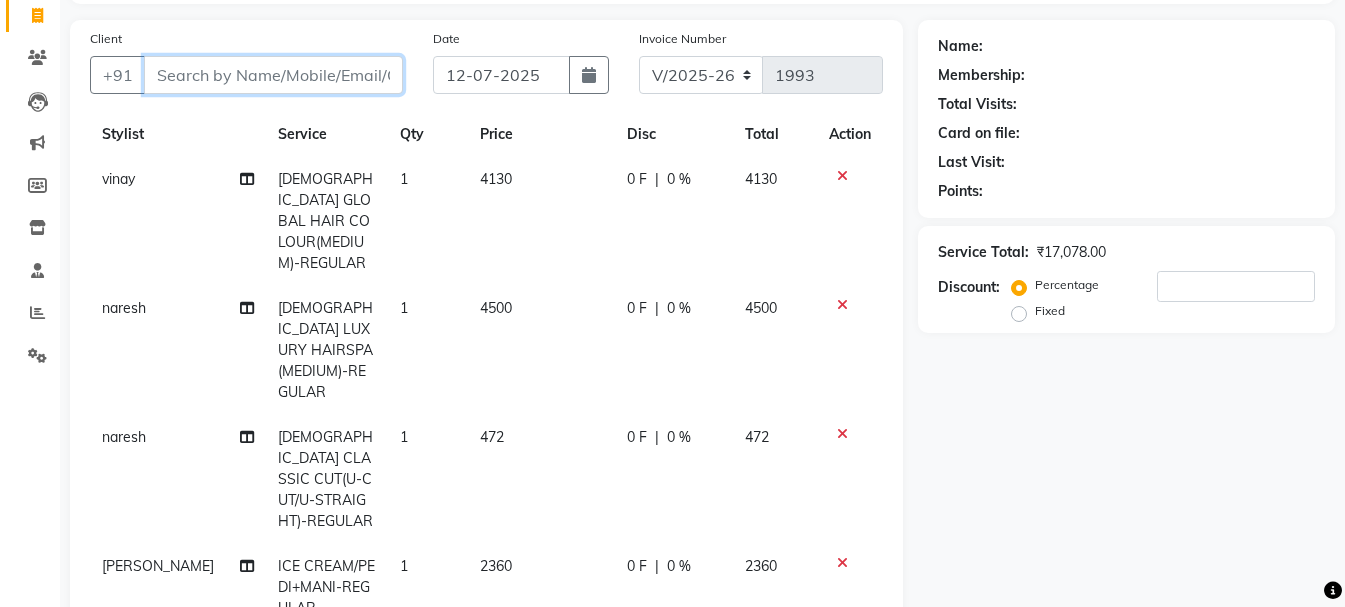 click on "Client" at bounding box center (273, 75) 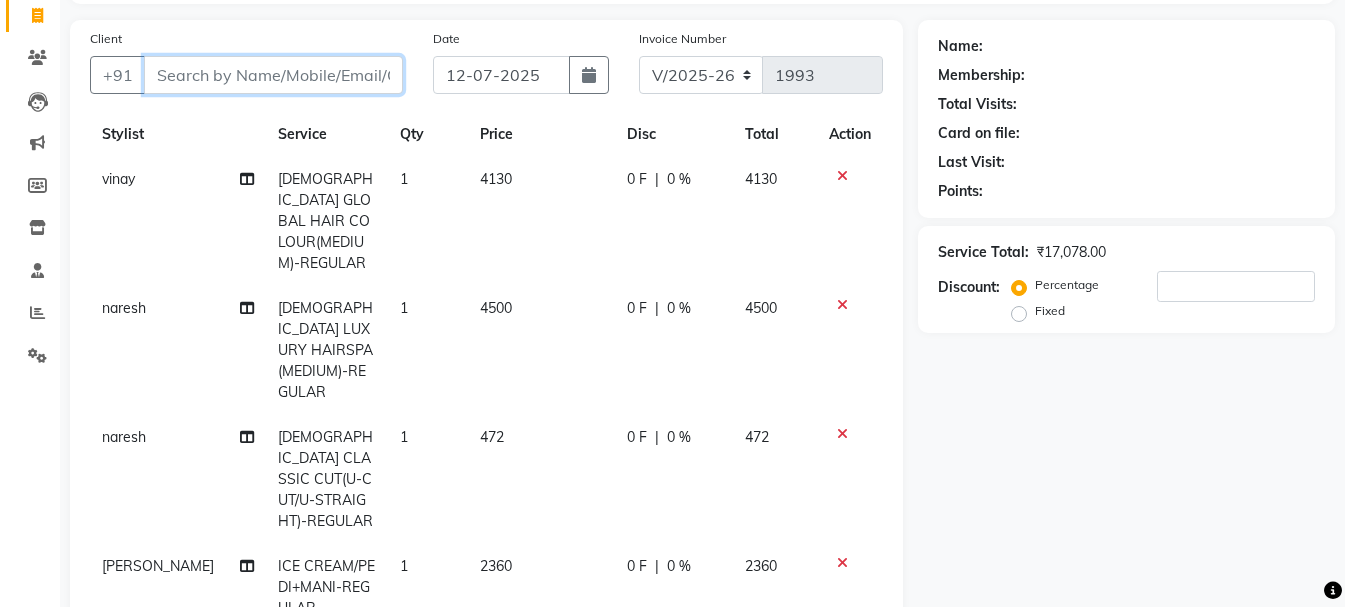 type on "9" 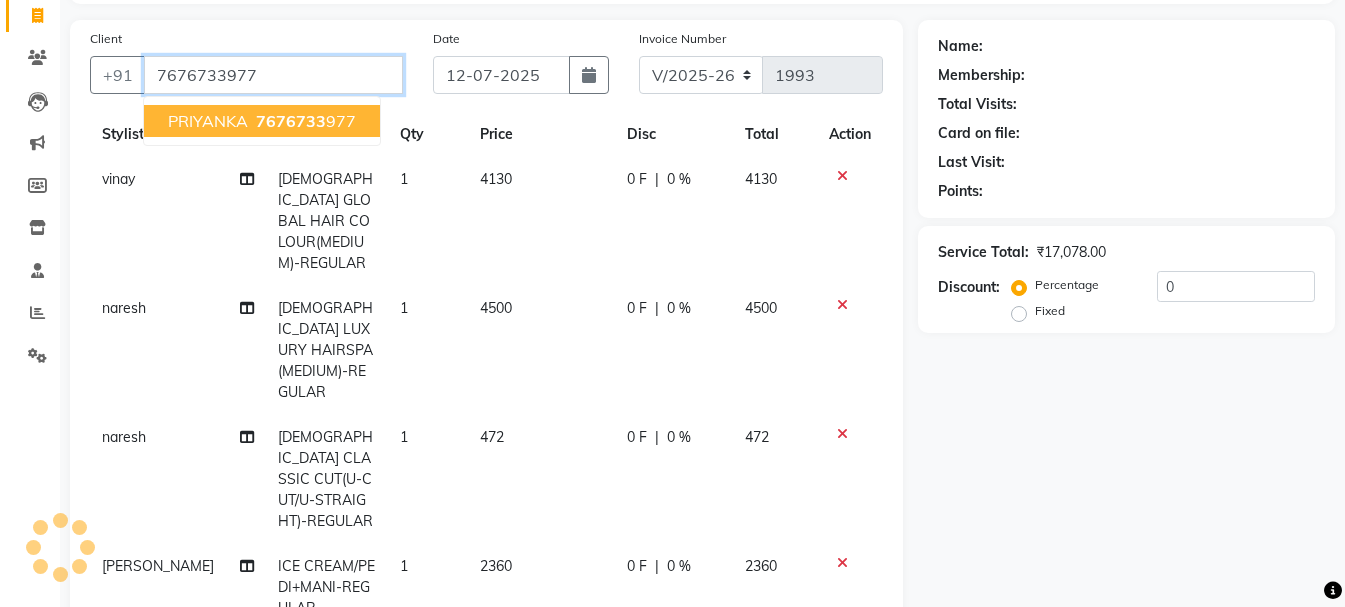 type on "7676733977" 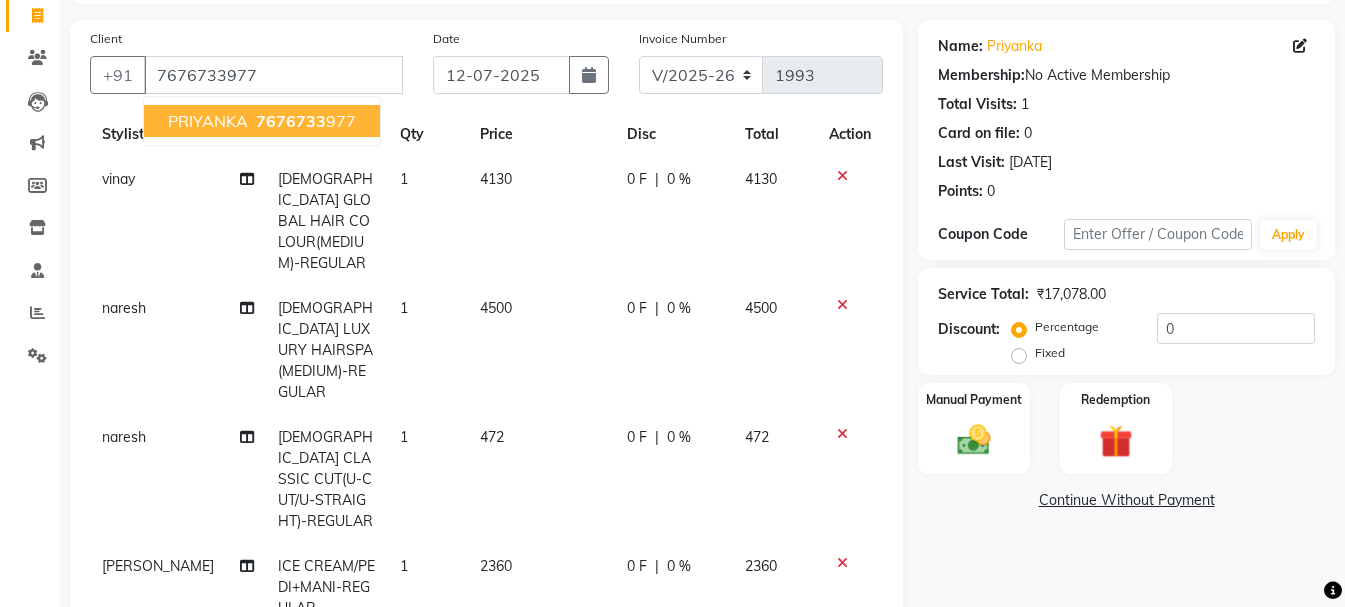 click on "7676733" at bounding box center [291, 121] 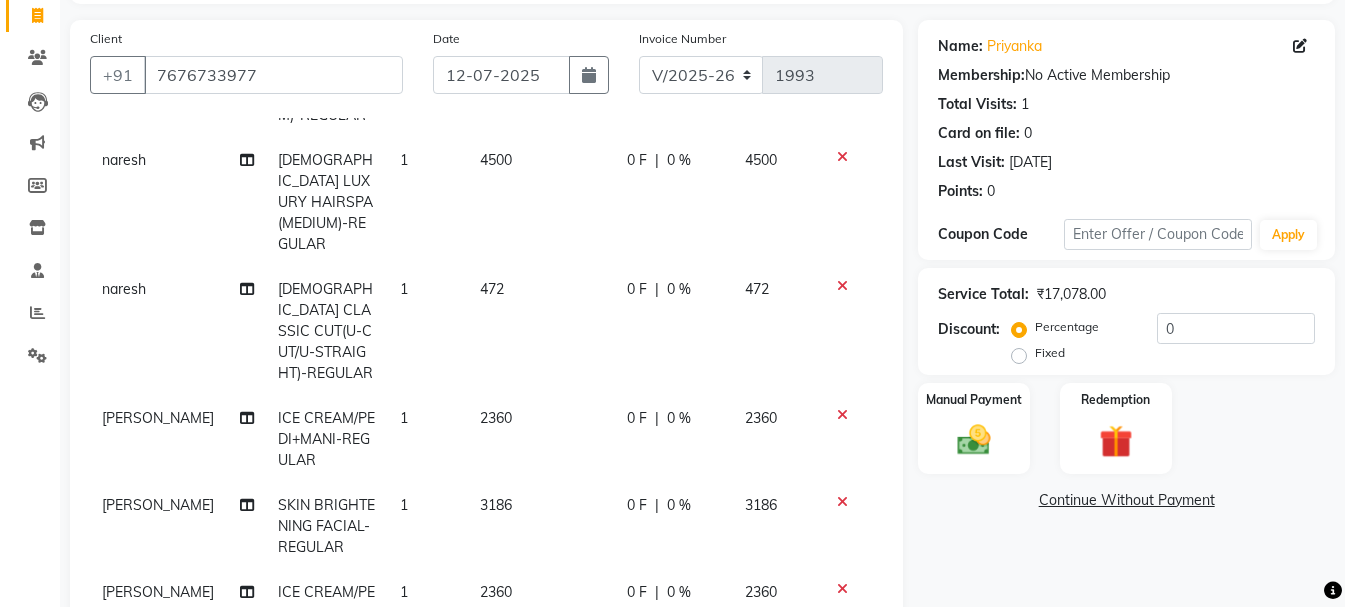 scroll, scrollTop: 243, scrollLeft: 0, axis: vertical 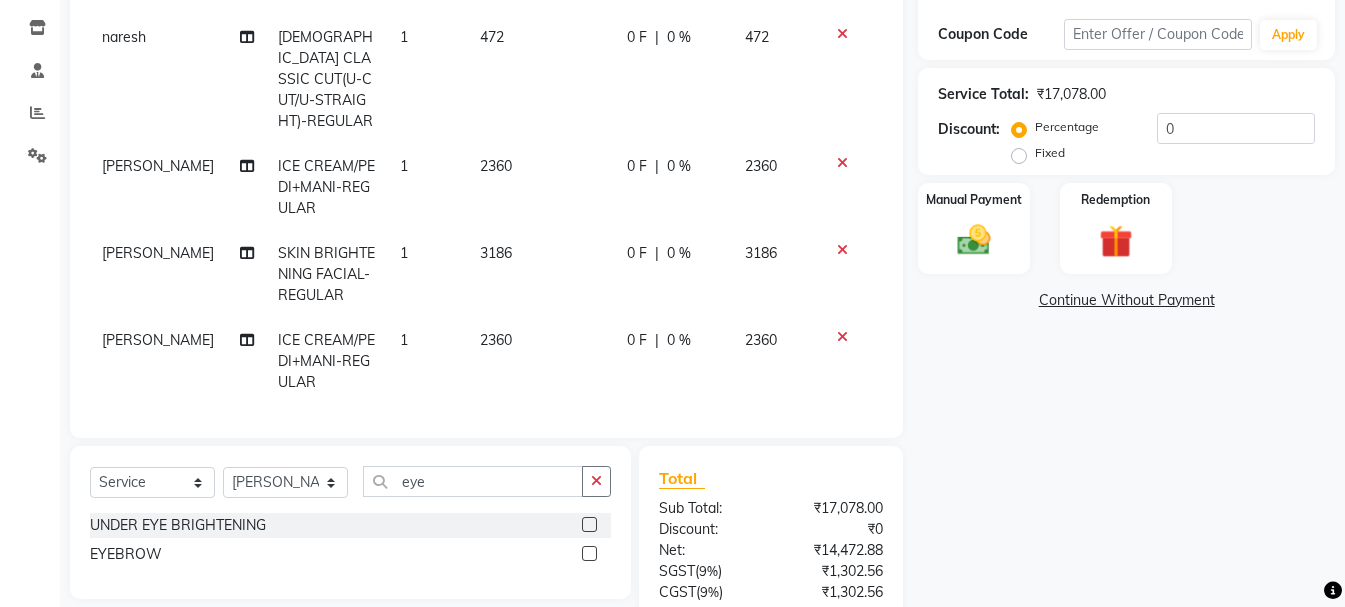 click on "3186" 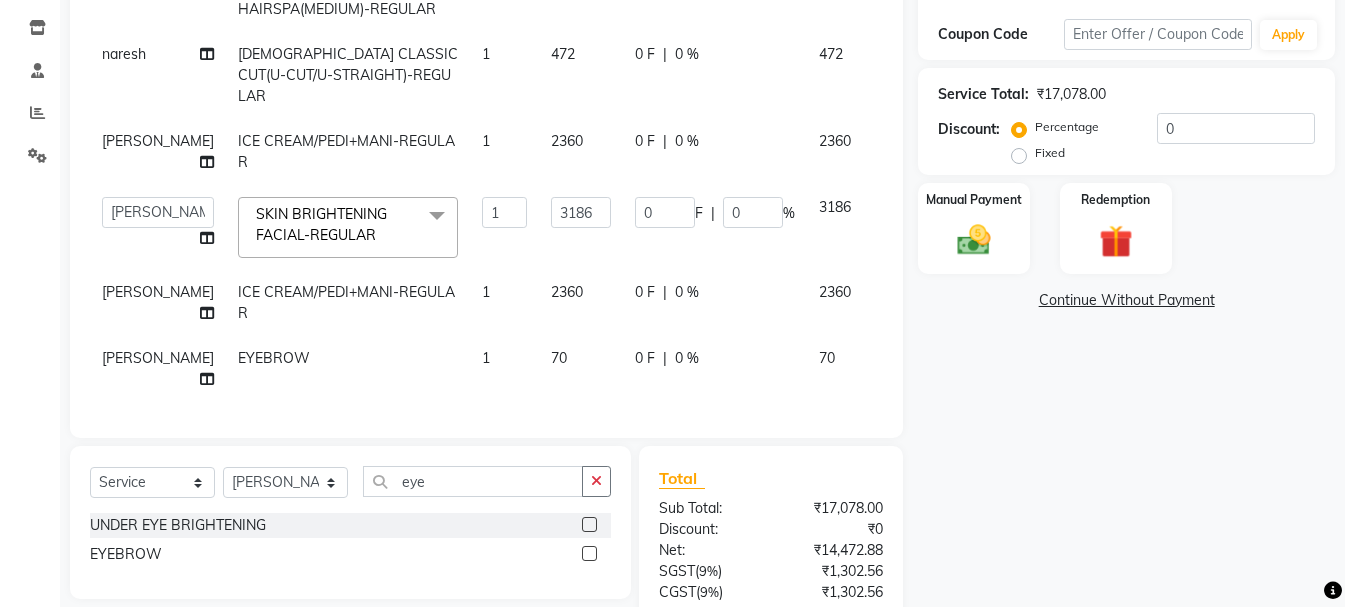scroll, scrollTop: 94, scrollLeft: 0, axis: vertical 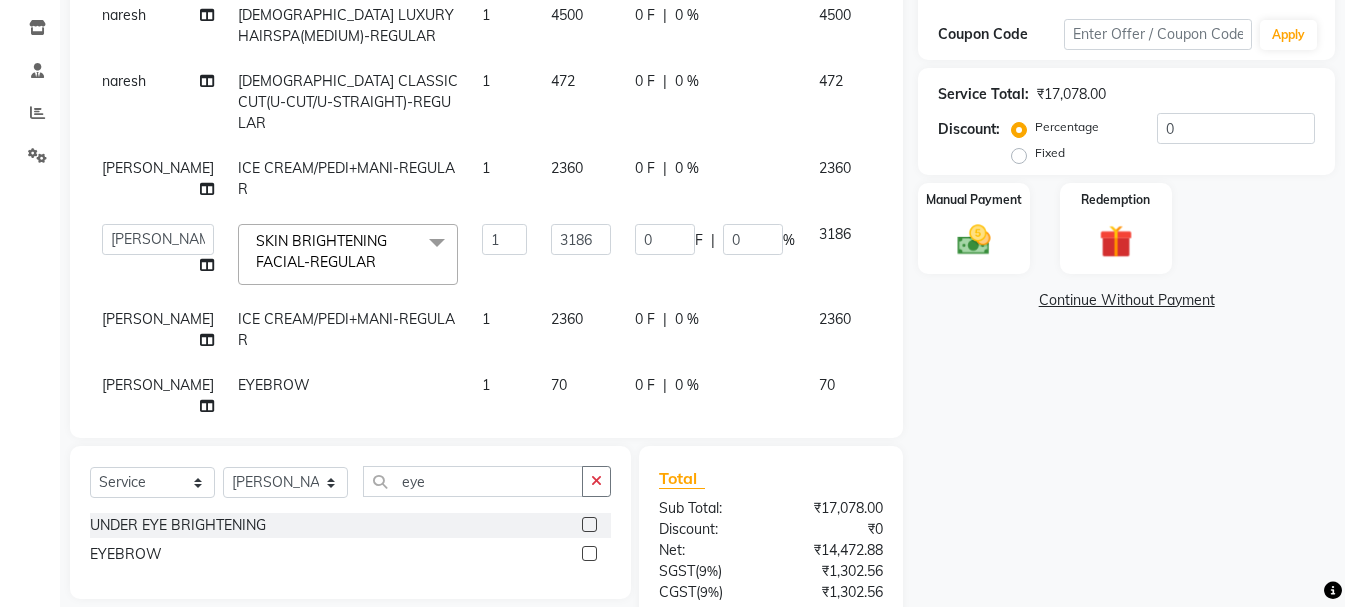 click on "3186" 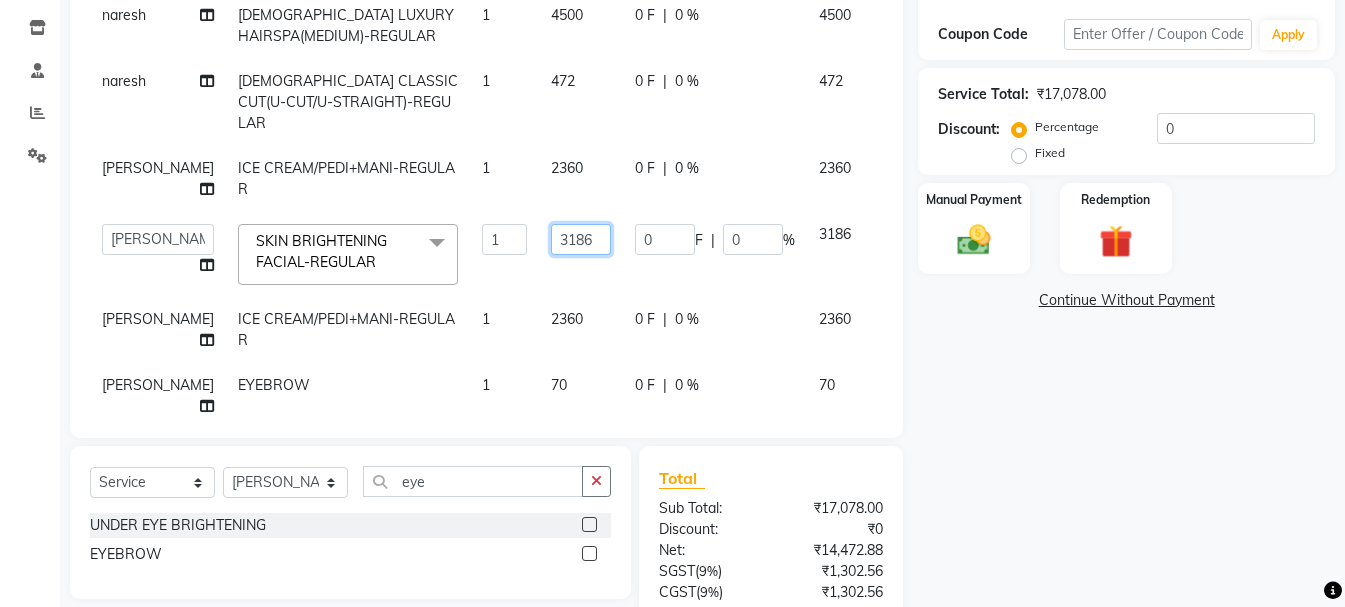 click on "3186" 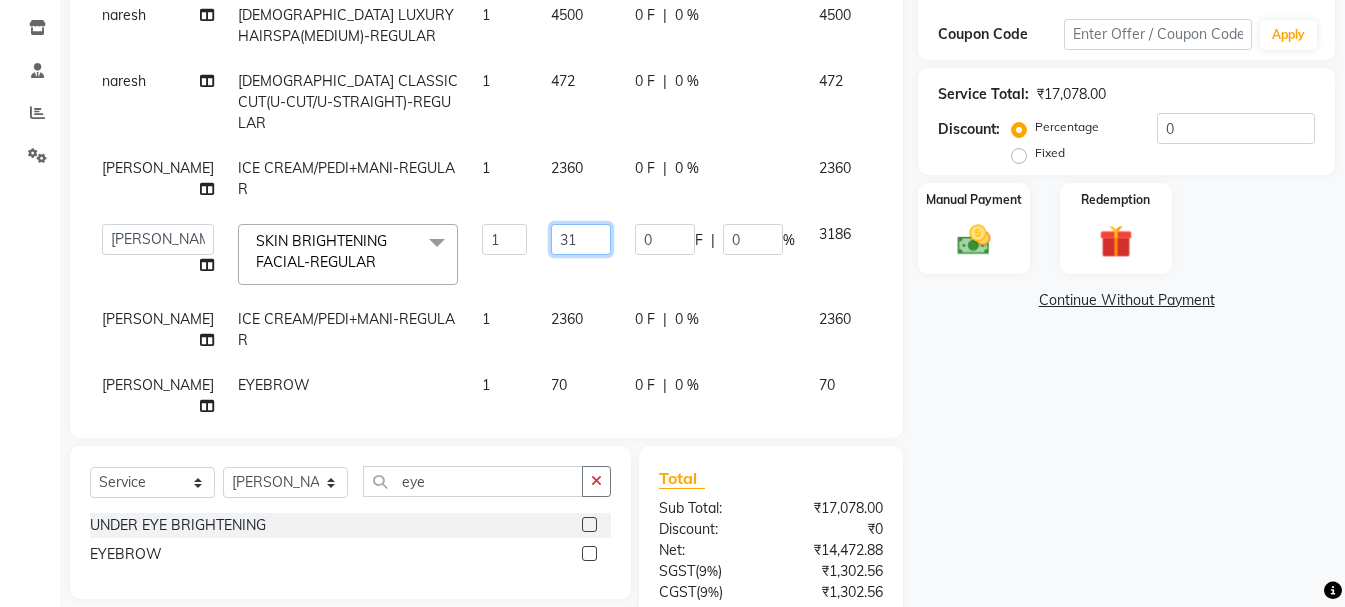 type on "3" 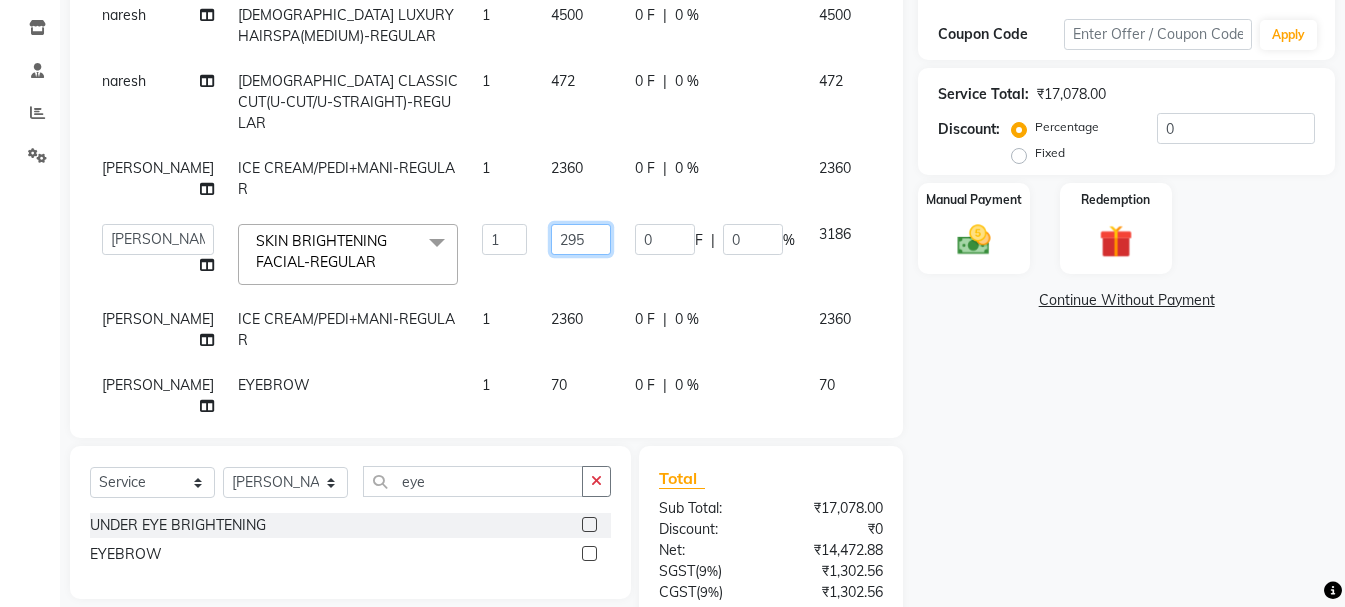 type on "2950" 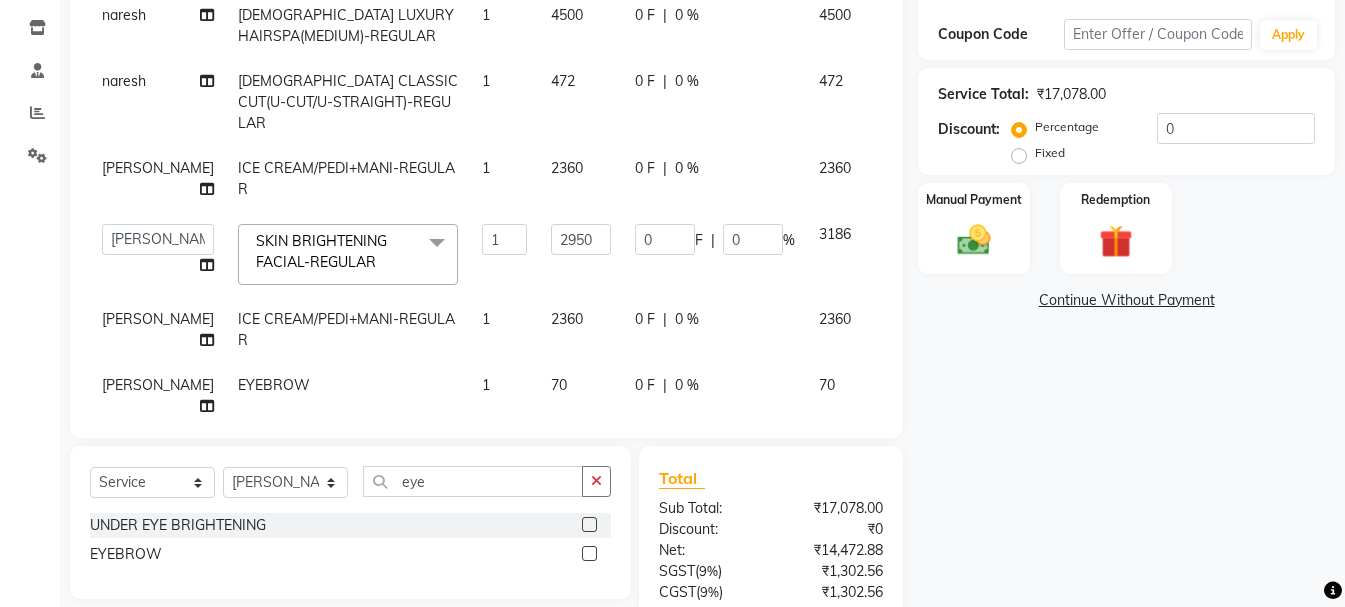 click on "Name: Priyanka  Membership:  No Active Membership  Total Visits:  1 Card on file:  0 Last Visit:   17-08-2024 Points:   0  Coupon Code Apply Service Total:  ₹17,078.00  Discount:  Percentage   Fixed  0 Manual Payment Redemption  Continue Without Payment" 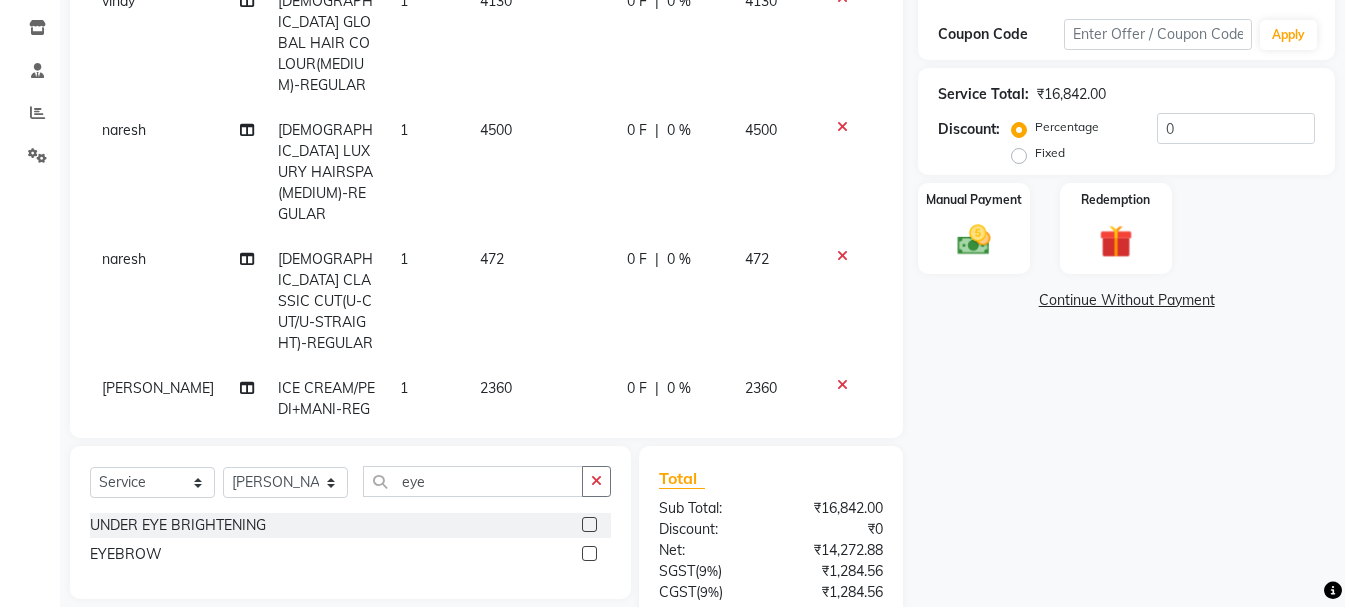 scroll, scrollTop: 0, scrollLeft: 0, axis: both 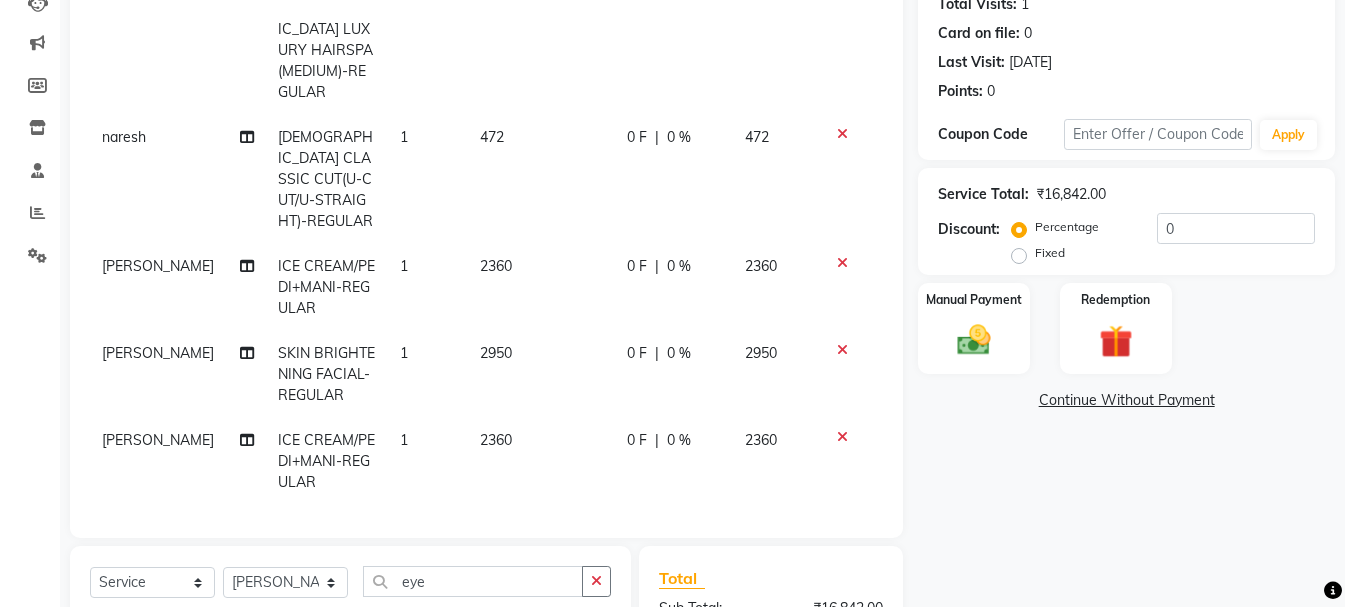 click on "472" 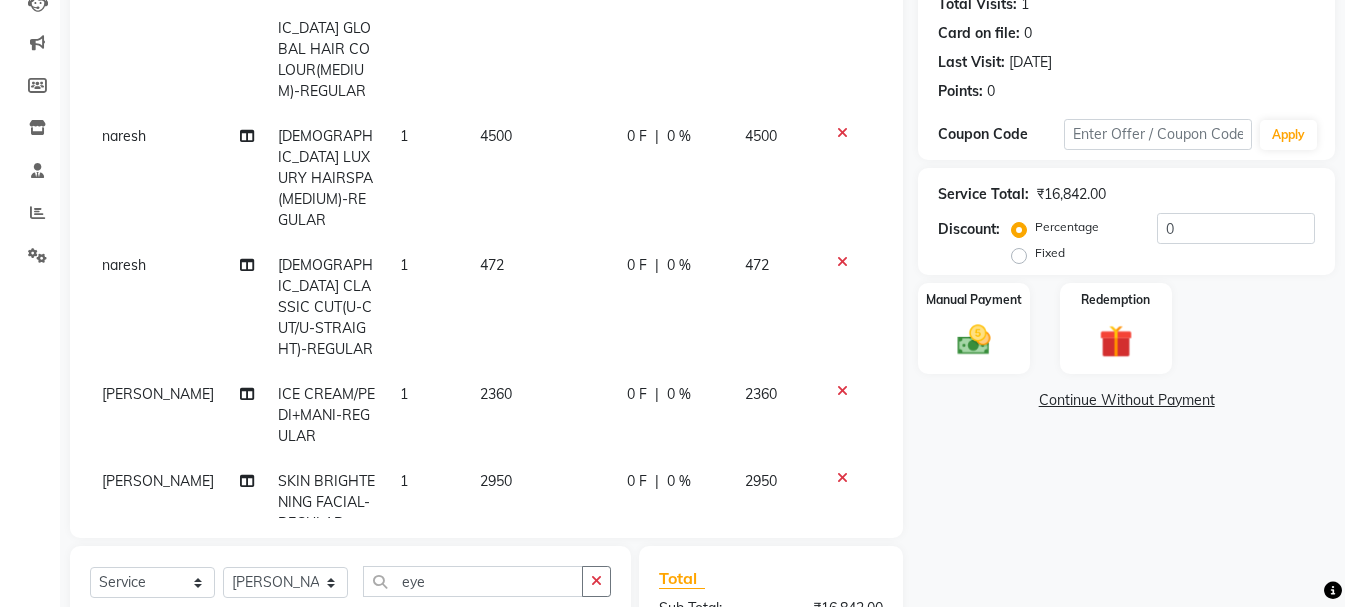 select on "41440" 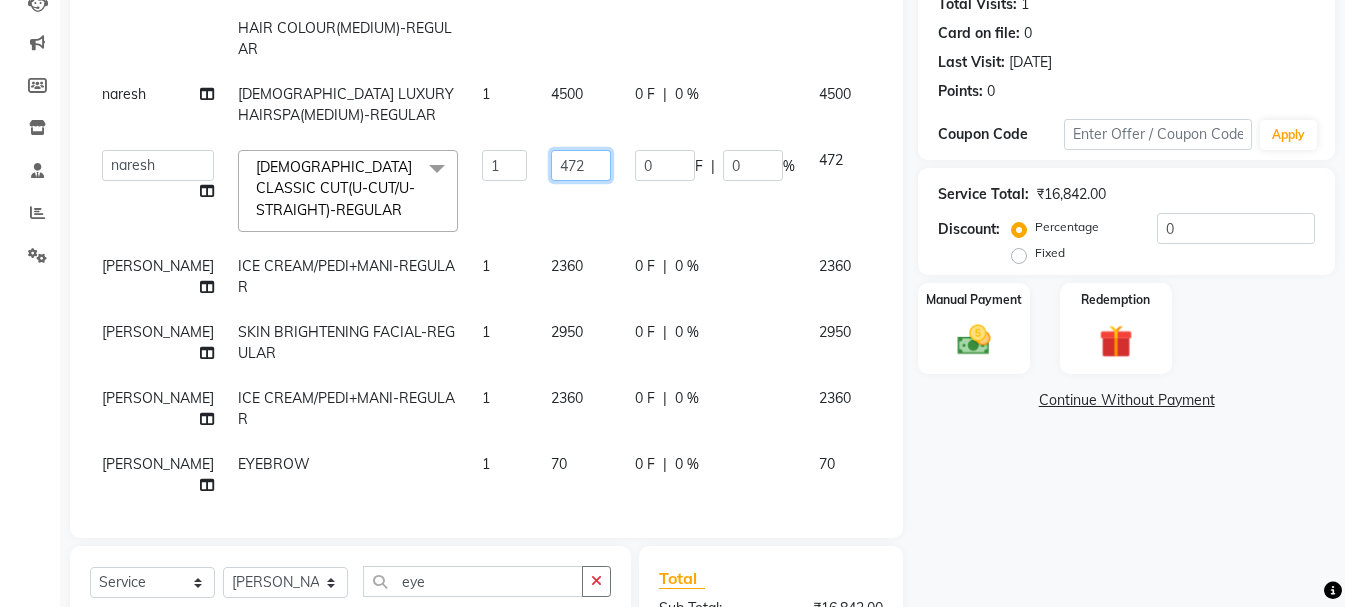 click on "472" 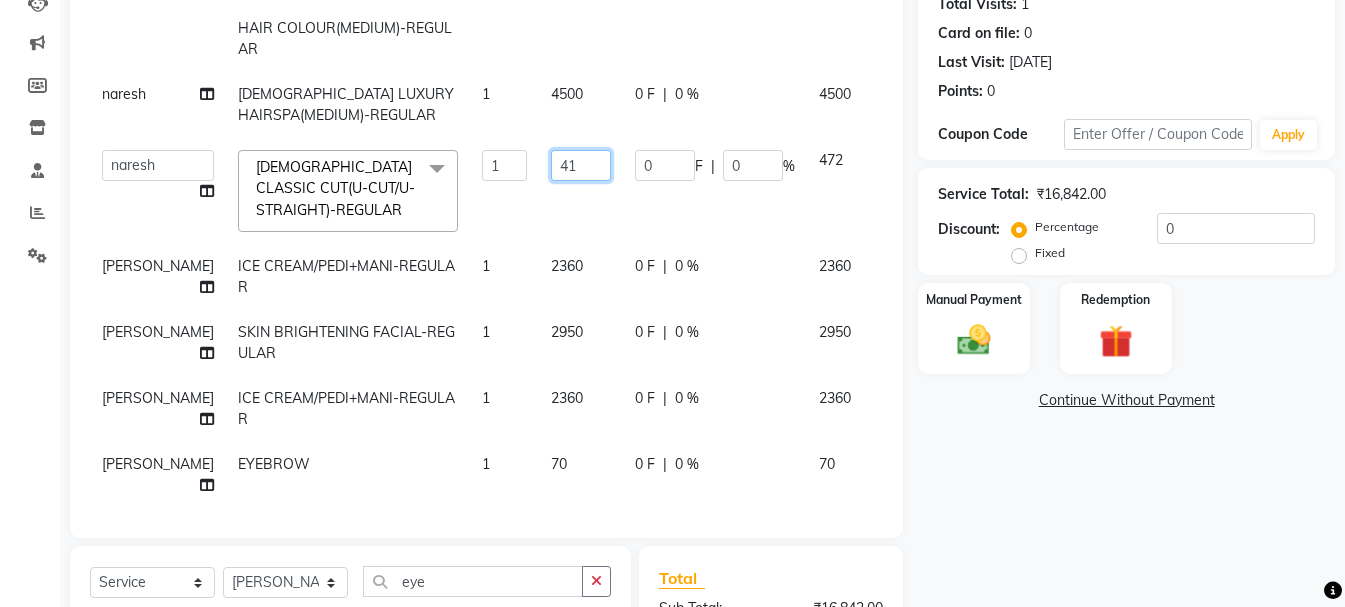 type on "413" 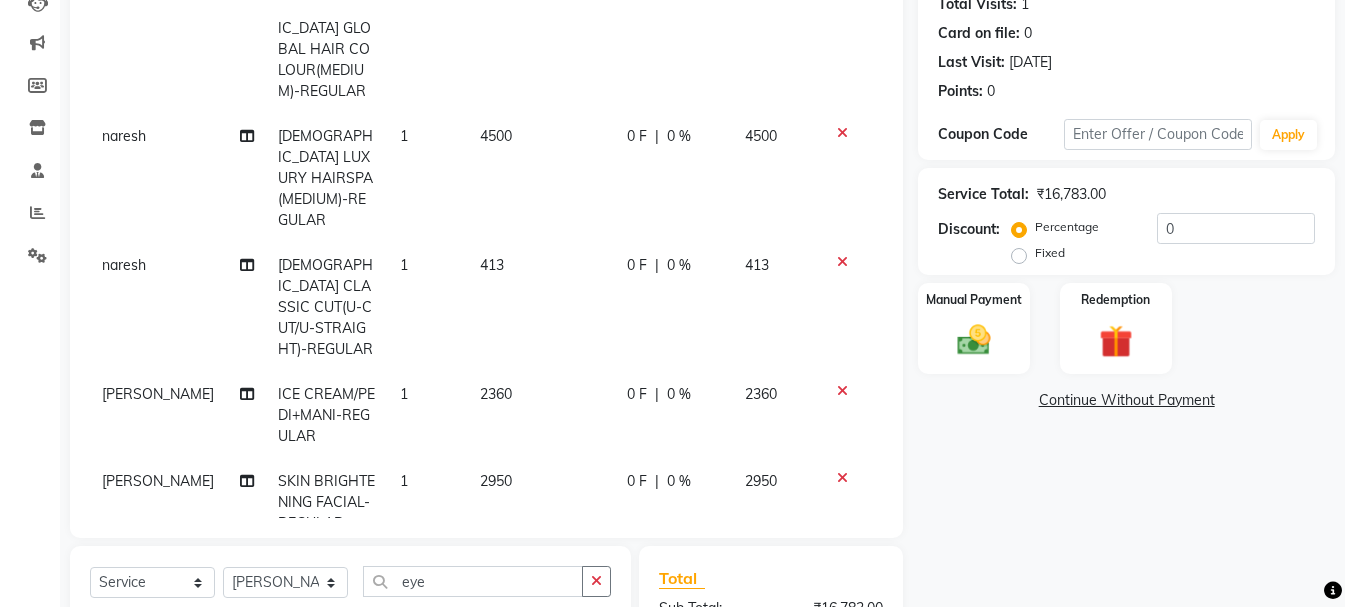 click on "Name: Priyanka  Membership:  No Active Membership  Total Visits:  1 Card on file:  0 Last Visit:   17-08-2024 Points:   0  Coupon Code Apply Service Total:  ₹16,783.00  Discount:  Percentage   Fixed  0 Manual Payment Redemption  Continue Without Payment" 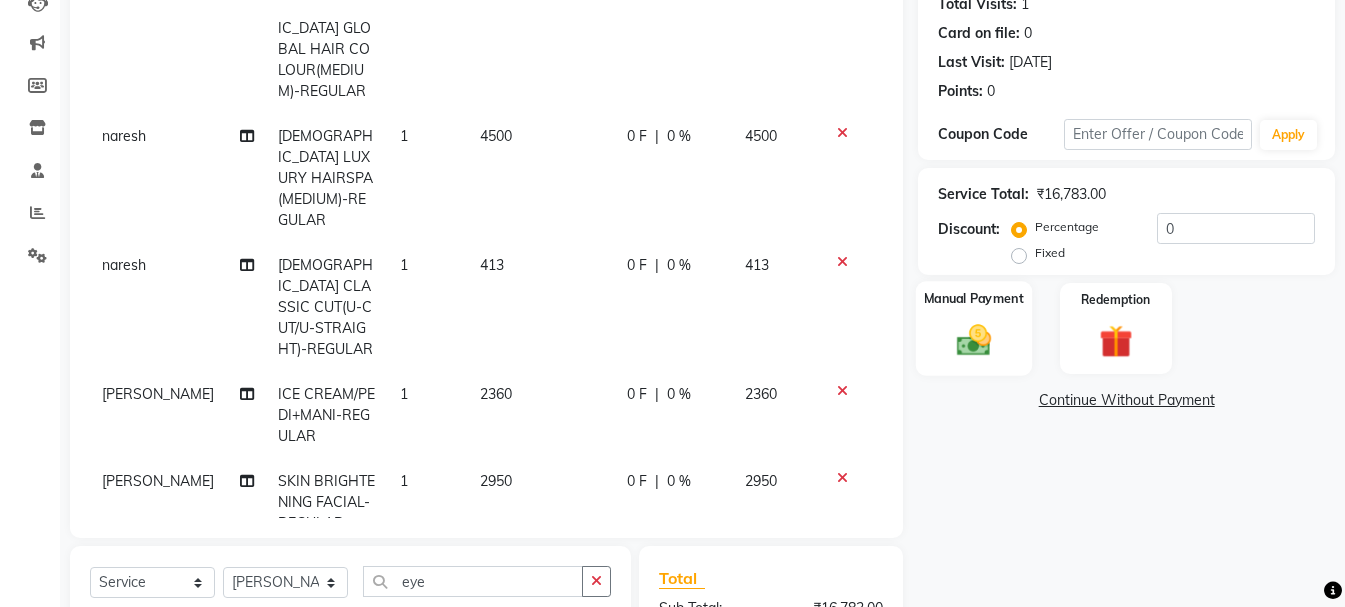 click 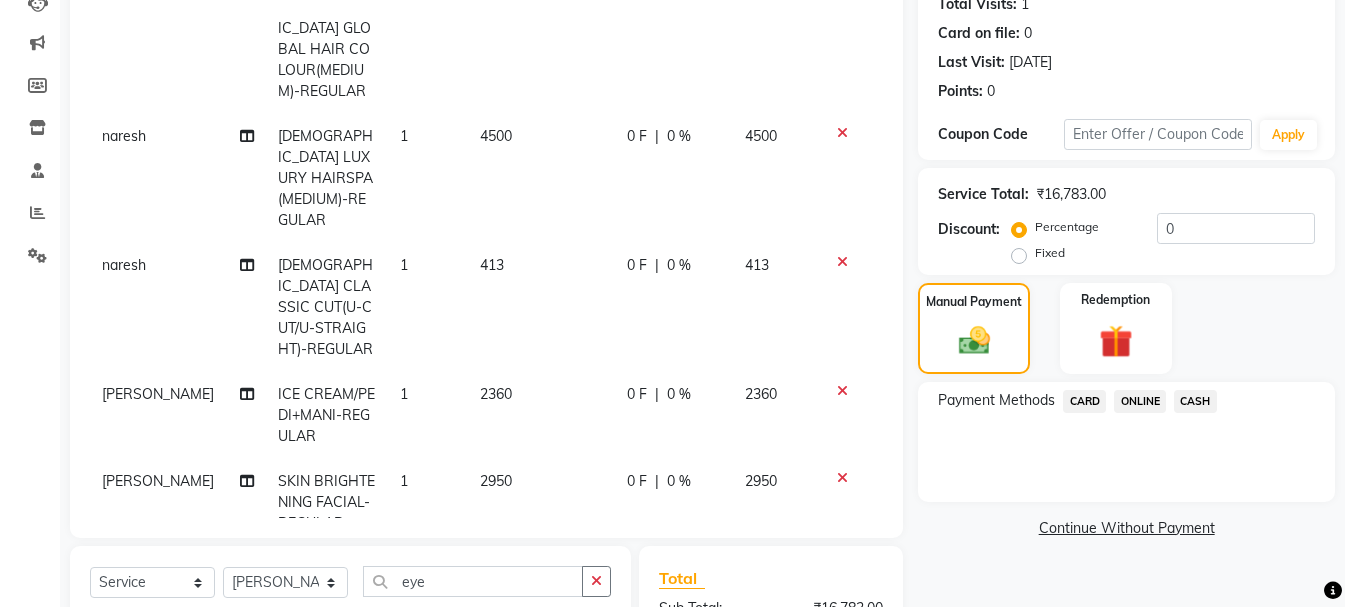 click on "CASH" 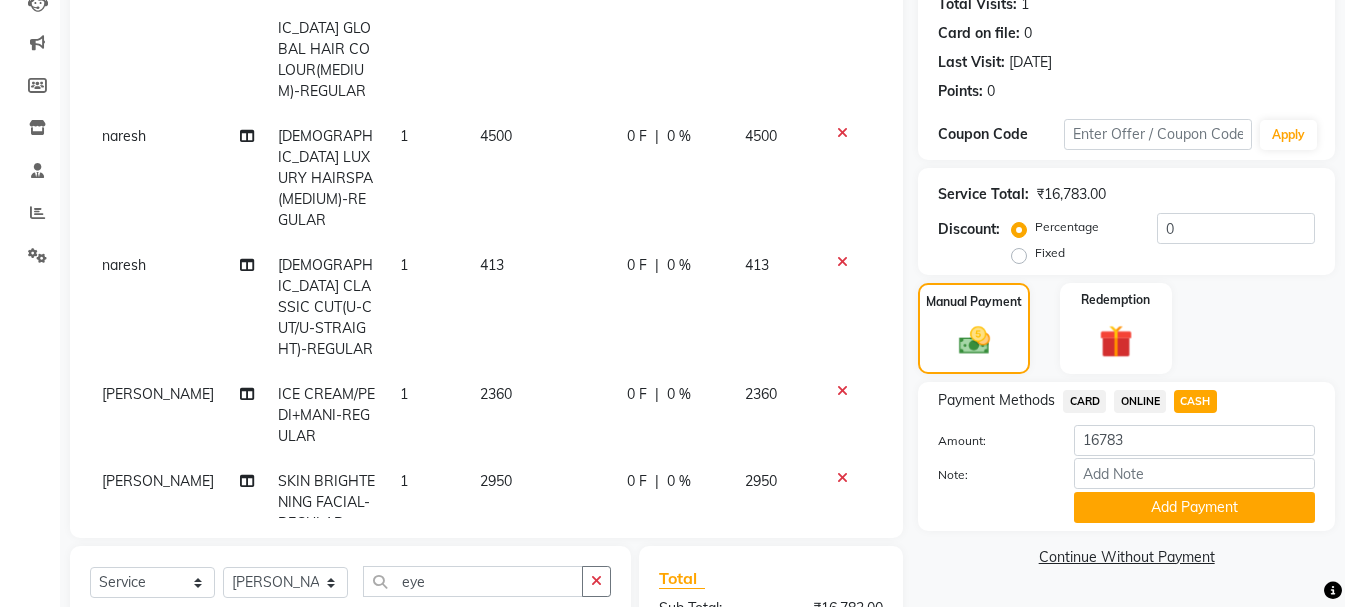 click on "CARD" 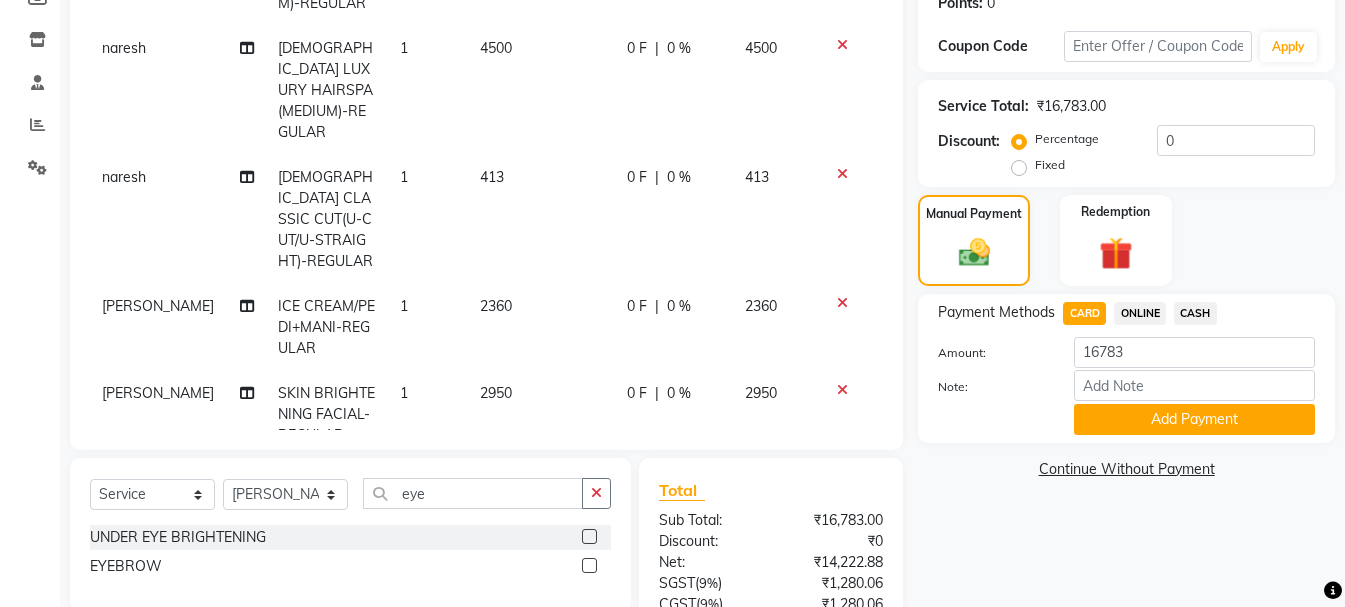 scroll, scrollTop: 493, scrollLeft: 0, axis: vertical 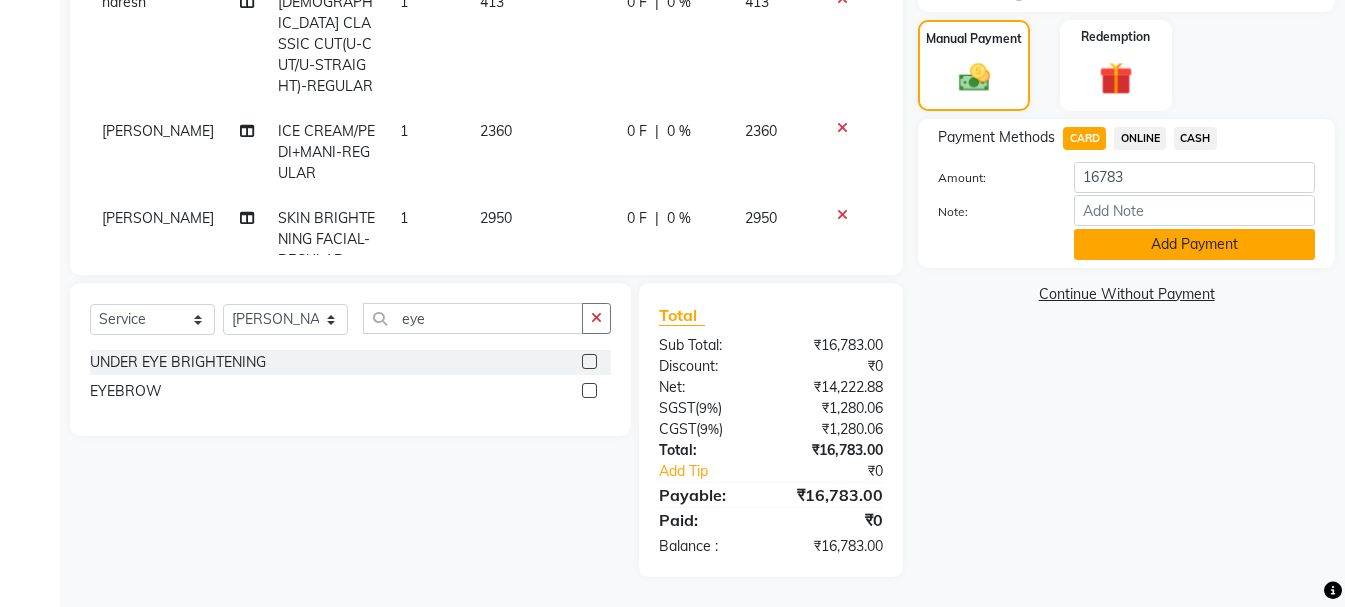 click on "Add Payment" 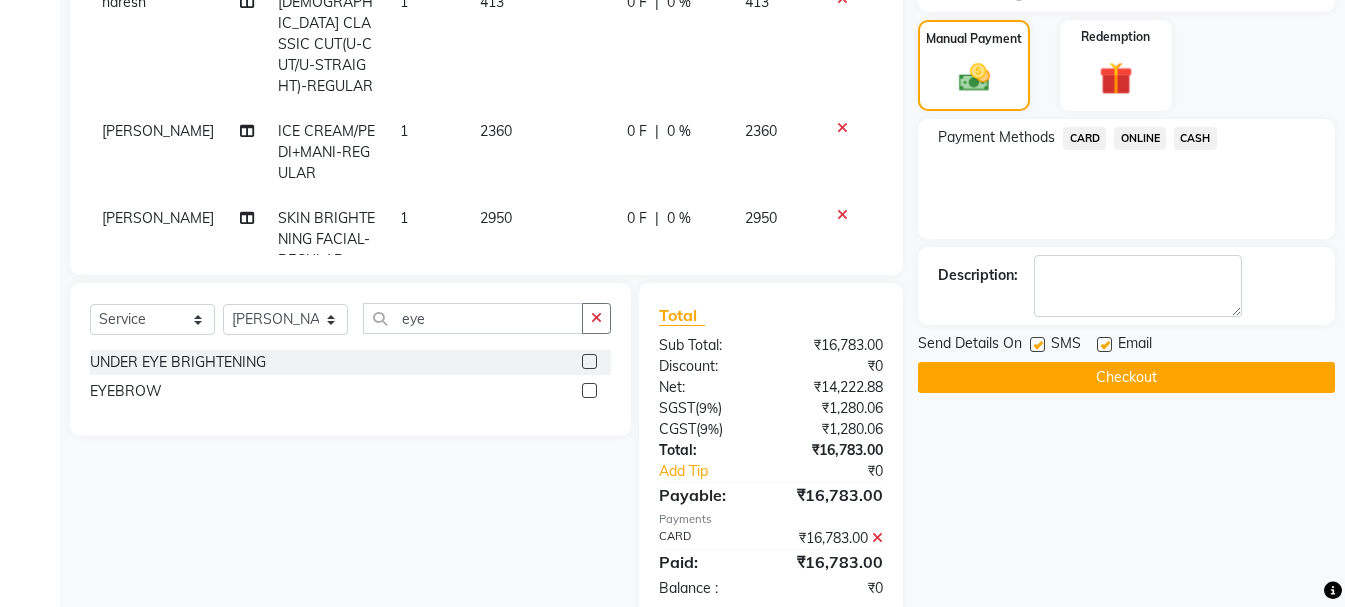 click on "Checkout" 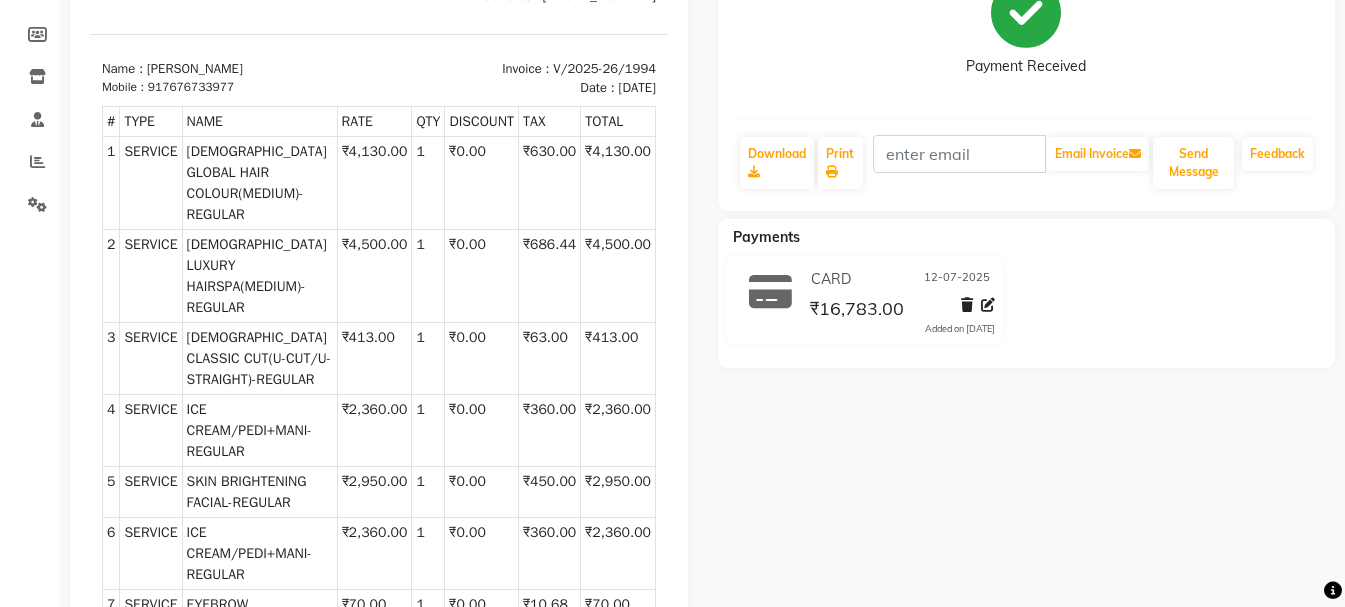 scroll, scrollTop: 280, scrollLeft: 0, axis: vertical 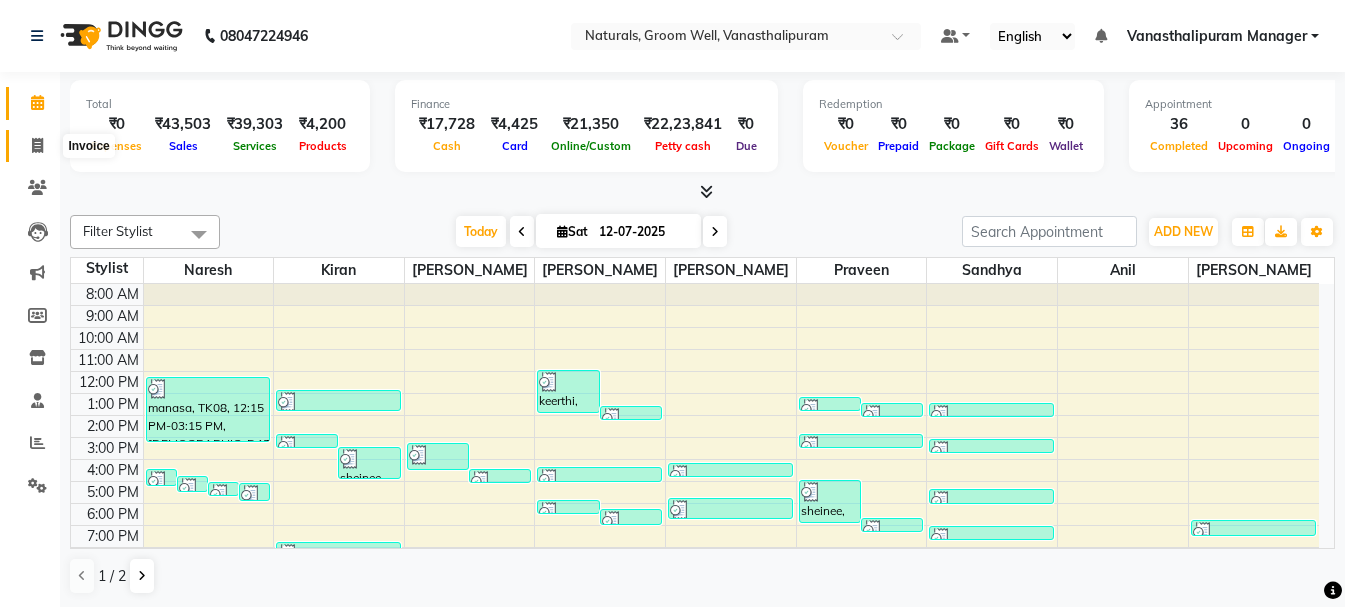 click 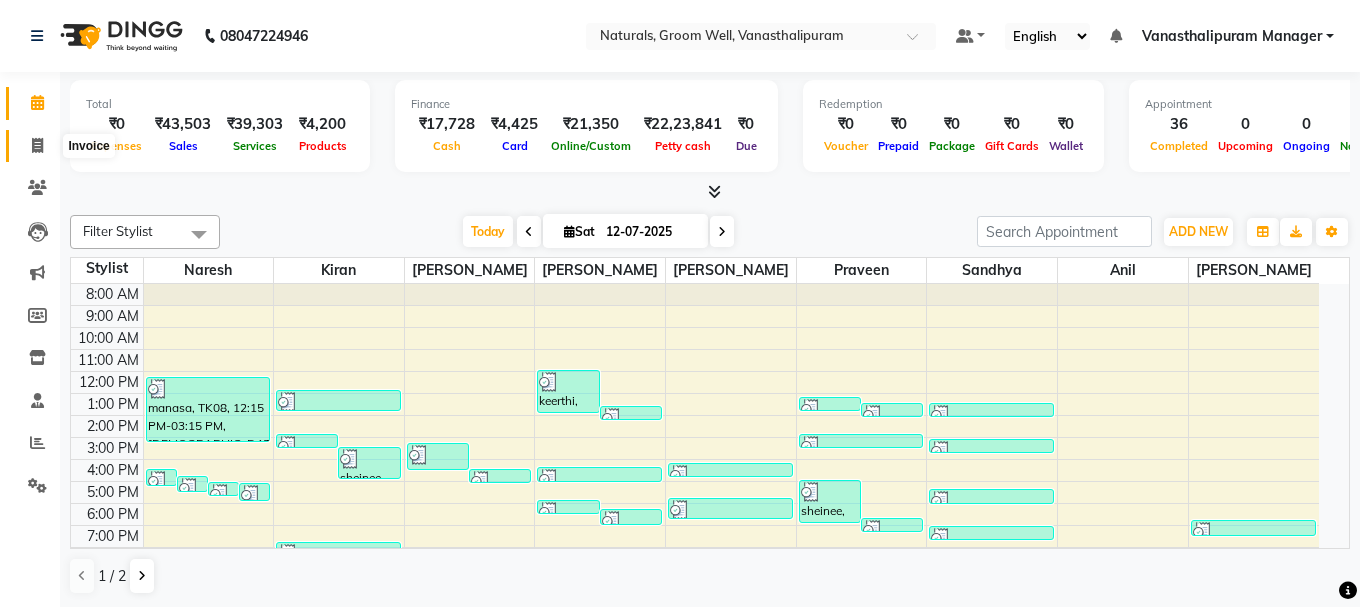 select on "5859" 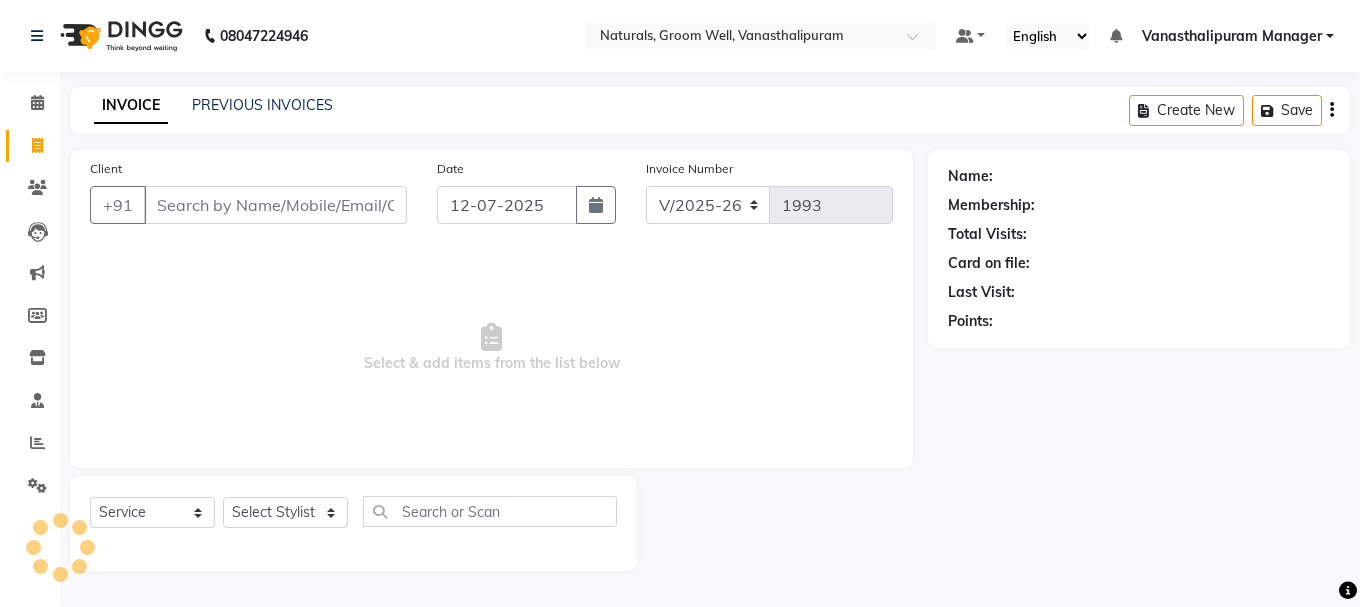 click on "Client" at bounding box center [275, 205] 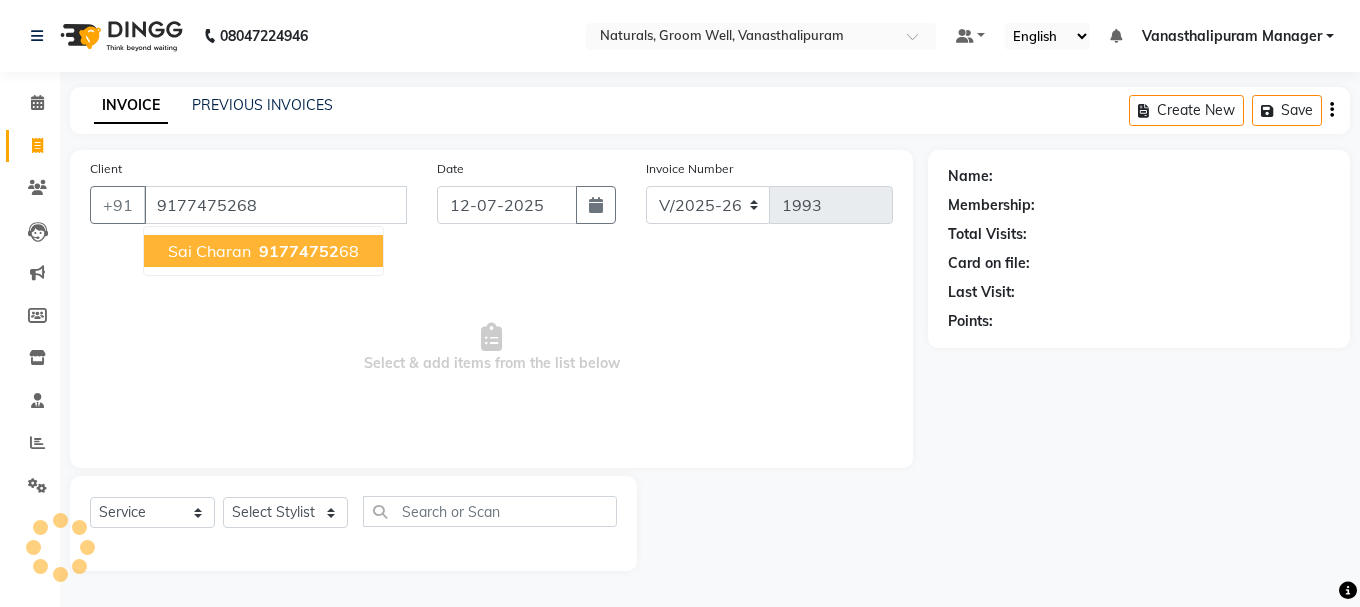 type on "9177475268" 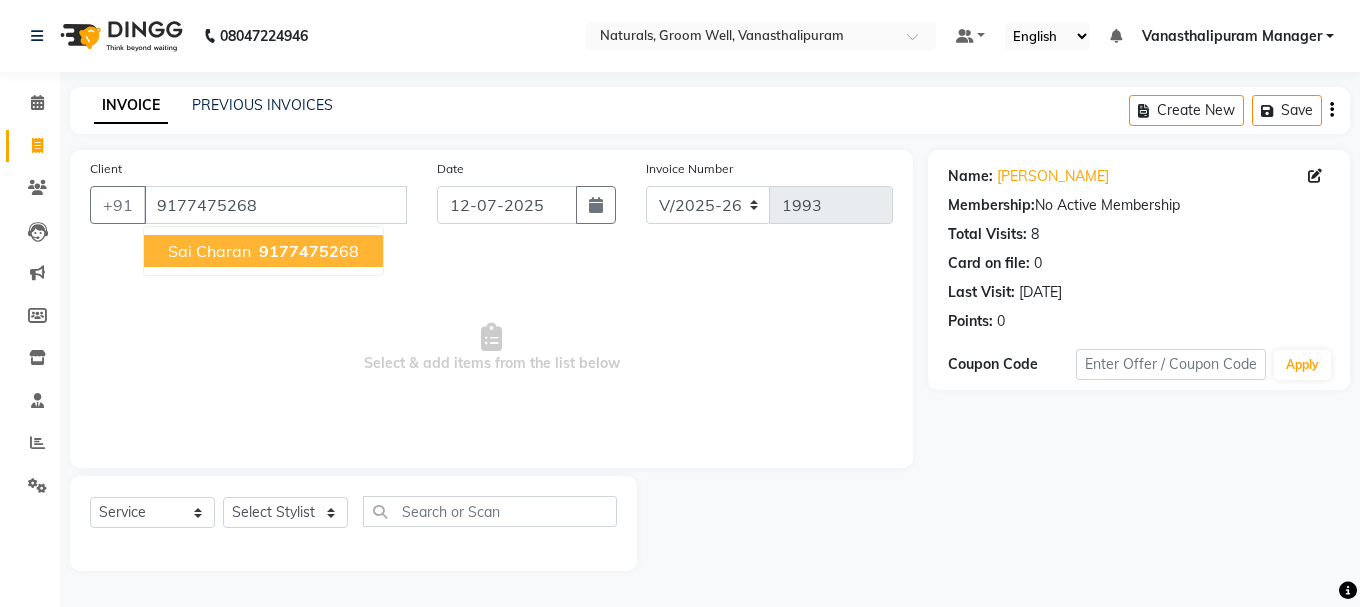 click on "91774752" at bounding box center (299, 251) 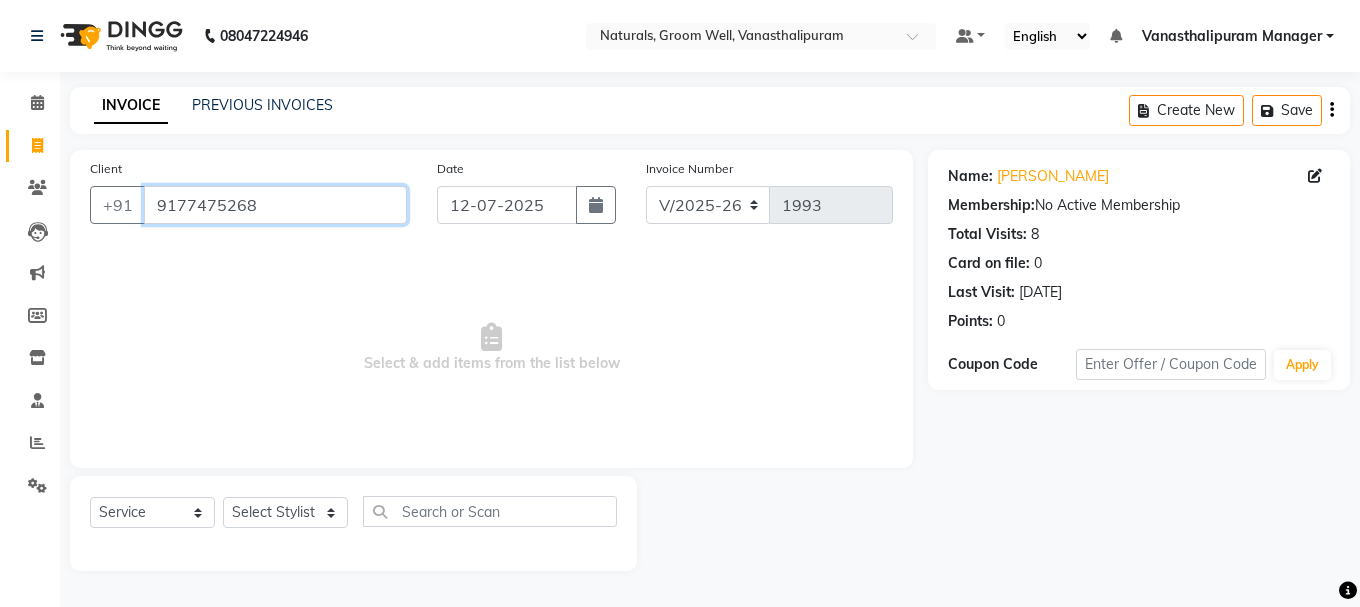 click on "9177475268" at bounding box center [275, 205] 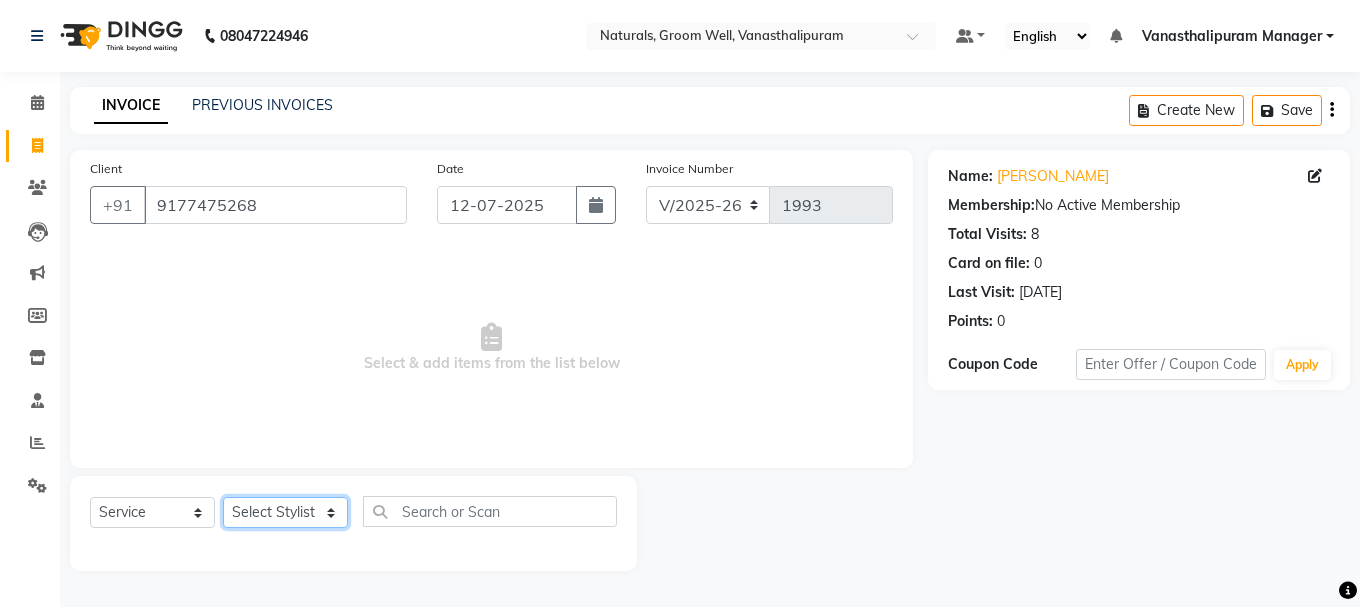 click on "Select Stylist [PERSON_NAME] kiran [PERSON_NAME] [PERSON_NAME] [PERSON_NAME] [PERSON_NAME] sandhya Vanasthalipuram Manager vinay" 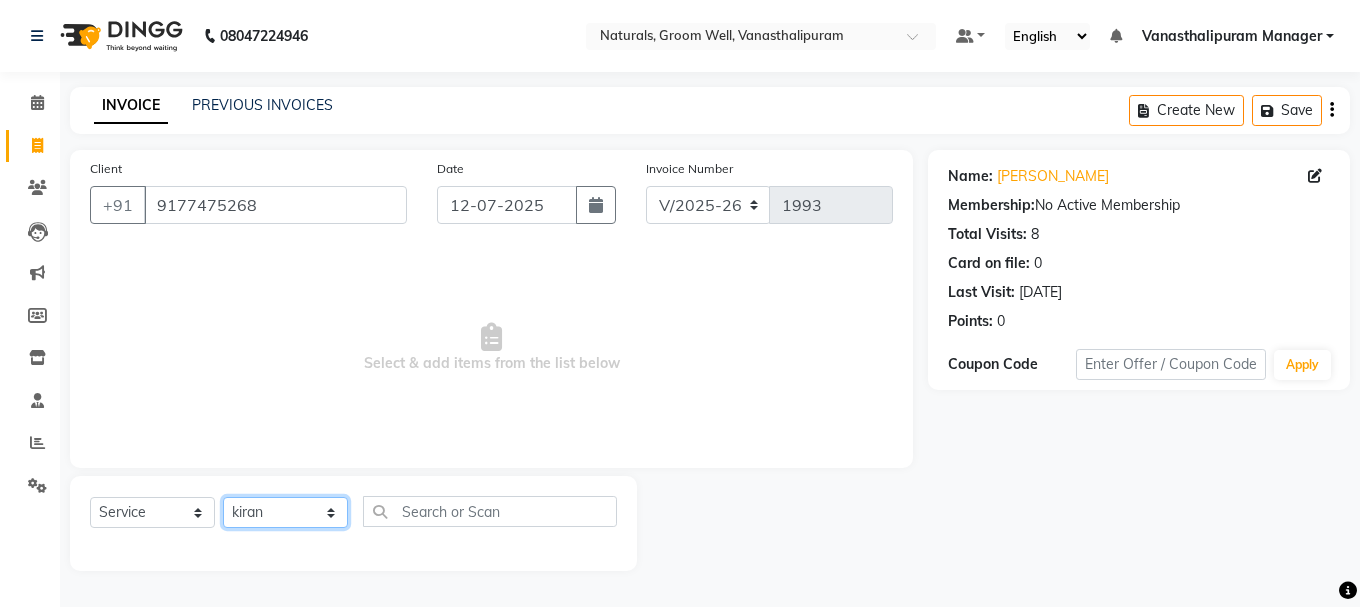 click on "Select Stylist [PERSON_NAME] kiran [PERSON_NAME] [PERSON_NAME] [PERSON_NAME] [PERSON_NAME] sandhya Vanasthalipuram Manager vinay" 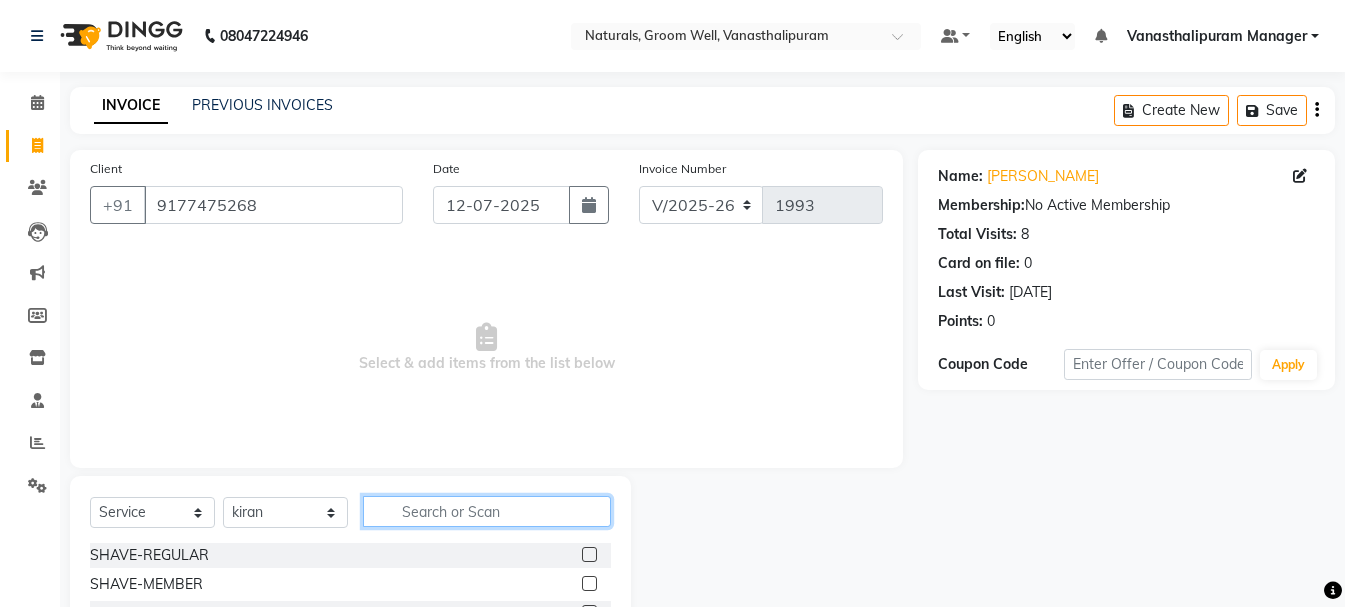click 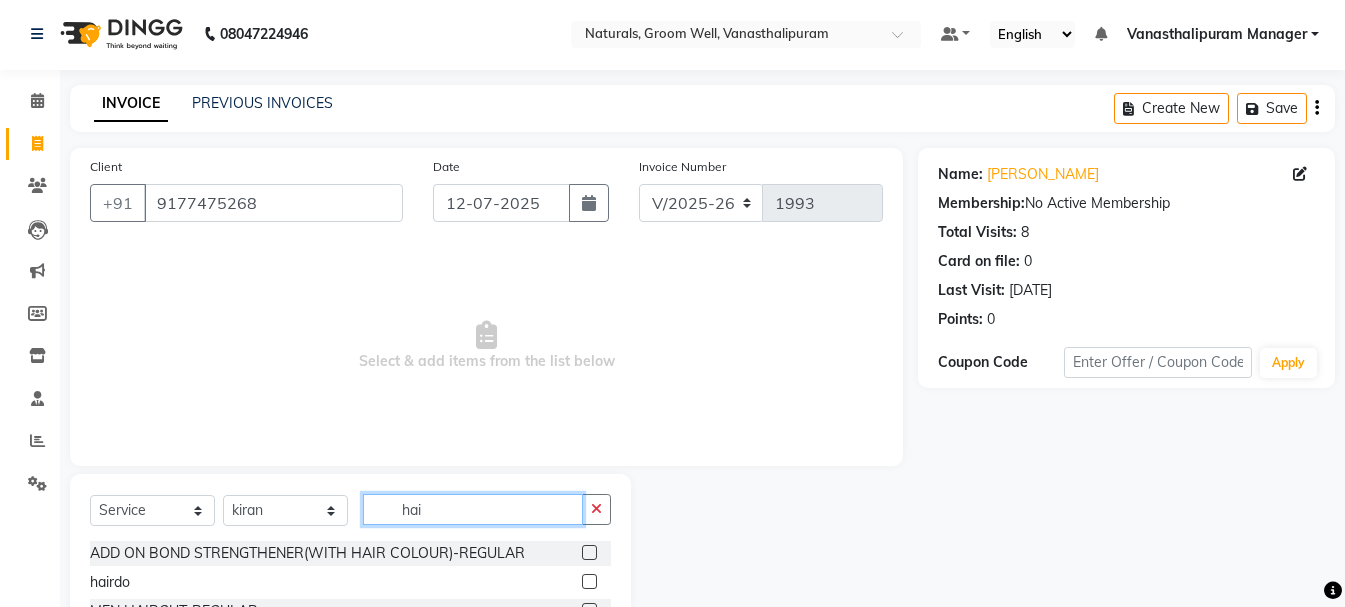 scroll, scrollTop: 194, scrollLeft: 0, axis: vertical 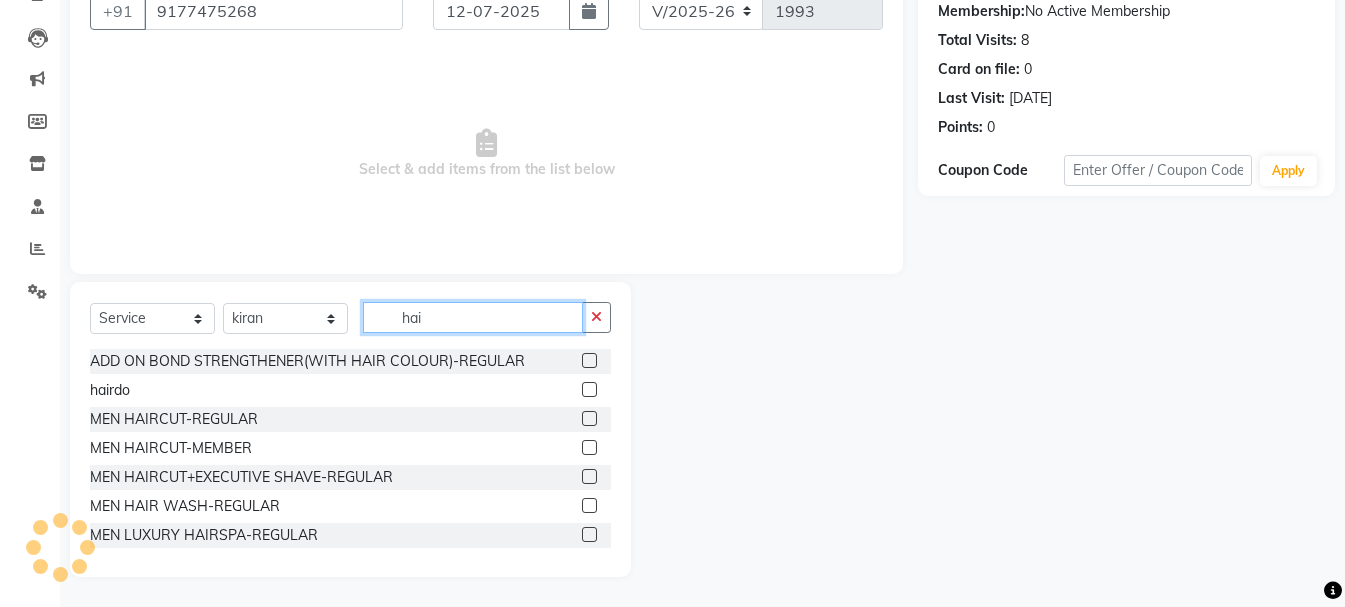 type on "hai" 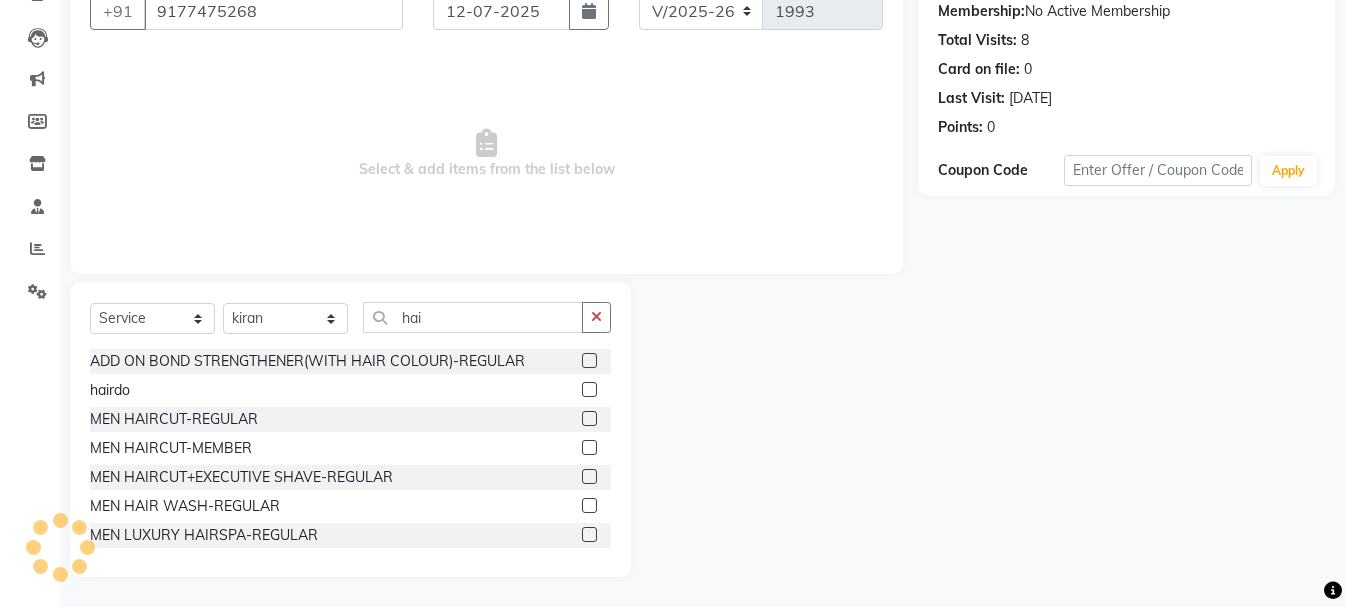 click 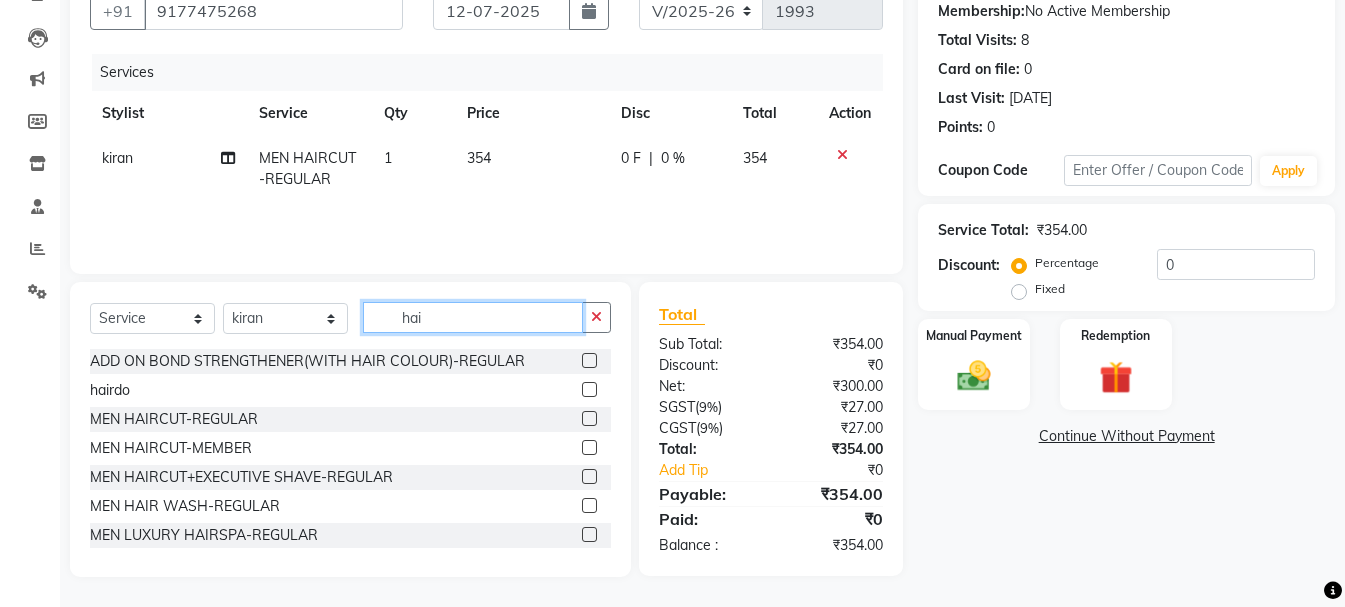 click on "hai" 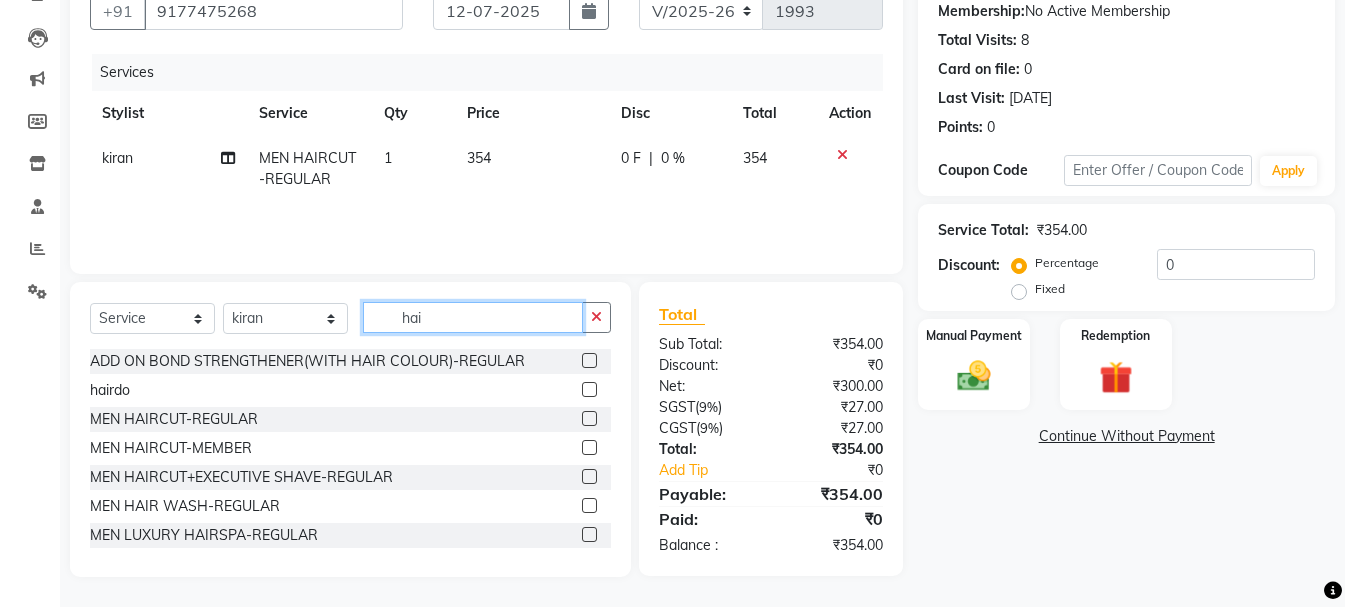 click on "hai" 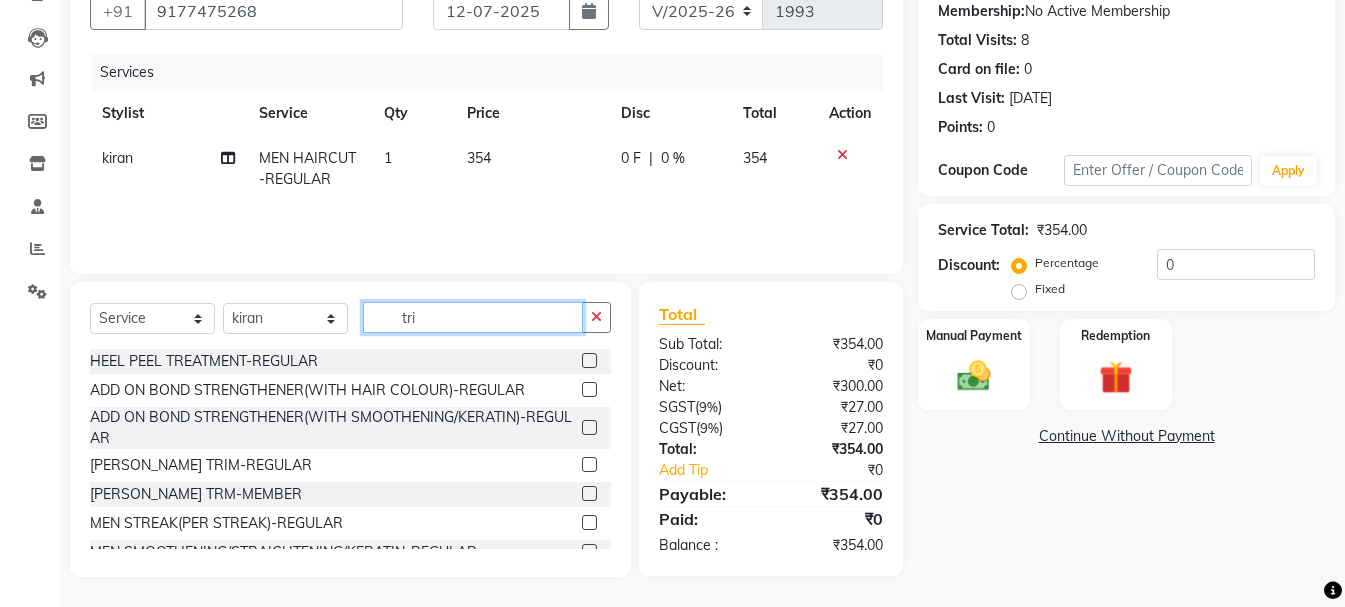 scroll, scrollTop: 193, scrollLeft: 0, axis: vertical 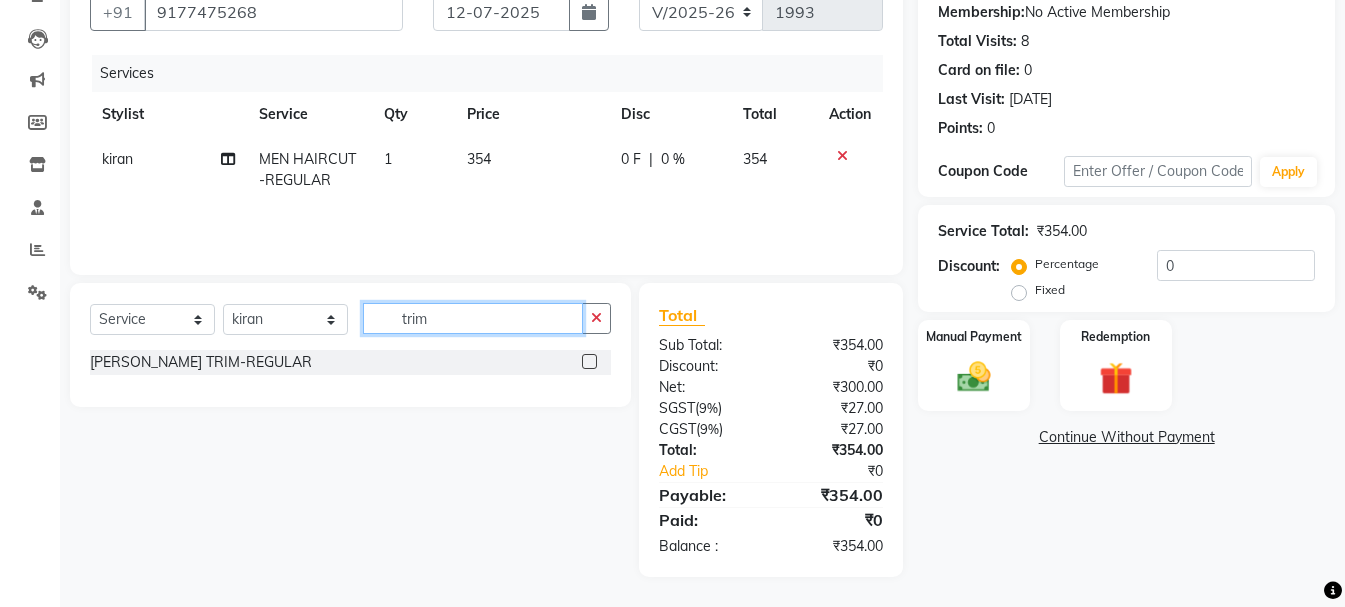 type on "trim" 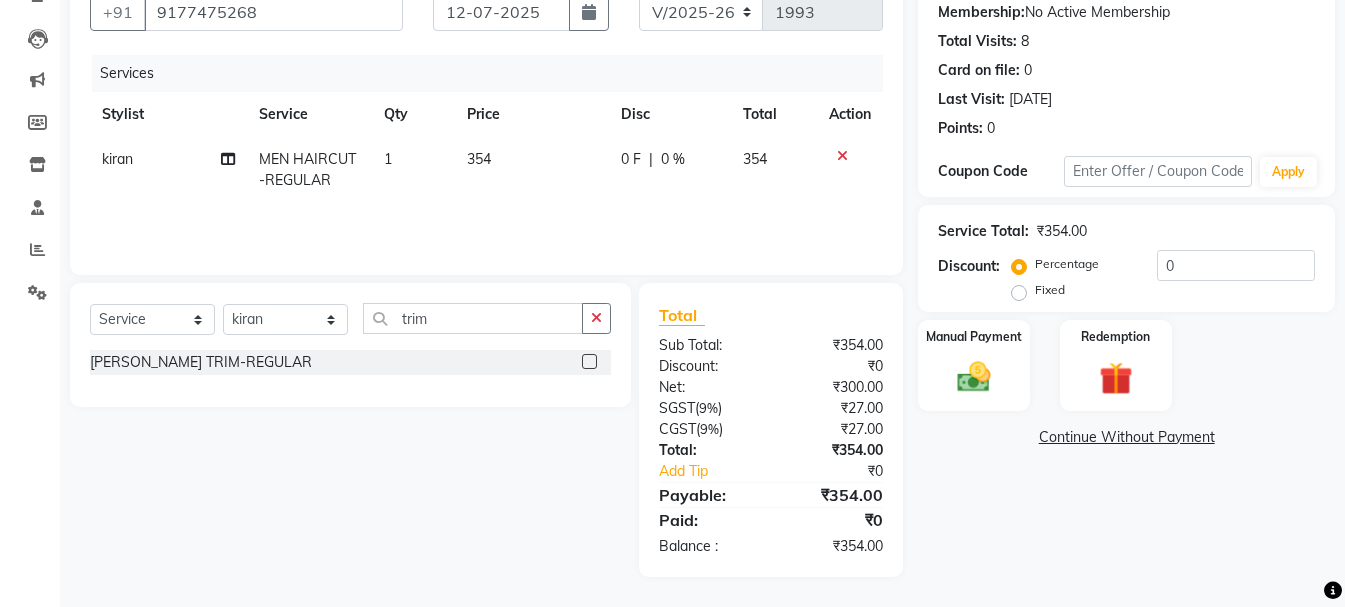 click 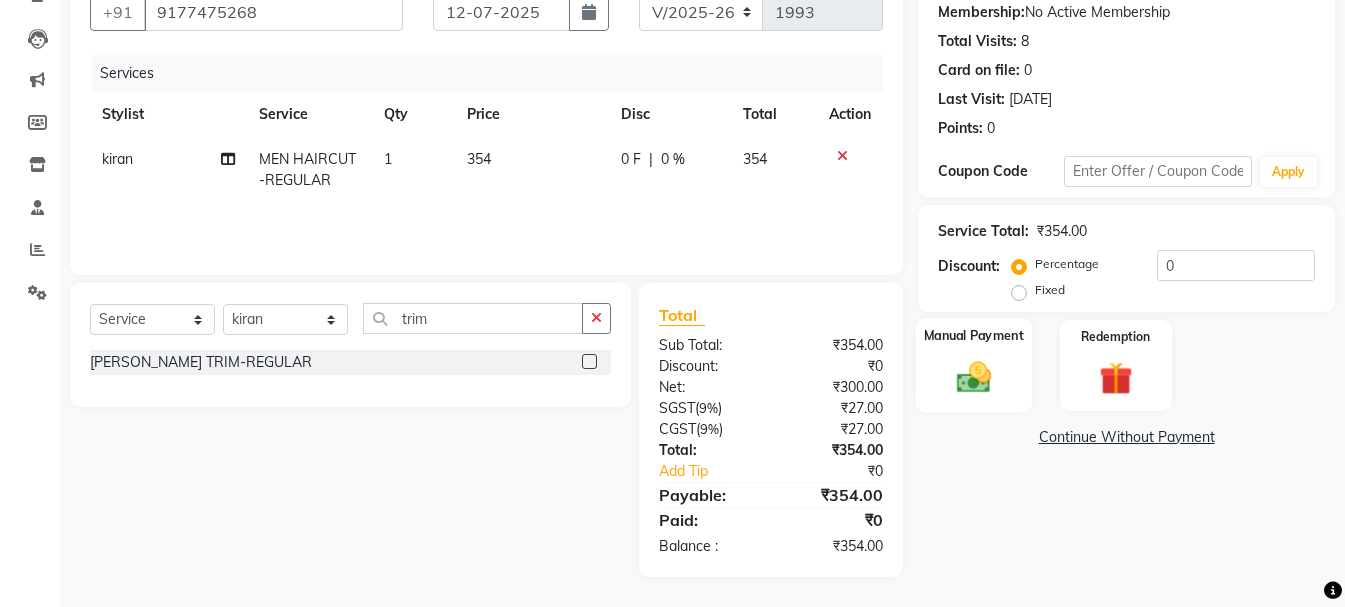 click 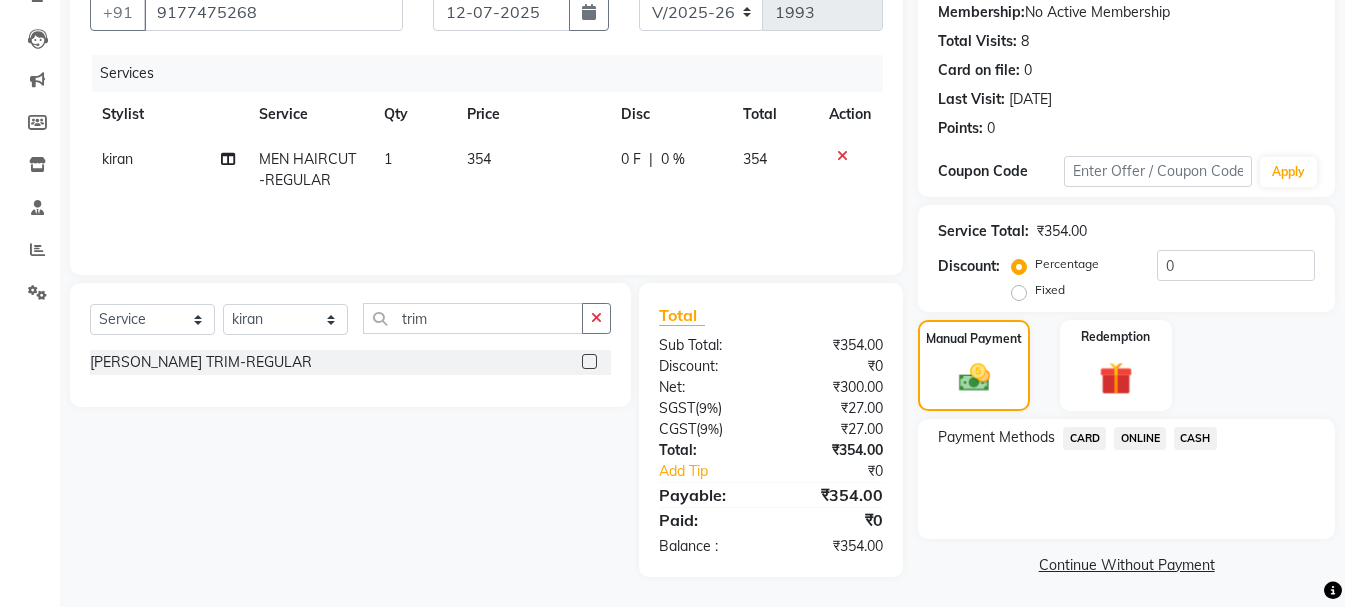 click 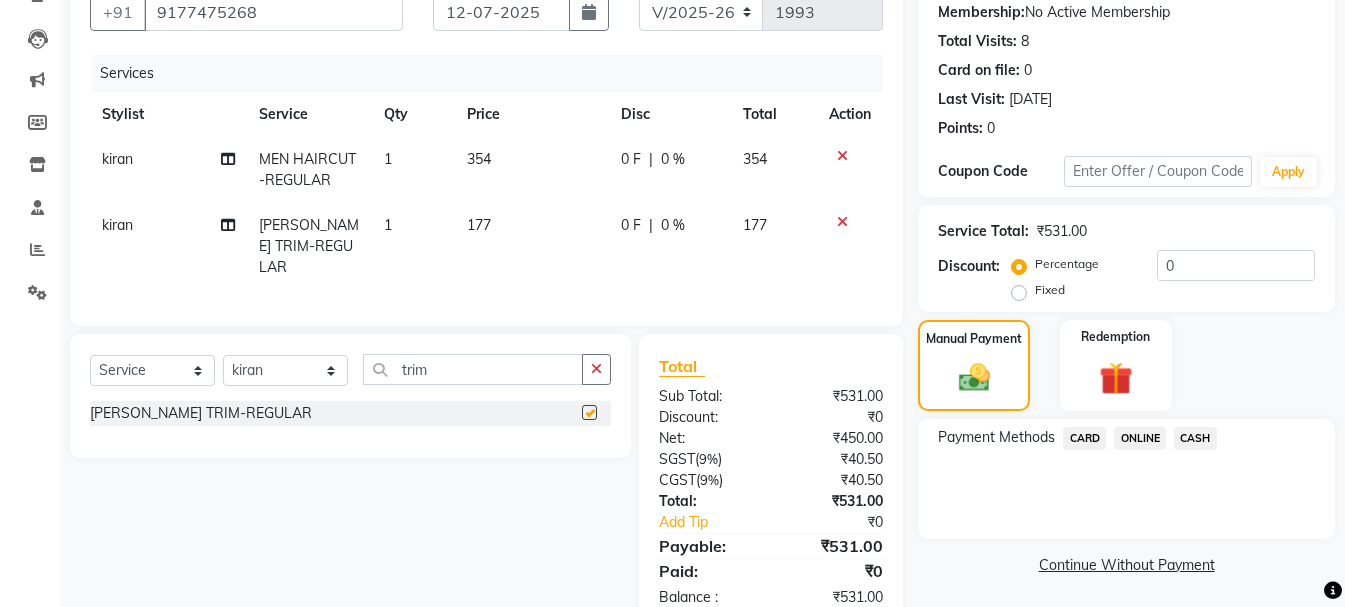 checkbox on "false" 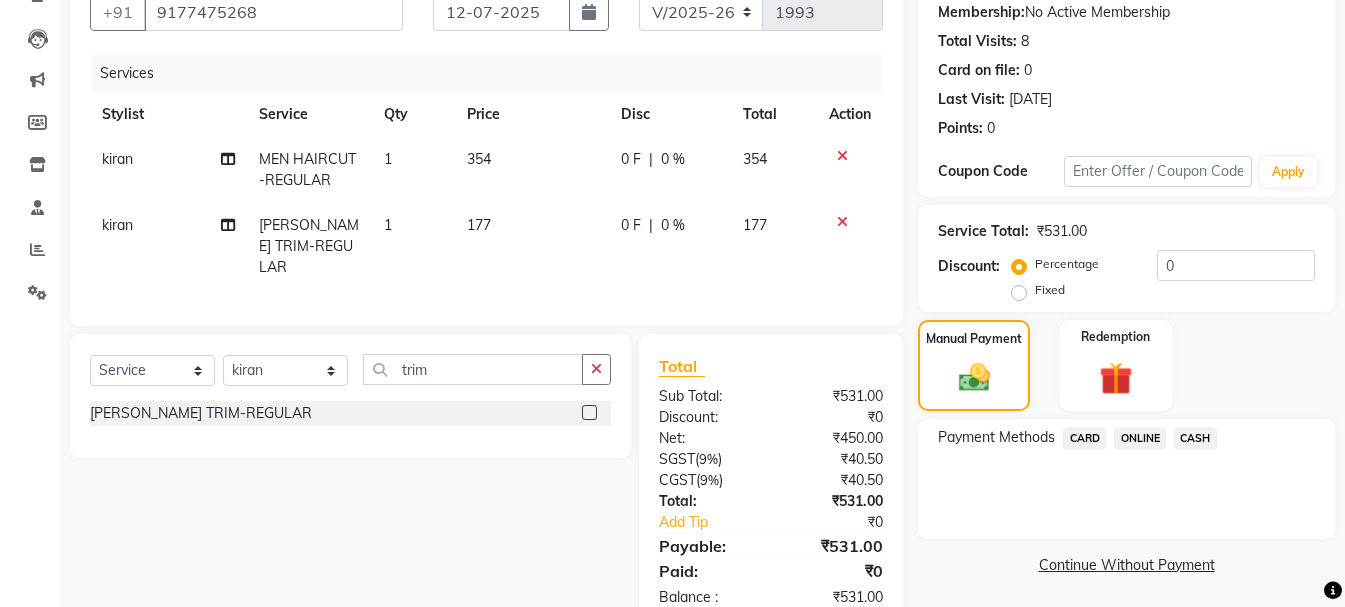 click on "ONLINE" 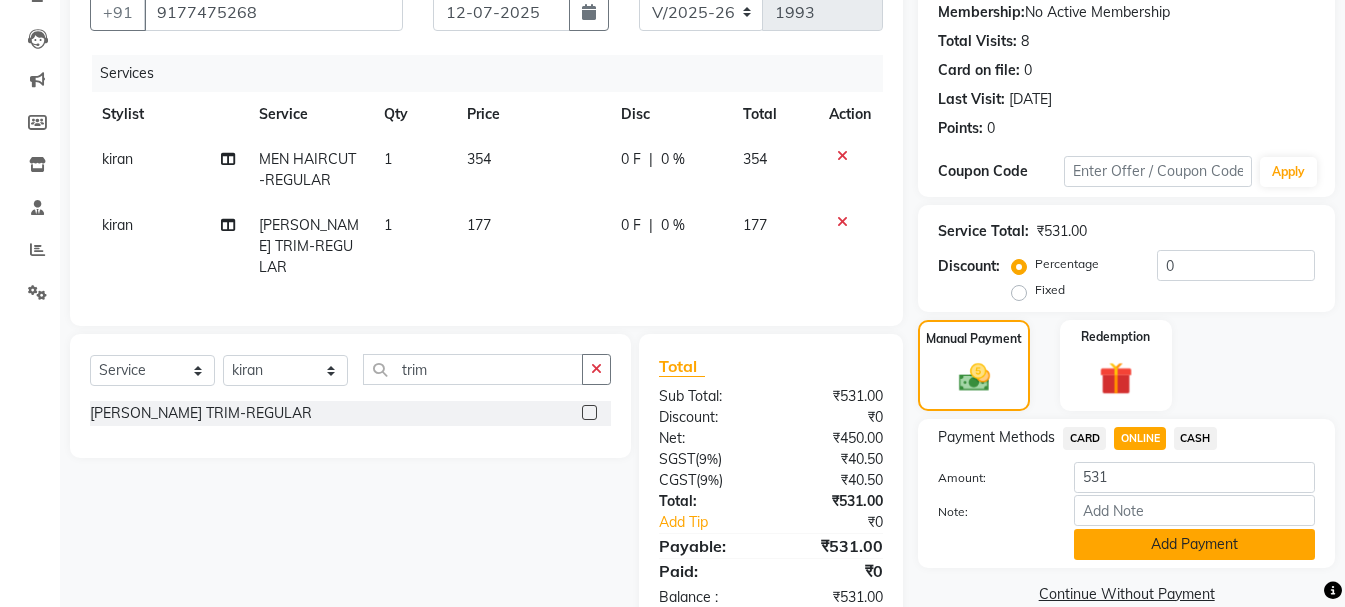 click on "Add Payment" 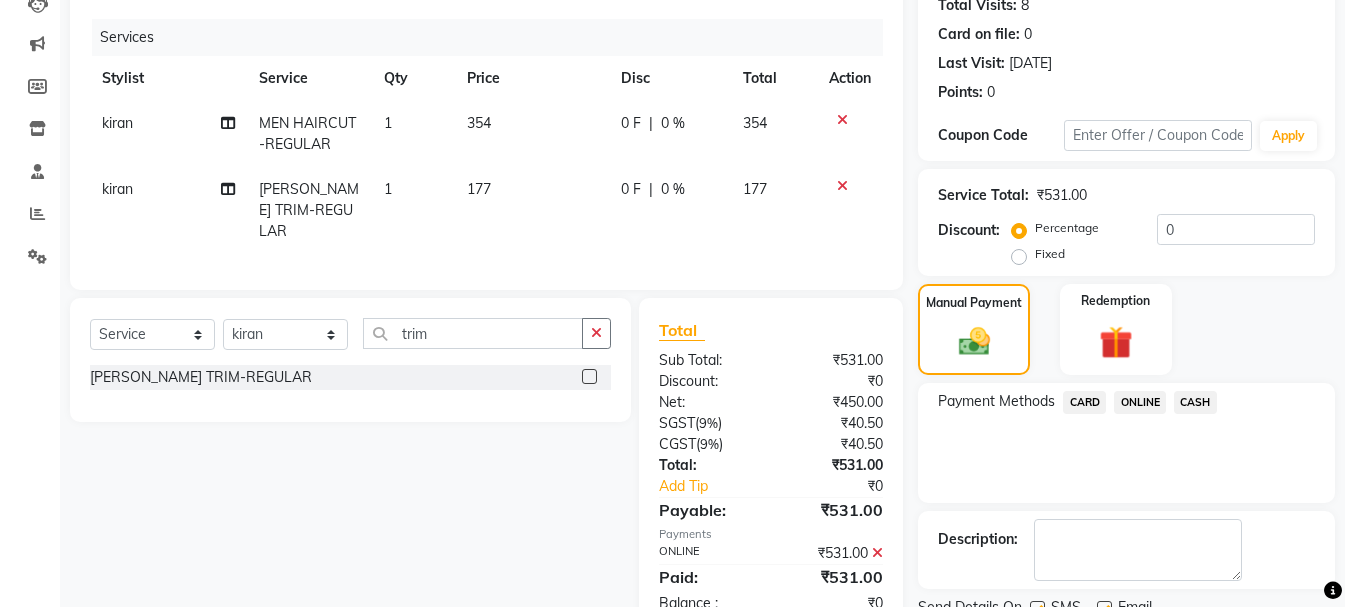 scroll, scrollTop: 309, scrollLeft: 0, axis: vertical 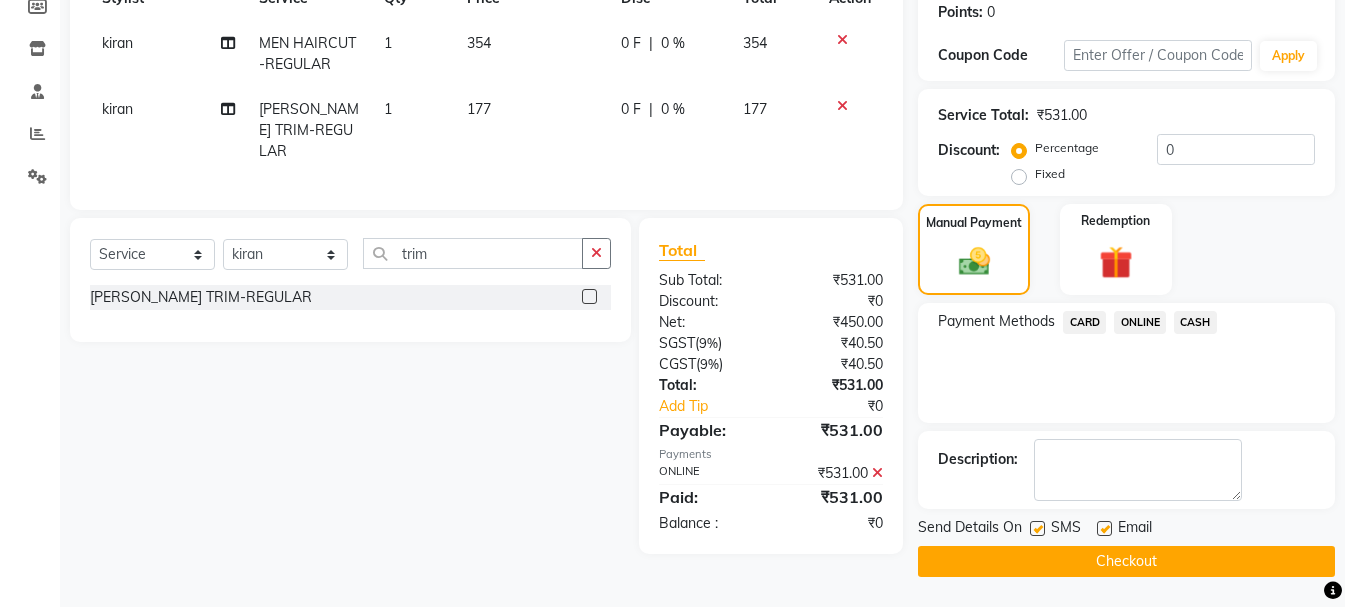 click on "Checkout" 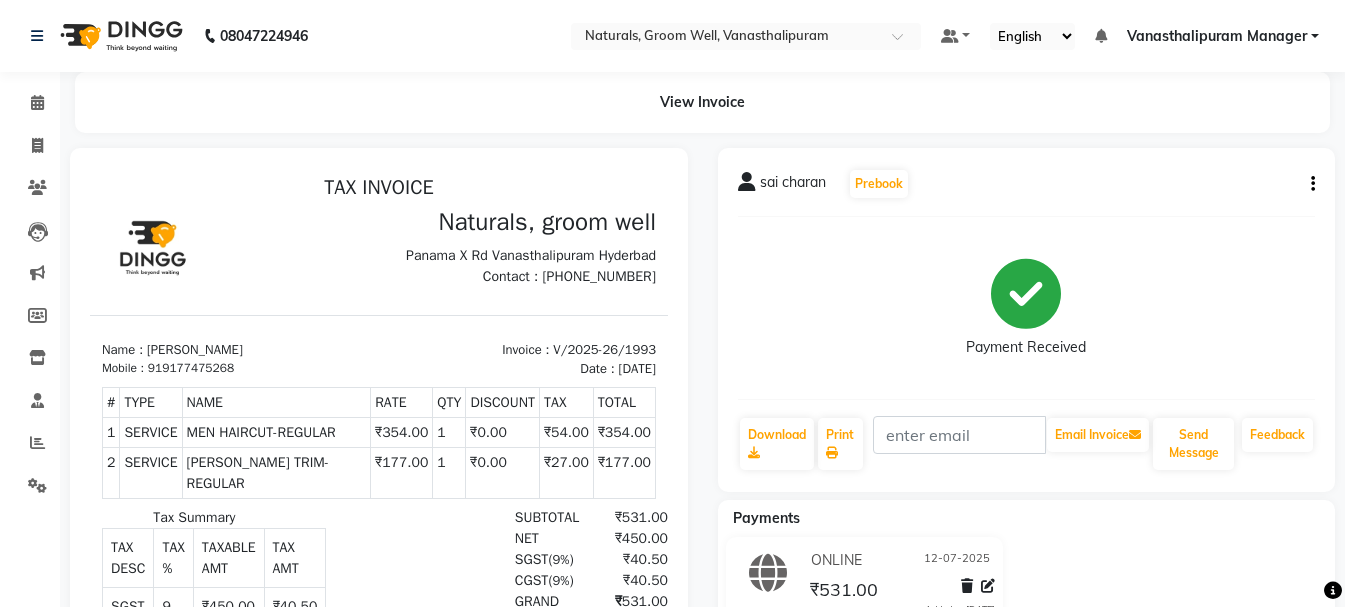 scroll, scrollTop: 0, scrollLeft: 0, axis: both 